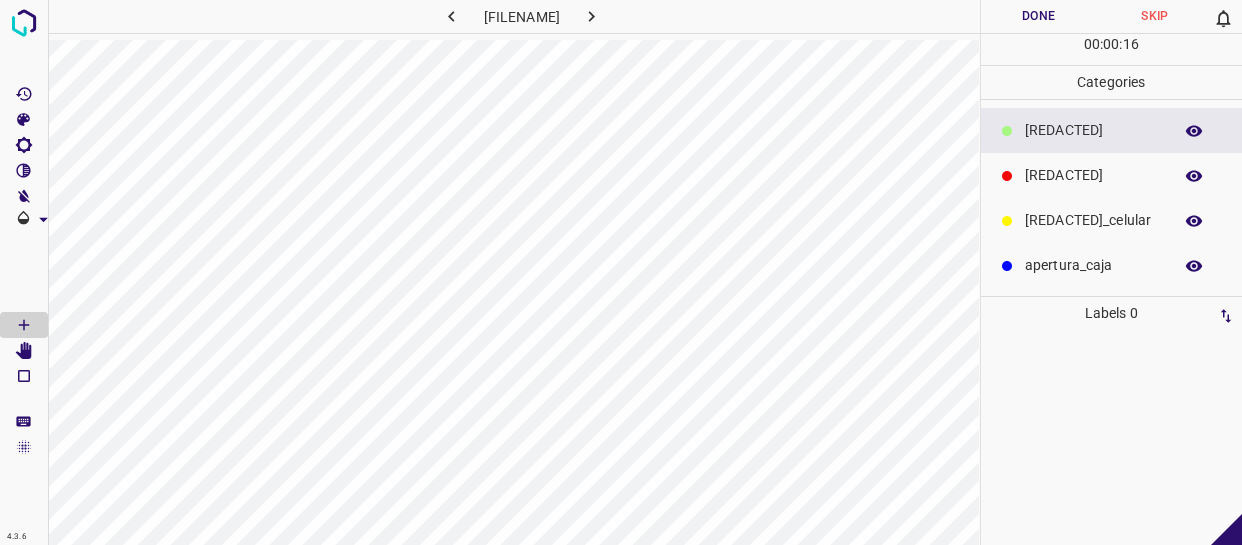 scroll, scrollTop: 0, scrollLeft: 0, axis: both 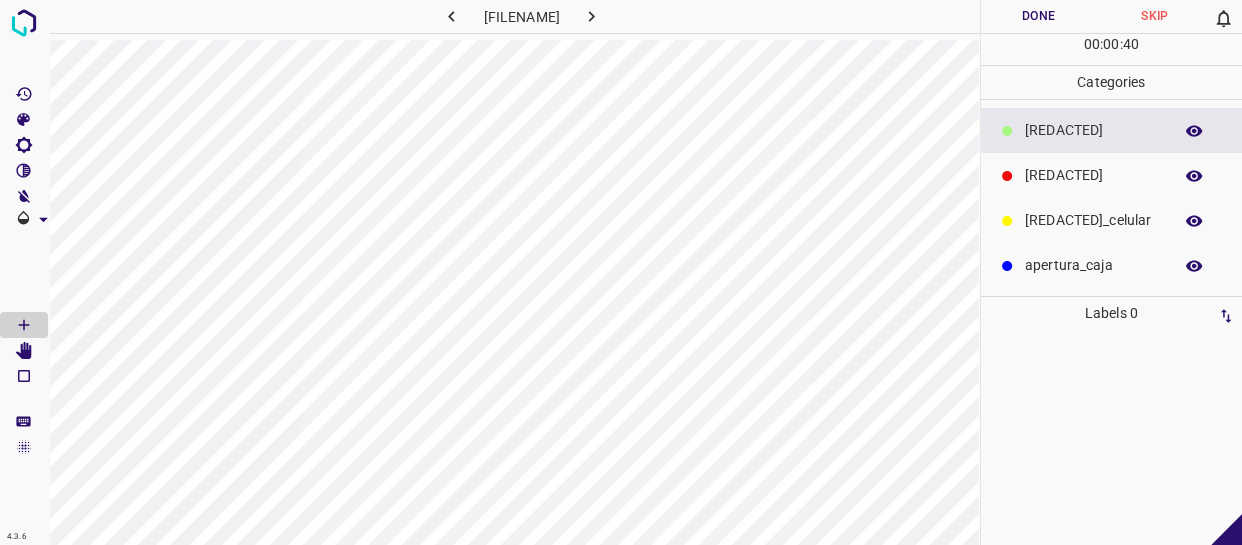 click on "colaborador" at bounding box center [1093, 130] 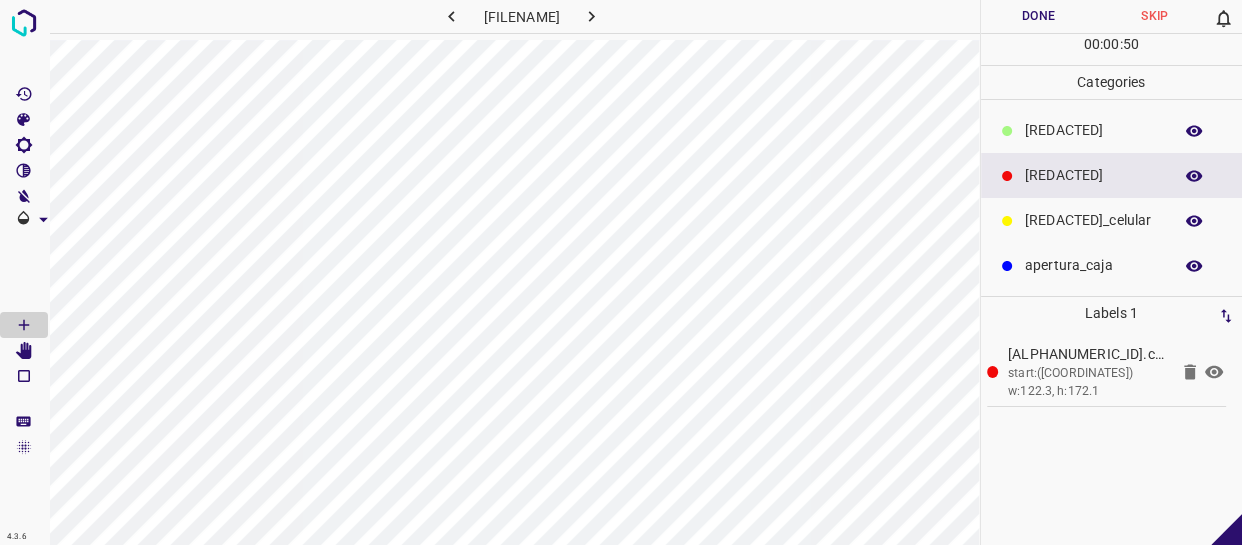 click on "​​cliente" at bounding box center (1093, 130) 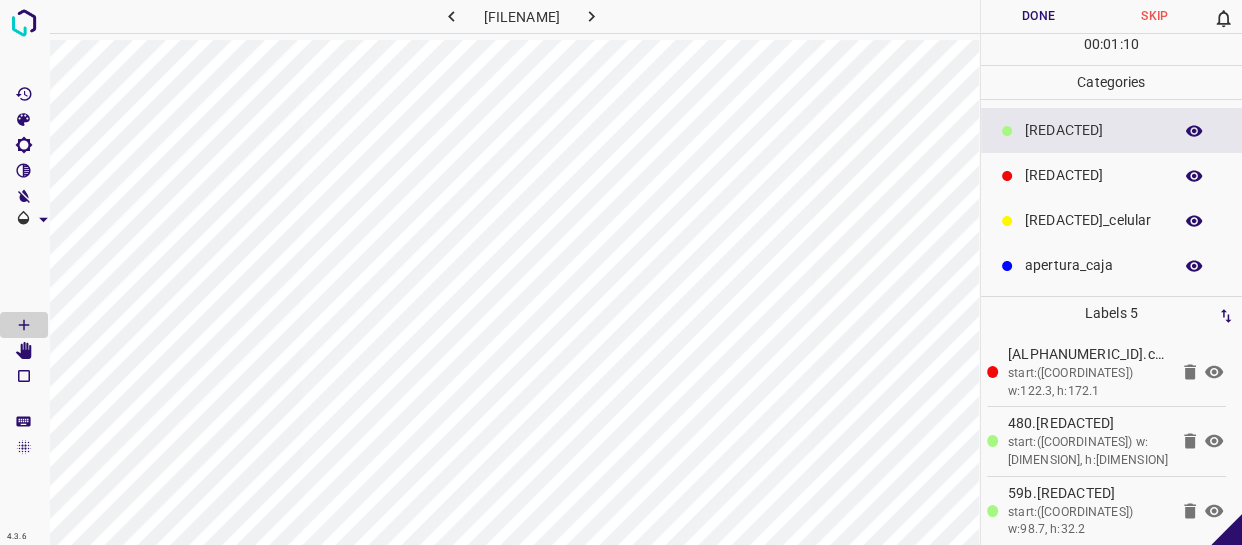 click on "Done" at bounding box center [1039, 16] 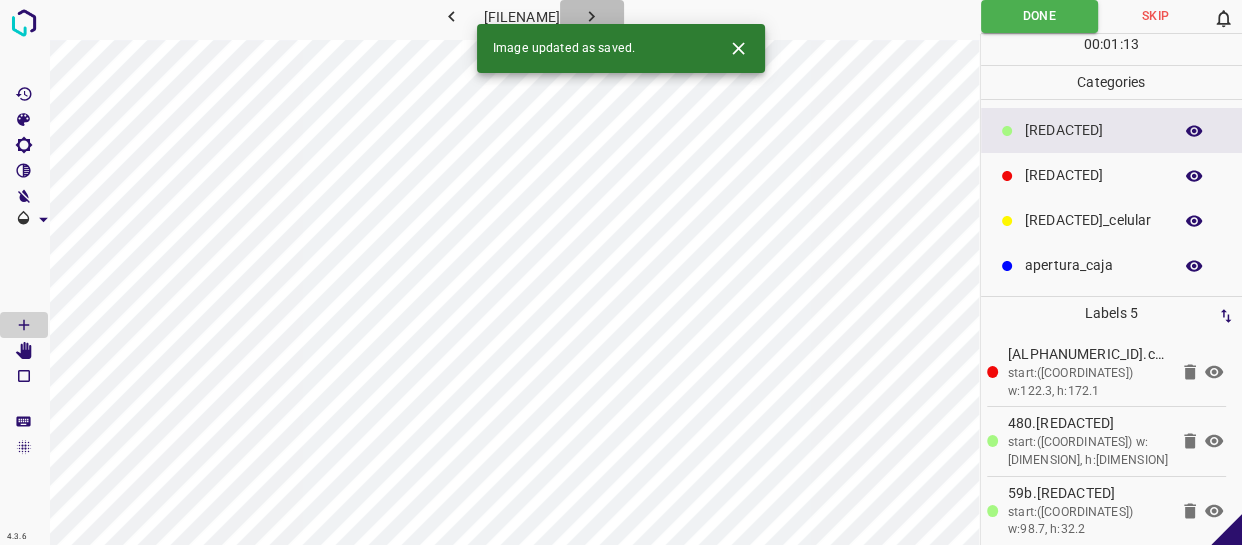 click at bounding box center [591, 16] 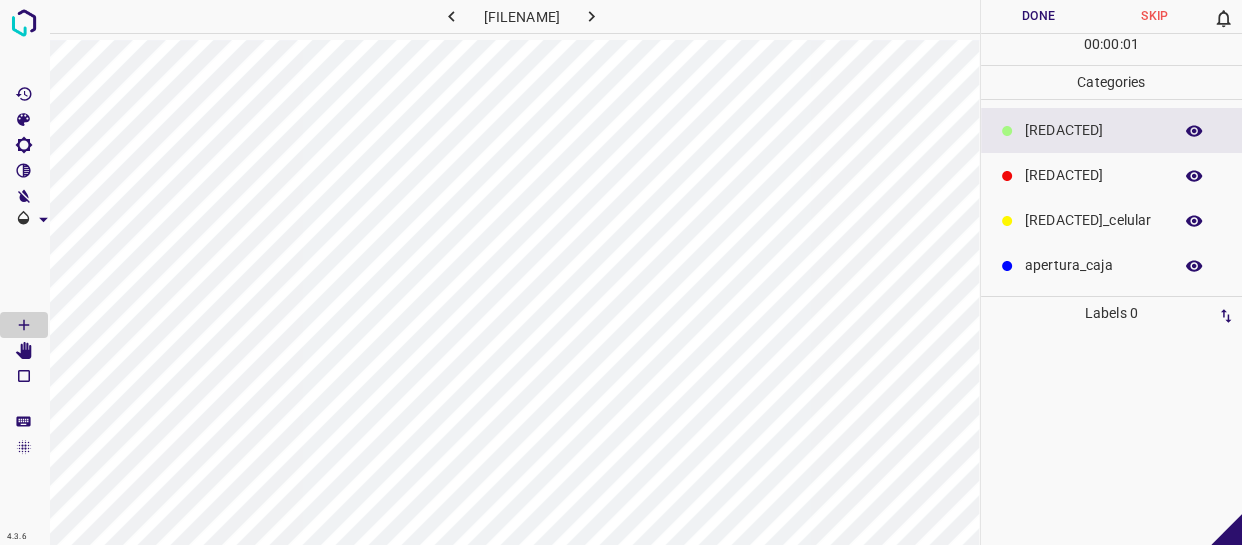 click on "..cliente" at bounding box center [1093, 130] 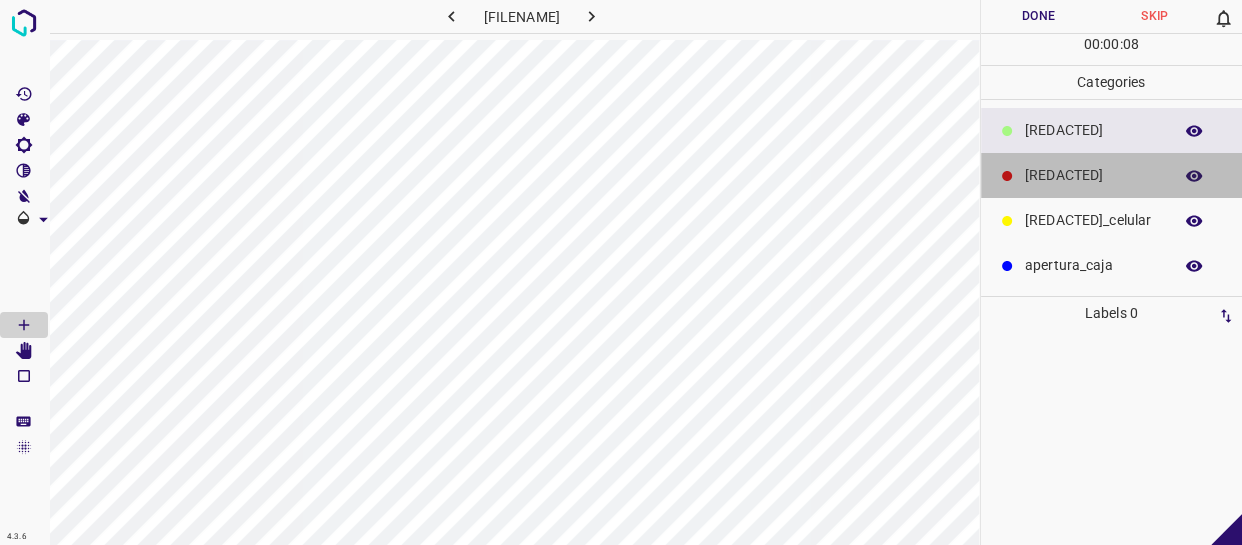 click on "[TEXT]" at bounding box center (1112, 175) 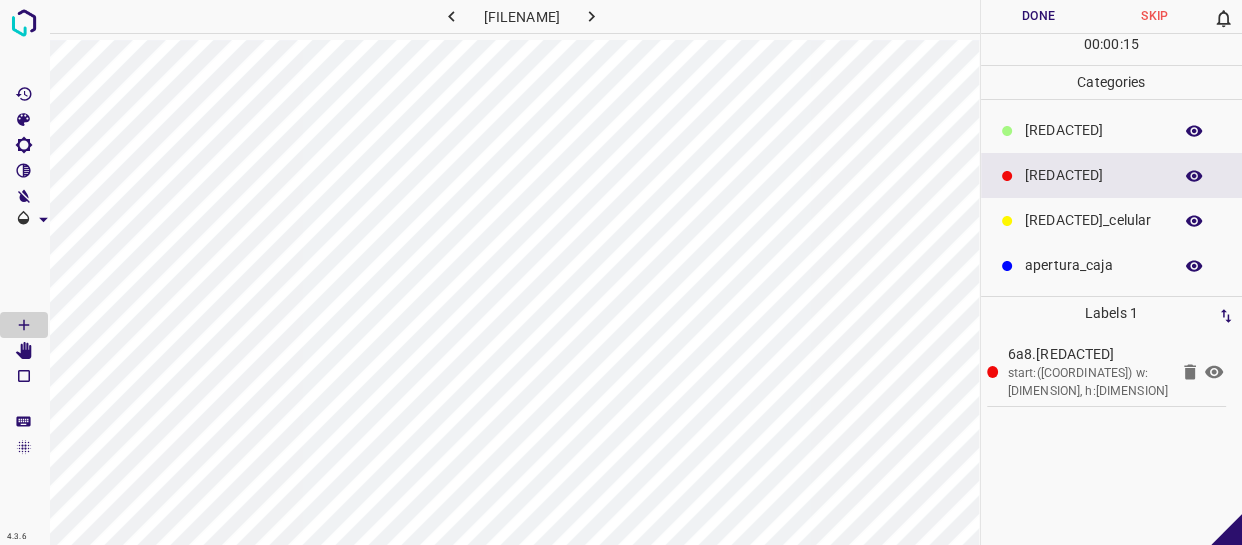 click on "​​cliente" at bounding box center [1112, 130] 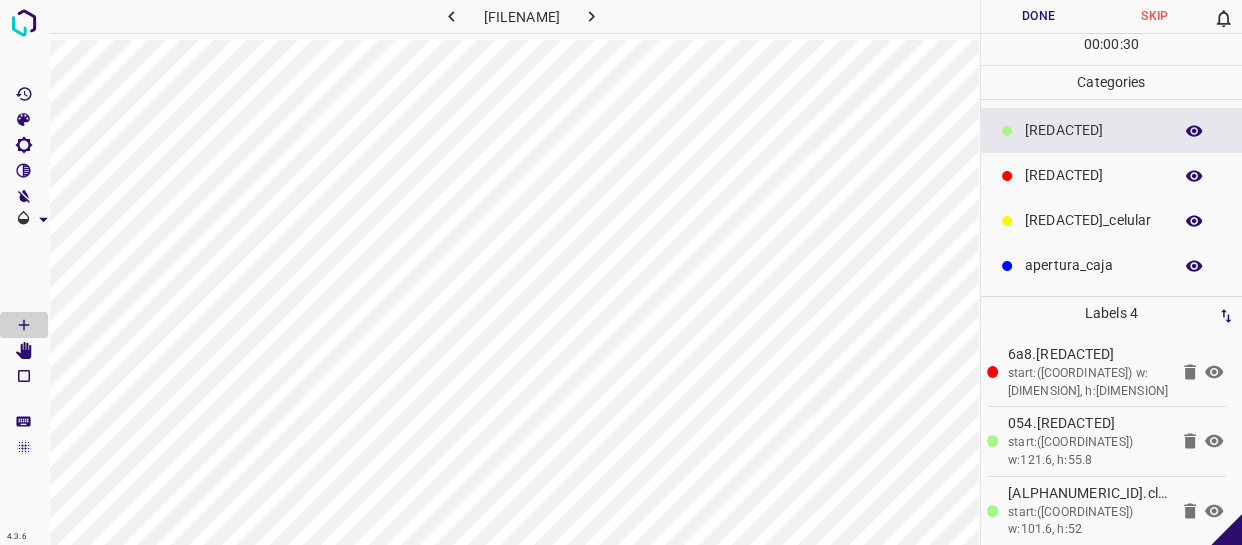 click on "Done" at bounding box center (1039, 16) 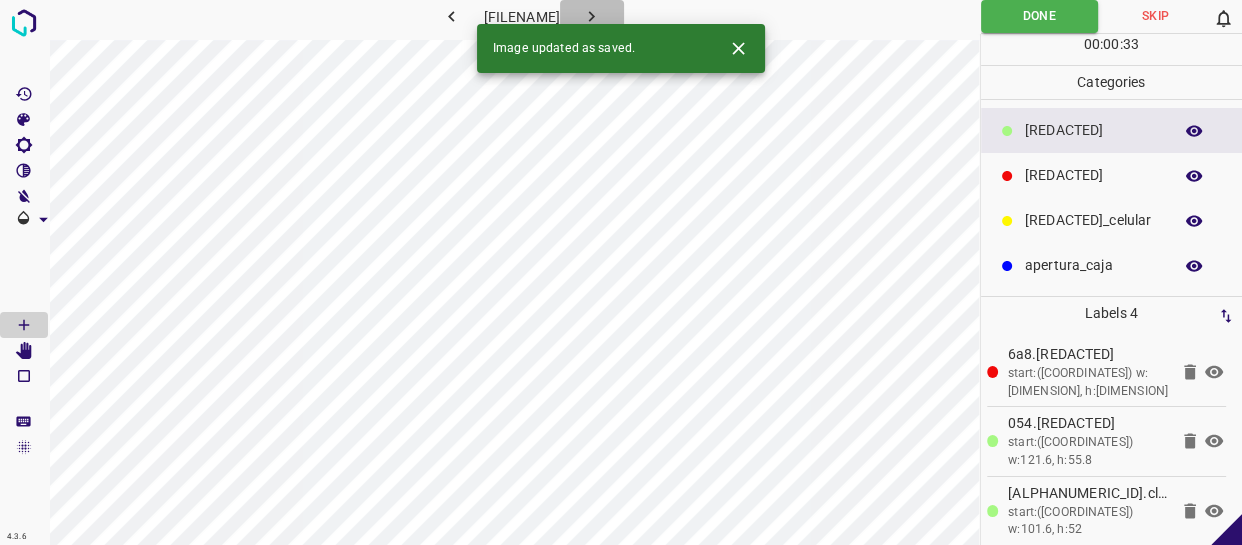 click at bounding box center (591, 16) 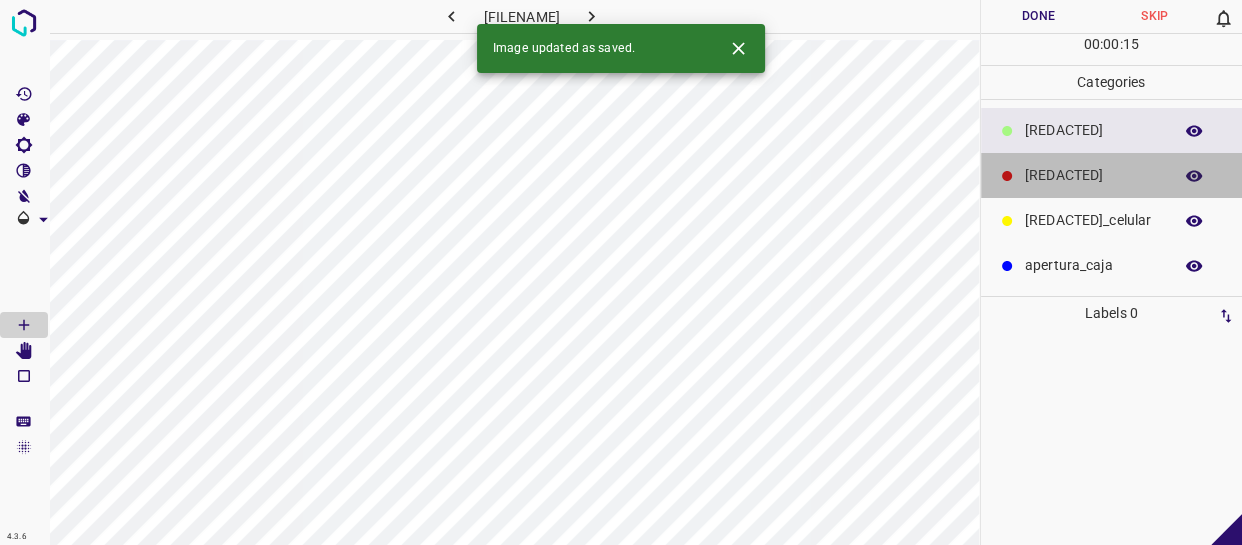 click on "[TITLE]" at bounding box center [1112, 175] 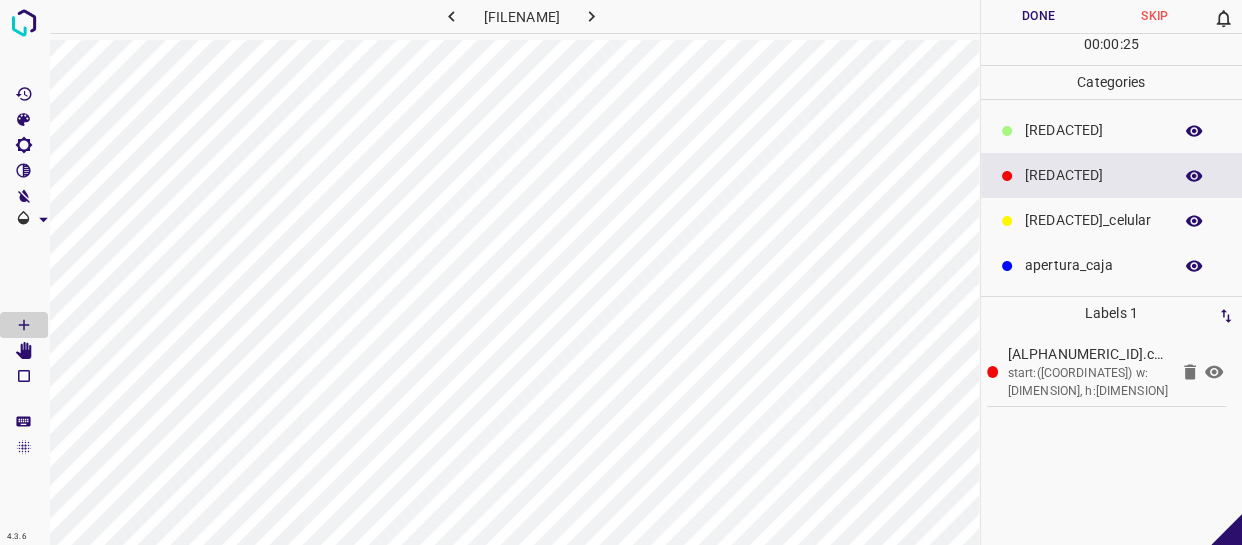 drag, startPoint x: 1069, startPoint y: 128, endPoint x: 979, endPoint y: 189, distance: 108.72442 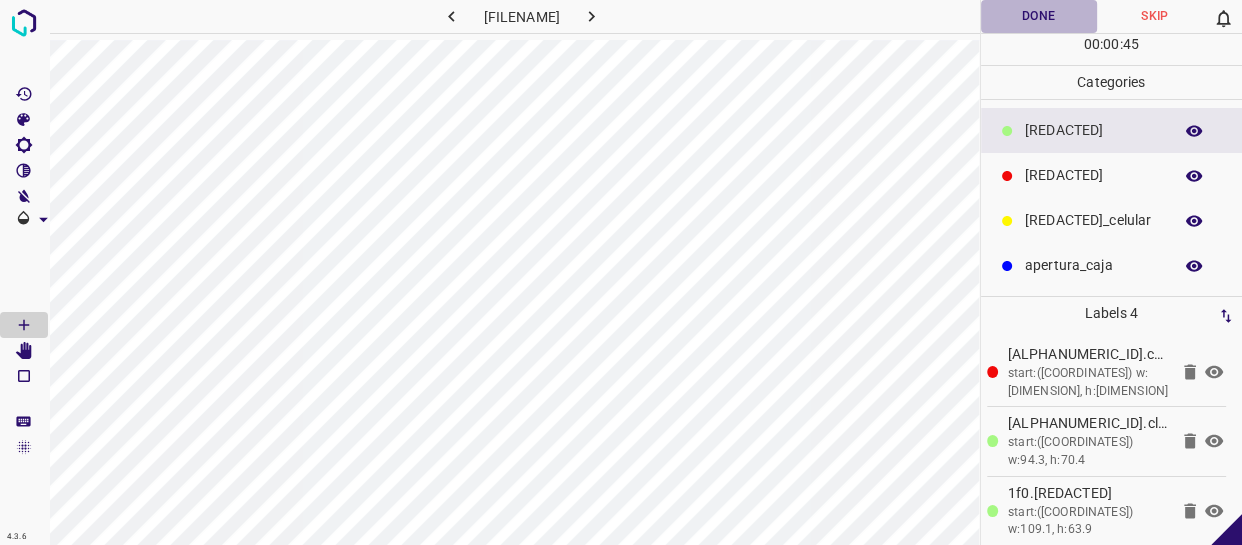 click on "Done" at bounding box center (1039, 16) 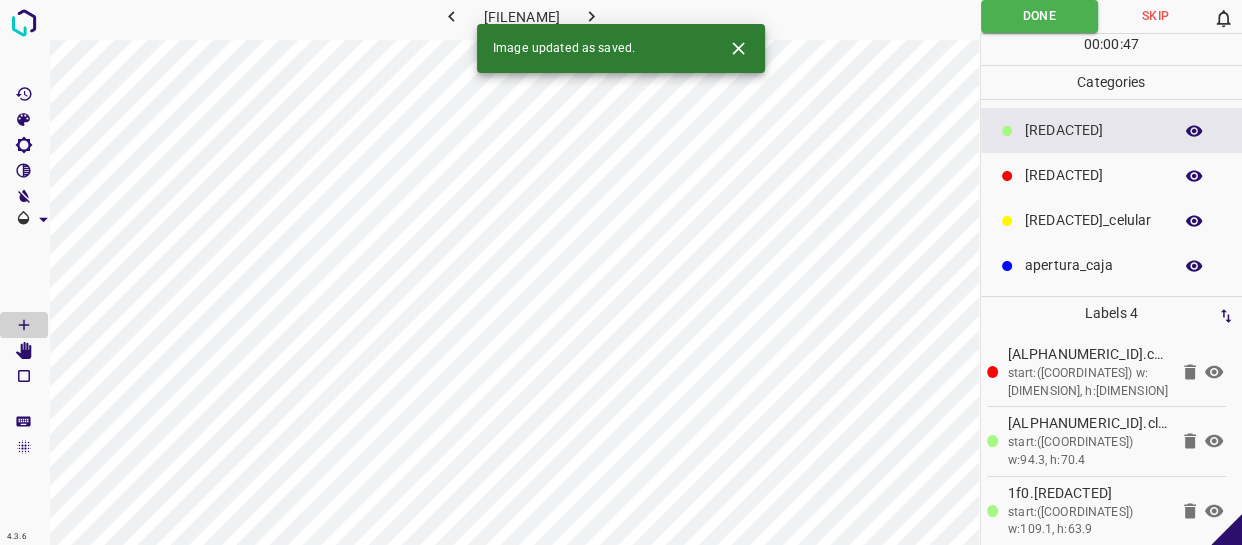 click at bounding box center (592, 16) 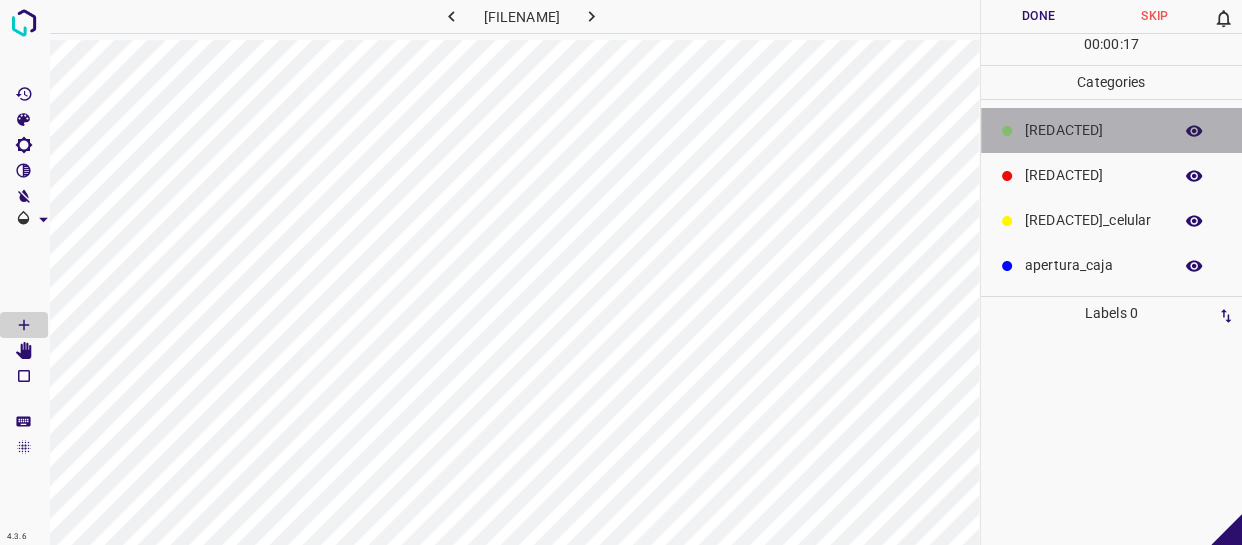 drag, startPoint x: 1055, startPoint y: 143, endPoint x: 1039, endPoint y: 147, distance: 16.492422 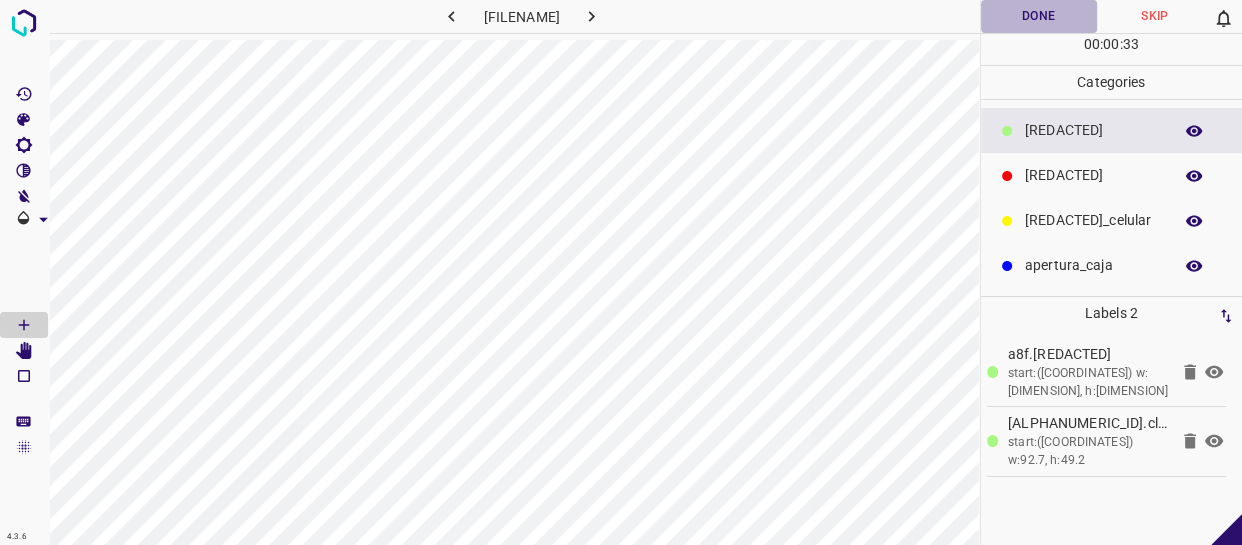 click on "Done" at bounding box center [1039, 16] 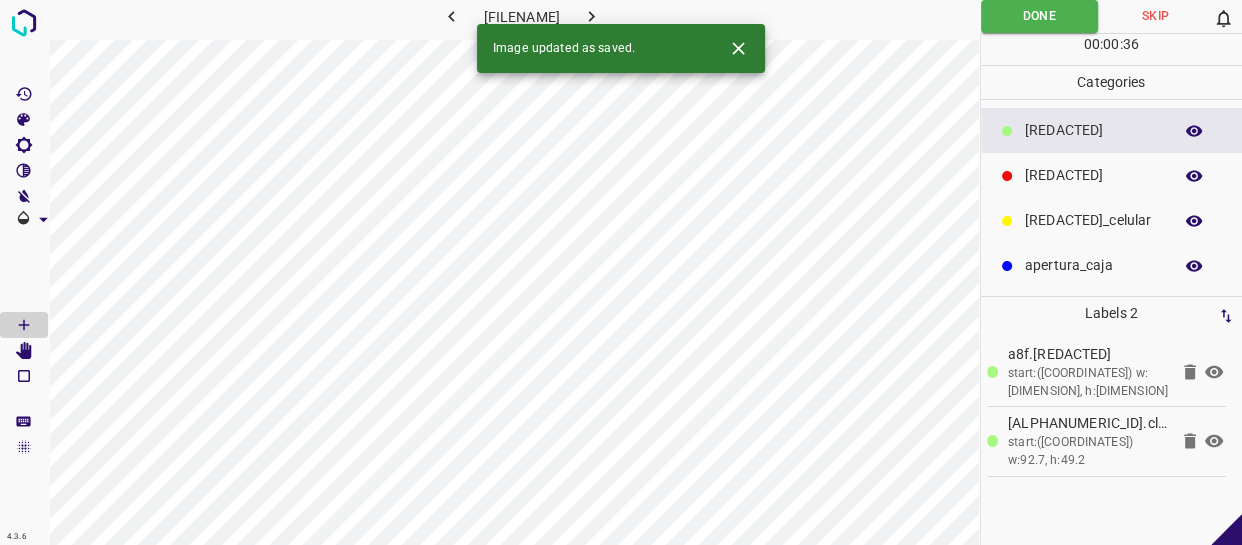 click at bounding box center [591, 16] 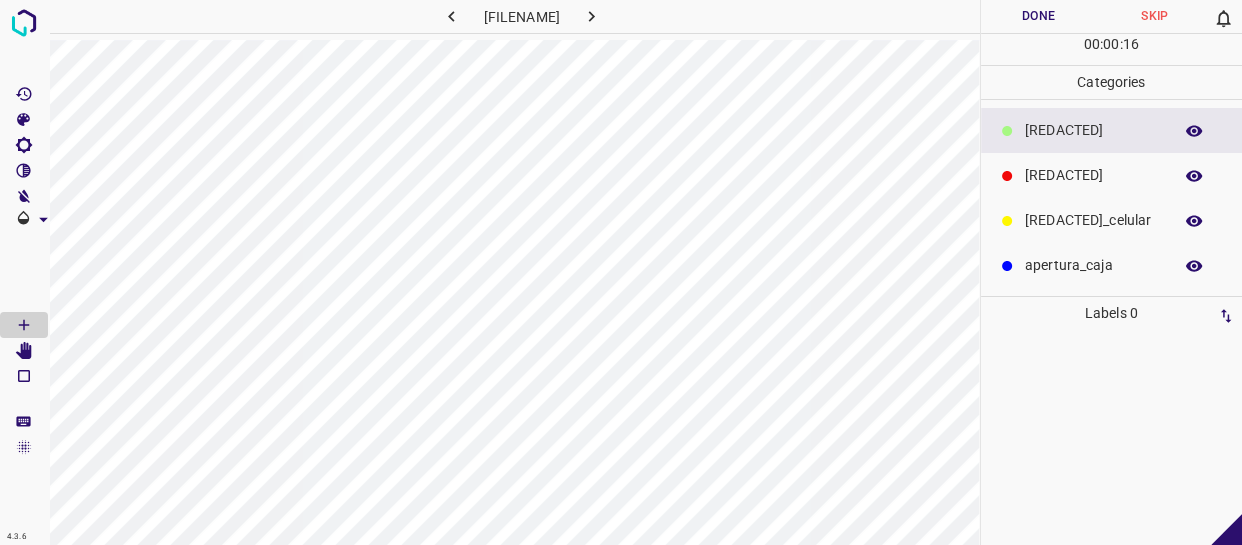 click on "[TITLE]" at bounding box center (1093, 130) 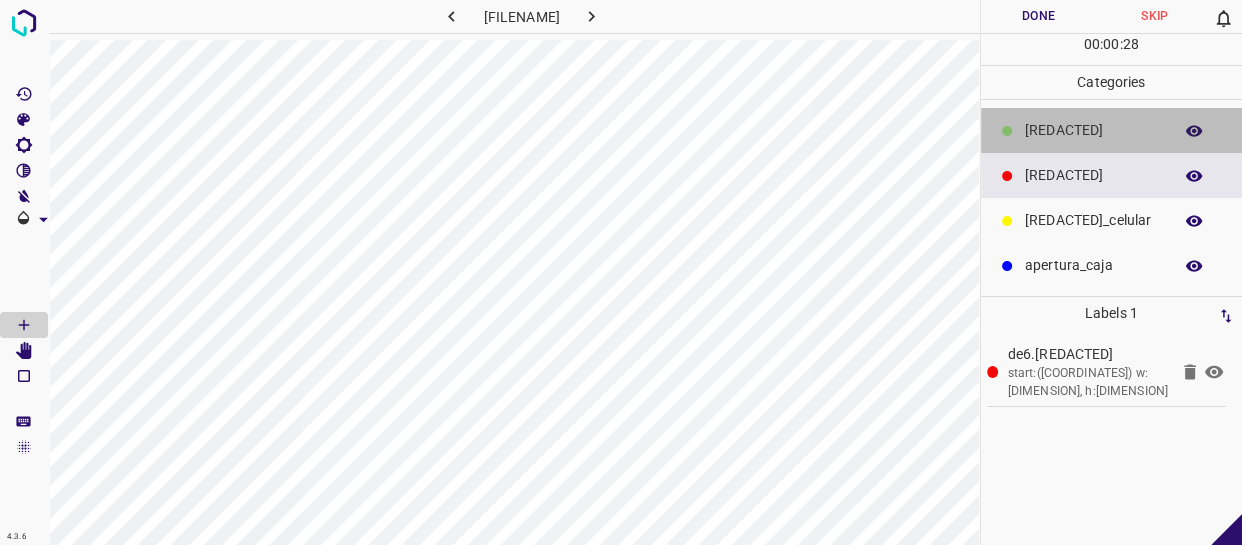 drag, startPoint x: 1045, startPoint y: 142, endPoint x: 989, endPoint y: 174, distance: 64.49806 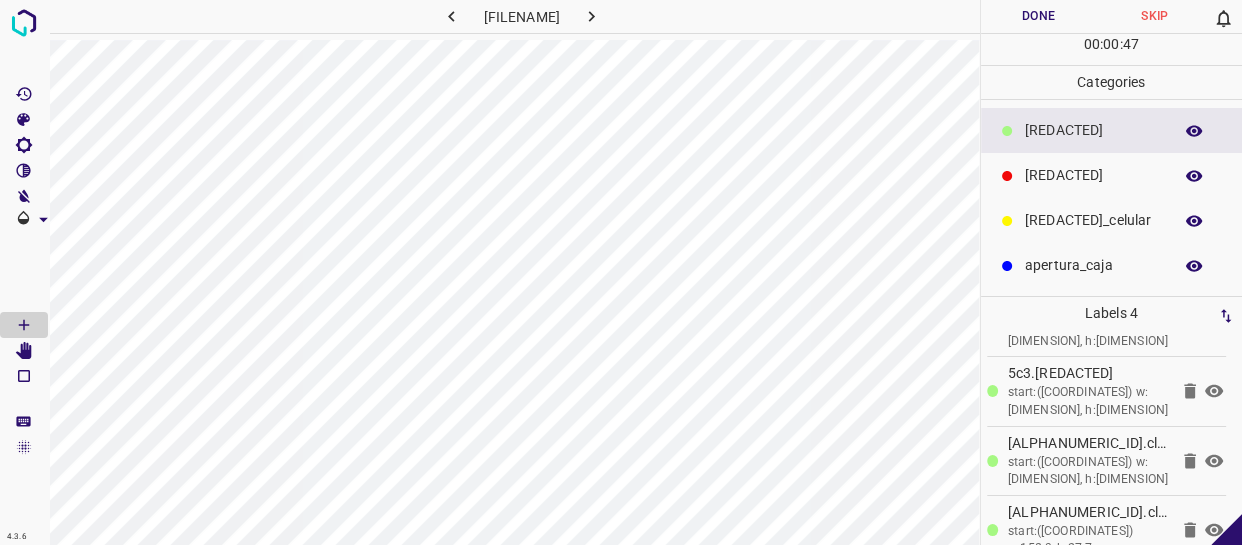 scroll, scrollTop: 77, scrollLeft: 0, axis: vertical 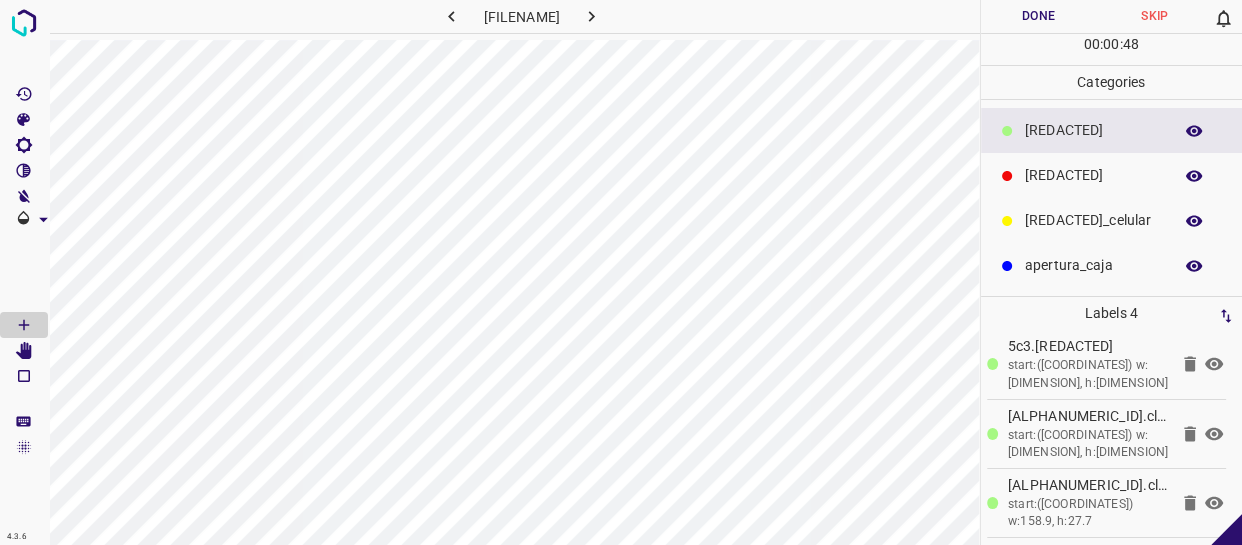 click on "Done" at bounding box center [1039, 16] 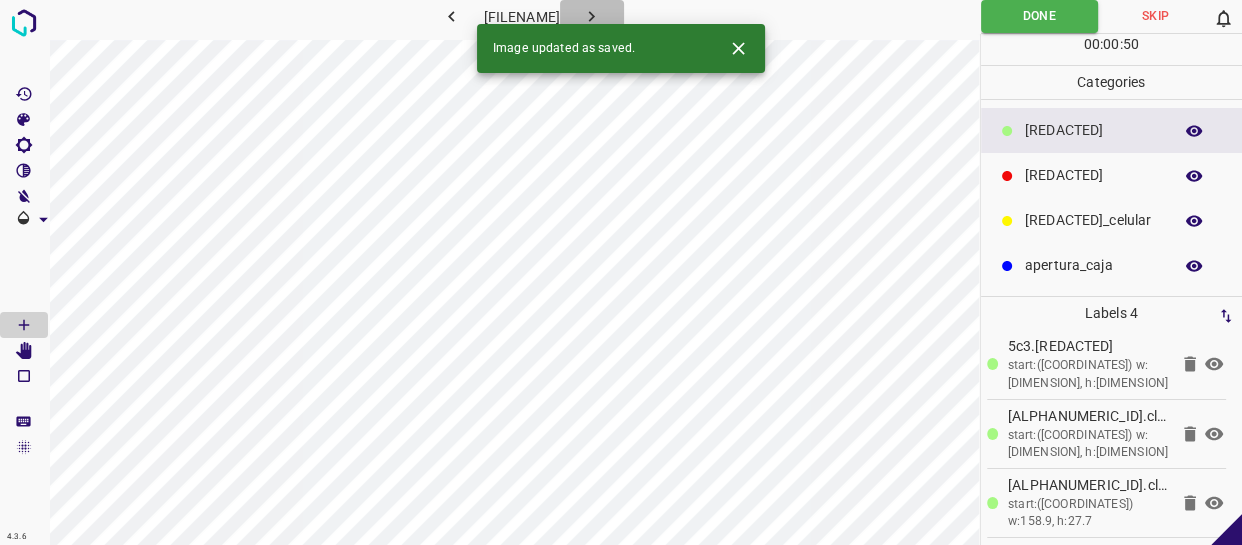 click at bounding box center (591, 16) 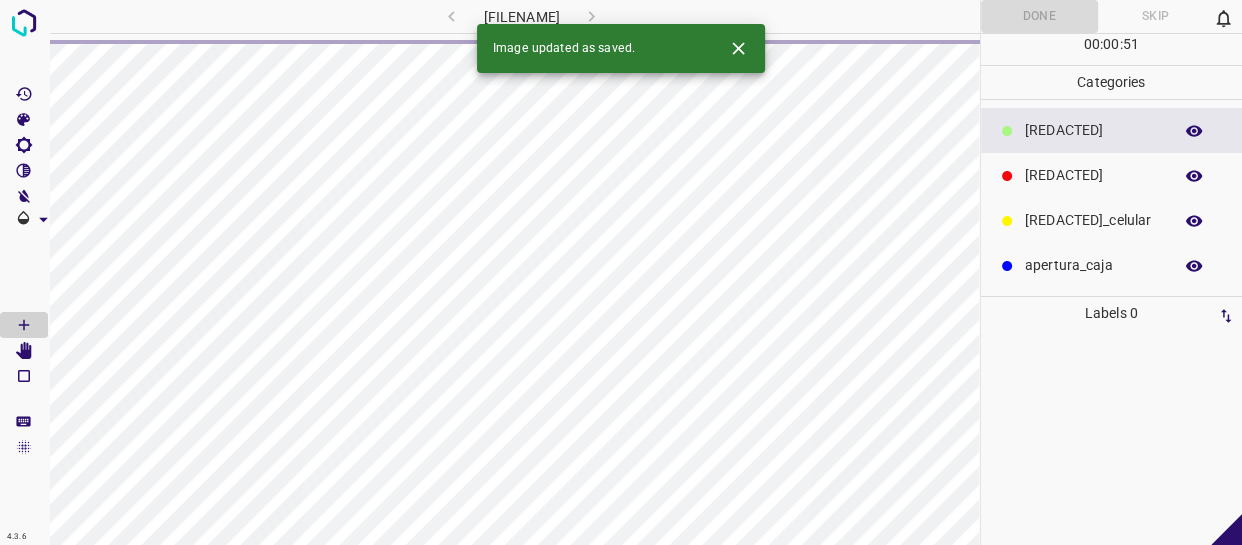 scroll, scrollTop: 0, scrollLeft: 0, axis: both 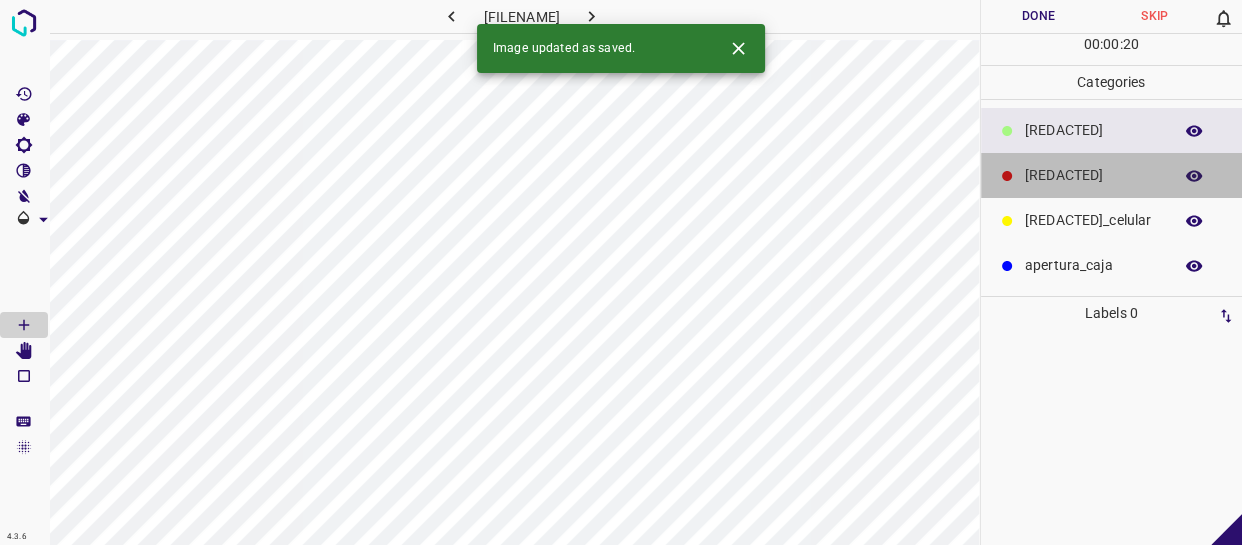 click on "[TITLE]" at bounding box center [1093, 130] 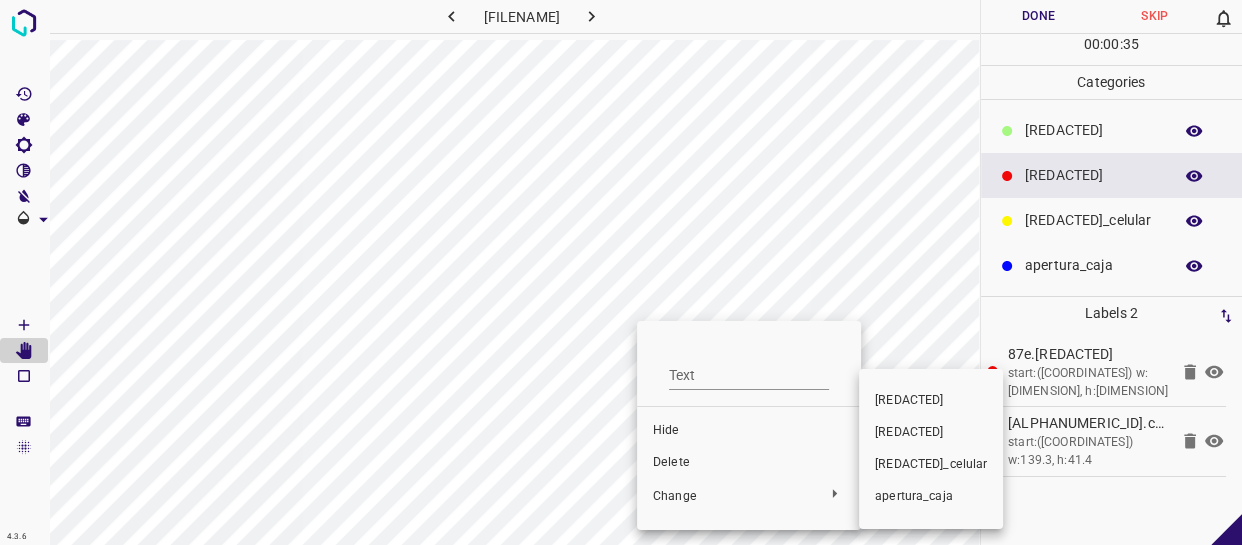 click on "​​cliente" at bounding box center (749, 431) 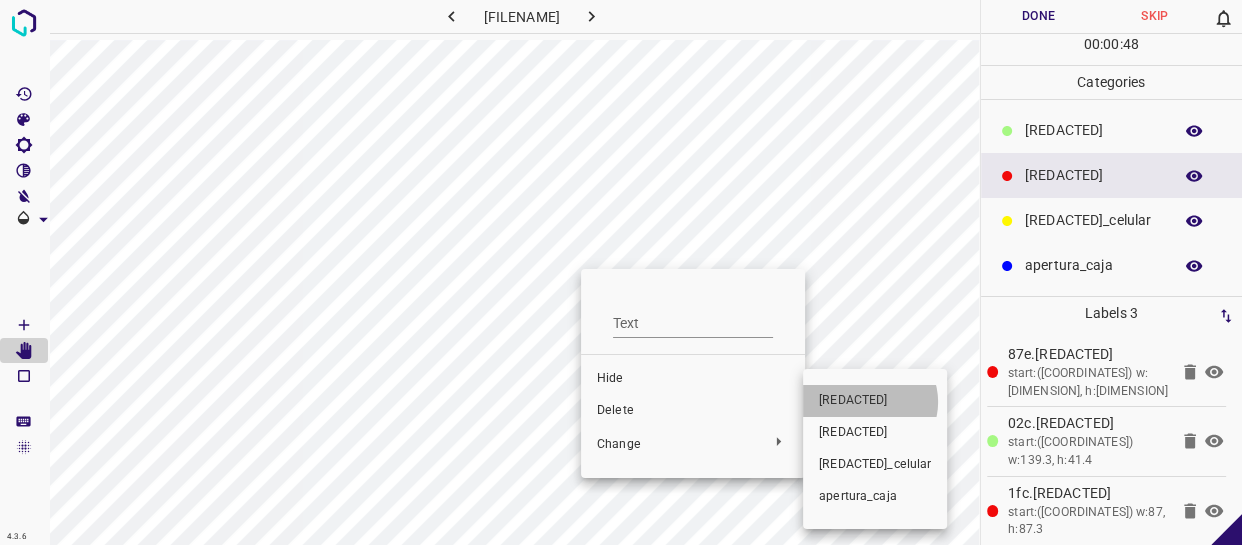 click on "​​cliente" at bounding box center [693, 379] 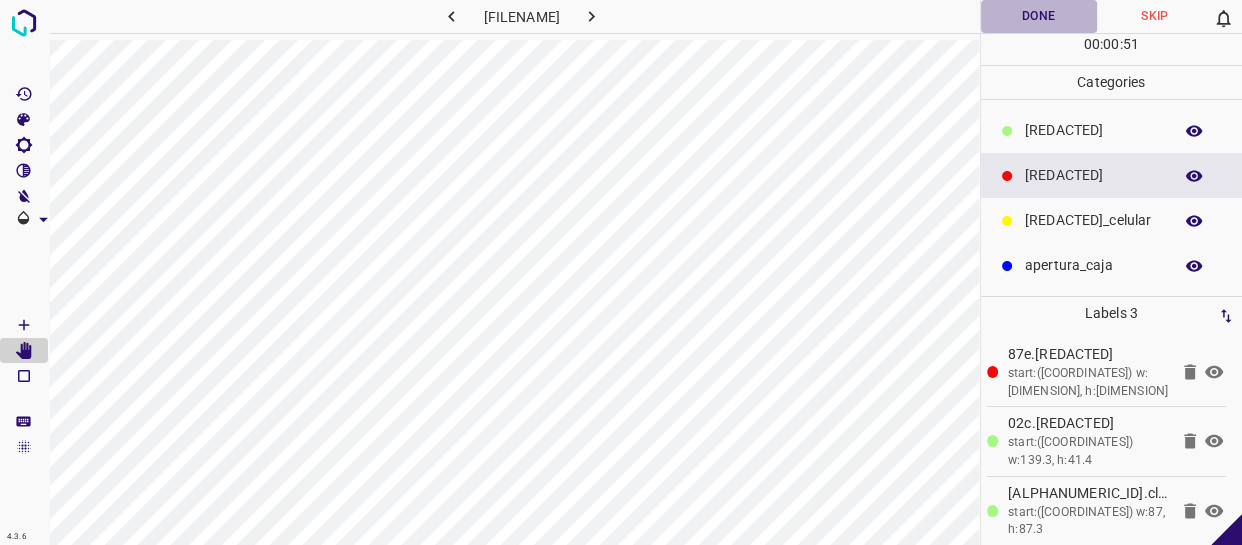 click on "Done" at bounding box center (1039, 16) 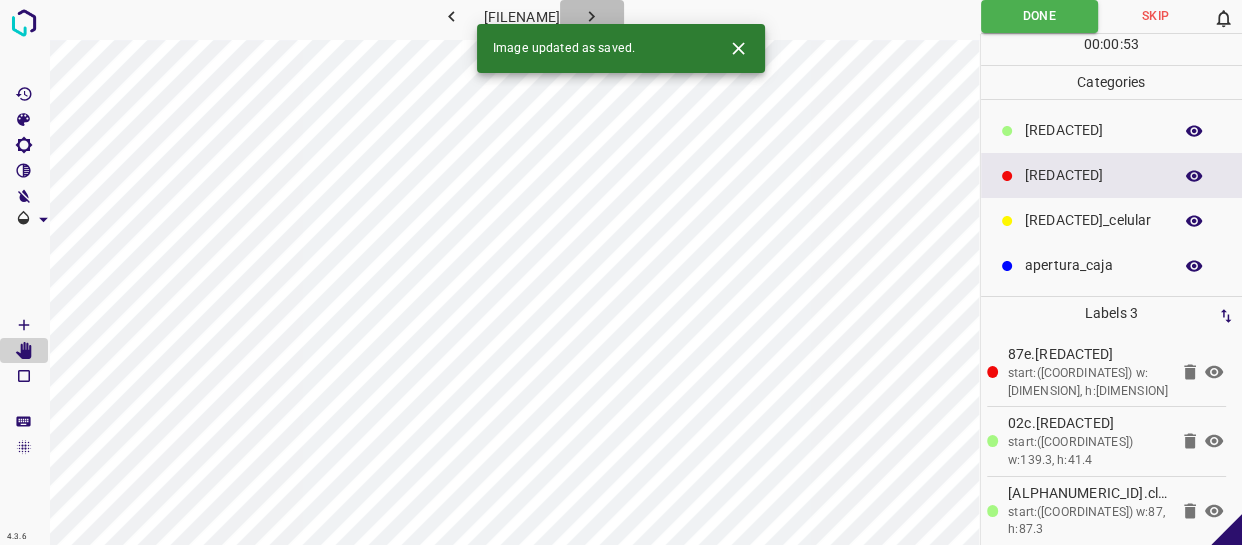 click at bounding box center (591, 16) 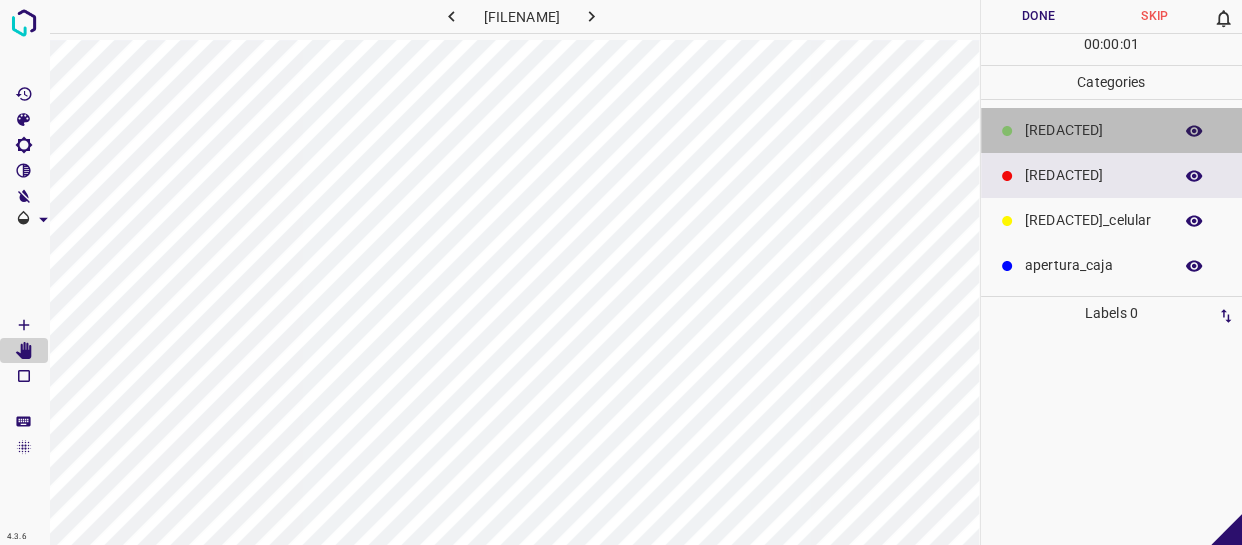 drag, startPoint x: 1064, startPoint y: 121, endPoint x: 1019, endPoint y: 143, distance: 50.08992 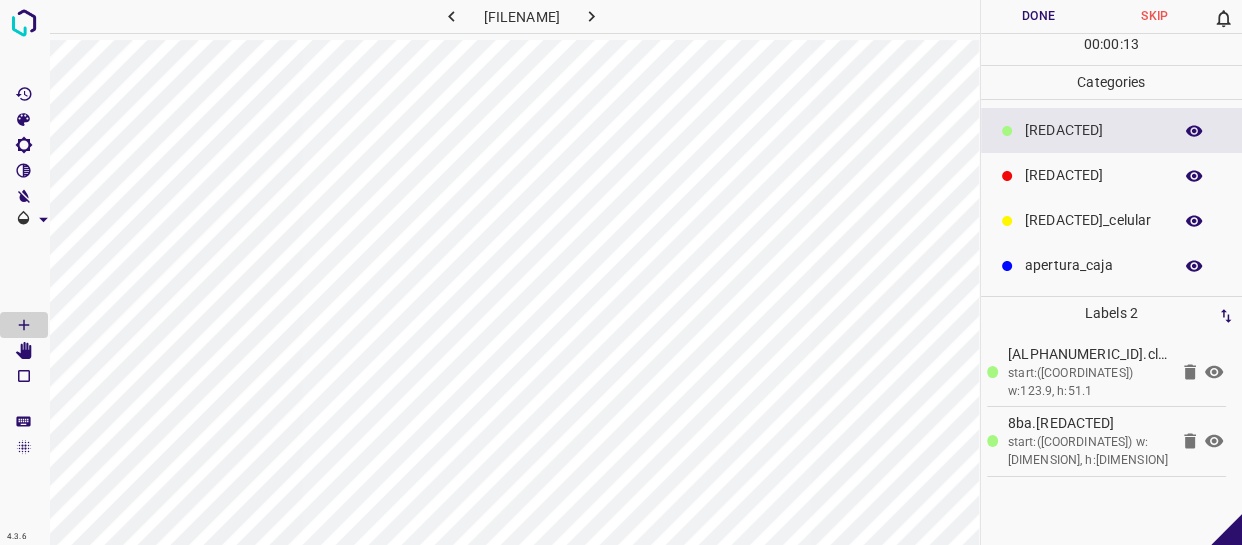 drag, startPoint x: 1070, startPoint y: 169, endPoint x: 1053, endPoint y: 182, distance: 21.400934 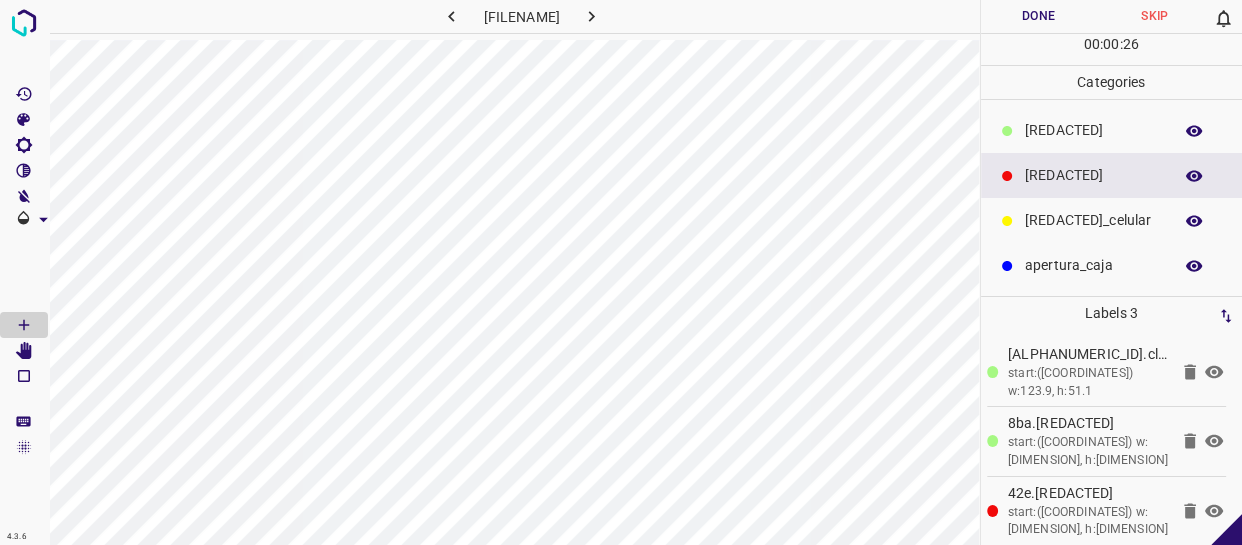 click on "Done" at bounding box center (1039, 16) 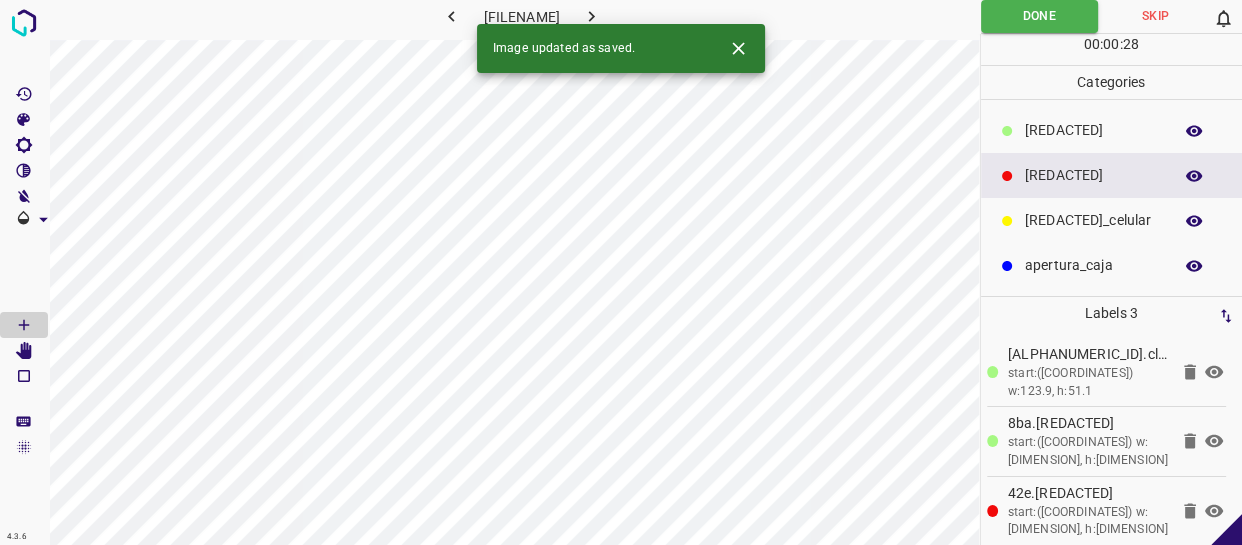 click at bounding box center [591, 16] 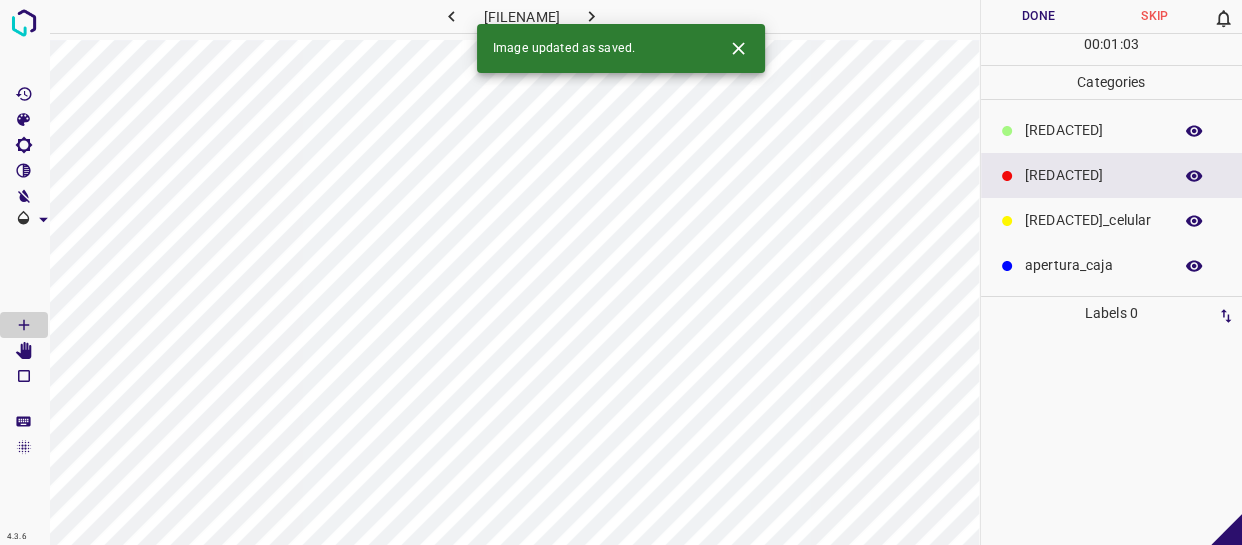 drag, startPoint x: 1112, startPoint y: 196, endPoint x: 1065, endPoint y: 196, distance: 47 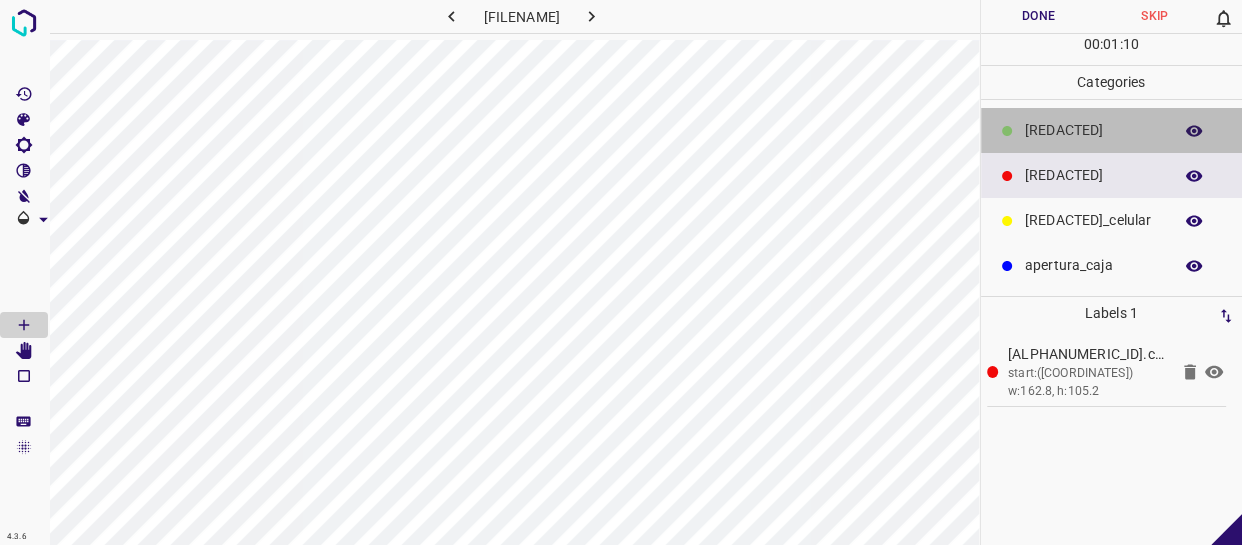 drag, startPoint x: 1060, startPoint y: 119, endPoint x: 994, endPoint y: 180, distance: 89.87213 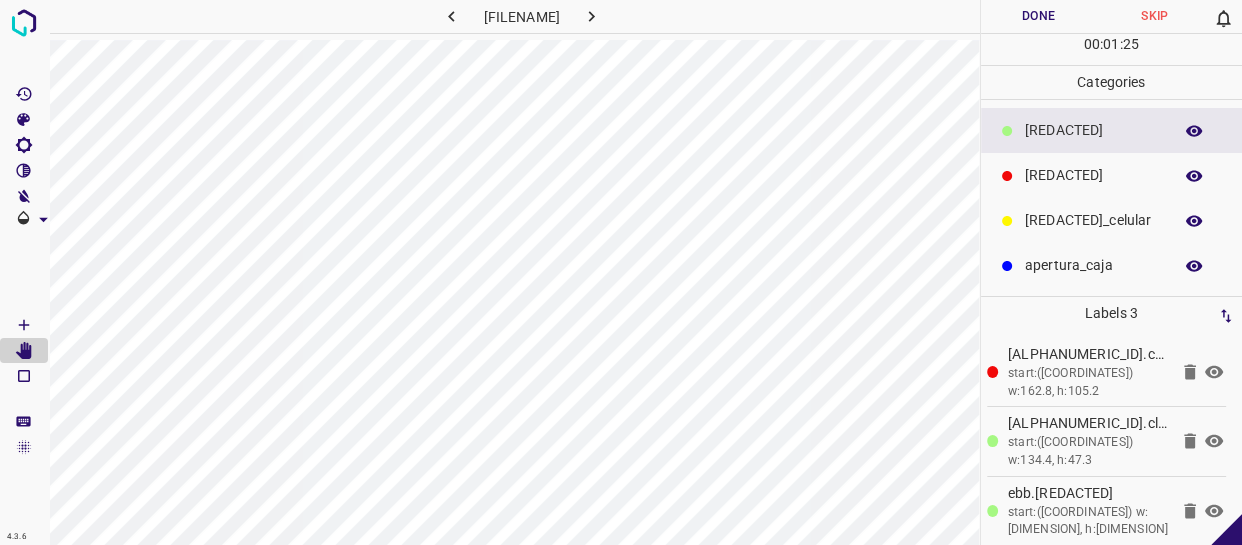 click on "Done" at bounding box center [1039, 16] 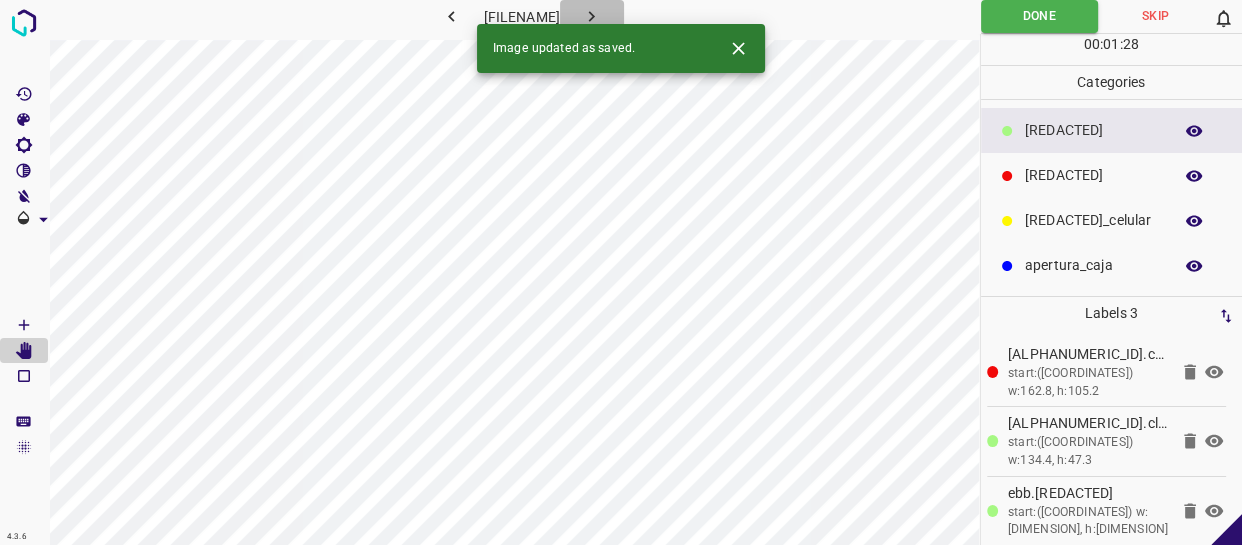 click at bounding box center (591, 16) 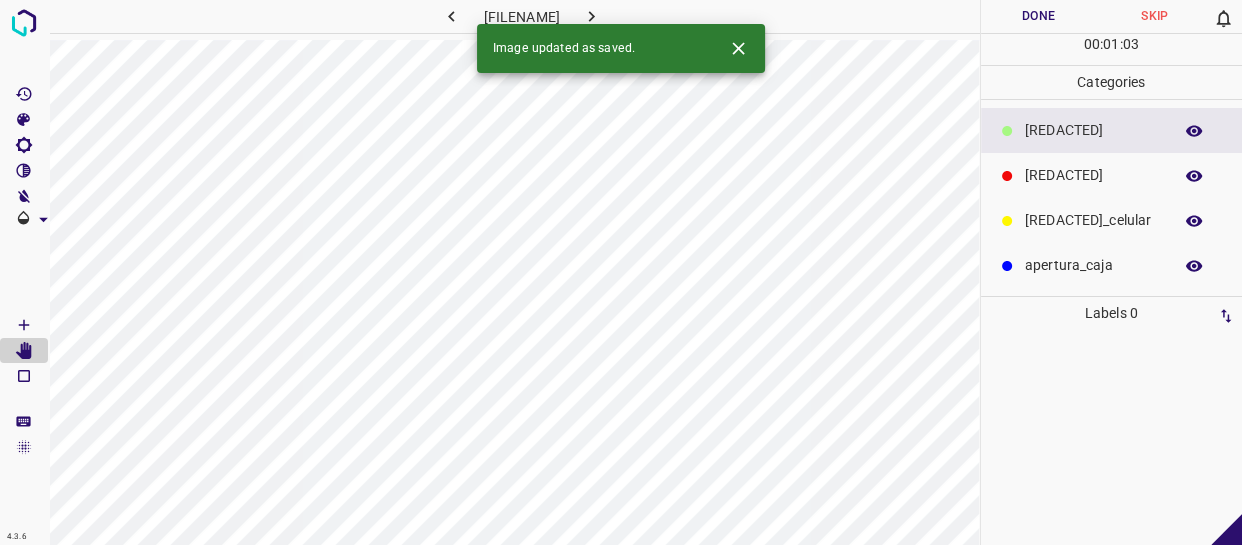 drag, startPoint x: 1105, startPoint y: 121, endPoint x: 994, endPoint y: 173, distance: 122.57651 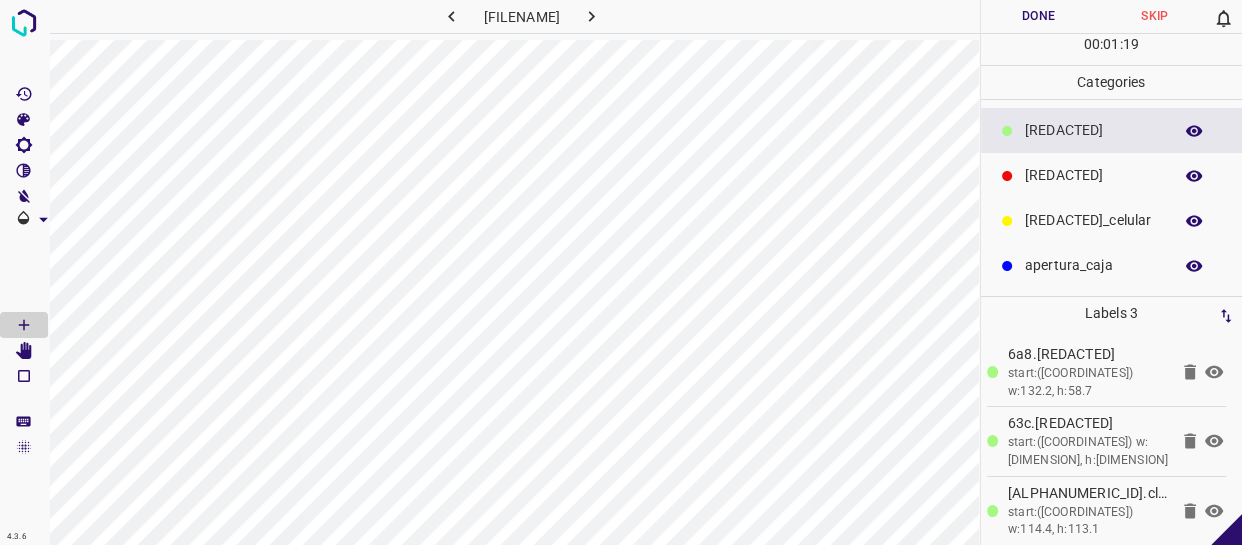 click on "Done" at bounding box center (1039, 16) 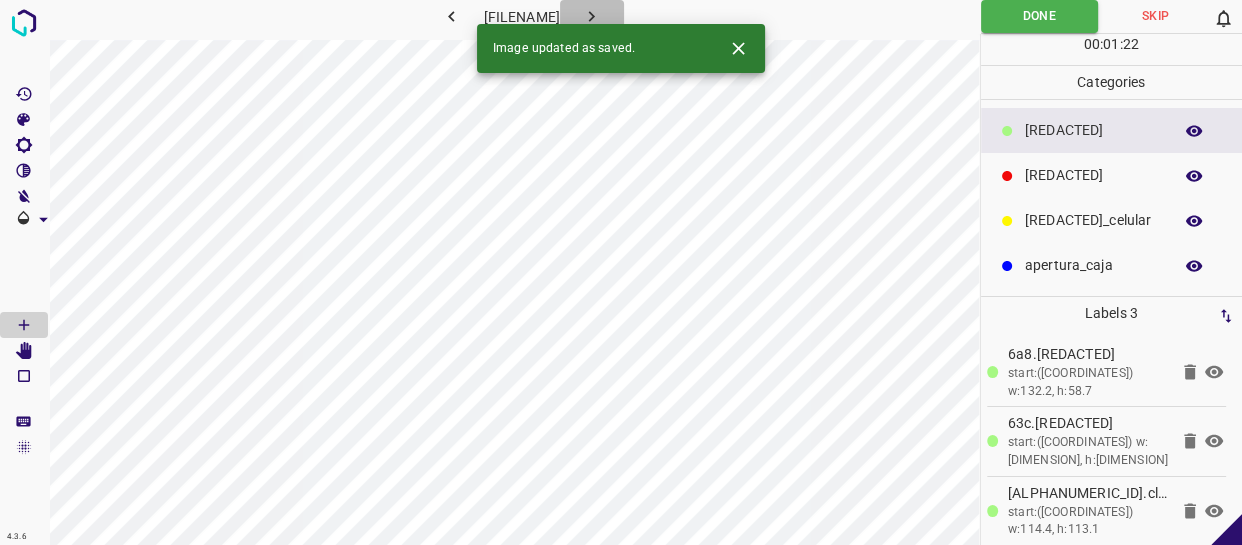 click at bounding box center (592, 16) 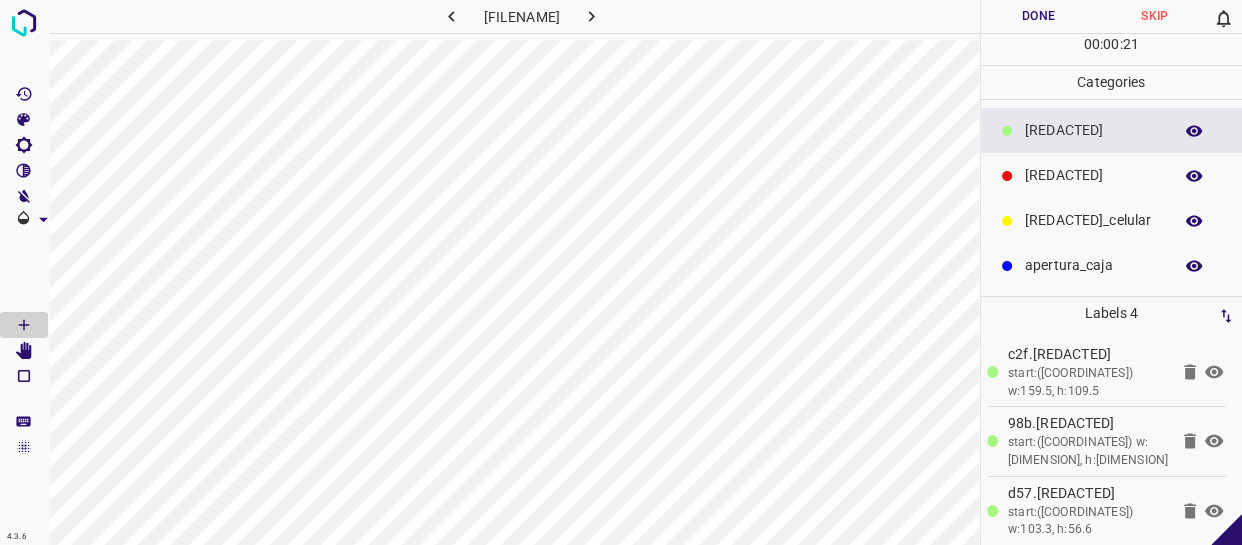 click on "Done" at bounding box center (1039, 16) 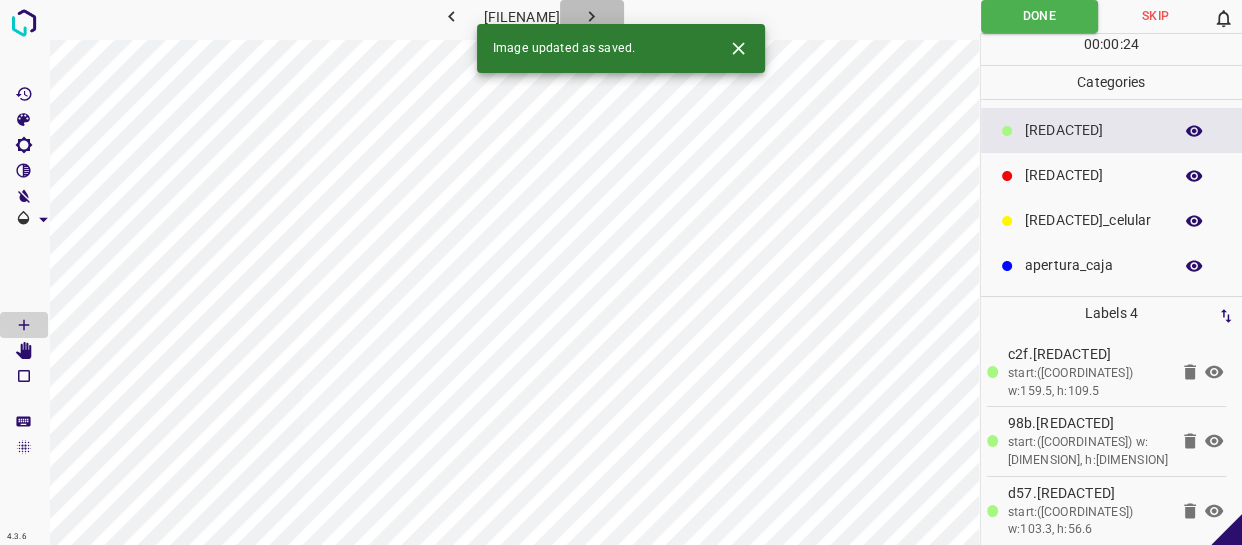 click at bounding box center (591, 16) 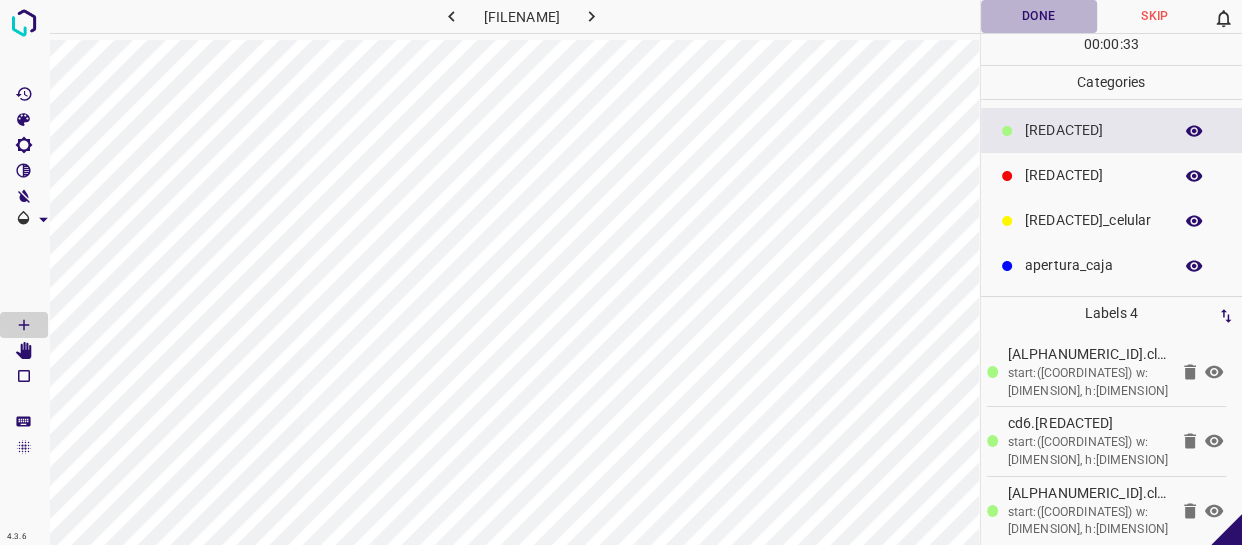 click on "Done" at bounding box center [1039, 16] 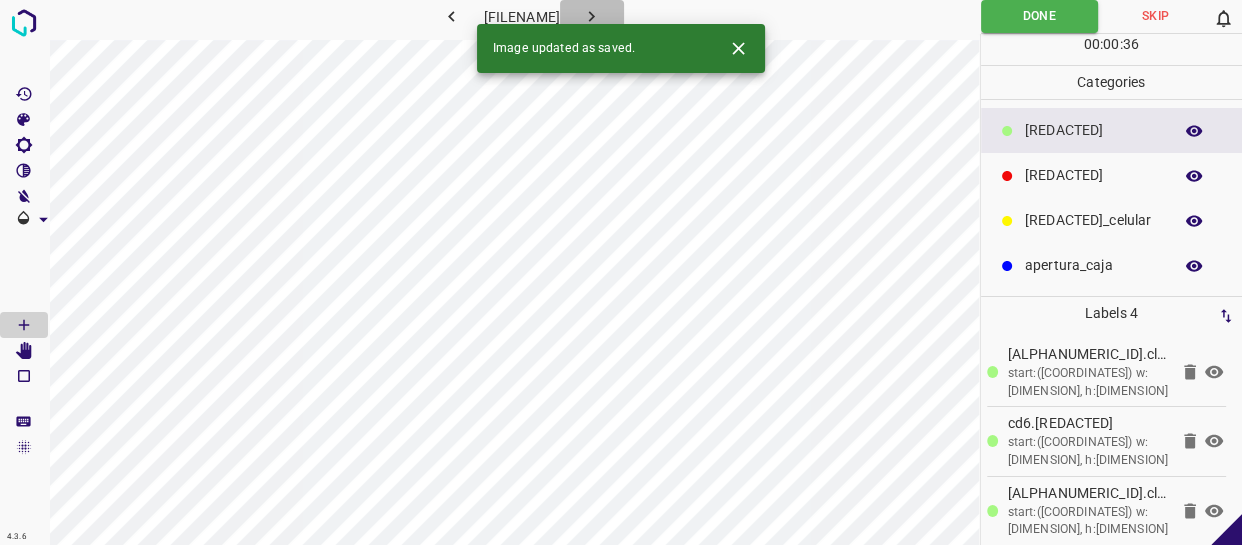 click at bounding box center [591, 16] 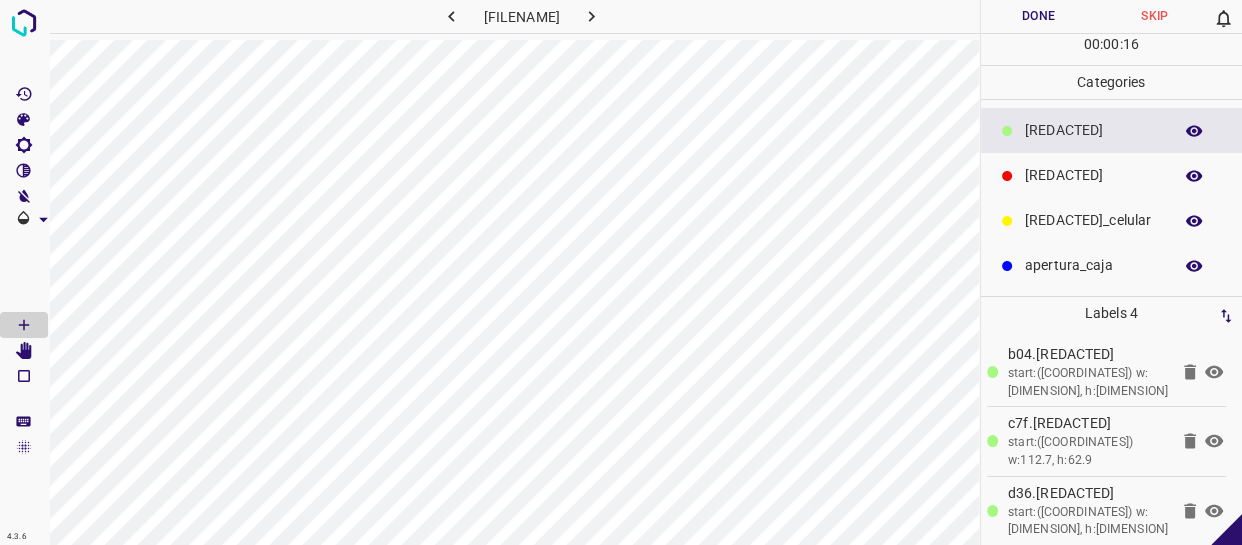 click on "[TITLE]" at bounding box center (1093, 130) 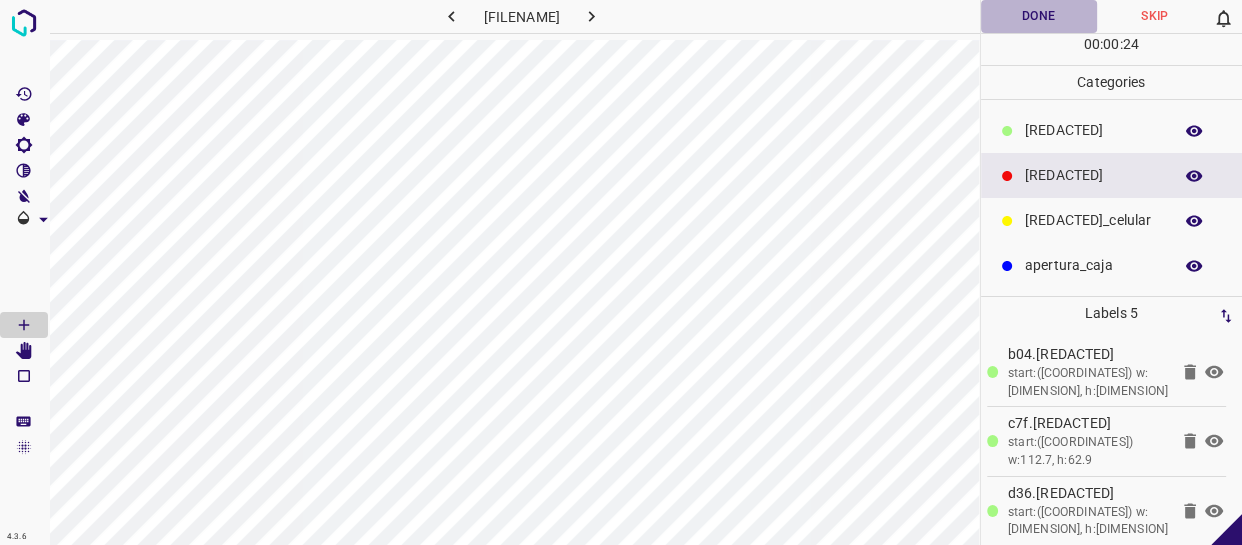 click on "Done" at bounding box center [1039, 16] 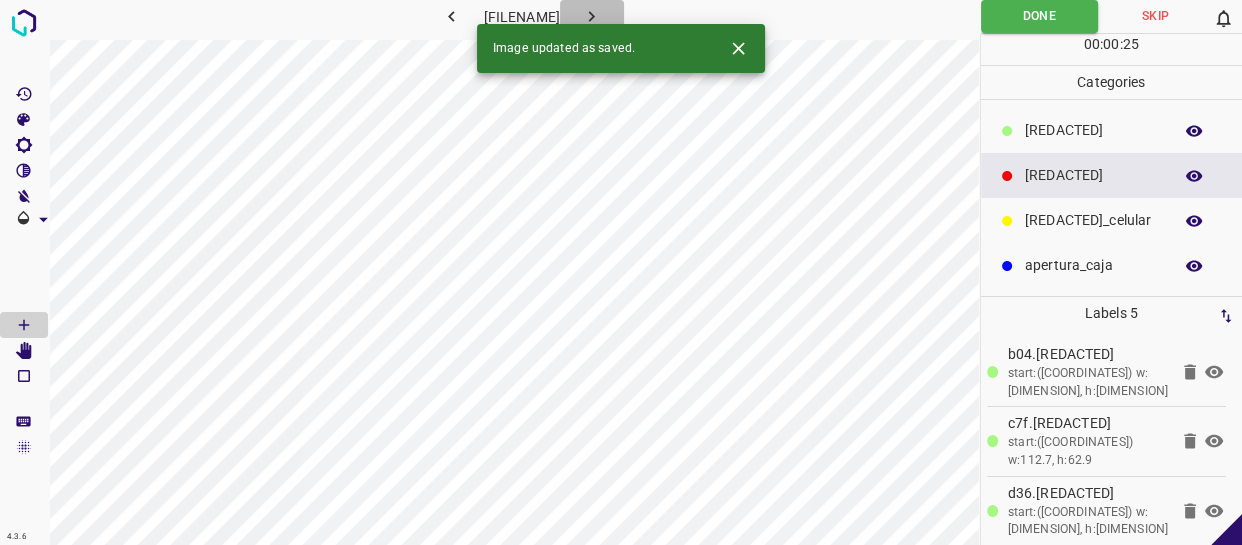 click at bounding box center (591, 16) 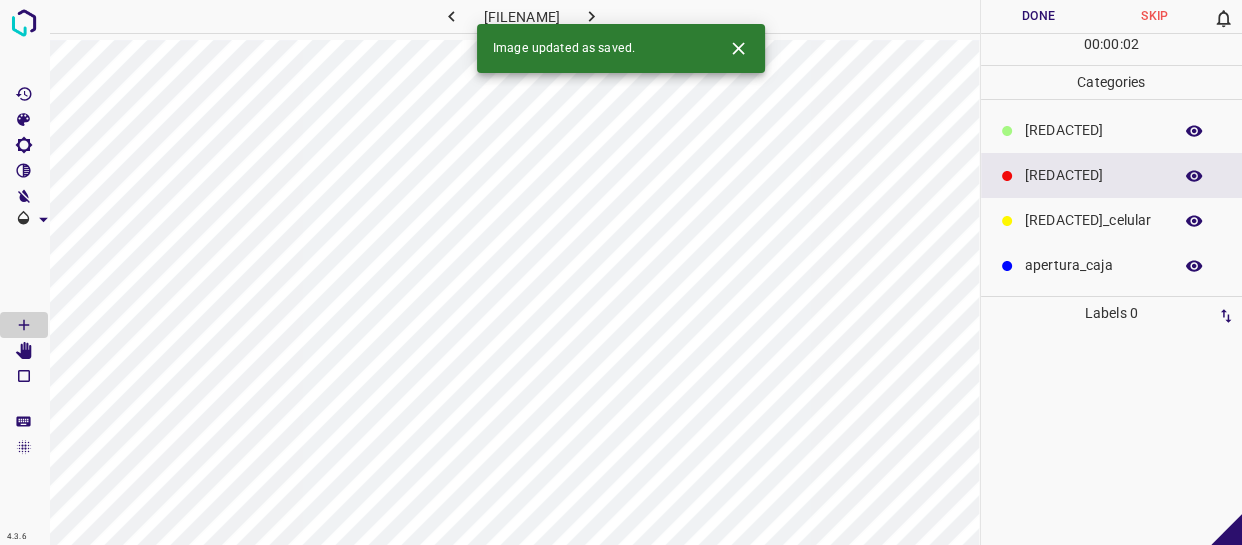 click on "​​cliente" at bounding box center (1093, 130) 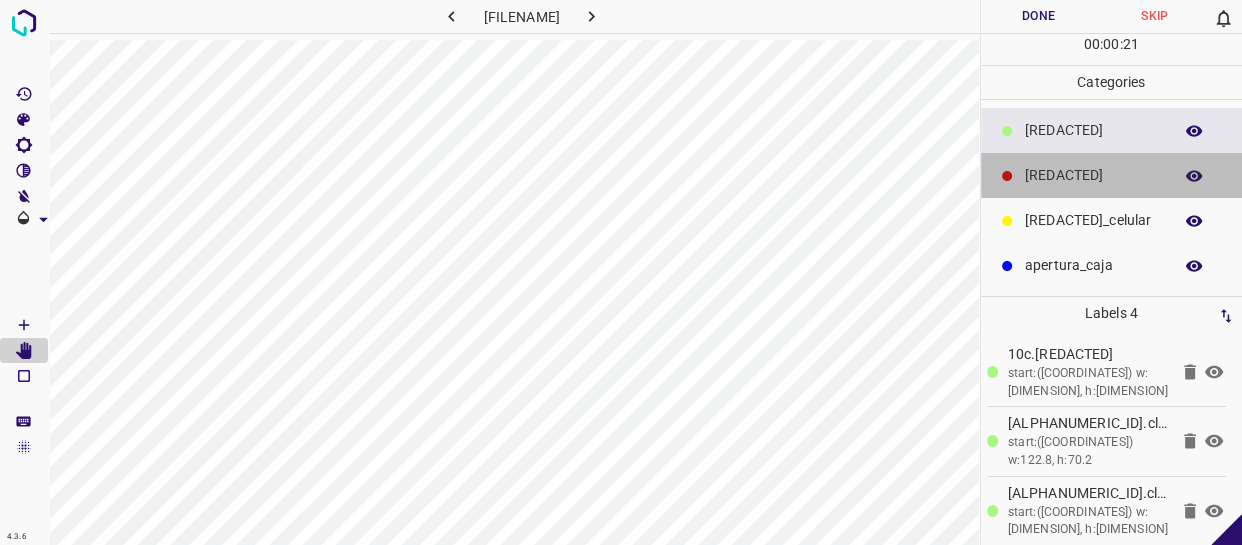 drag, startPoint x: 1079, startPoint y: 161, endPoint x: 1030, endPoint y: 186, distance: 55.00909 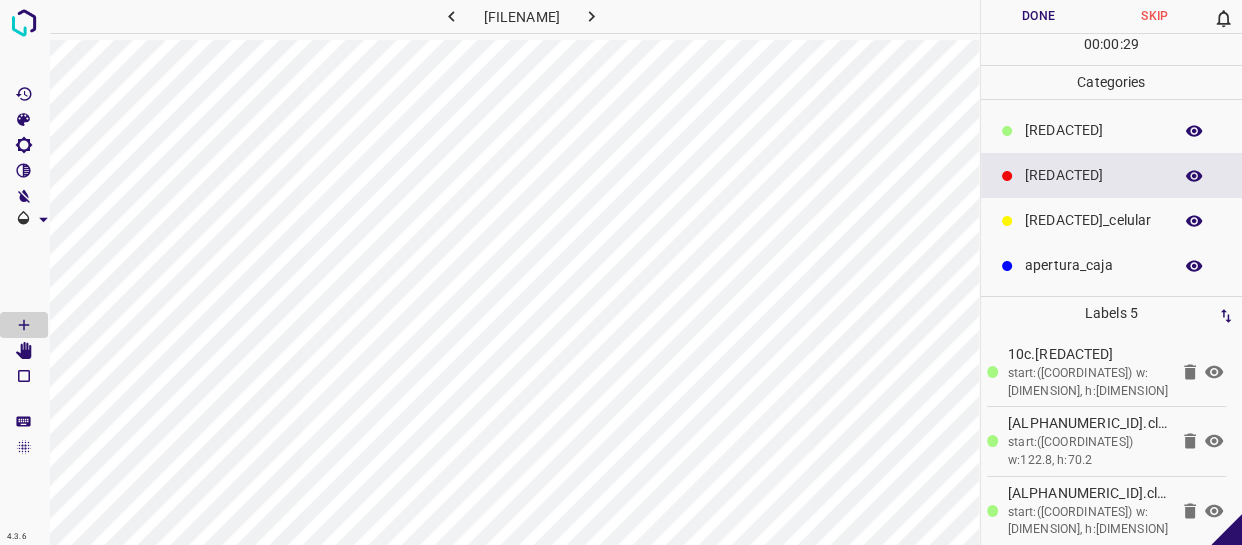 click on "Done" at bounding box center (1039, 16) 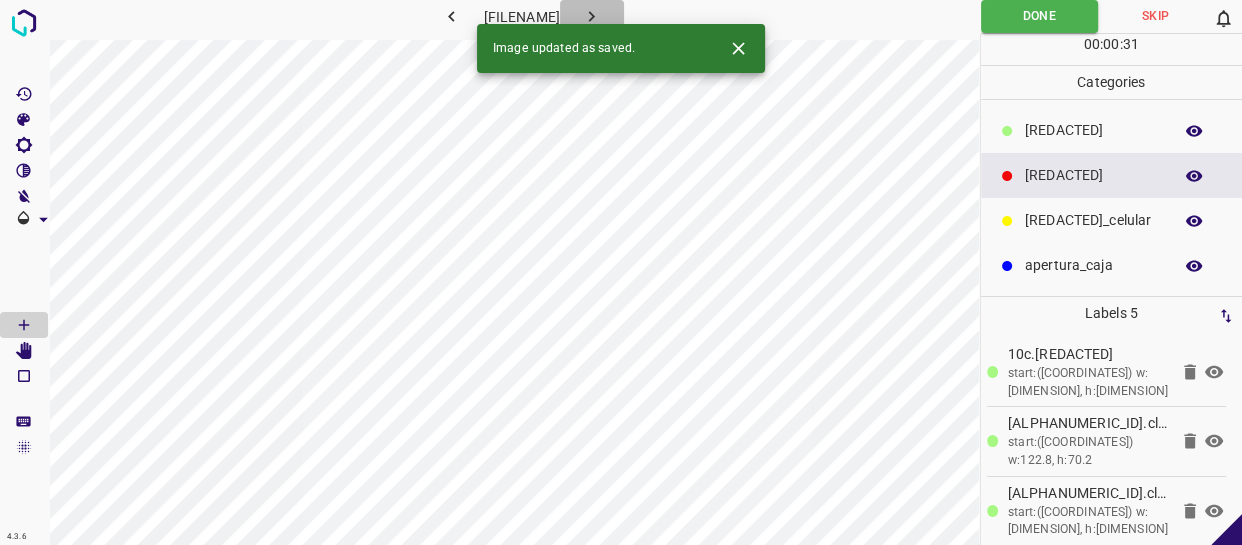 click at bounding box center [591, 16] 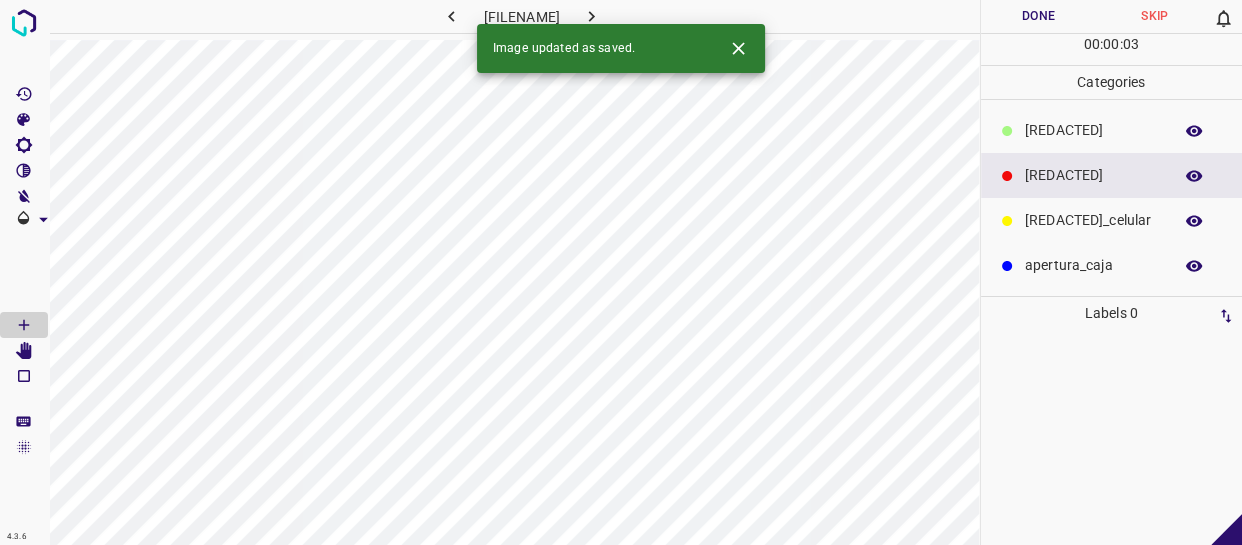 click on "​​cliente" at bounding box center [1093, 130] 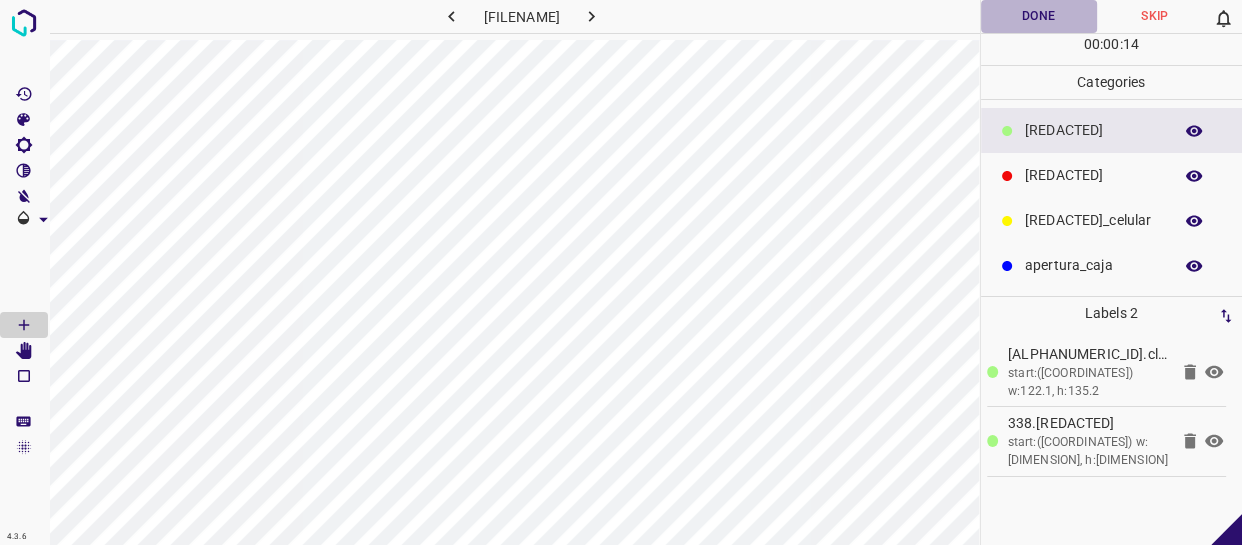 click on "Done" at bounding box center (1039, 16) 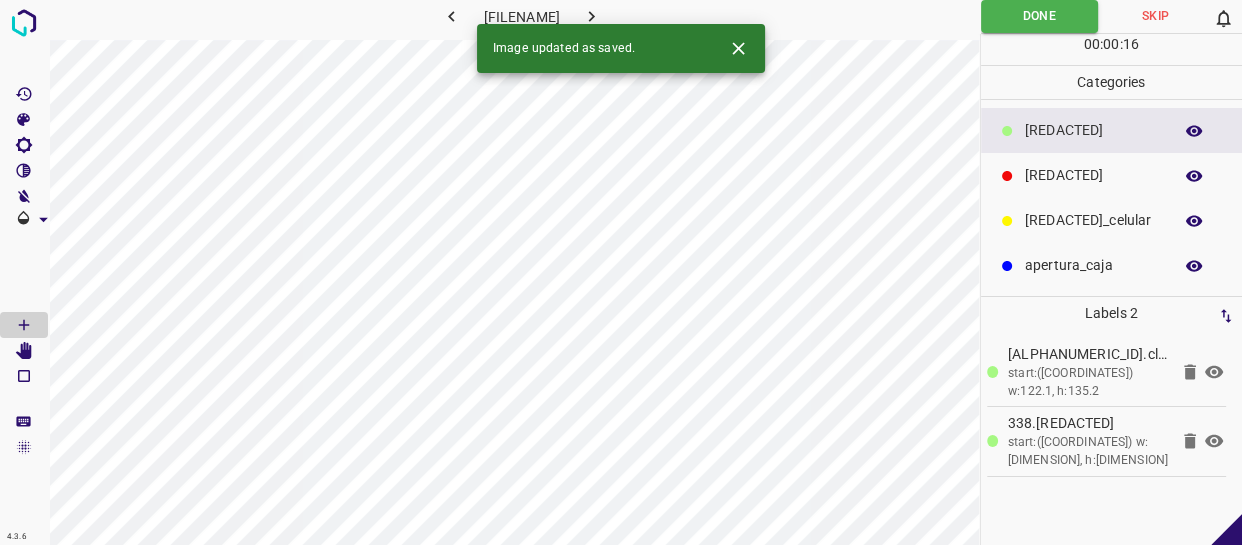 click at bounding box center (591, 16) 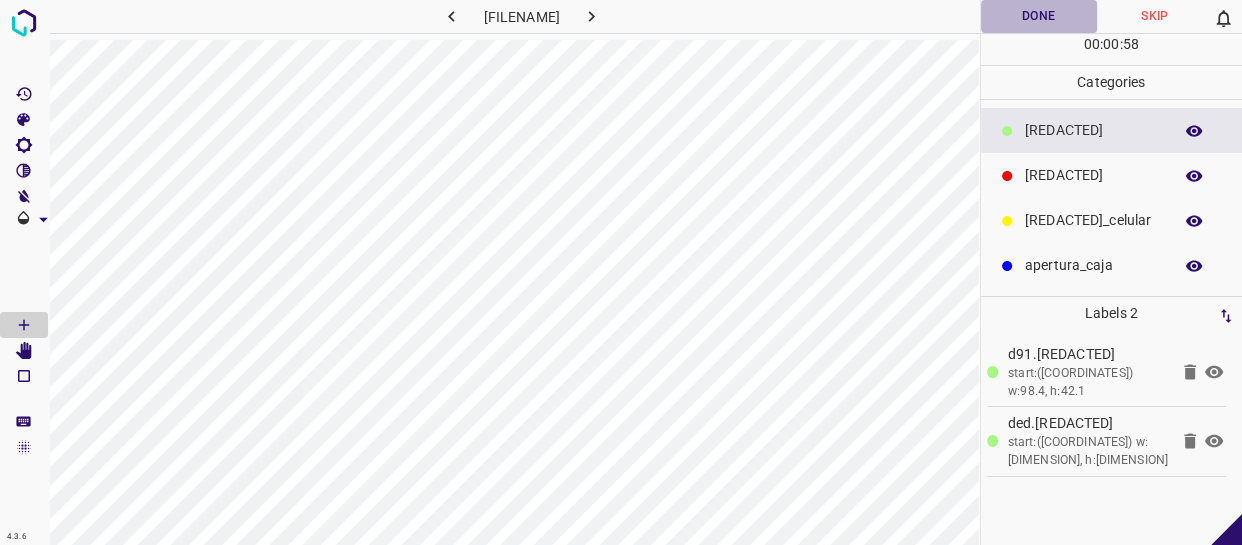 drag, startPoint x: 1038, startPoint y: 20, endPoint x: 1013, endPoint y: 30, distance: 26.925823 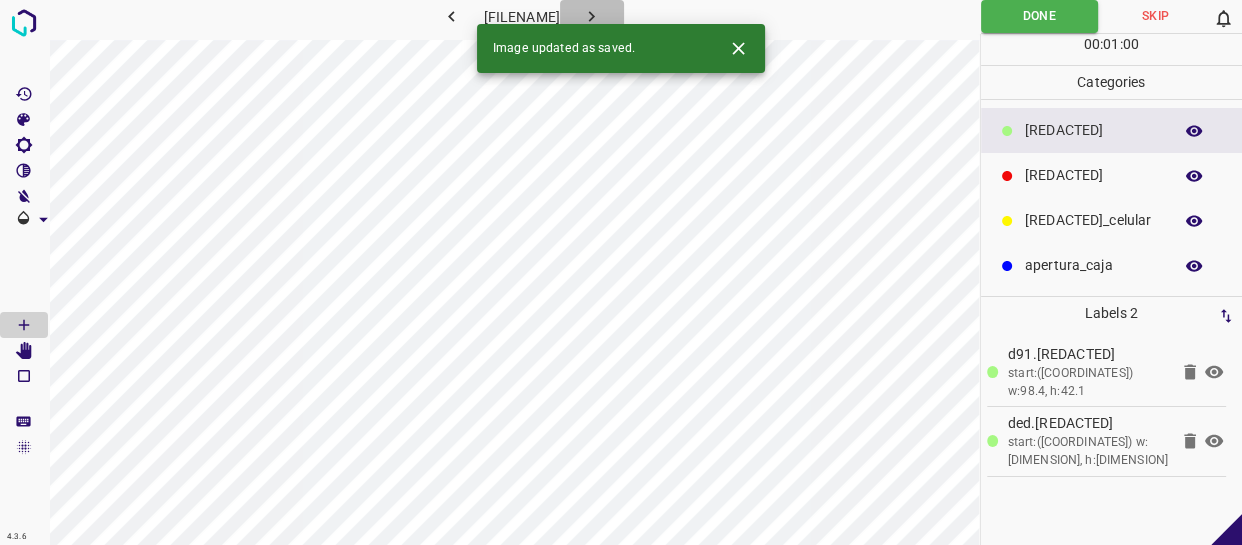 click at bounding box center [591, 16] 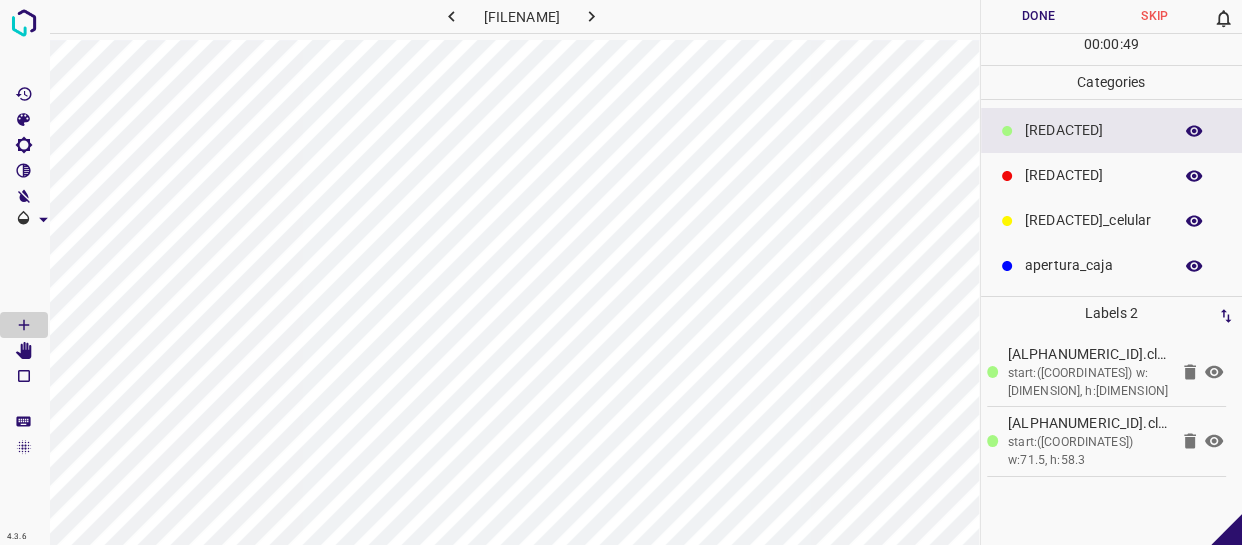 click on "[TITLE]" at bounding box center (1093, 130) 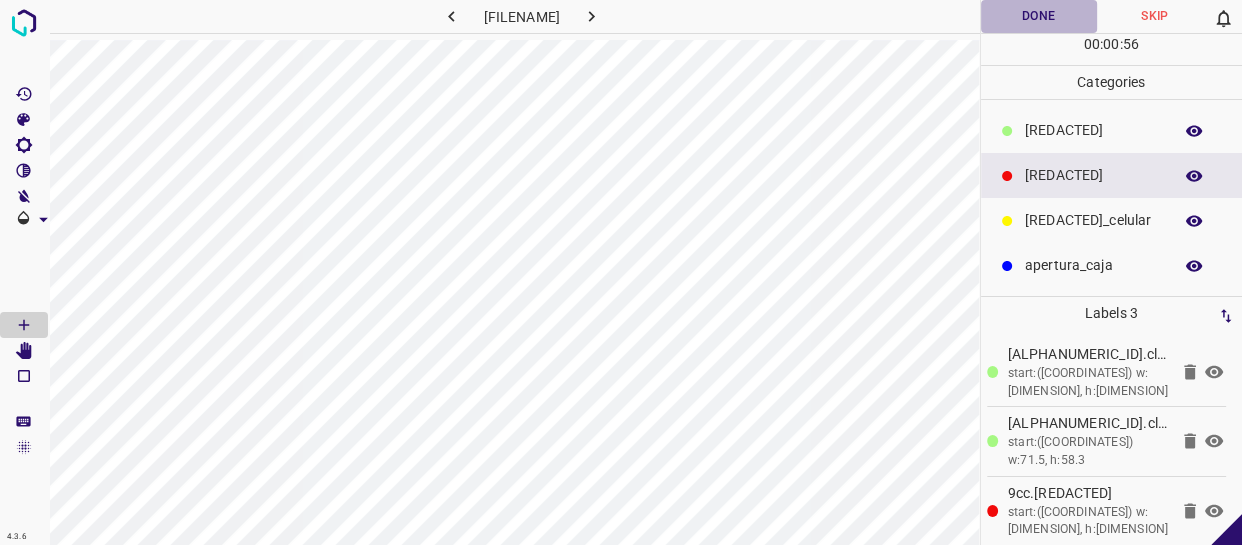 drag, startPoint x: 1064, startPoint y: 22, endPoint x: 983, endPoint y: 104, distance: 115.260574 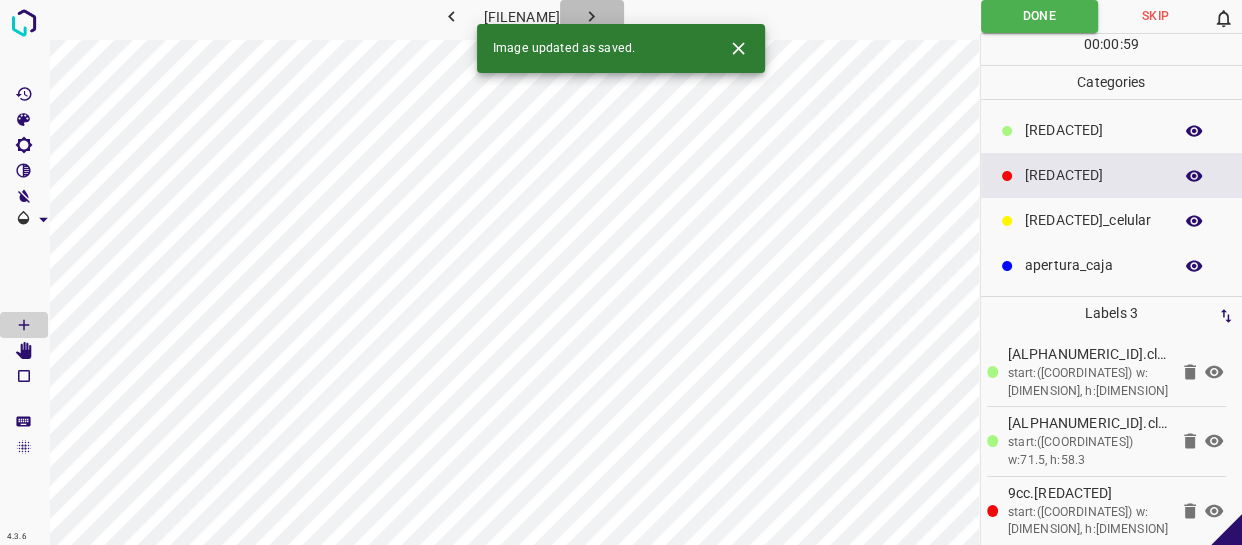 click at bounding box center [591, 16] 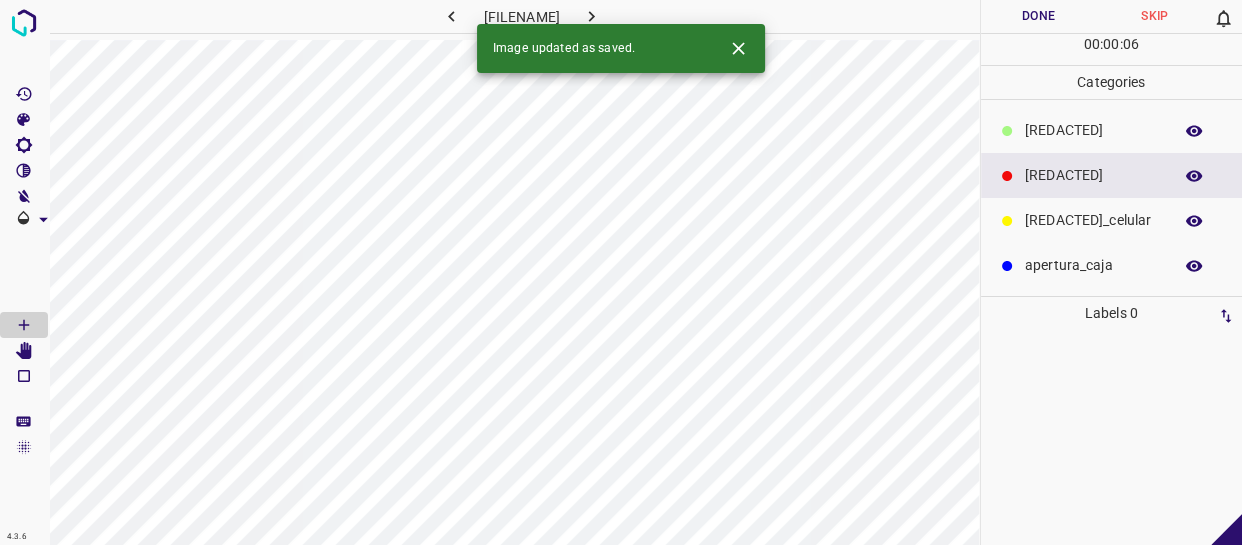 drag, startPoint x: 1039, startPoint y: 132, endPoint x: 1022, endPoint y: 139, distance: 18.384777 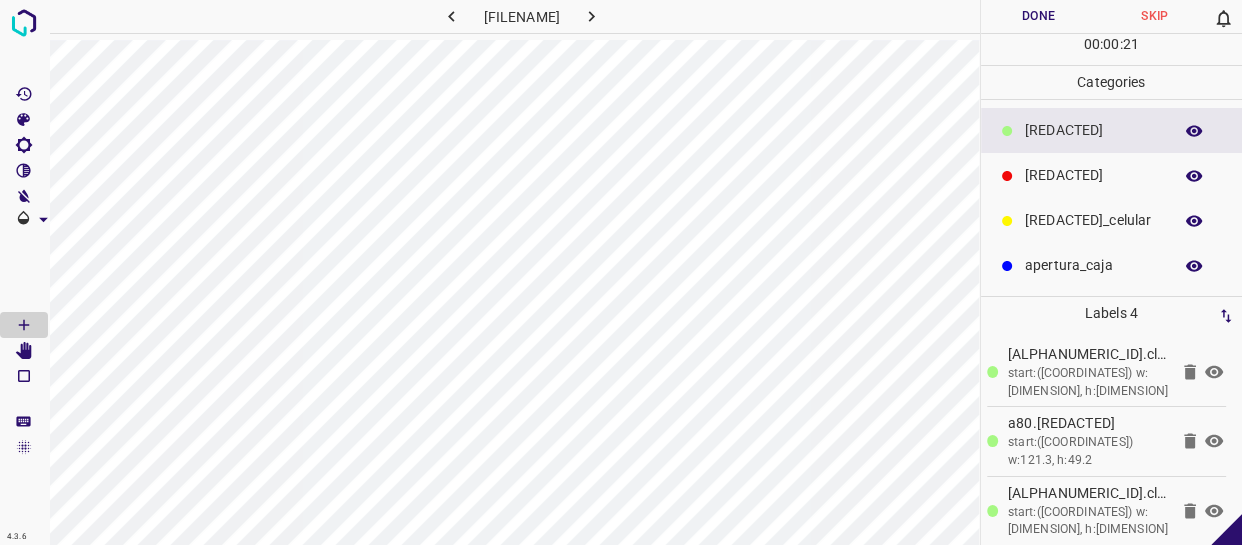 drag, startPoint x: 1075, startPoint y: 172, endPoint x: 980, endPoint y: 218, distance: 105.550934 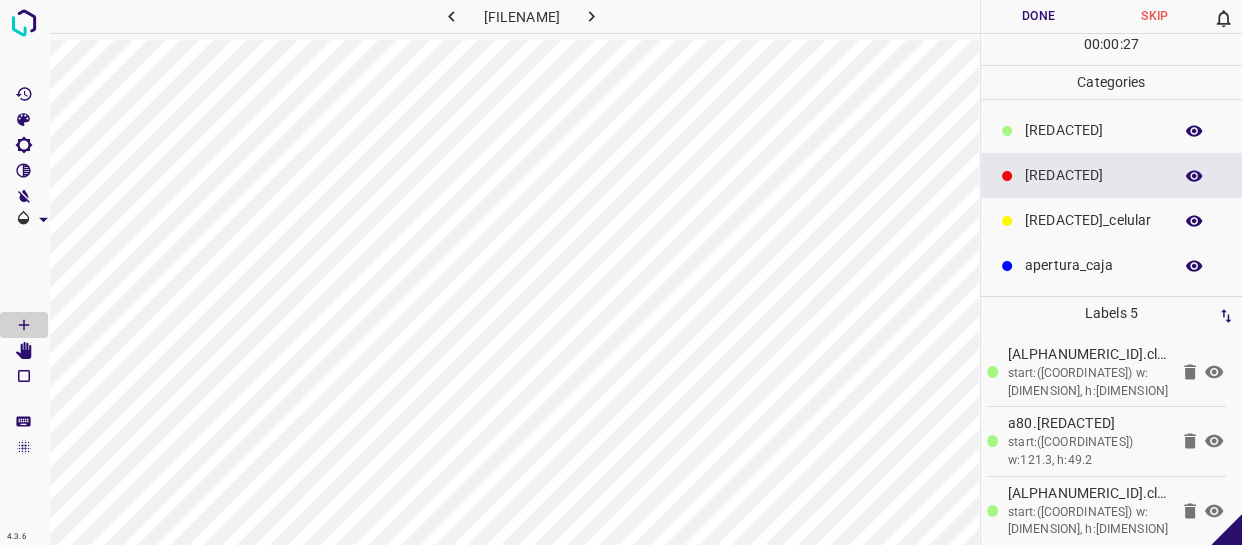 click on "Done" at bounding box center (1039, 16) 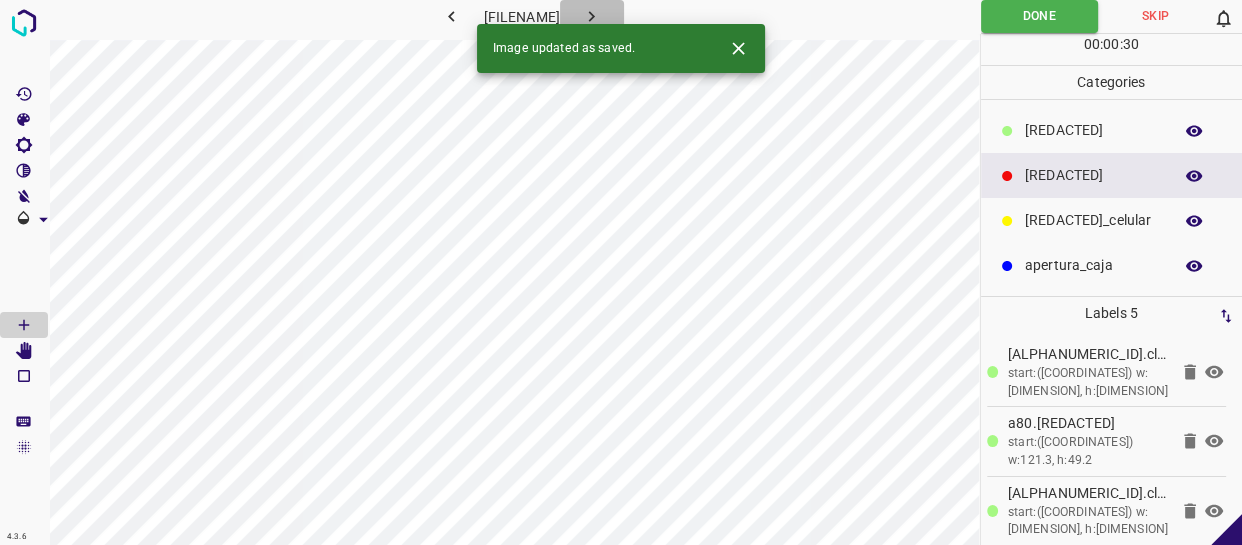 click at bounding box center [591, 16] 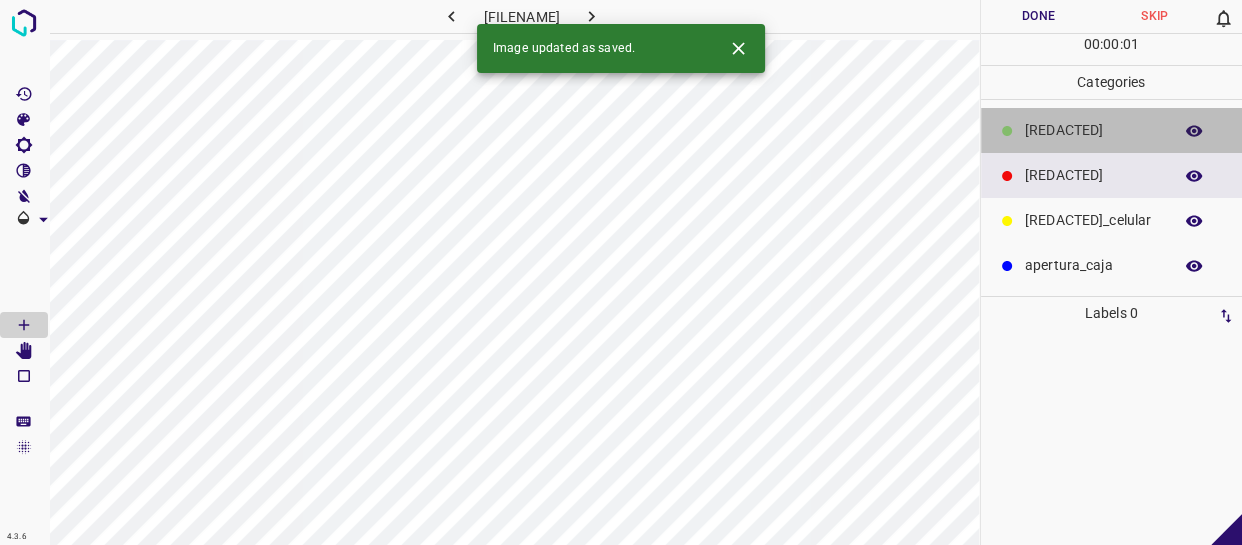 click on "​​cliente" at bounding box center (1112, 130) 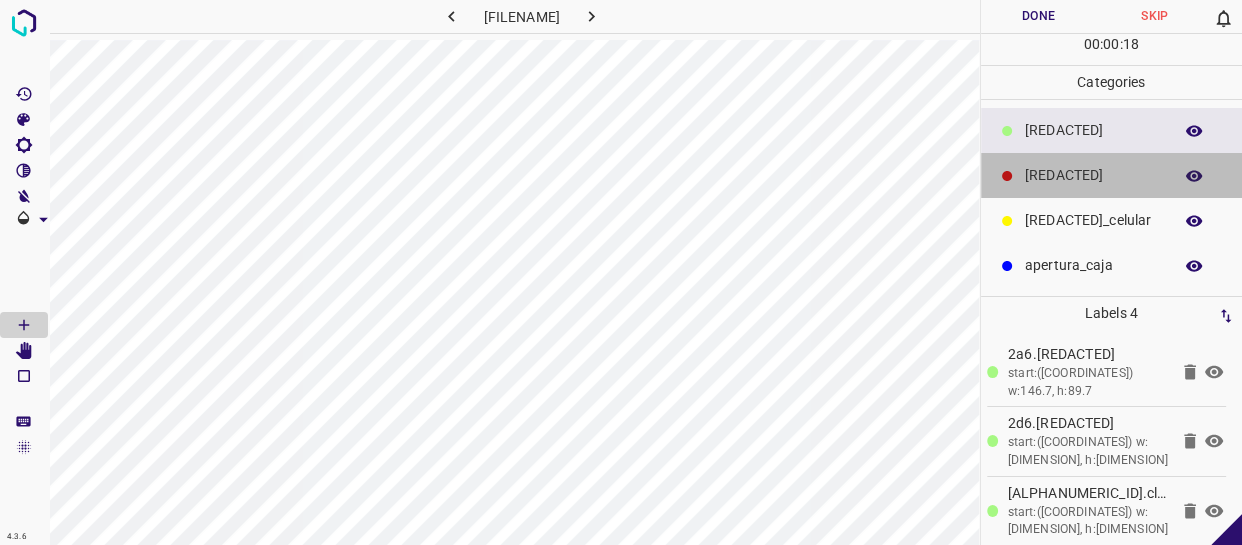 drag, startPoint x: 1099, startPoint y: 177, endPoint x: 998, endPoint y: 210, distance: 106.25441 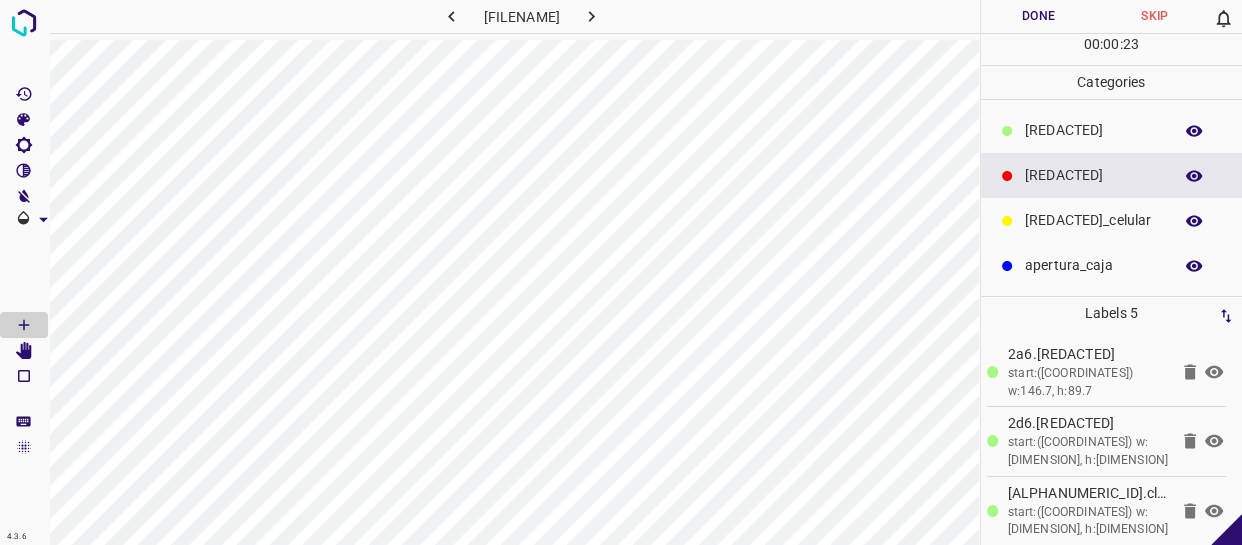 click on "Done" at bounding box center [1039, 16] 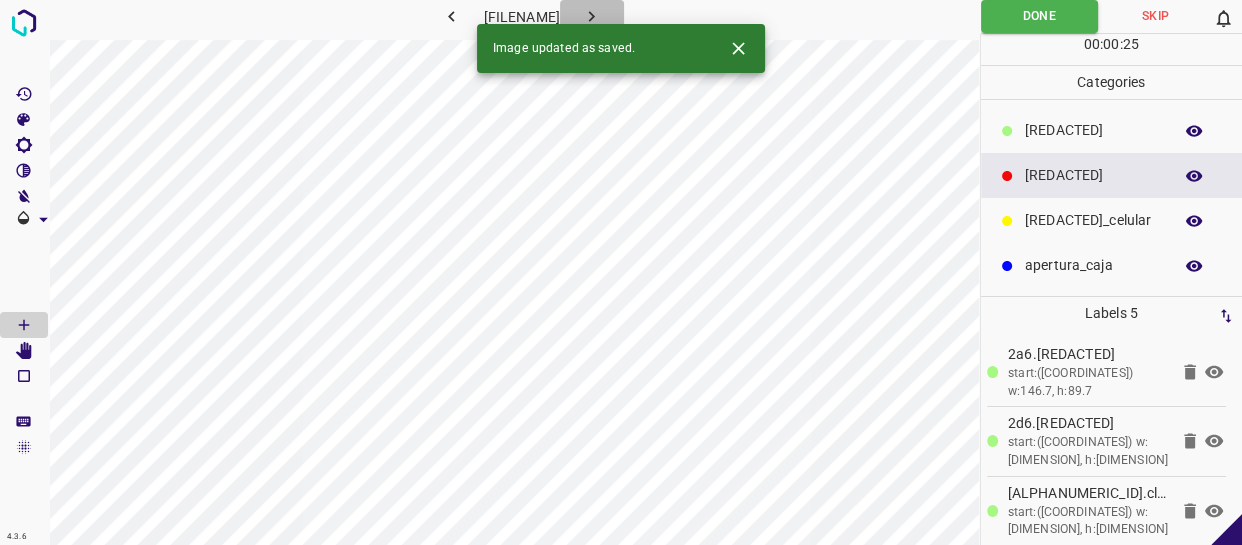 click at bounding box center [591, 16] 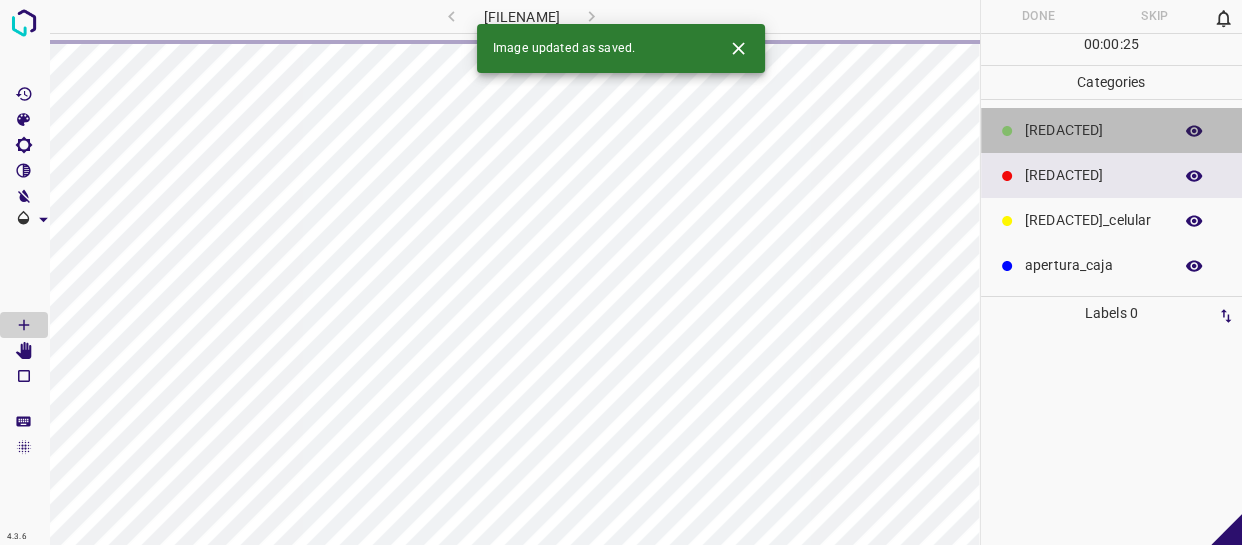click on "​​cliente" at bounding box center [1112, 130] 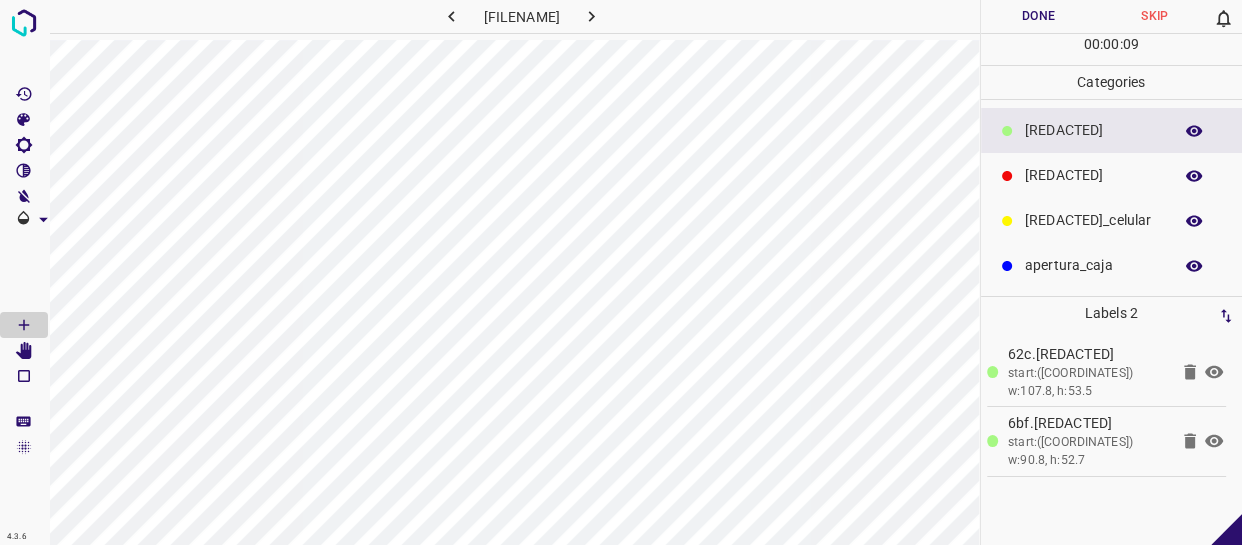 drag, startPoint x: 1113, startPoint y: 184, endPoint x: 1076, endPoint y: 187, distance: 37.12142 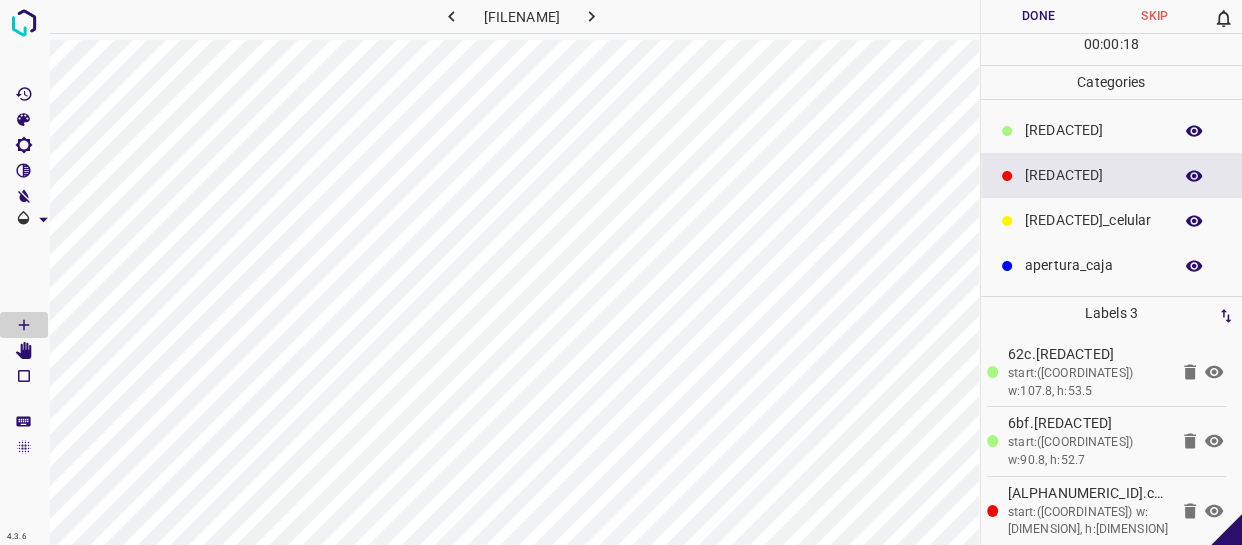 click on "Done" at bounding box center (1039, 16) 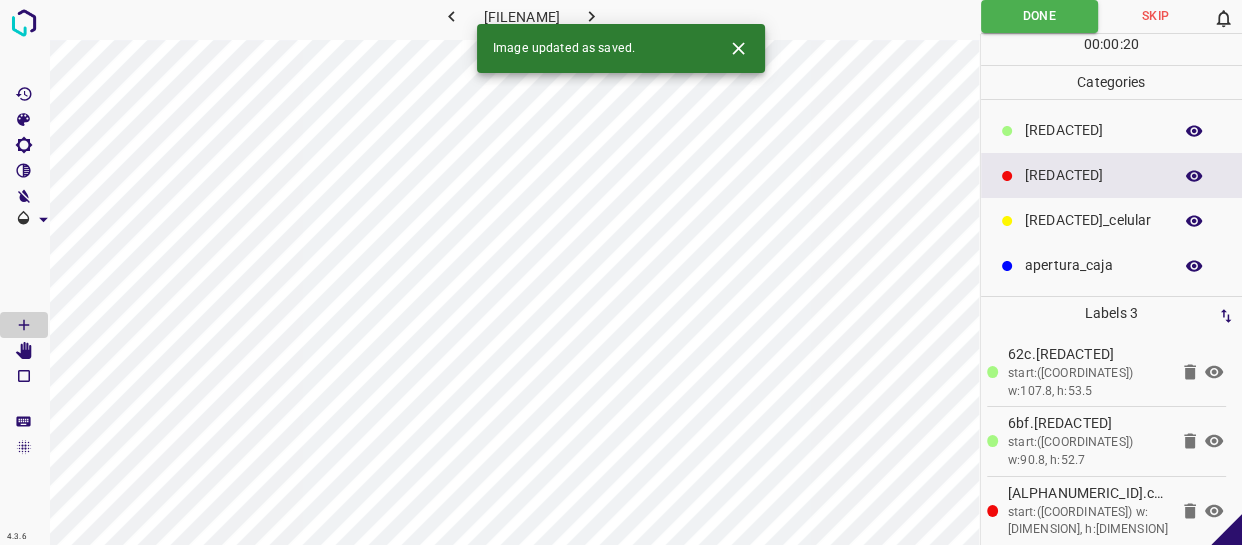 click at bounding box center [591, 16] 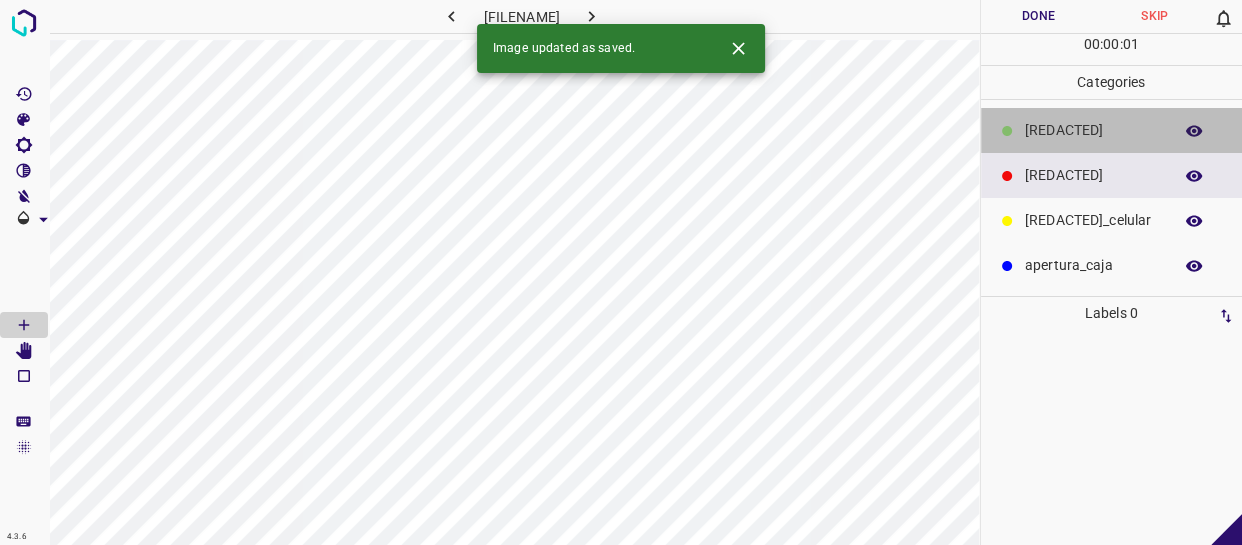 click on "​​cliente" at bounding box center [1093, 130] 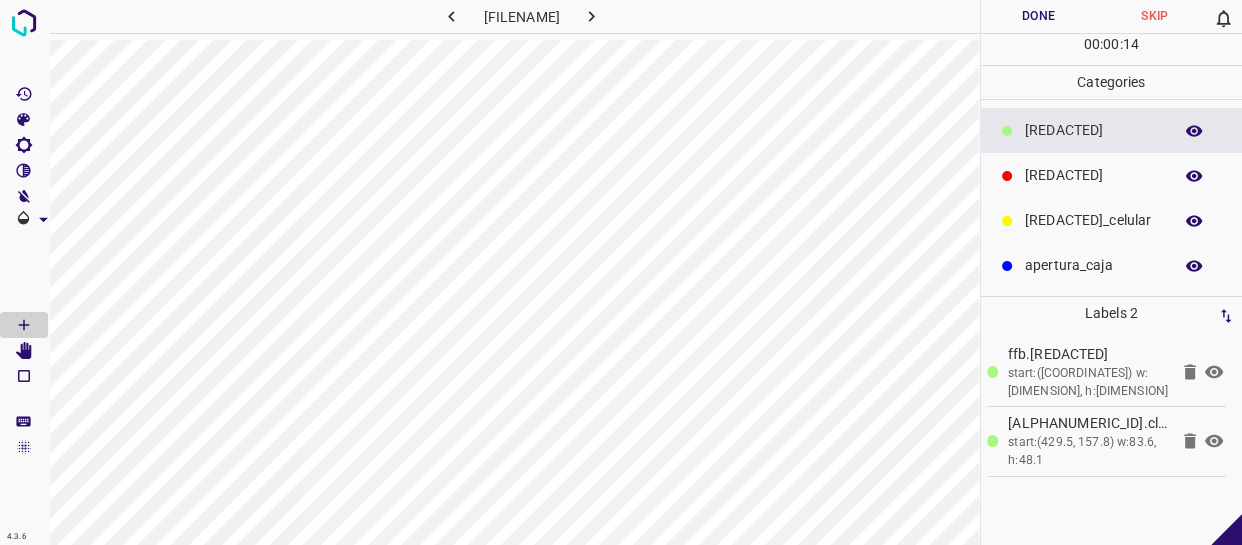 drag, startPoint x: 1094, startPoint y: 178, endPoint x: 1062, endPoint y: 185, distance: 32.75668 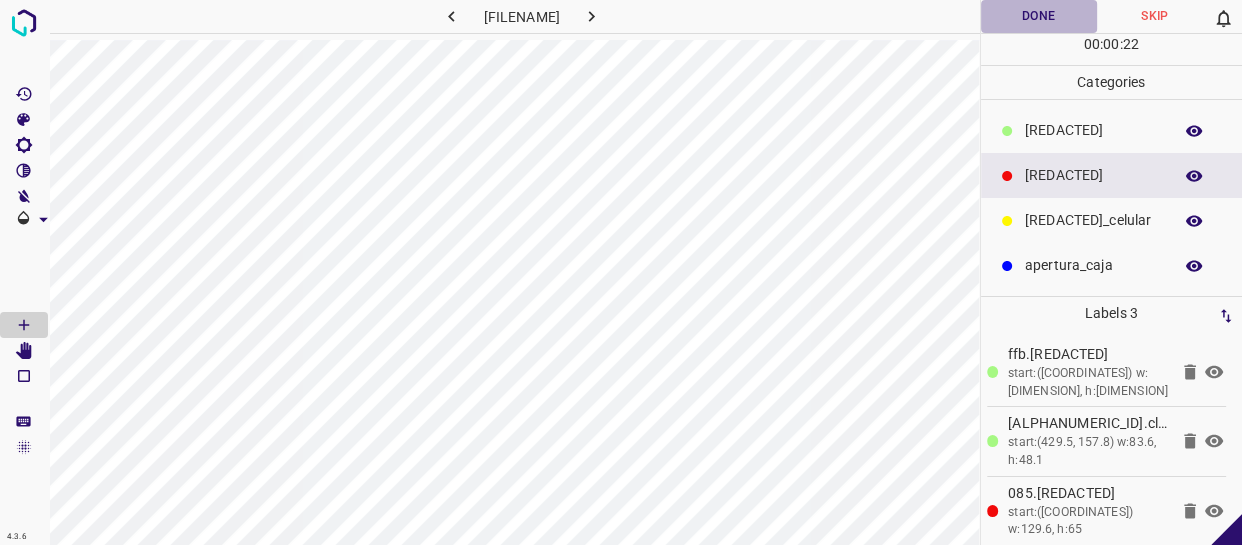 click on "Done" at bounding box center [1039, 16] 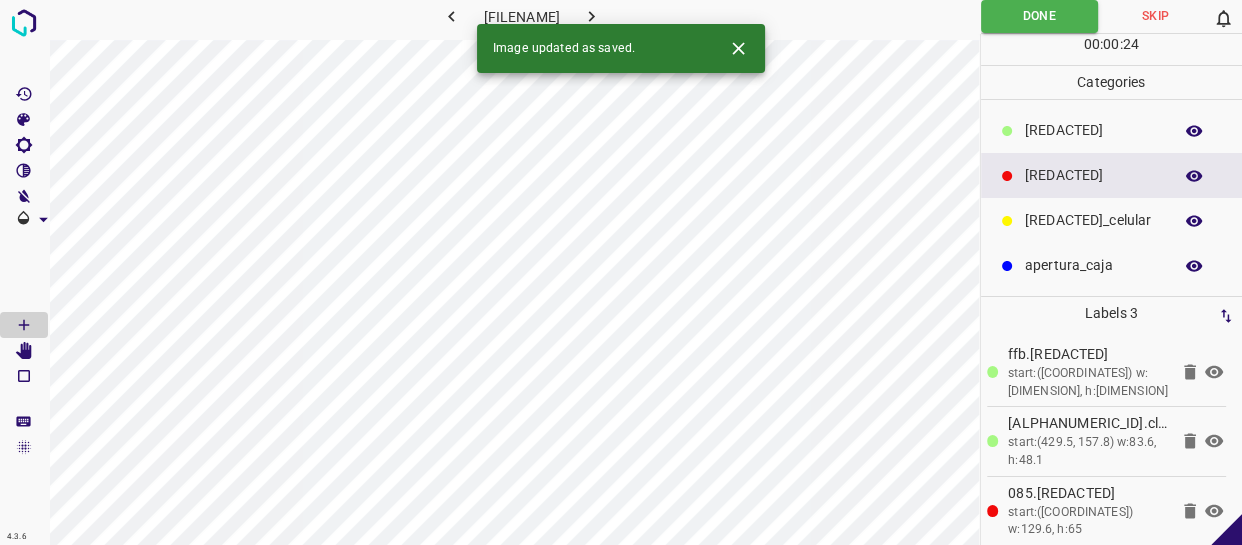 click at bounding box center (592, 16) 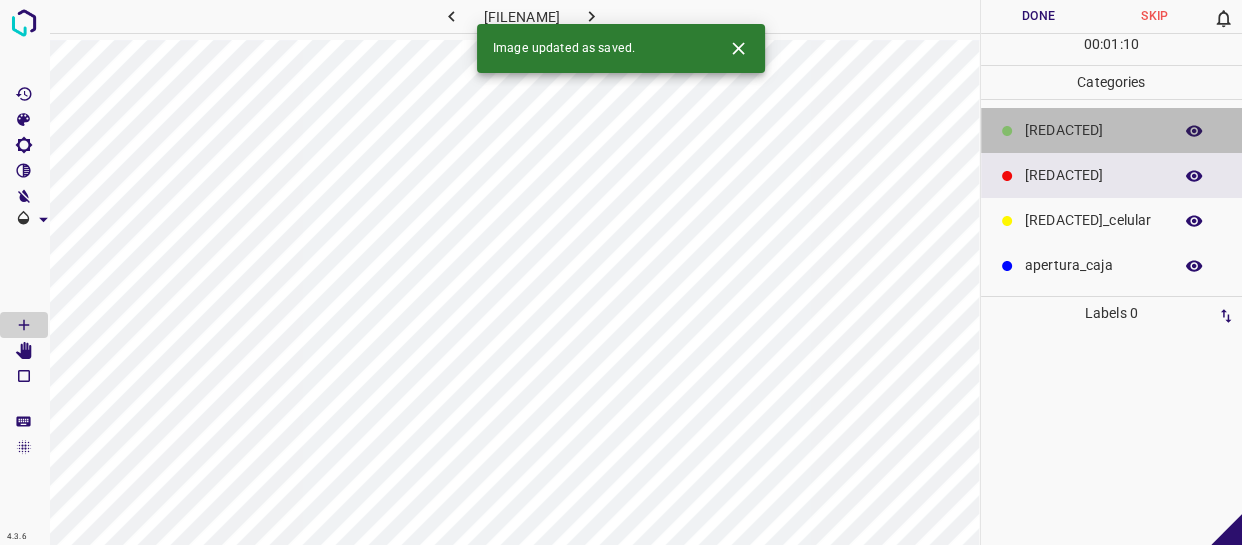 click on "​​cliente" at bounding box center [1093, 130] 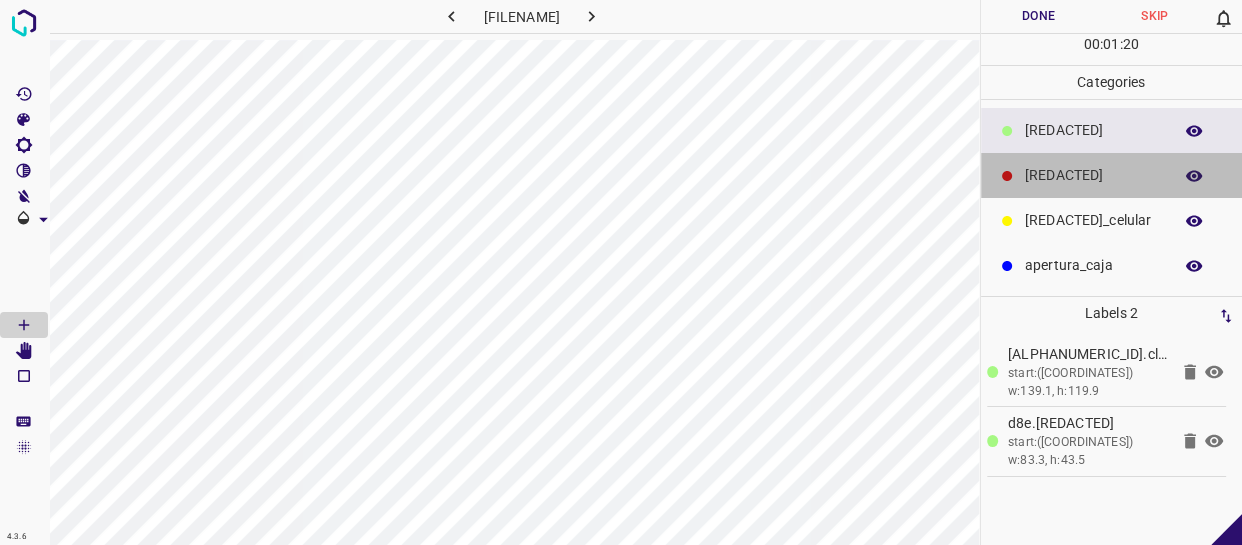 click on "[TITLE]" at bounding box center (1112, 175) 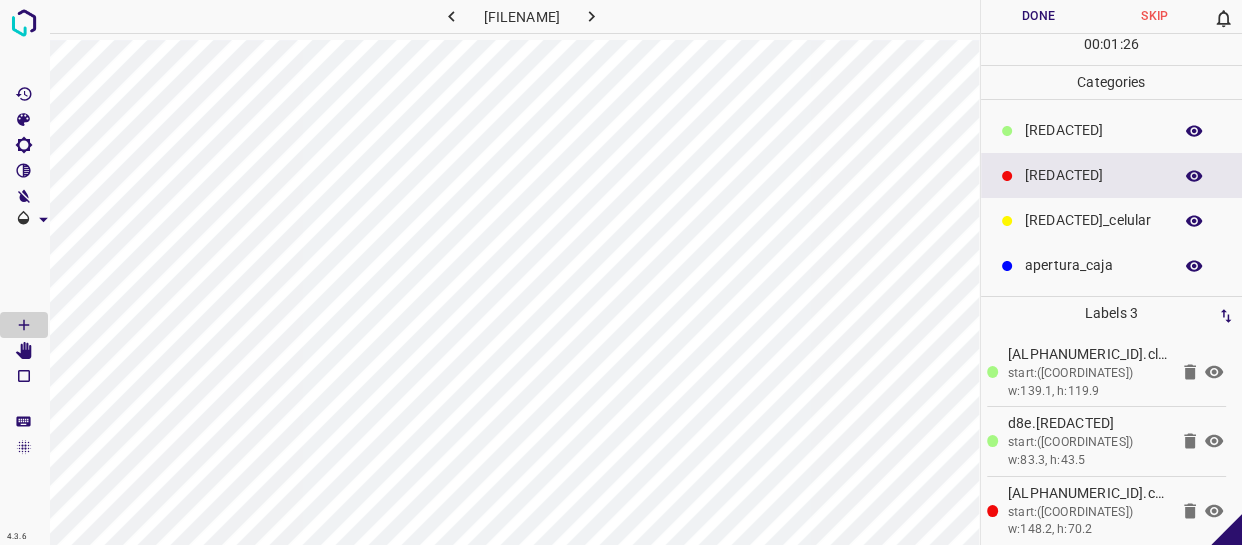 click on "Done" at bounding box center [1039, 16] 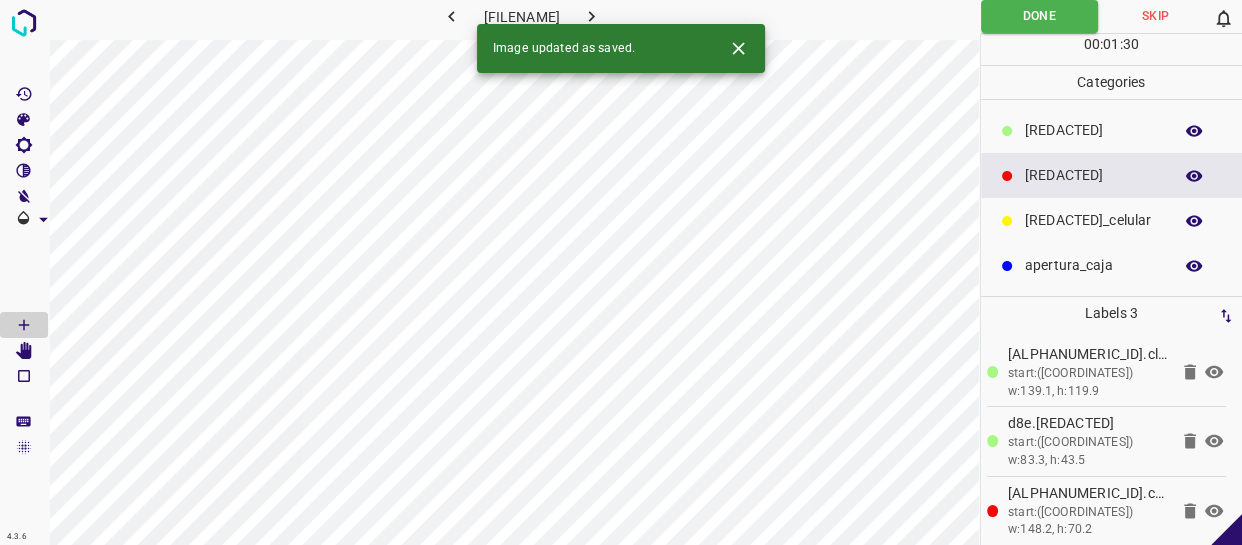 click at bounding box center [591, 16] 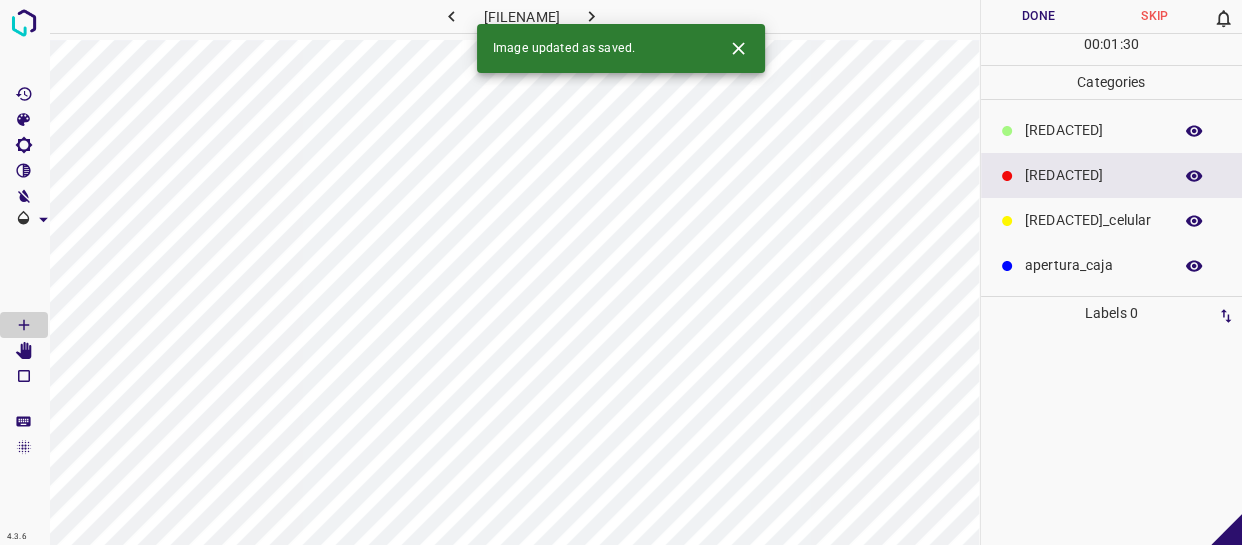 click on "​​cliente" at bounding box center [1093, 130] 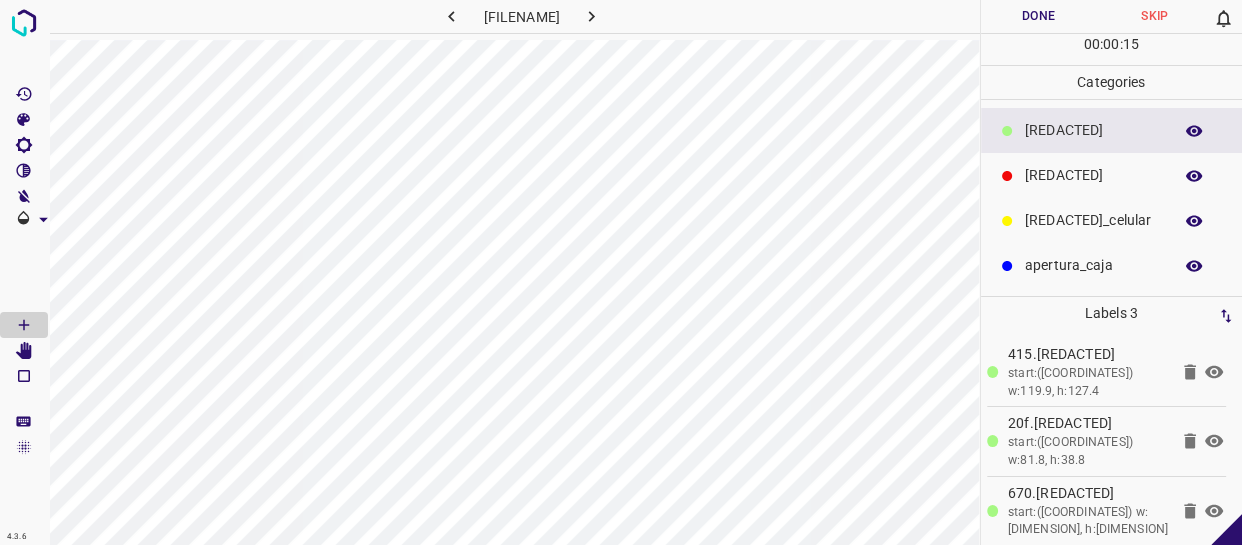 click on "[TITLE]" at bounding box center [1093, 130] 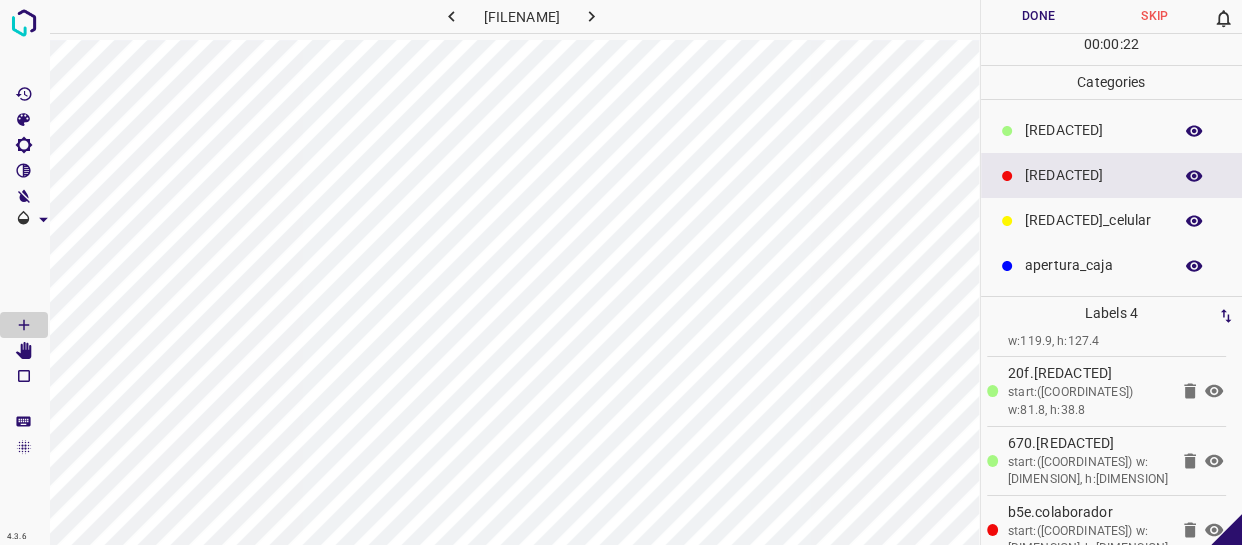 scroll, scrollTop: 77, scrollLeft: 0, axis: vertical 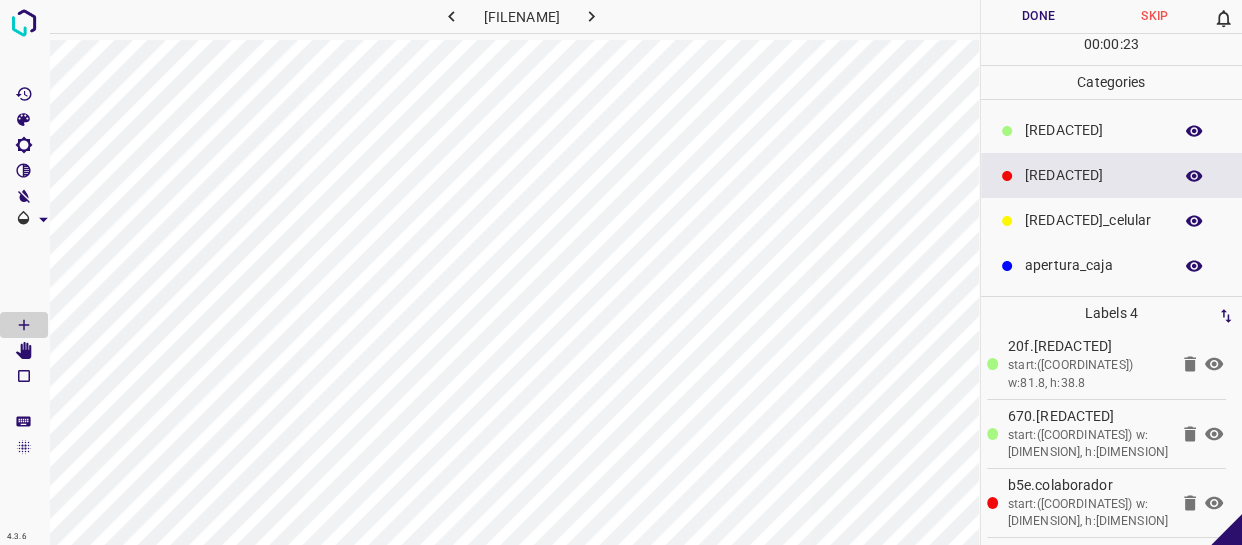 click on "Done" at bounding box center [1039, 16] 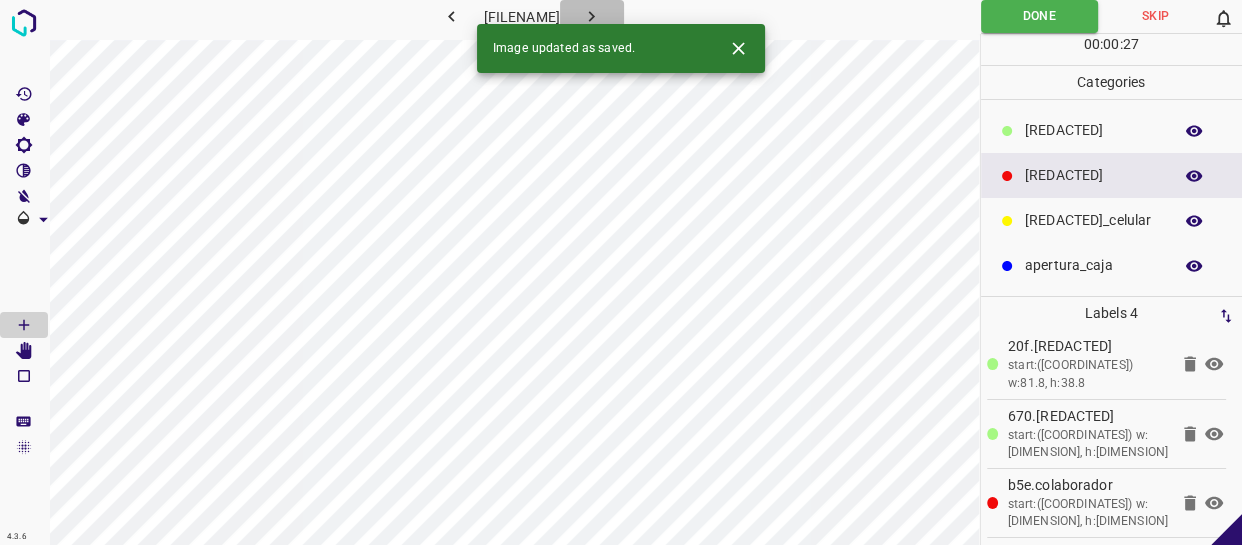 click at bounding box center (591, 16) 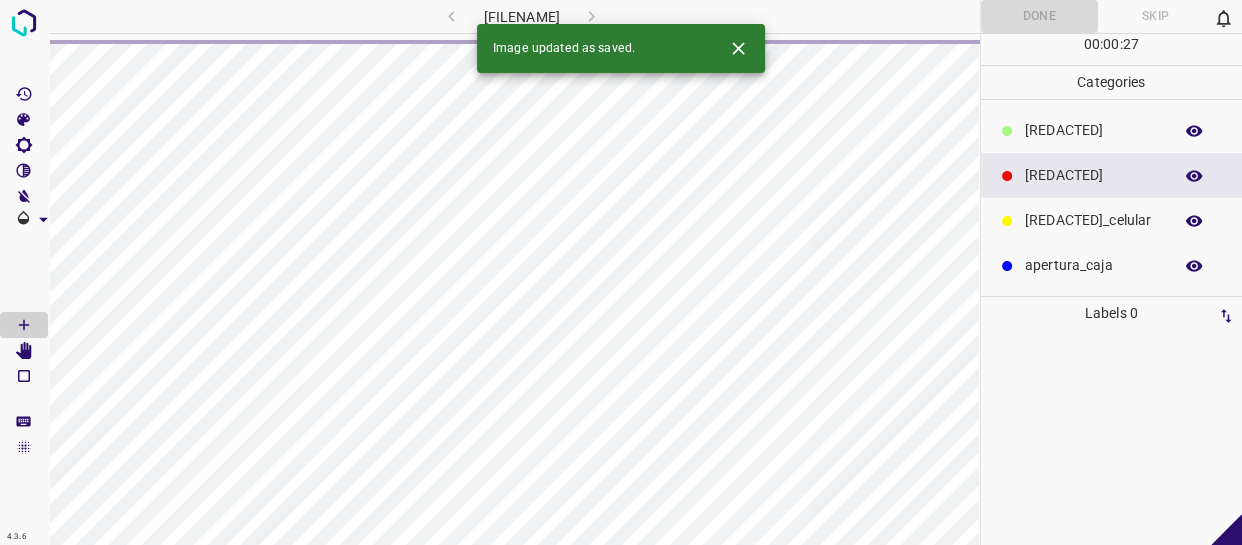 scroll, scrollTop: 0, scrollLeft: 0, axis: both 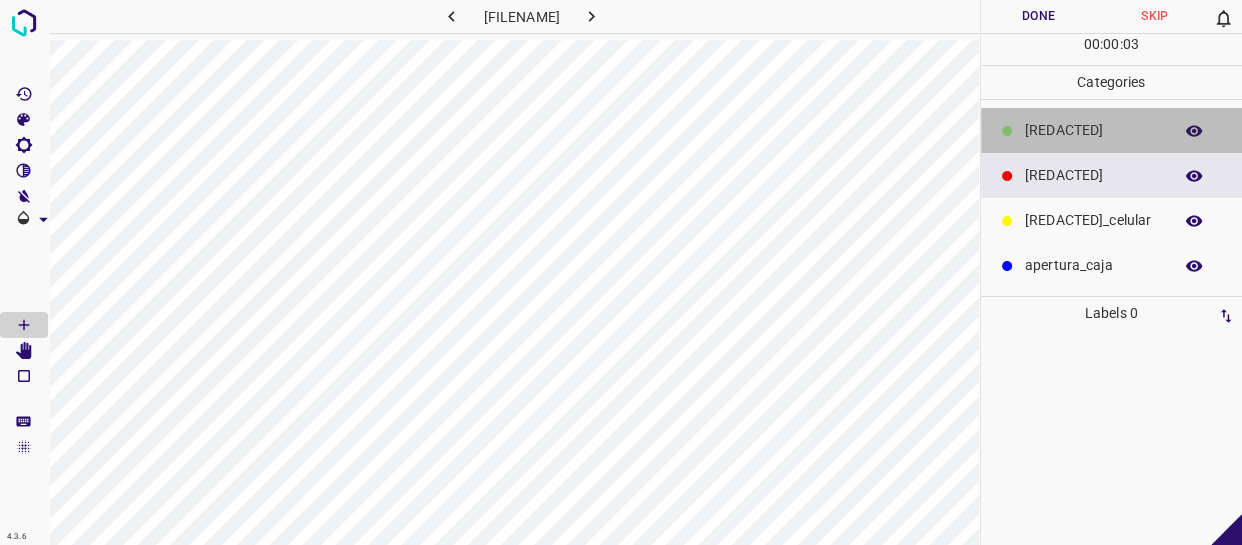 click on "​​cliente" at bounding box center [1112, 130] 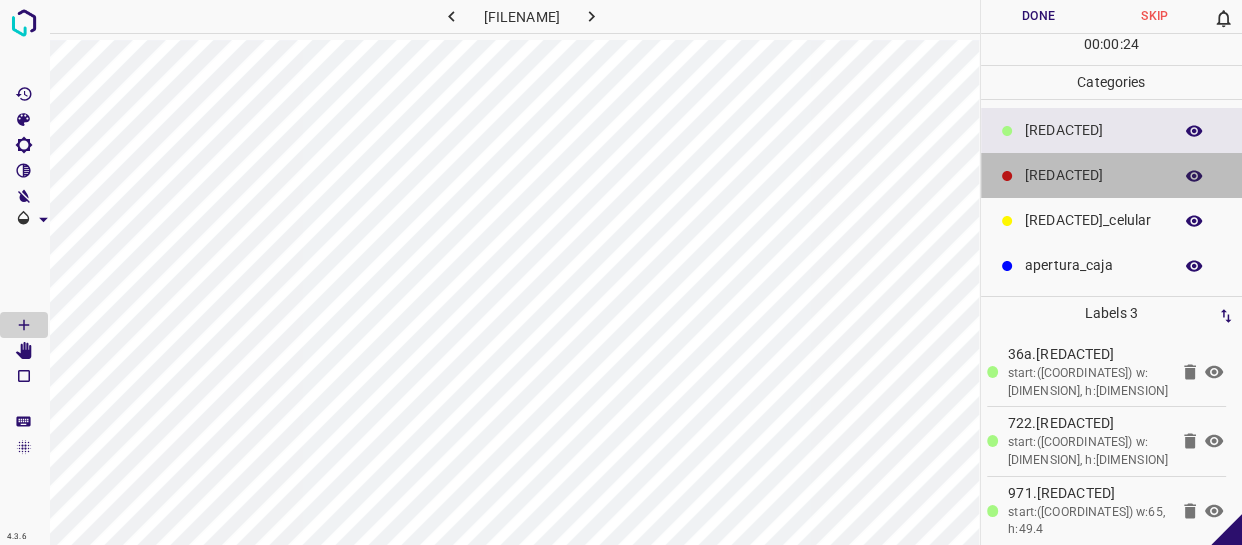 drag, startPoint x: 1041, startPoint y: 161, endPoint x: 1021, endPoint y: 174, distance: 23.853722 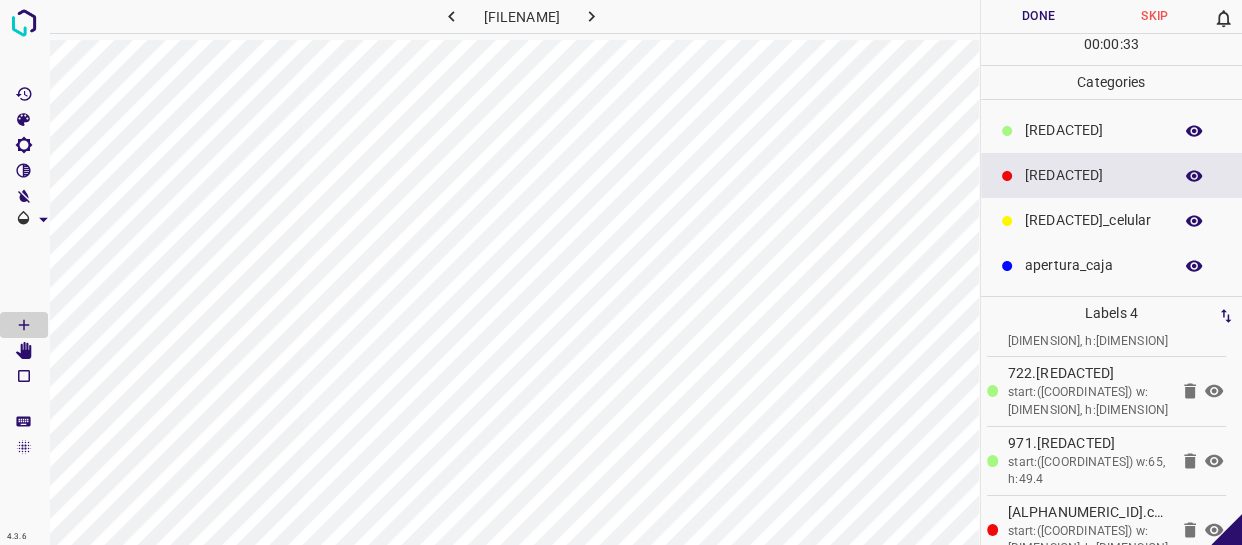 scroll, scrollTop: 77, scrollLeft: 0, axis: vertical 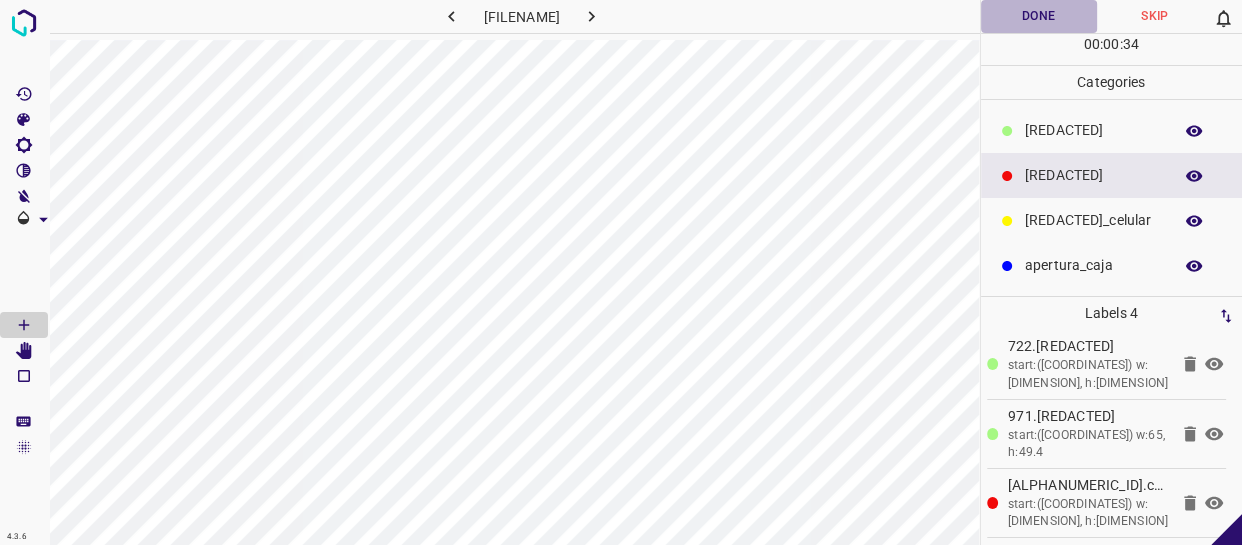 click on "Done" at bounding box center [1039, 16] 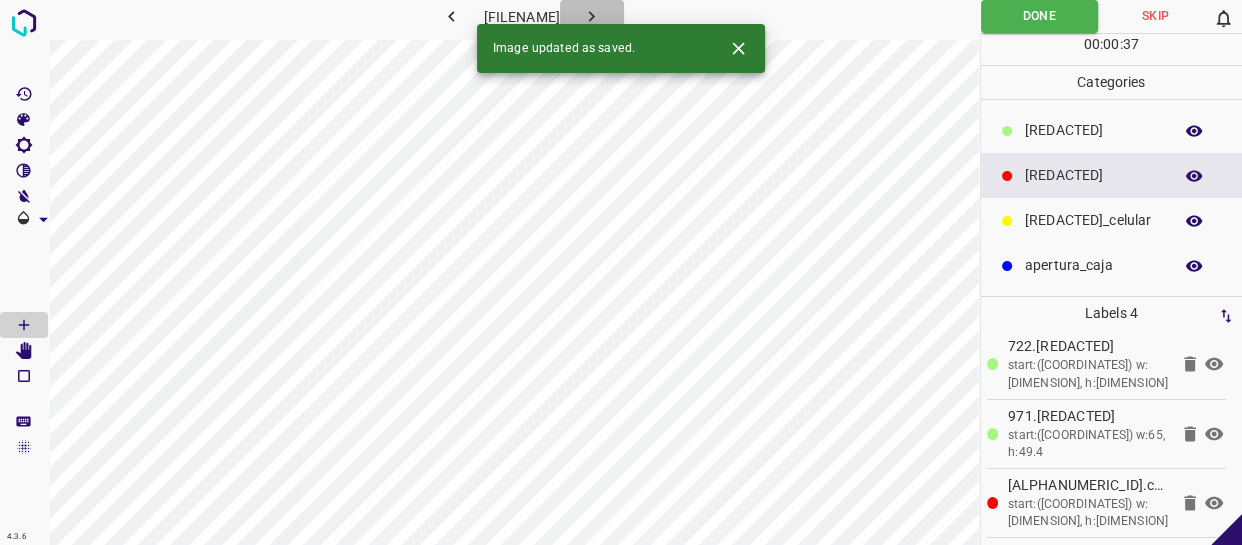 click at bounding box center (591, 16) 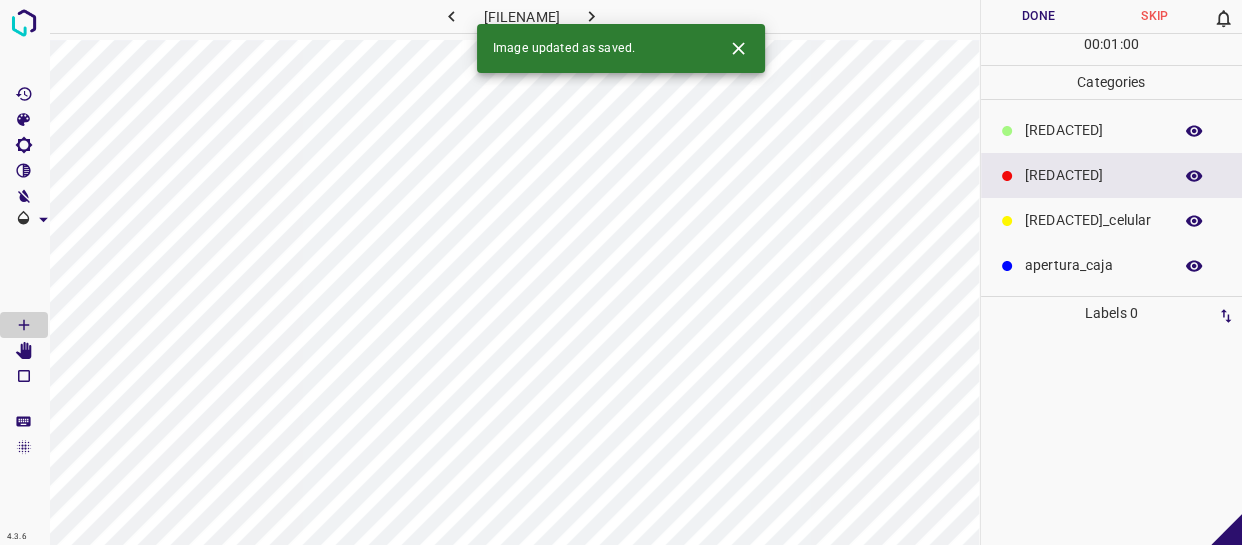 click on "[TITLE]" at bounding box center (1112, 175) 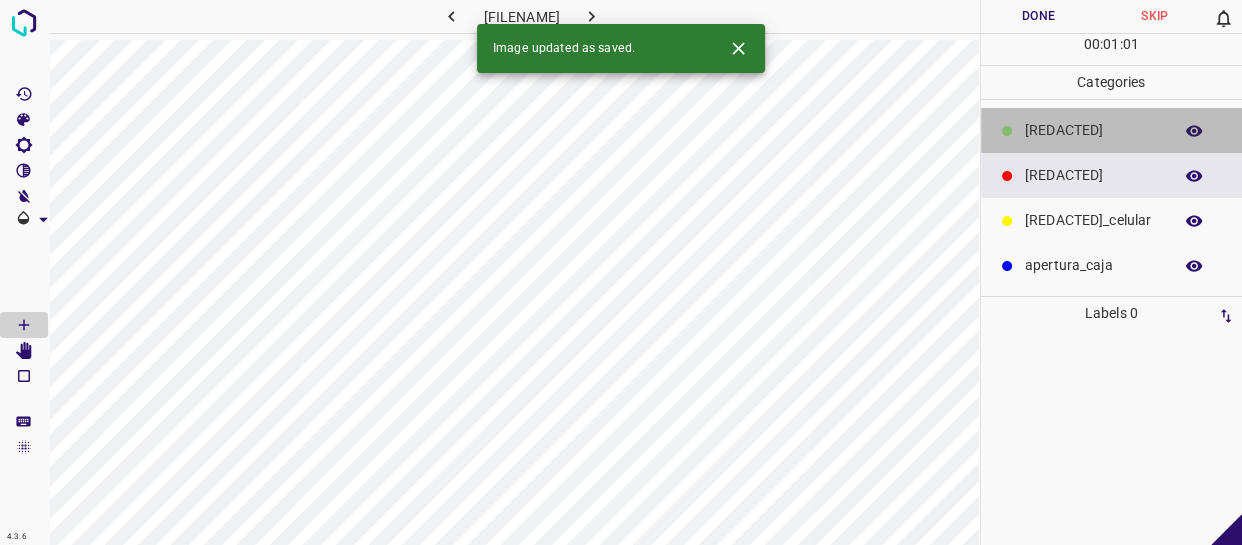 click on "​​cliente" at bounding box center (1093, 130) 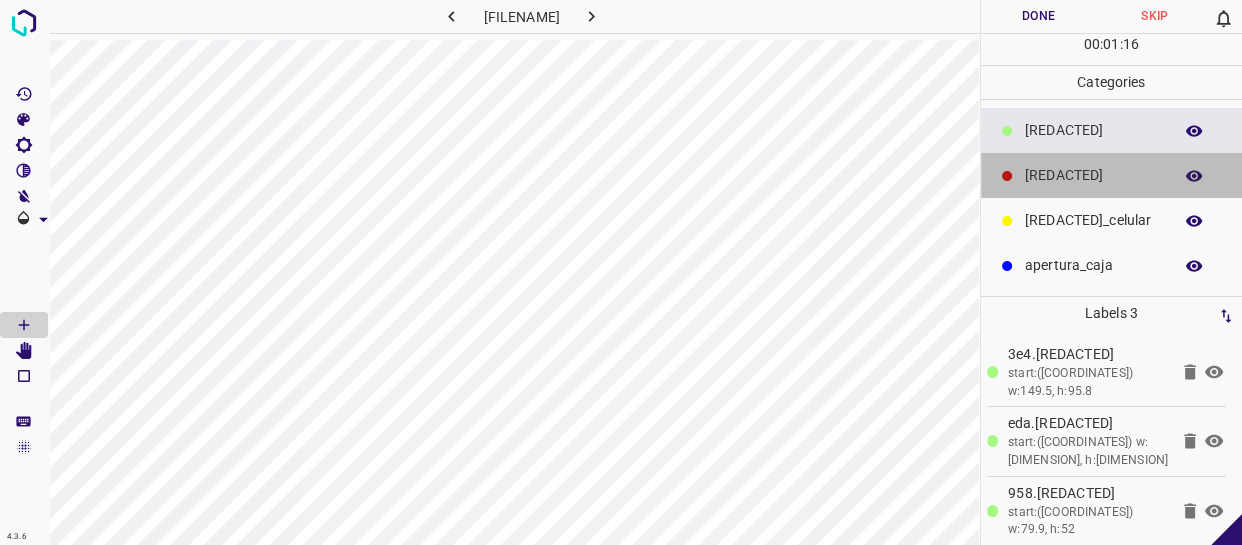 drag, startPoint x: 1110, startPoint y: 180, endPoint x: 1011, endPoint y: 177, distance: 99.04544 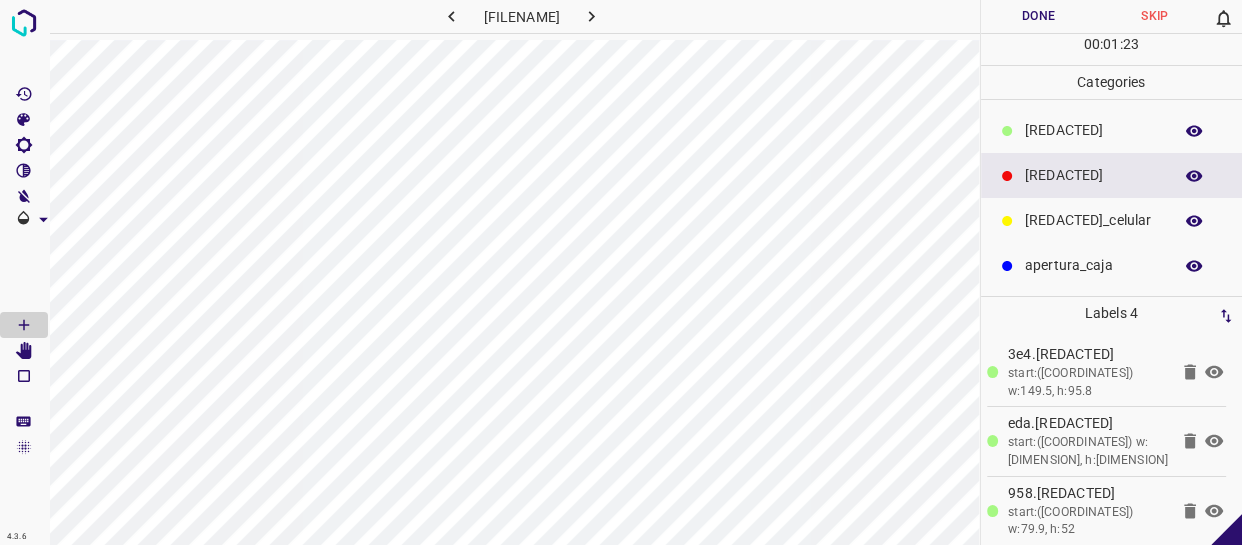click on "00   : 01   : 23" at bounding box center [1112, 49] 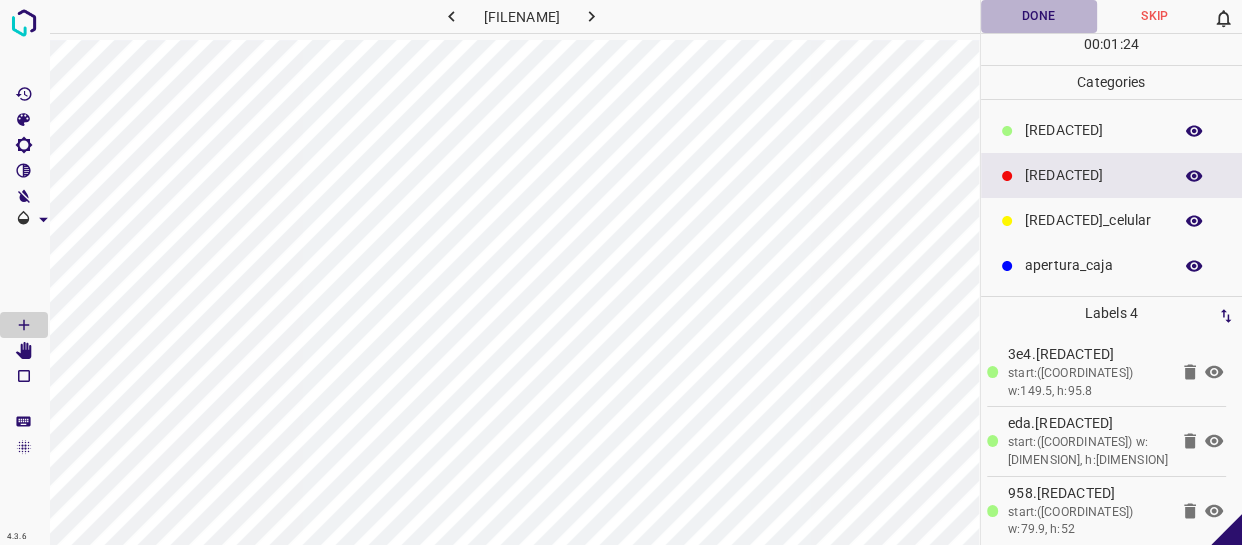 click on "Done" at bounding box center [1039, 16] 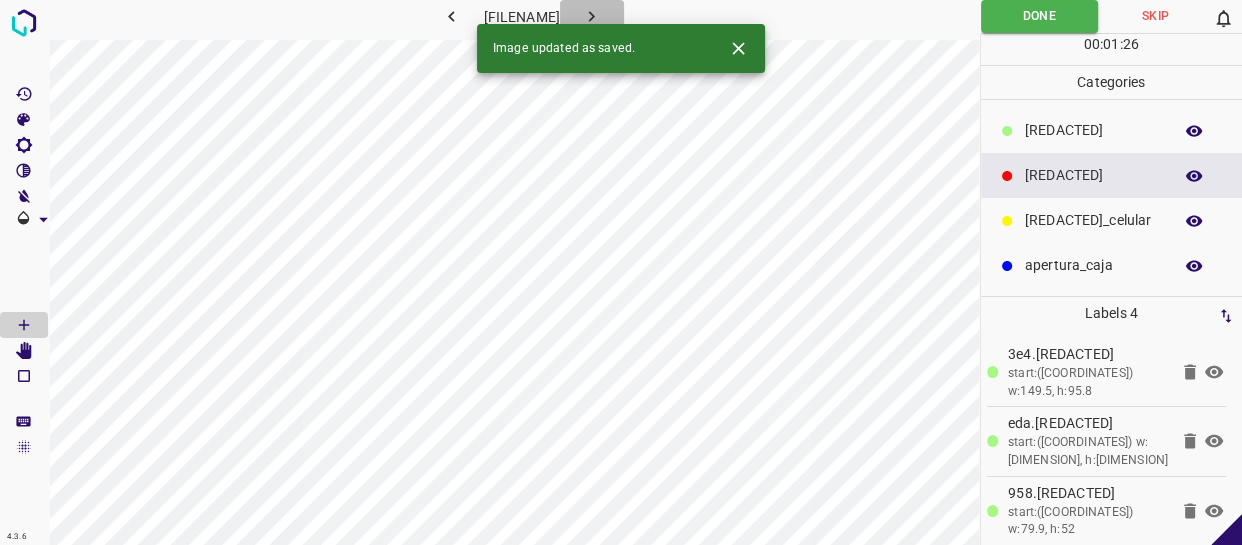 click at bounding box center [591, 16] 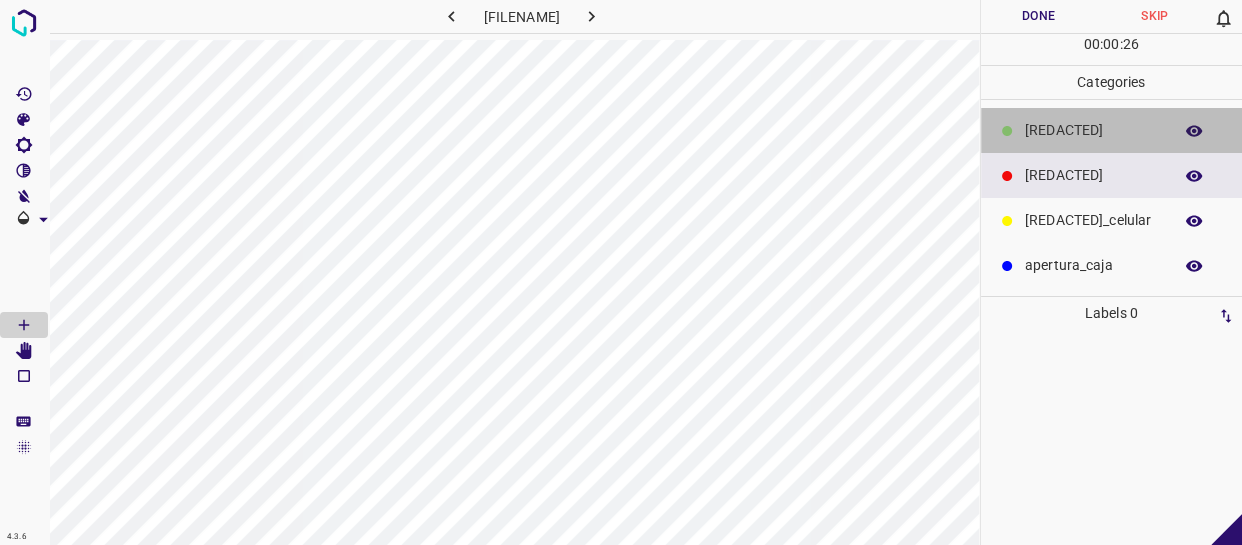 click on "​​cliente" at bounding box center (1112, 130) 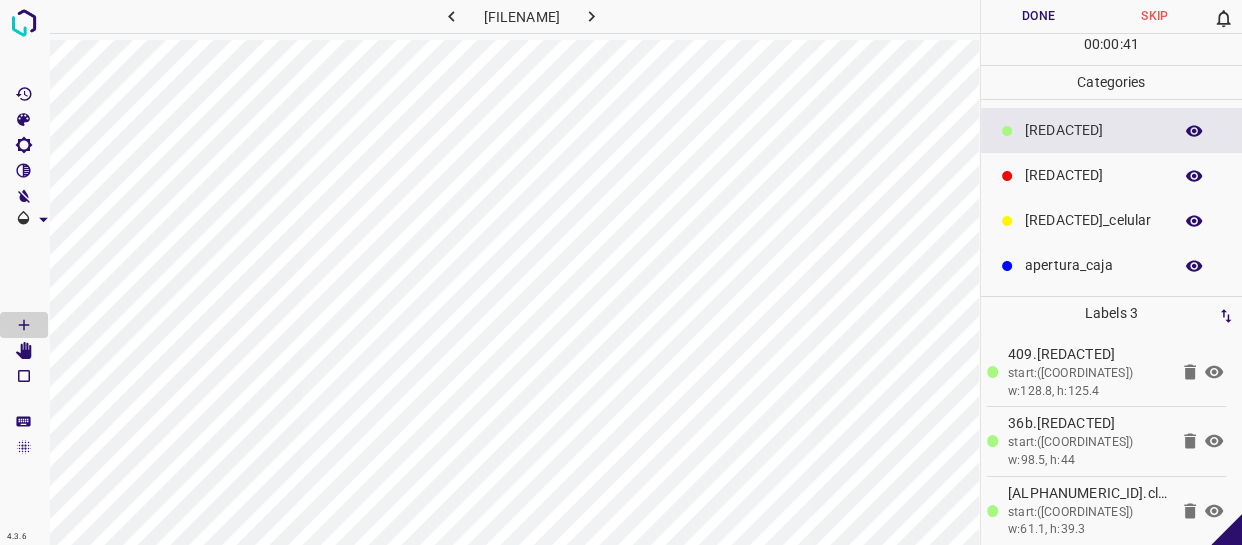 drag, startPoint x: 1120, startPoint y: 170, endPoint x: 1011, endPoint y: 184, distance: 109.89541 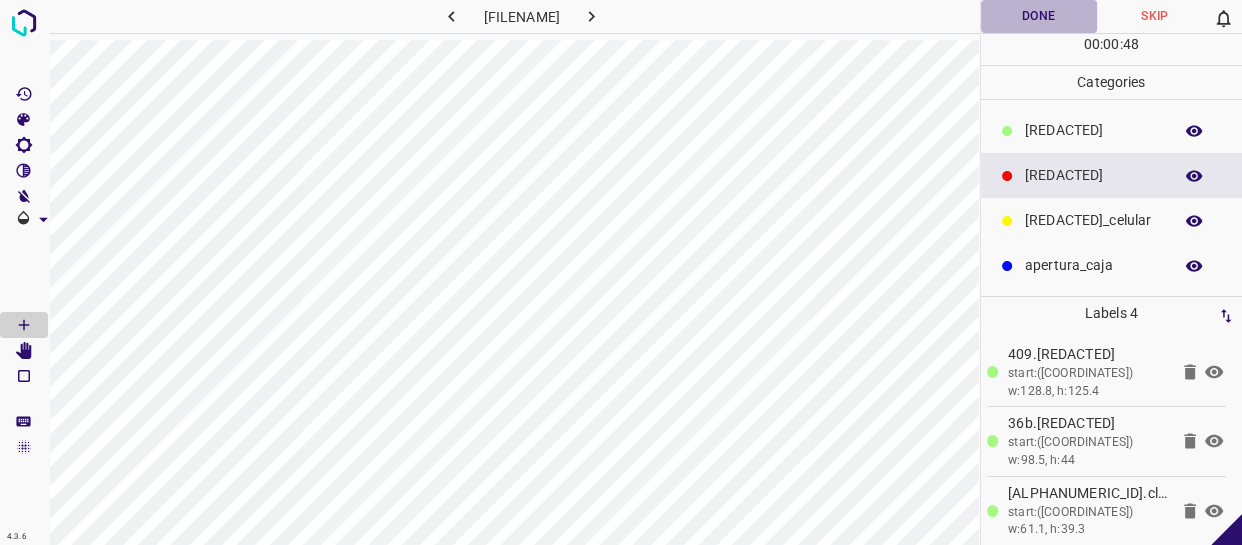 click on "Done" at bounding box center (1039, 16) 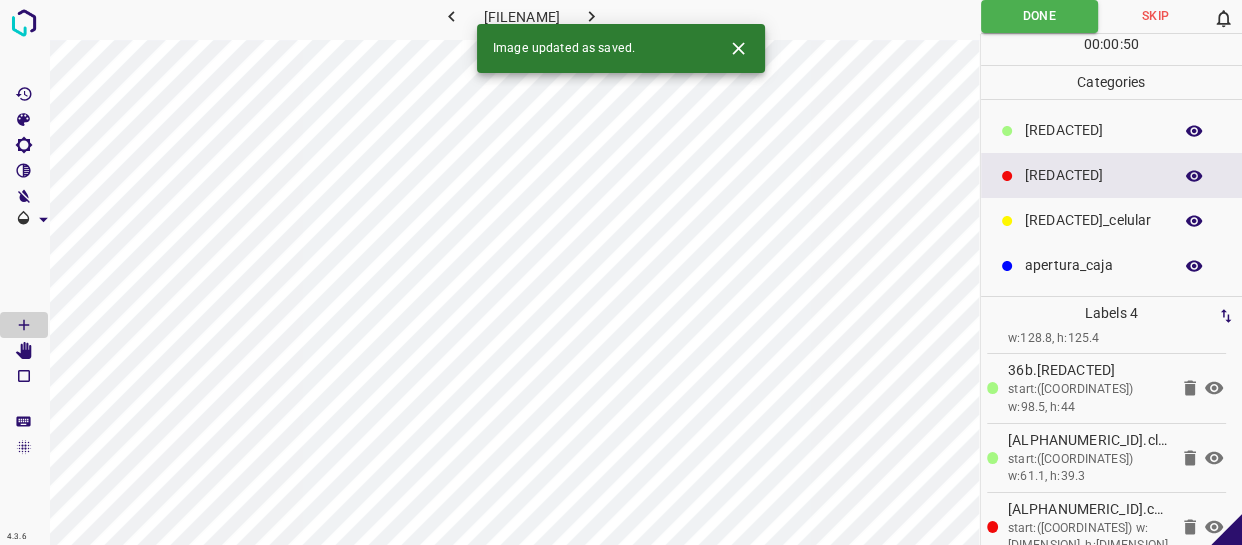 scroll, scrollTop: 77, scrollLeft: 0, axis: vertical 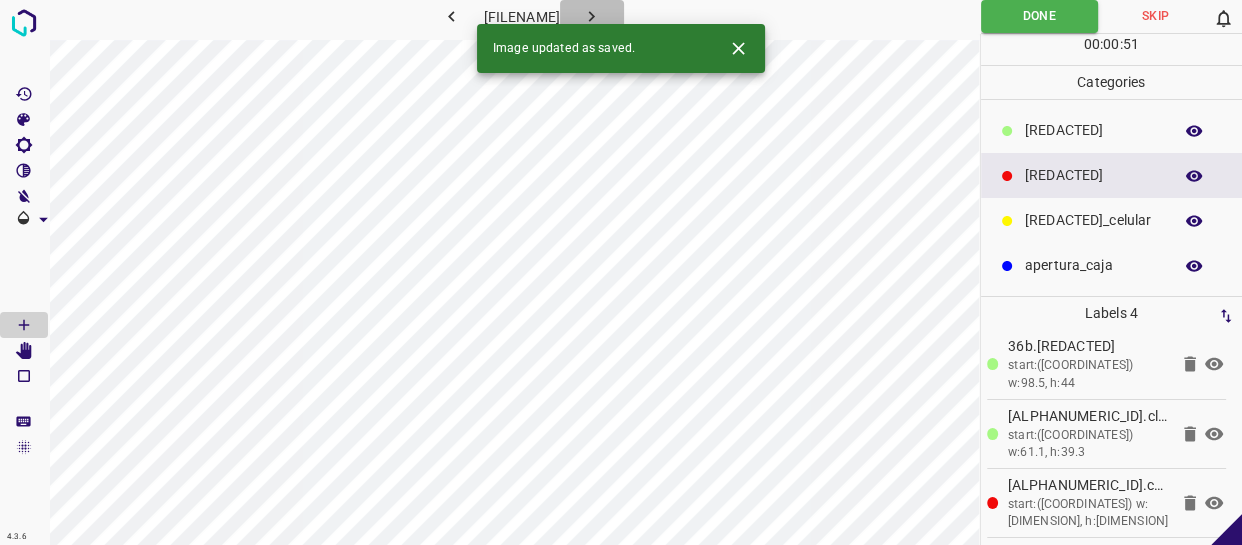 click at bounding box center (592, 16) 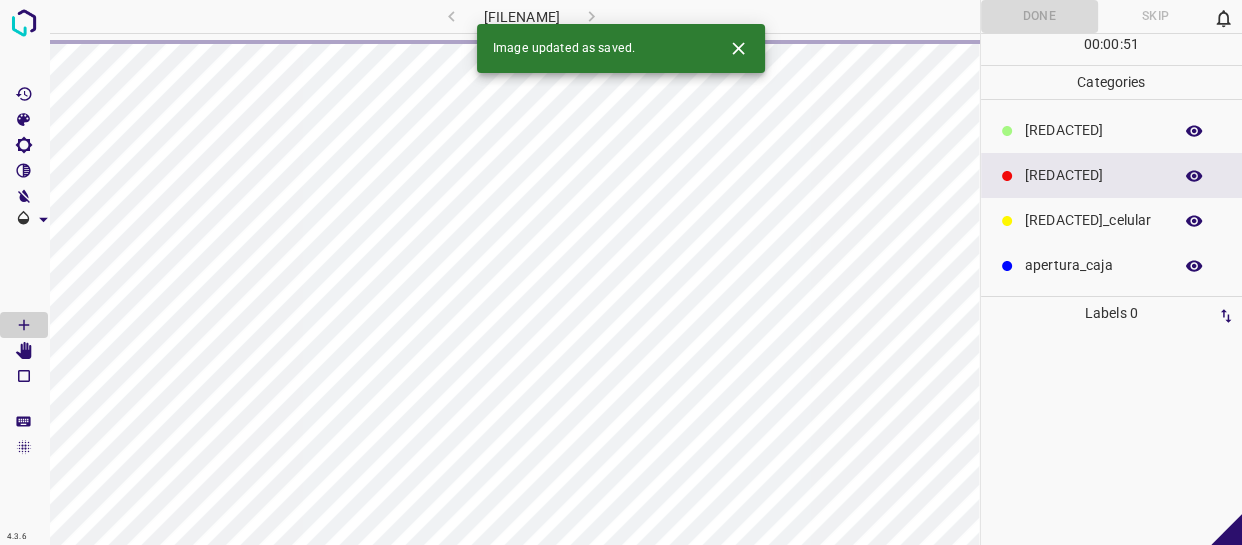scroll, scrollTop: 0, scrollLeft: 0, axis: both 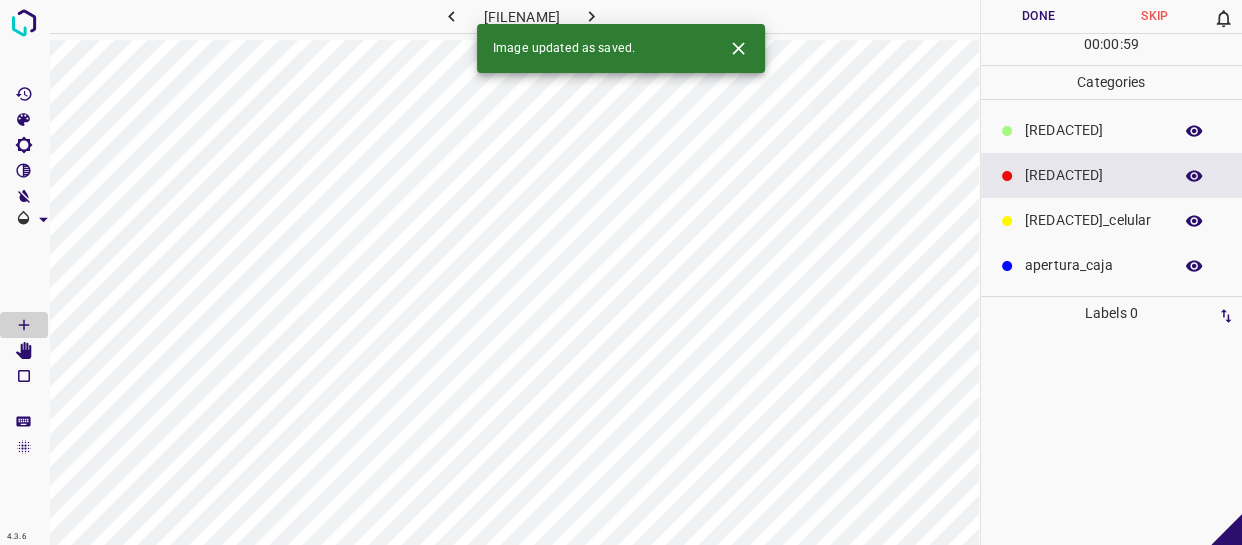 drag, startPoint x: 1069, startPoint y: 140, endPoint x: 1034, endPoint y: 144, distance: 35.22783 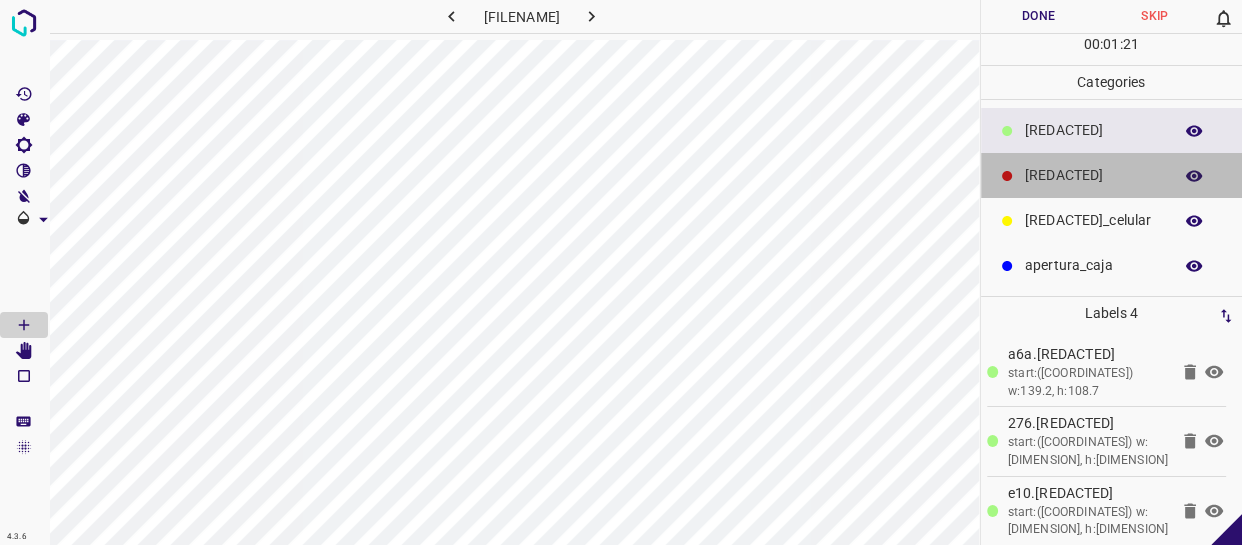 click on "[TITLE]" at bounding box center (1093, 130) 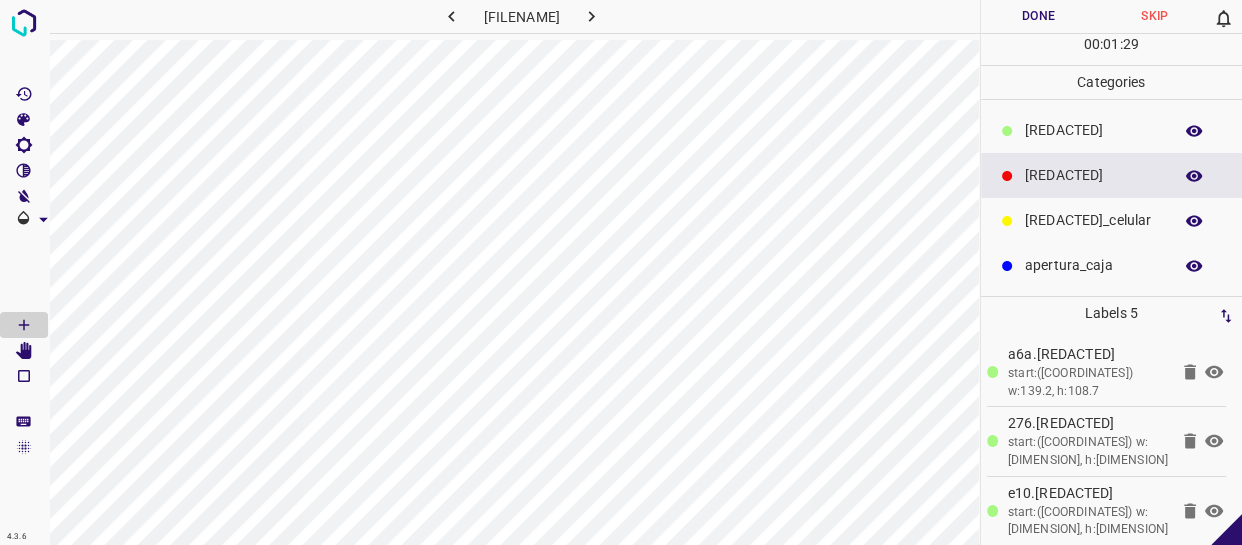 click on "Done" at bounding box center (1039, 16) 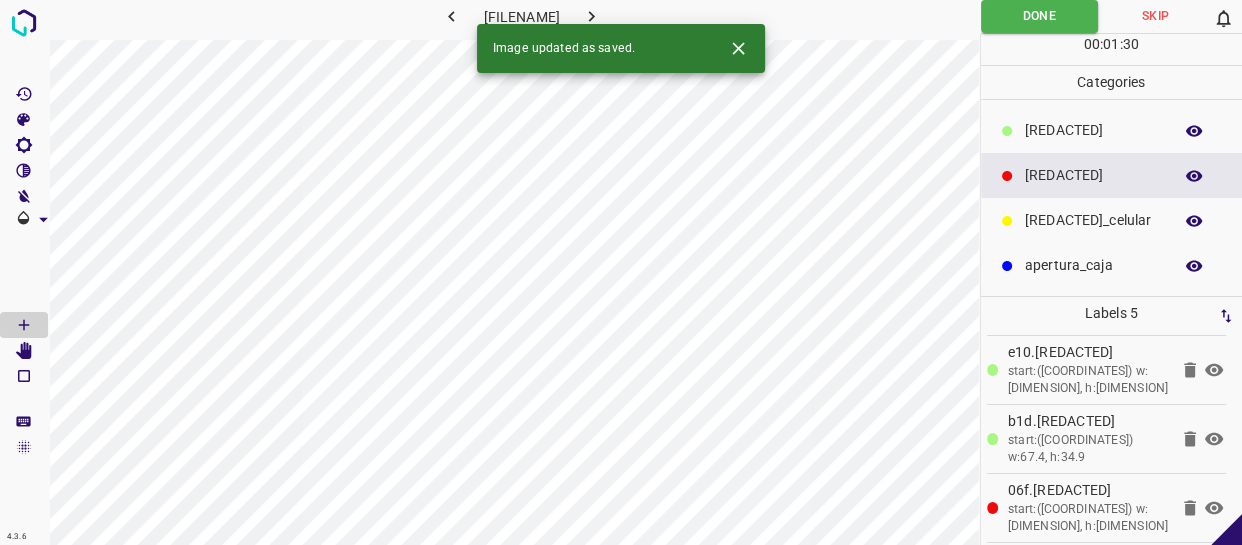 scroll, scrollTop: 146, scrollLeft: 0, axis: vertical 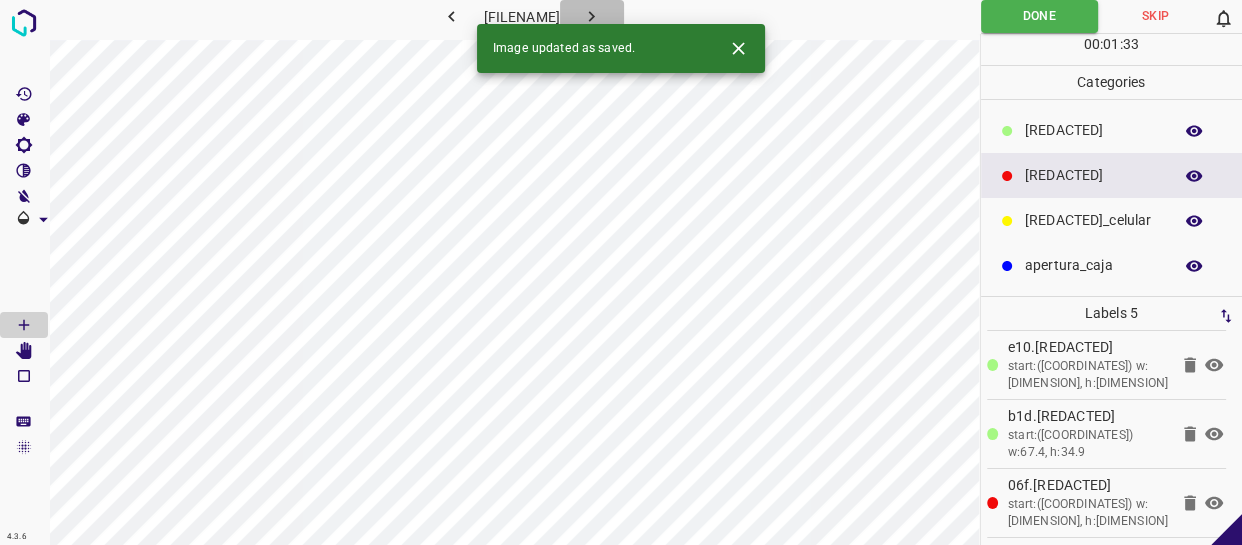 click at bounding box center [592, 16] 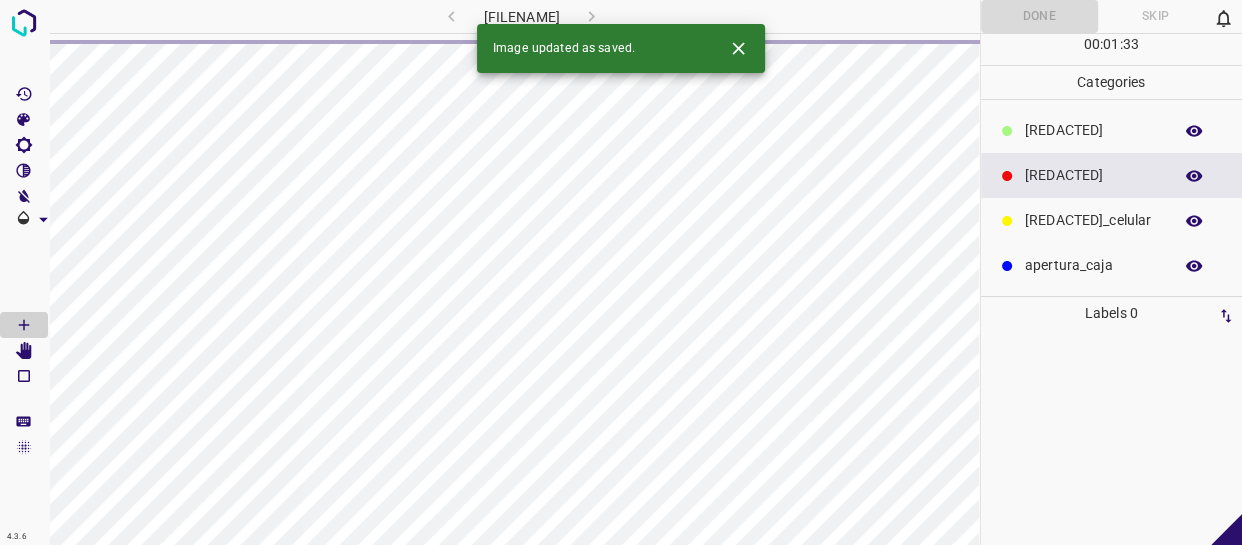 scroll, scrollTop: 0, scrollLeft: 0, axis: both 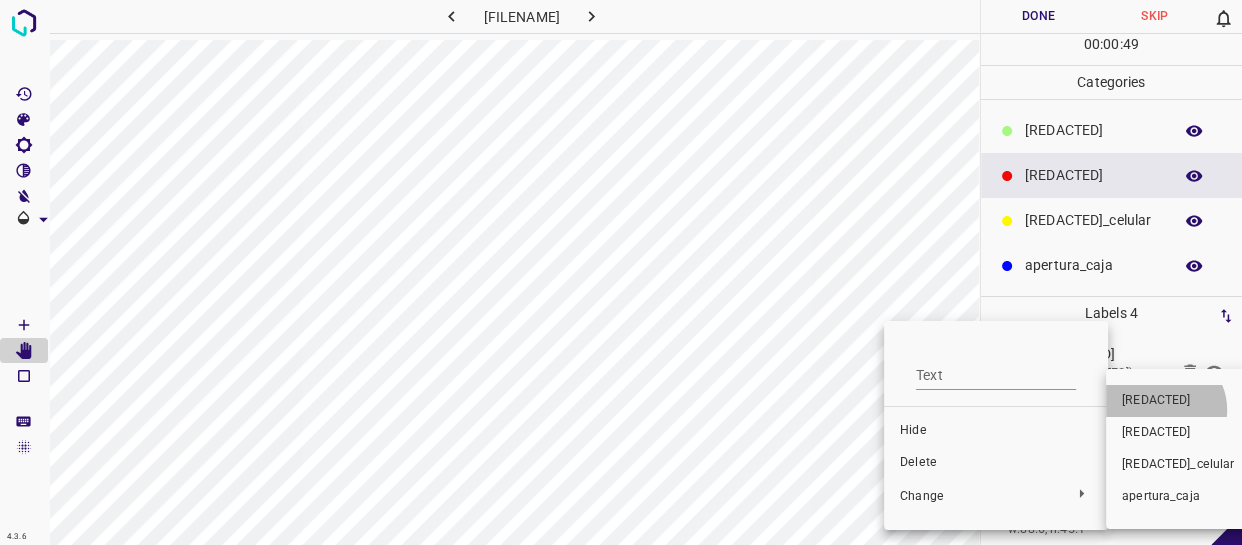 click on "​​cliente" at bounding box center [996, 367] 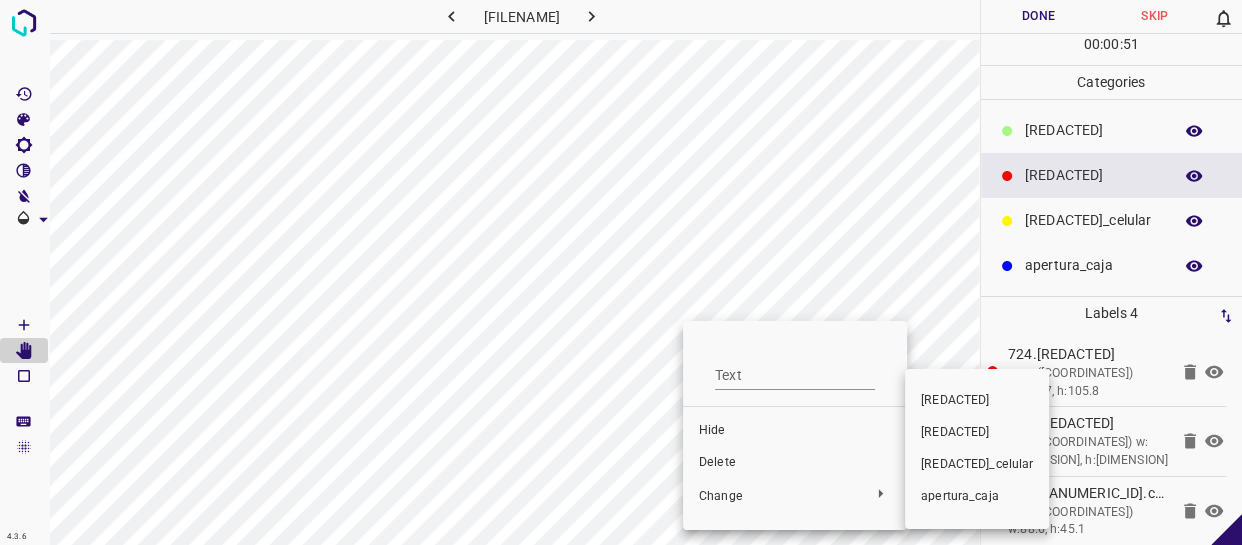 click on "​​cliente" at bounding box center (795, 431) 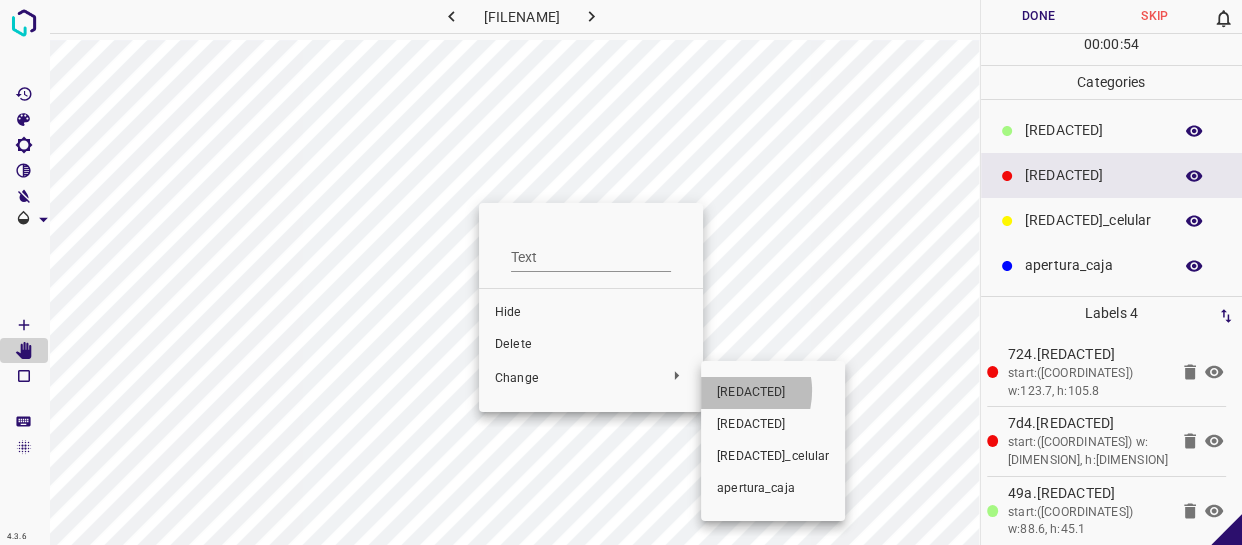 click on "​​cliente" at bounding box center [591, 313] 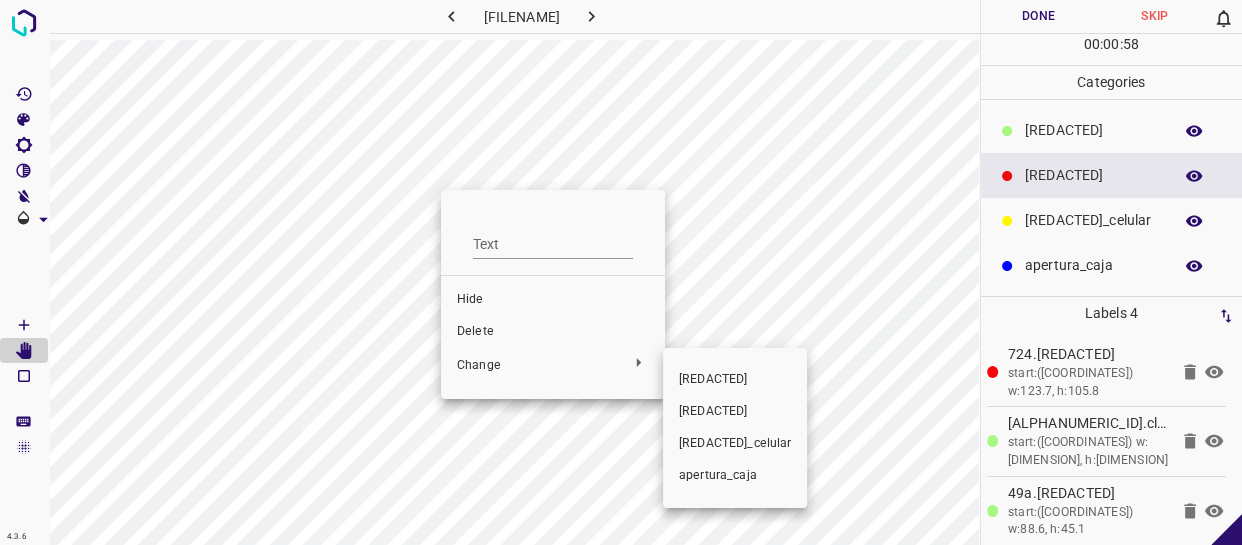 click on "​​cliente" at bounding box center (553, 300) 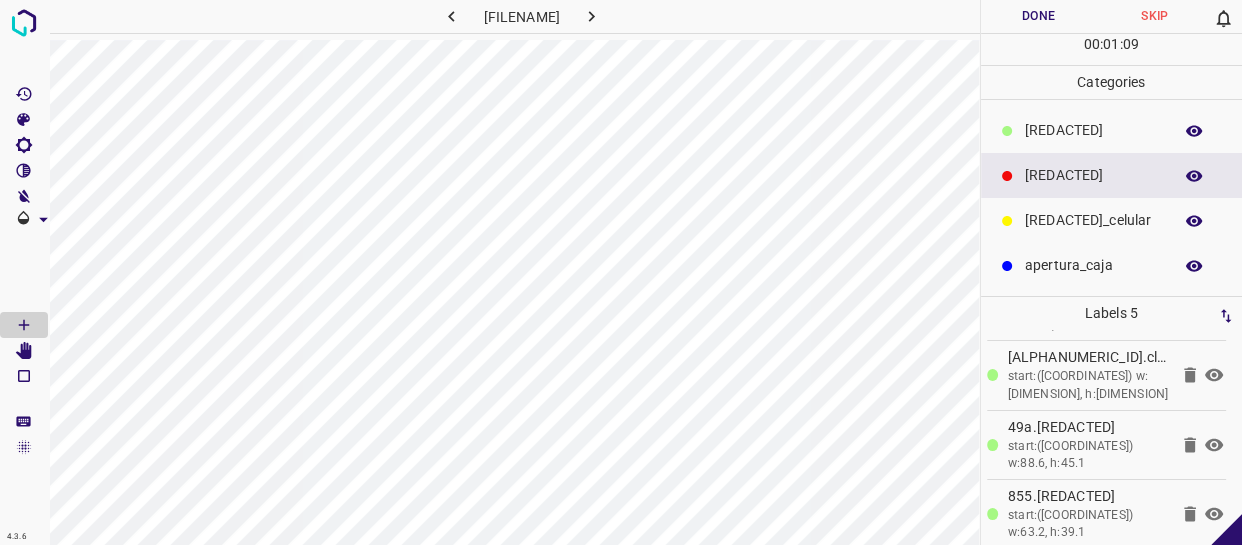 scroll, scrollTop: 146, scrollLeft: 0, axis: vertical 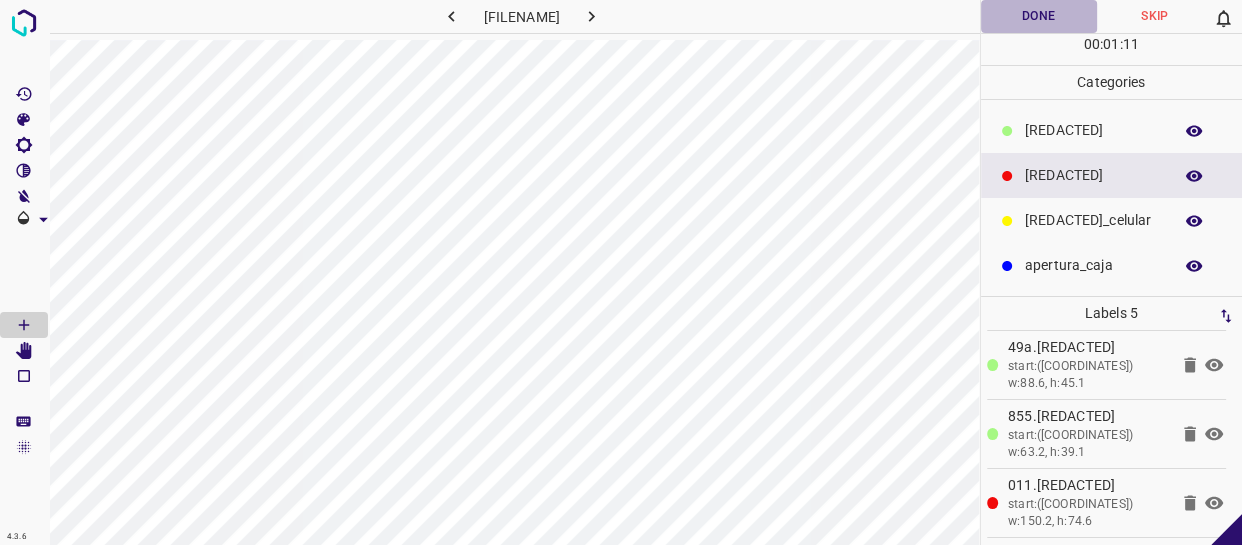 click on "Done" at bounding box center [1039, 16] 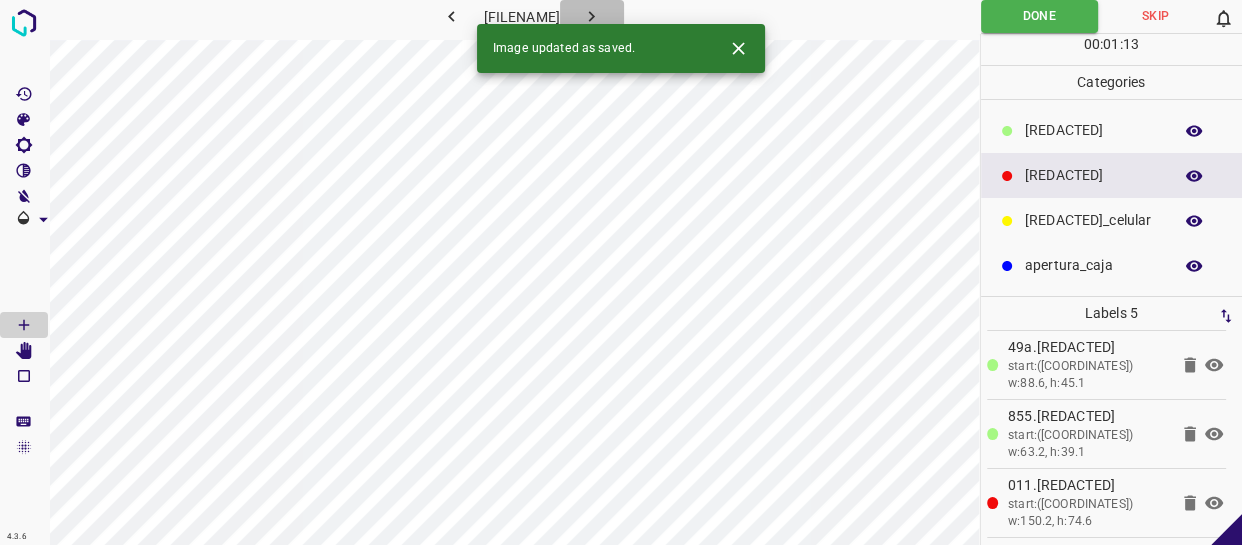 click at bounding box center [591, 16] 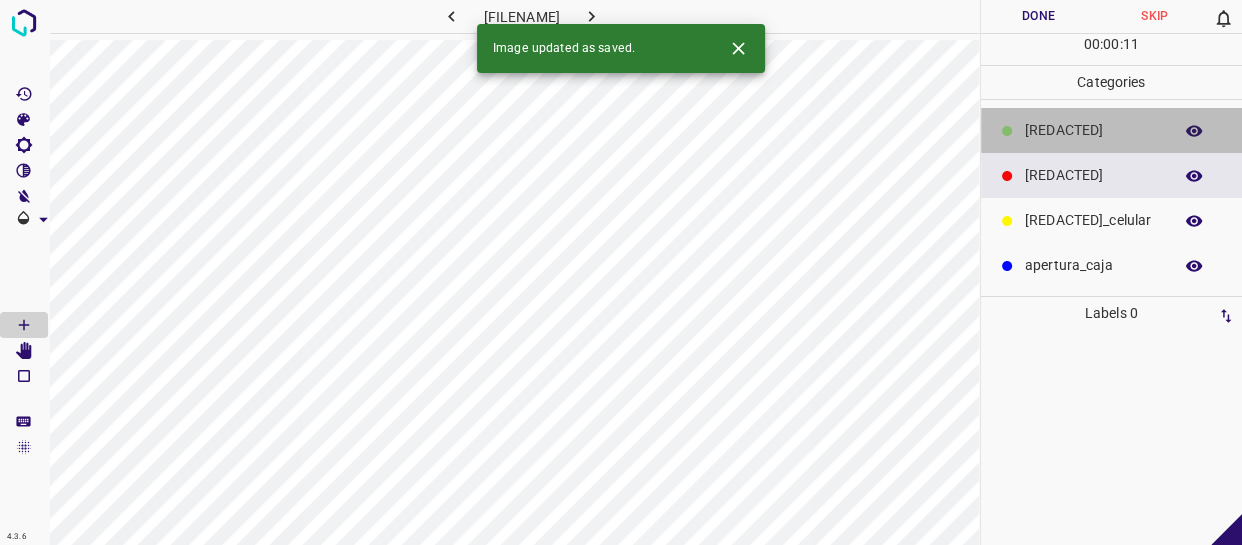 click at bounding box center (1007, 131) 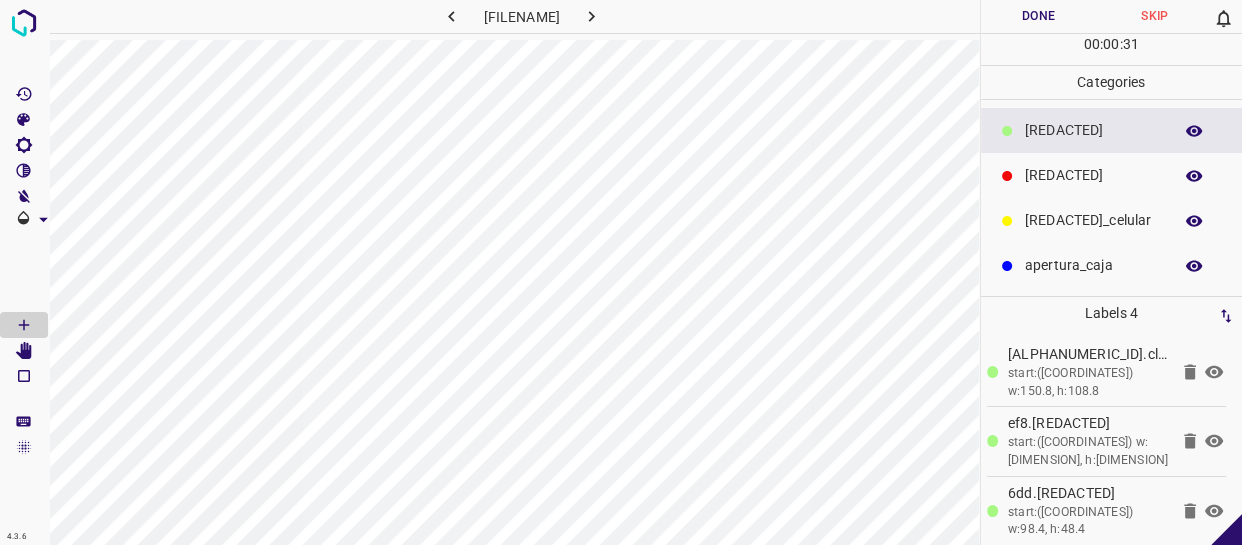 drag, startPoint x: 1057, startPoint y: 167, endPoint x: 1000, endPoint y: 203, distance: 67.41662 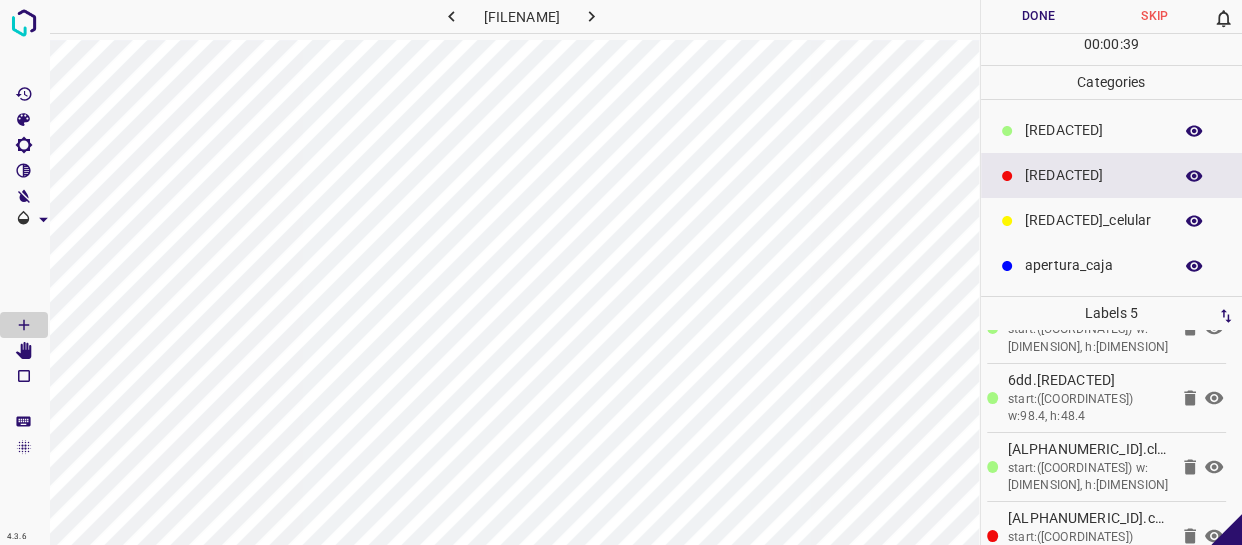 scroll, scrollTop: 146, scrollLeft: 0, axis: vertical 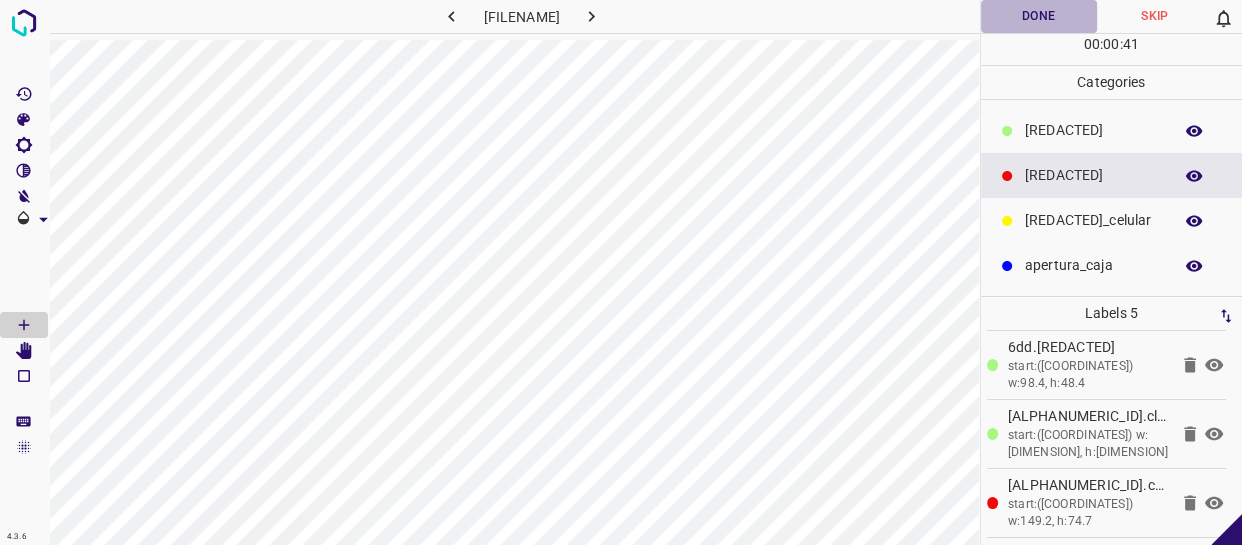 click on "Done" at bounding box center (1039, 16) 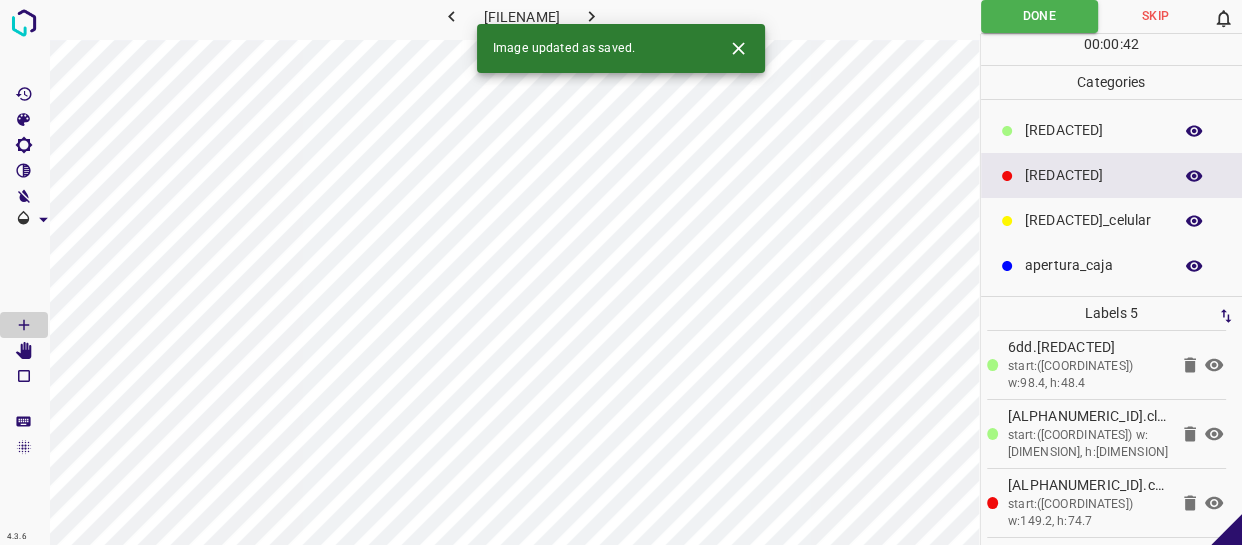 click at bounding box center [591, 16] 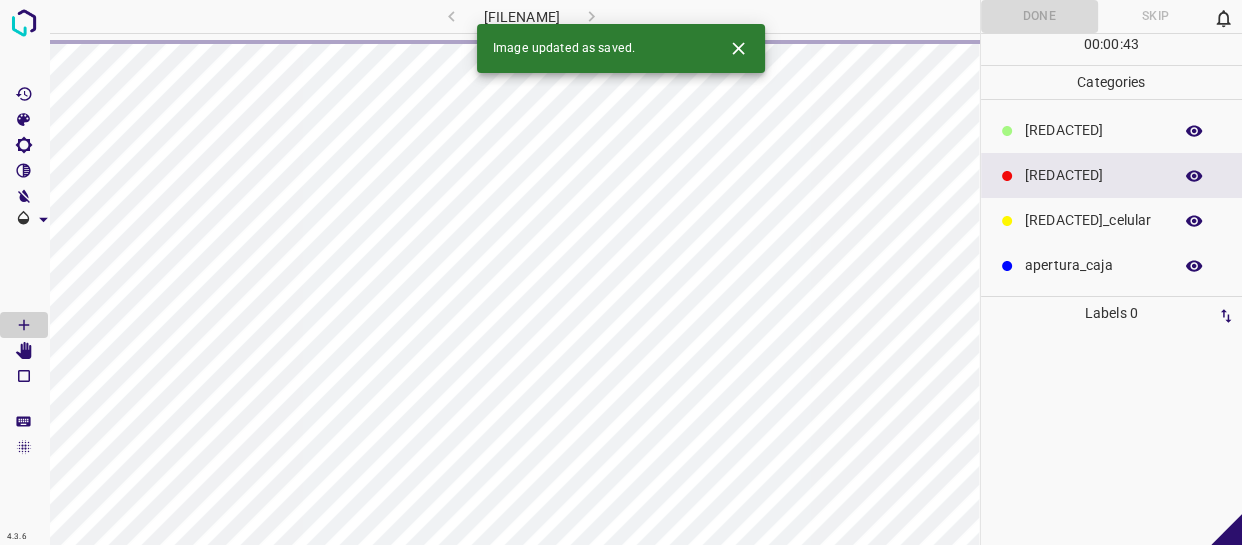 scroll, scrollTop: 0, scrollLeft: 0, axis: both 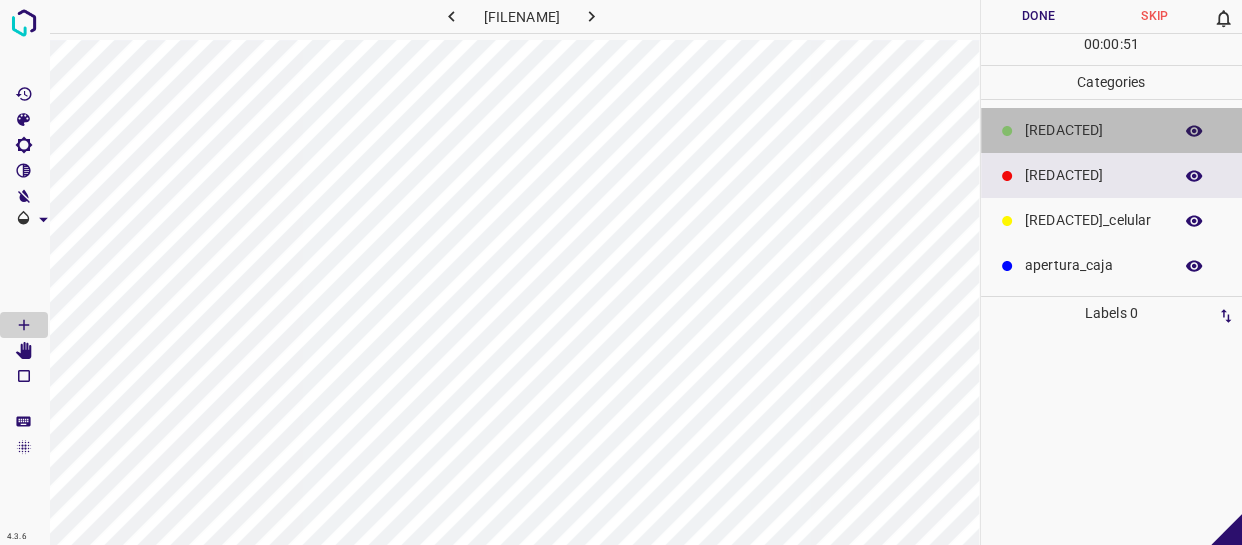 drag, startPoint x: 1059, startPoint y: 135, endPoint x: 996, endPoint y: 147, distance: 64.132675 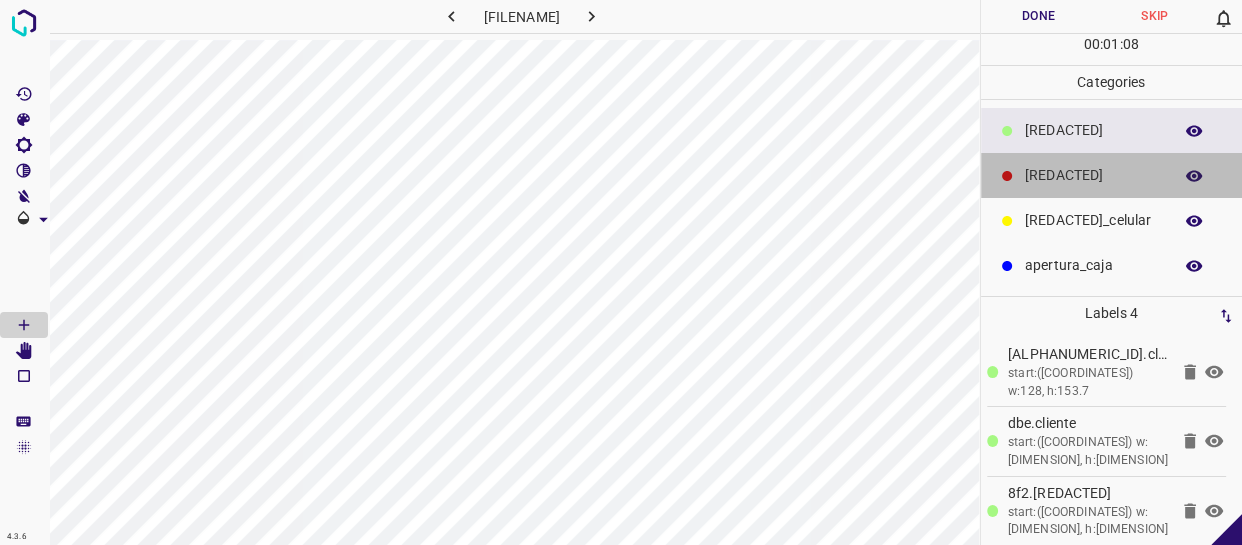click on "[TITLE]" at bounding box center [1112, 175] 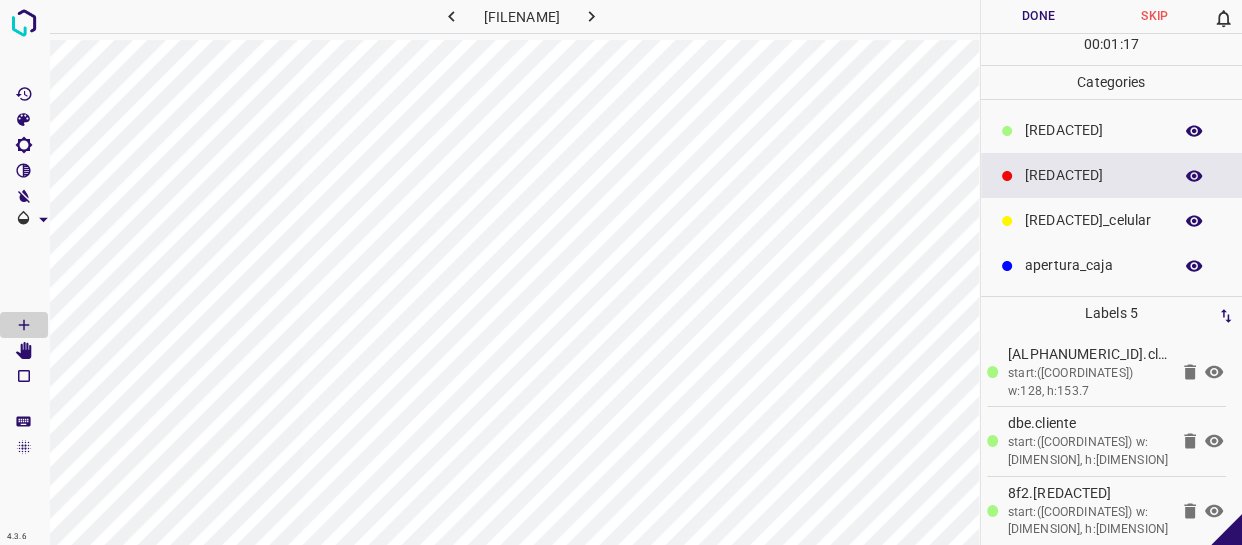 scroll, scrollTop: 146, scrollLeft: 0, axis: vertical 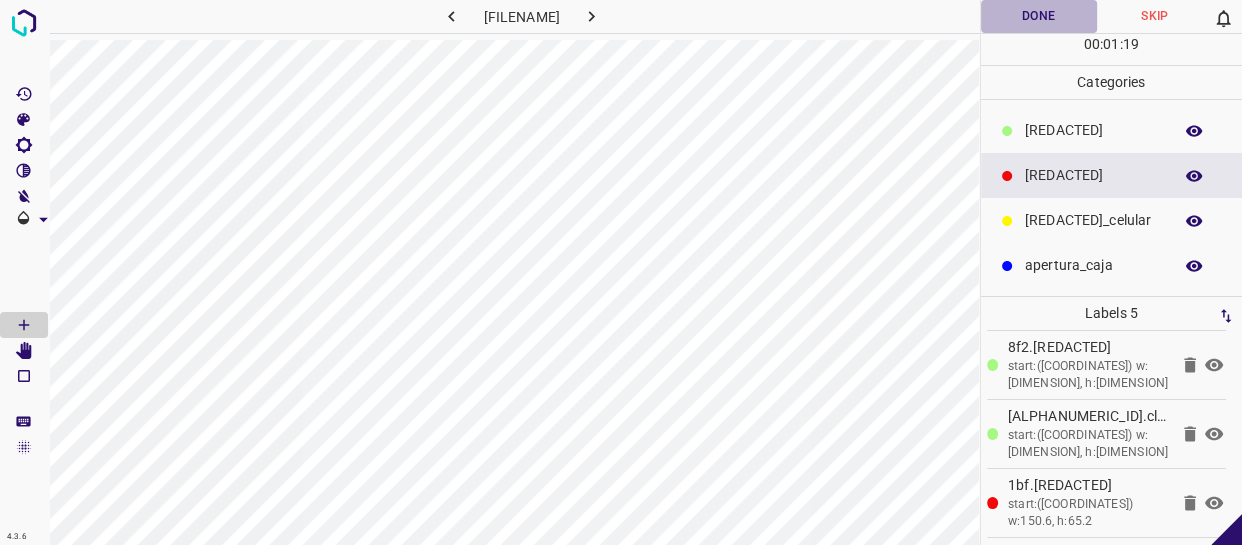 click on "Done" at bounding box center (1039, 16) 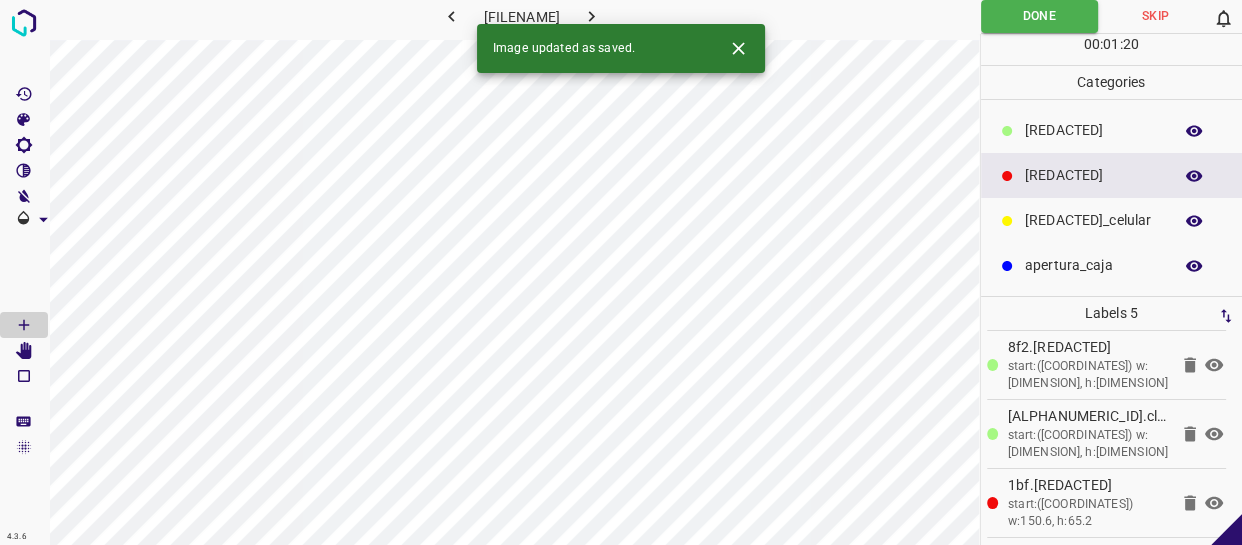 click at bounding box center [591, 16] 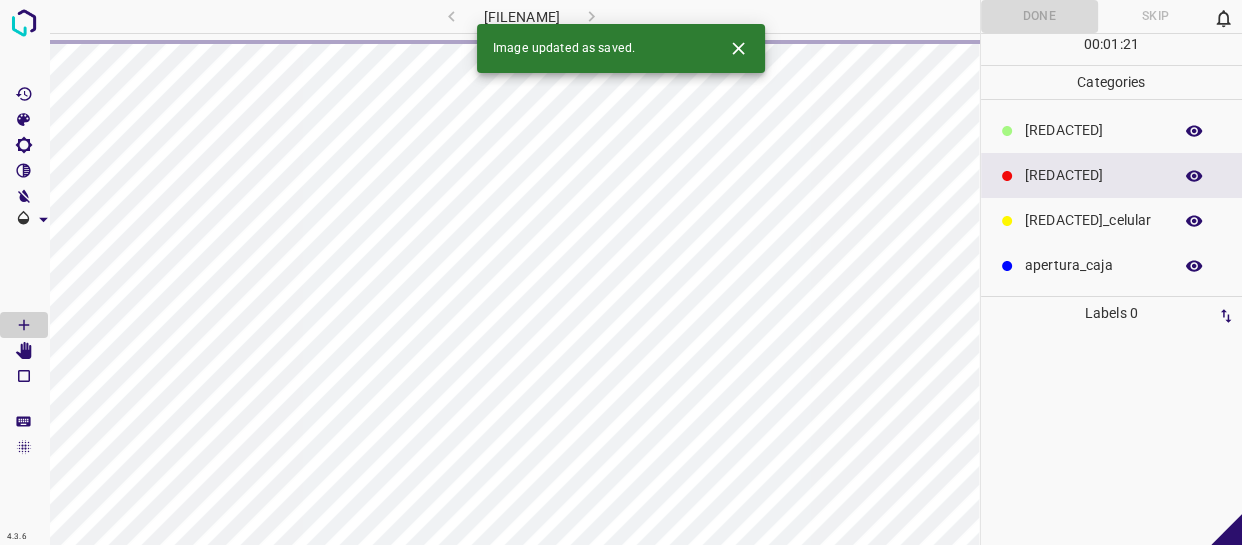 scroll, scrollTop: 0, scrollLeft: 0, axis: both 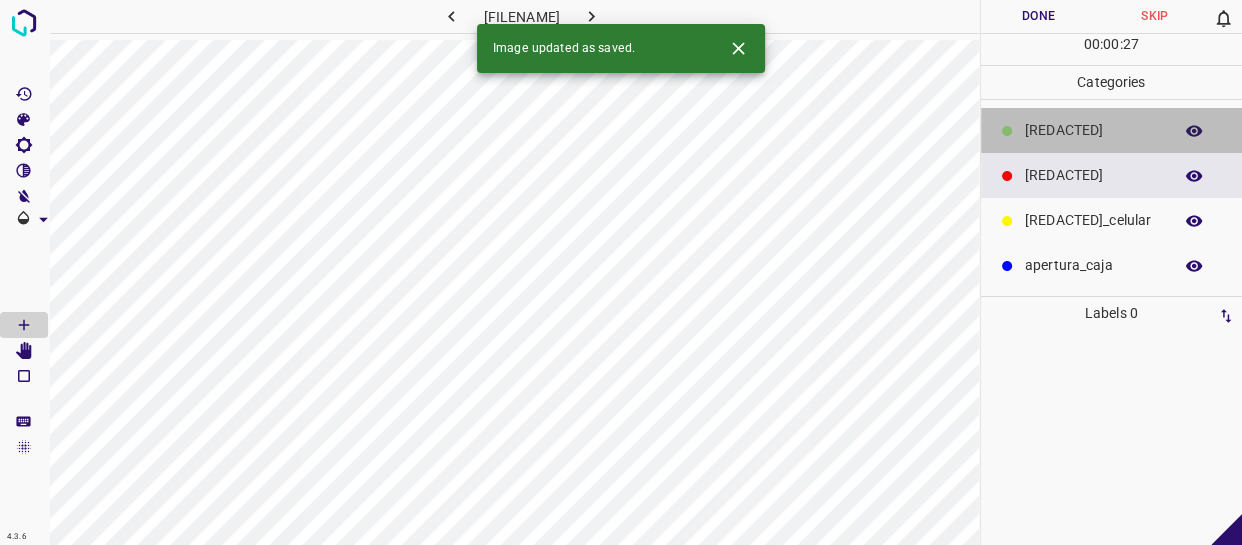click on "​​cliente" at bounding box center (1112, 130) 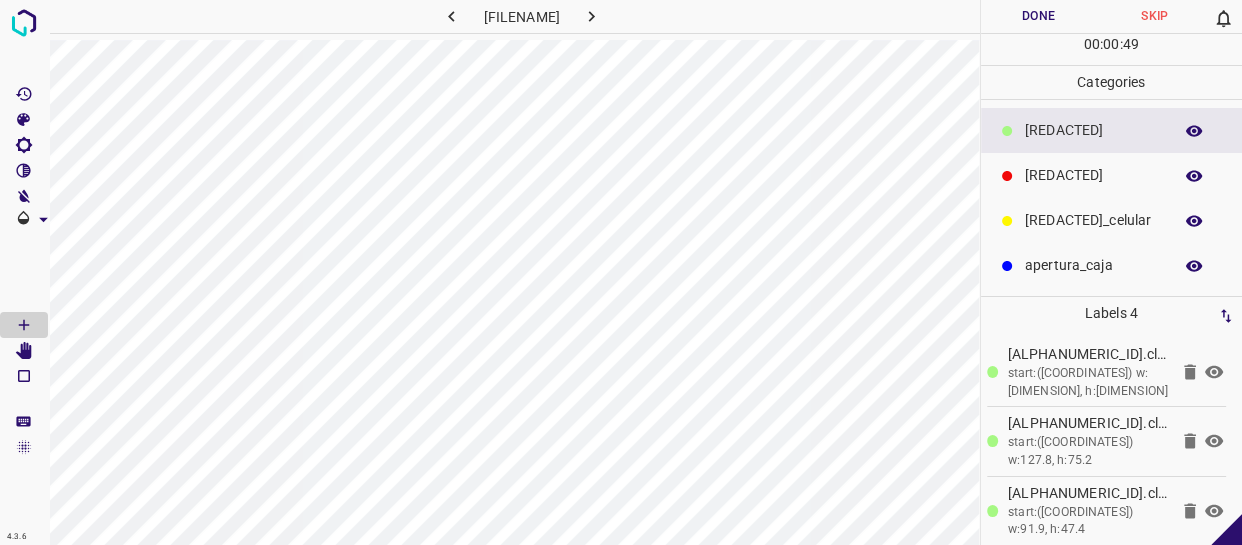 drag, startPoint x: 1107, startPoint y: 179, endPoint x: 980, endPoint y: 188, distance: 127.3185 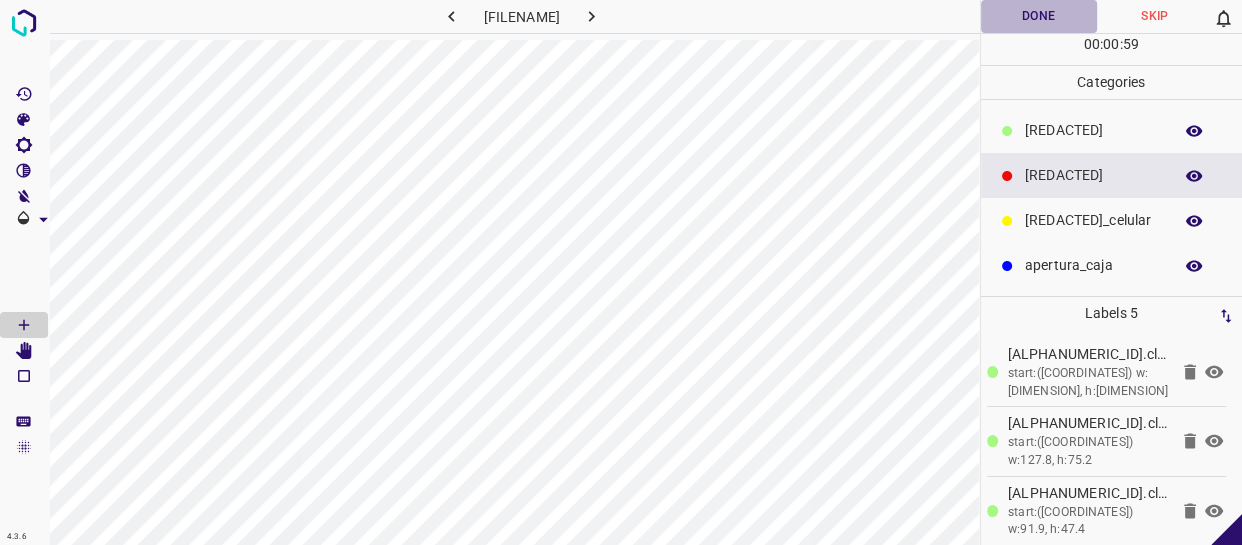 click on "Done" at bounding box center [1039, 16] 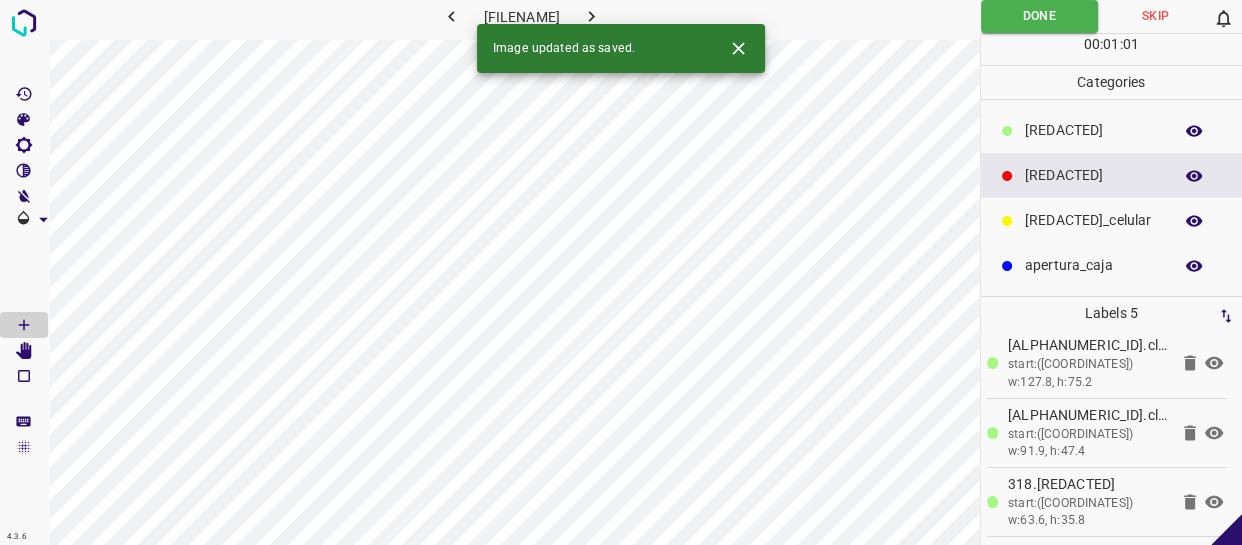 scroll, scrollTop: 146, scrollLeft: 0, axis: vertical 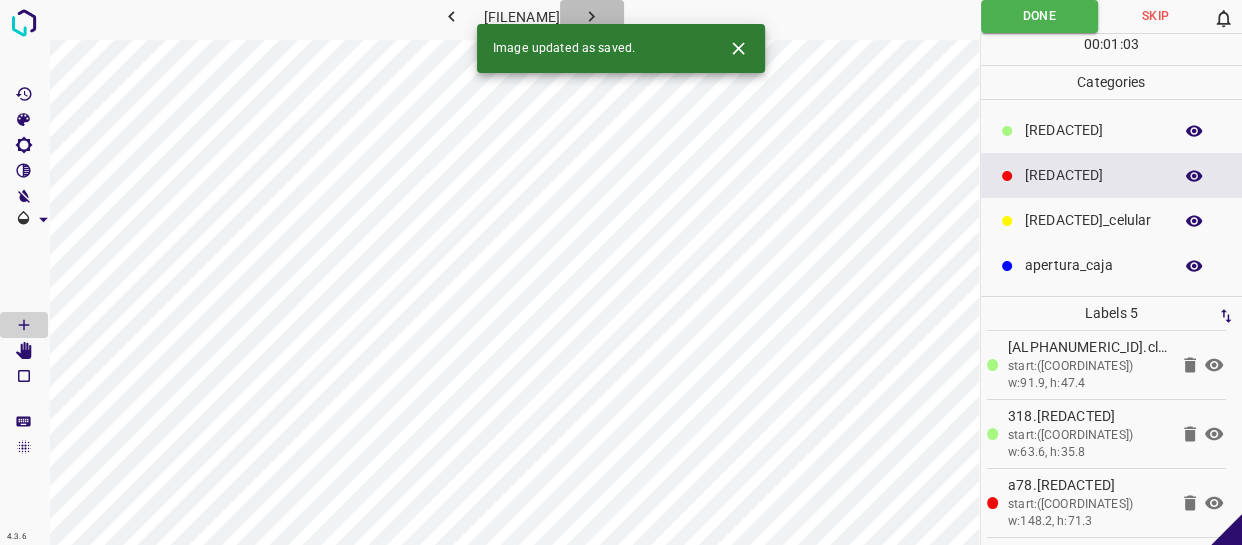 click at bounding box center (591, 16) 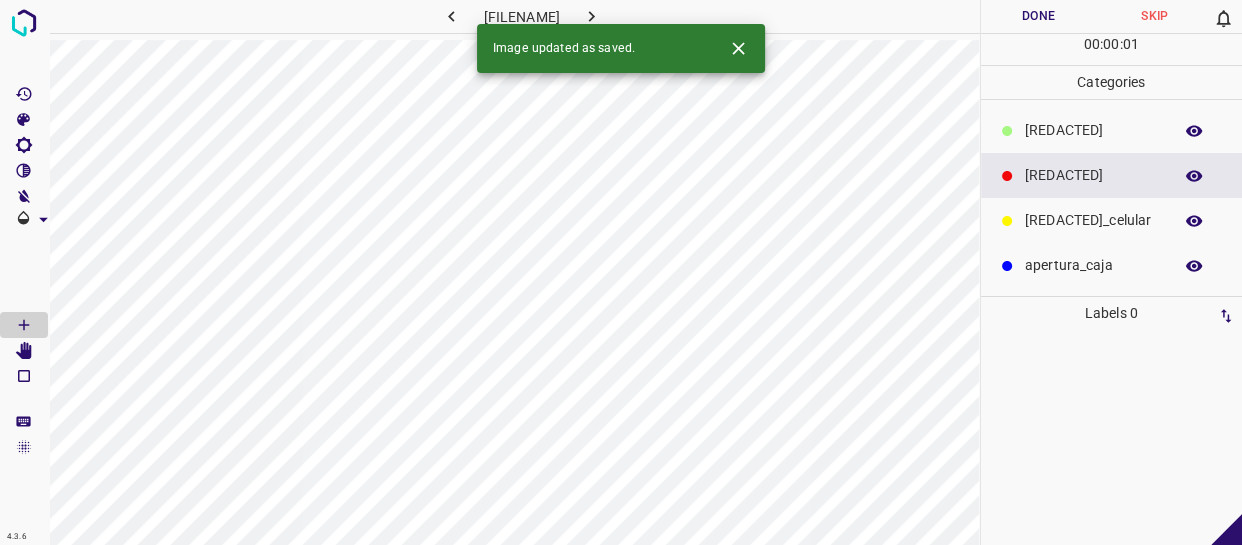drag, startPoint x: 1065, startPoint y: 176, endPoint x: 1024, endPoint y: 200, distance: 47.507893 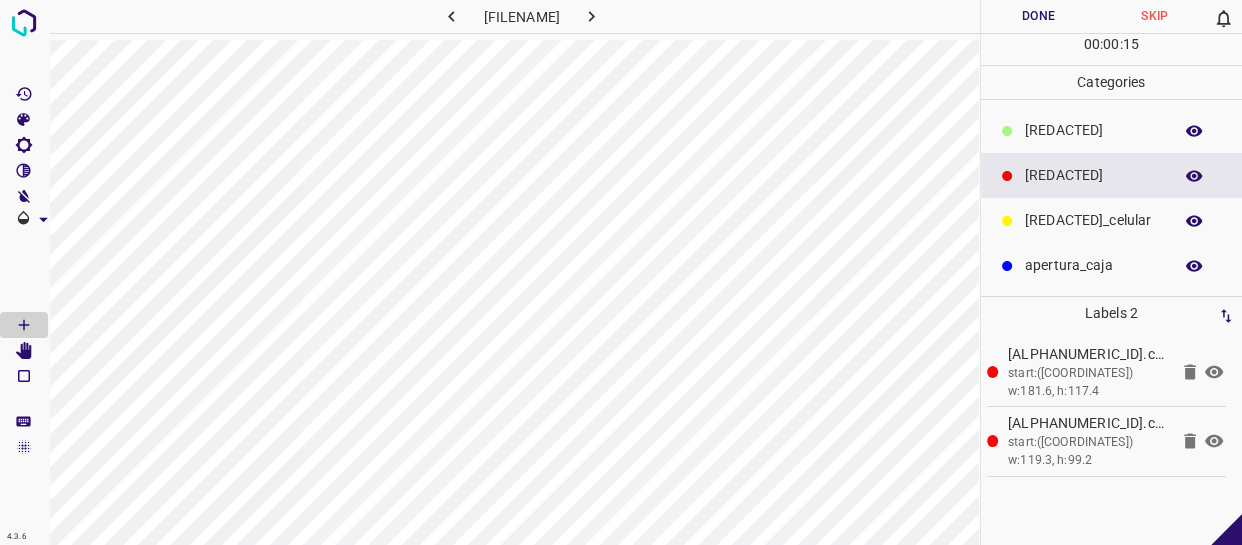 drag, startPoint x: 1091, startPoint y: 227, endPoint x: 1074, endPoint y: 235, distance: 18.788294 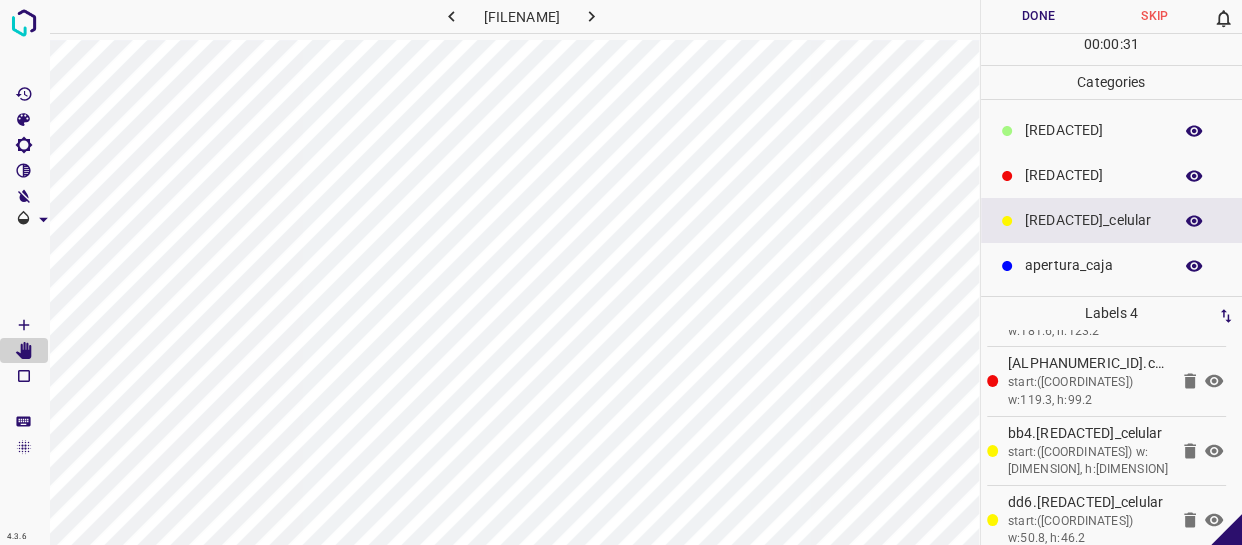 scroll, scrollTop: 77, scrollLeft: 0, axis: vertical 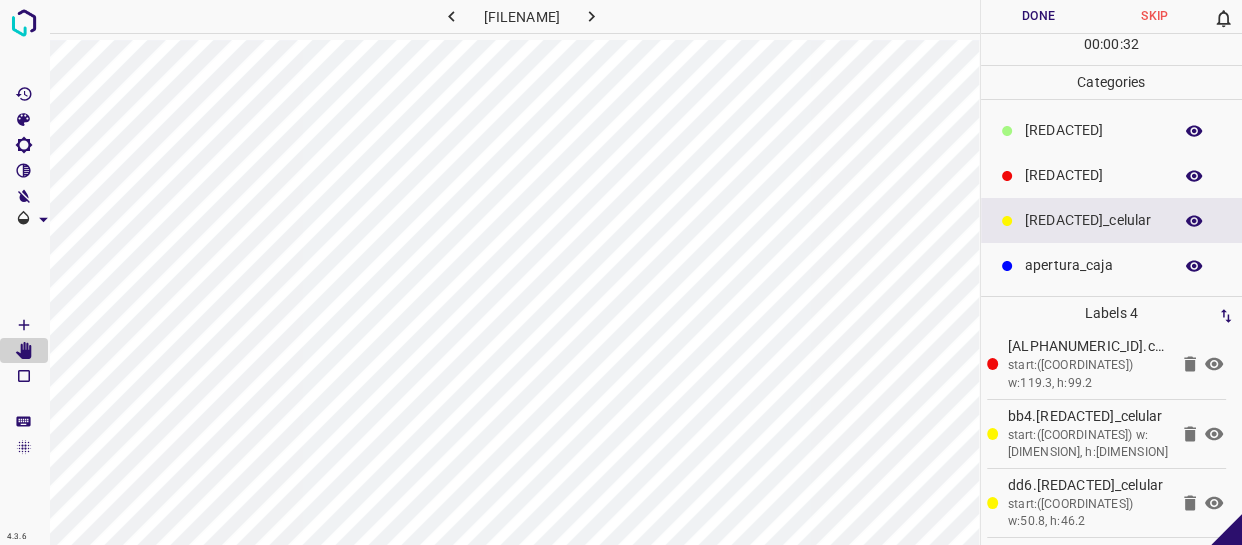 click on "Done" at bounding box center [1039, 16] 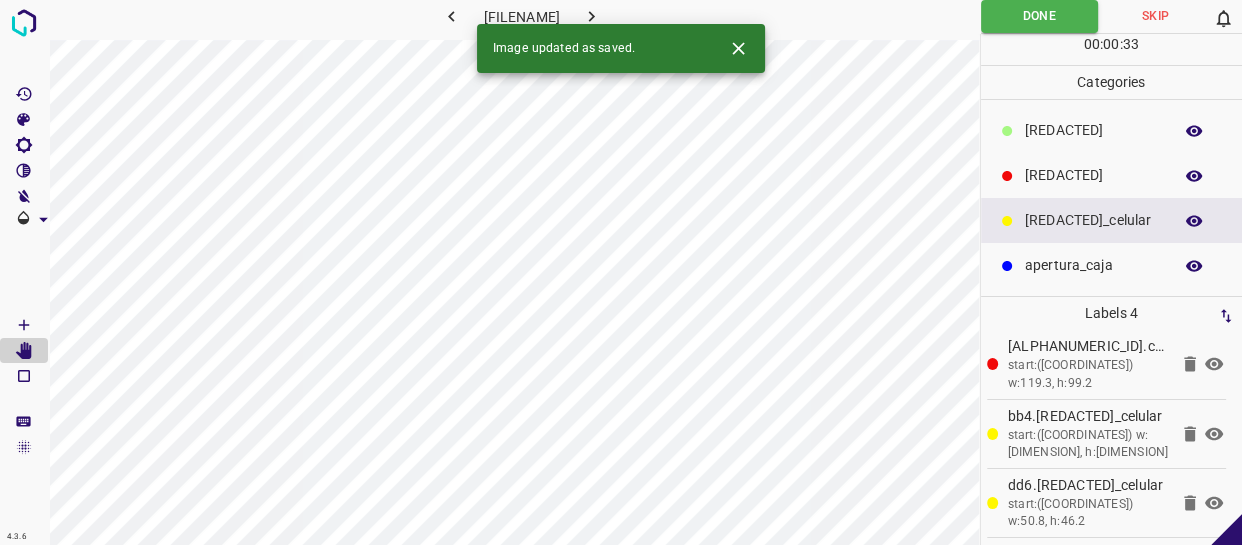 click at bounding box center (592, 16) 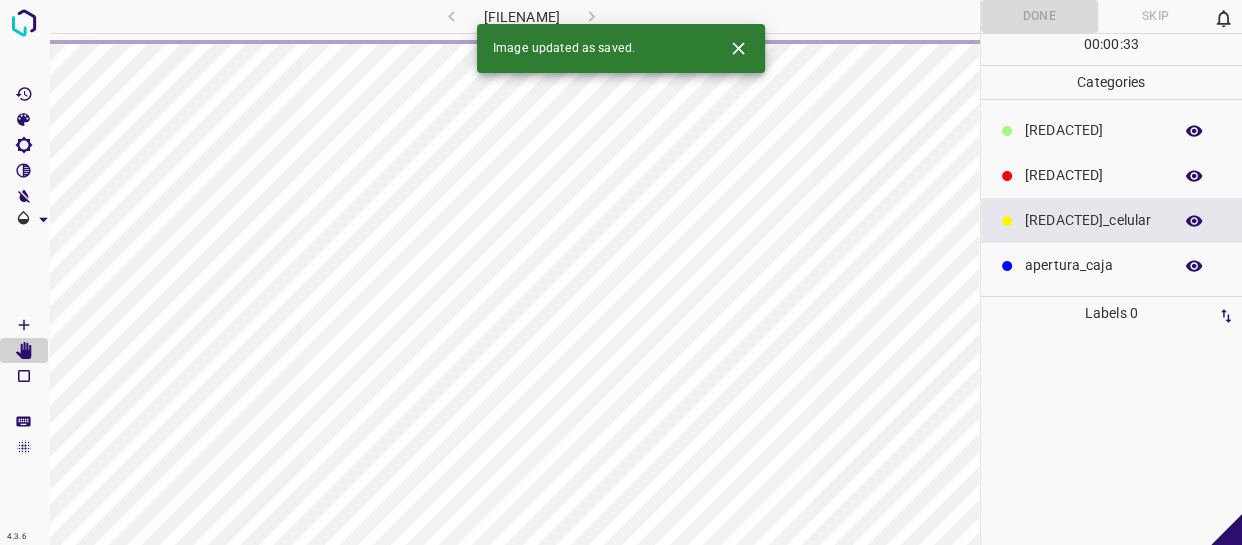 scroll, scrollTop: 0, scrollLeft: 0, axis: both 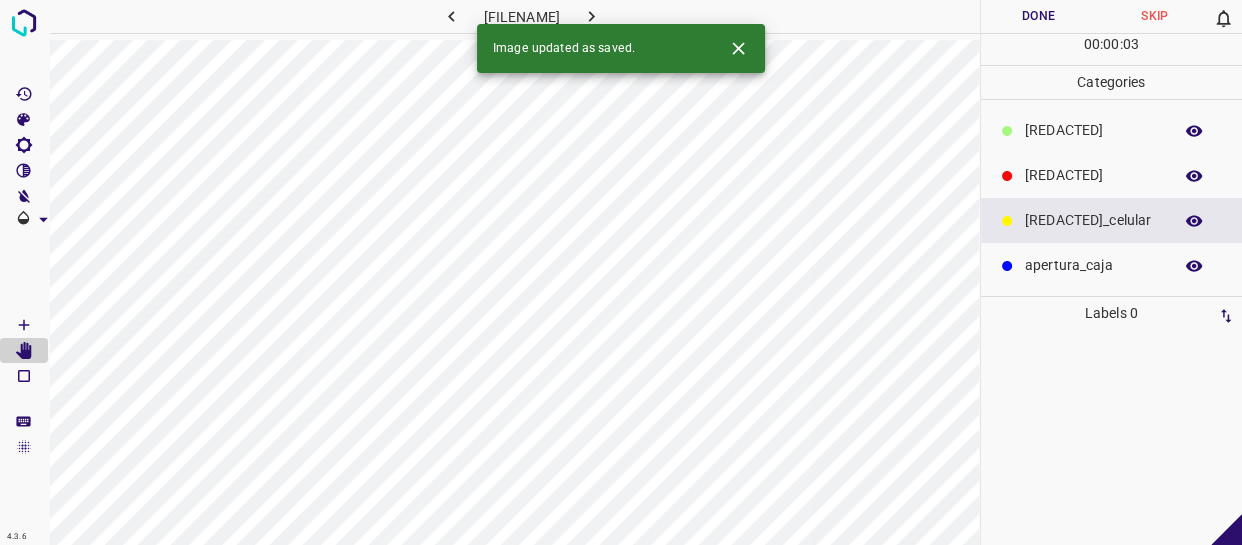 drag, startPoint x: 1044, startPoint y: 172, endPoint x: 1000, endPoint y: 187, distance: 46.486557 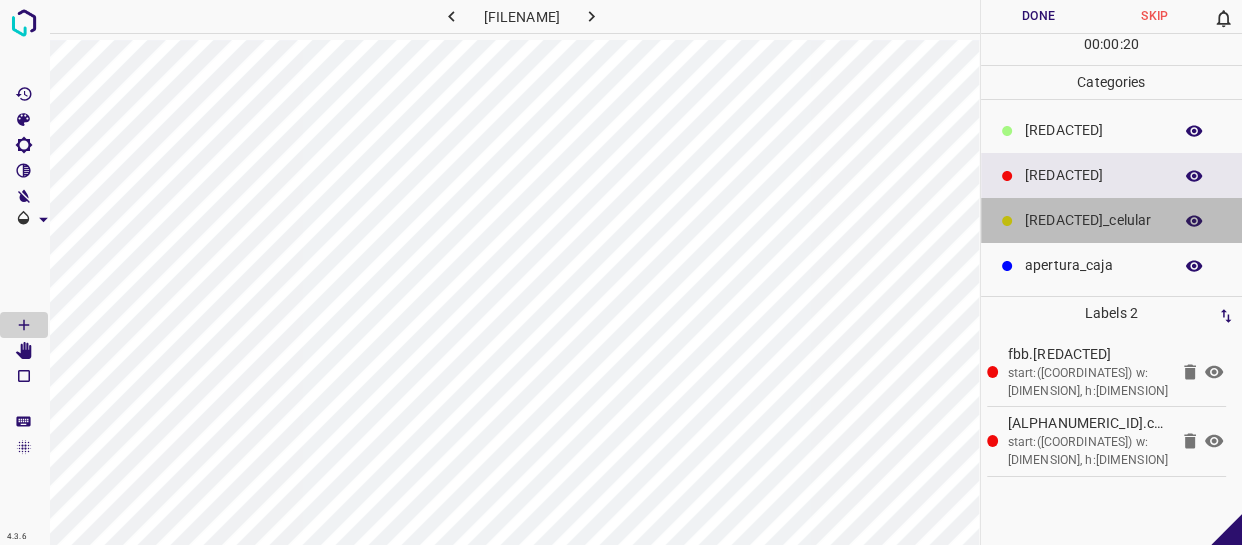 click on "[TEXT]" at bounding box center (1112, 220) 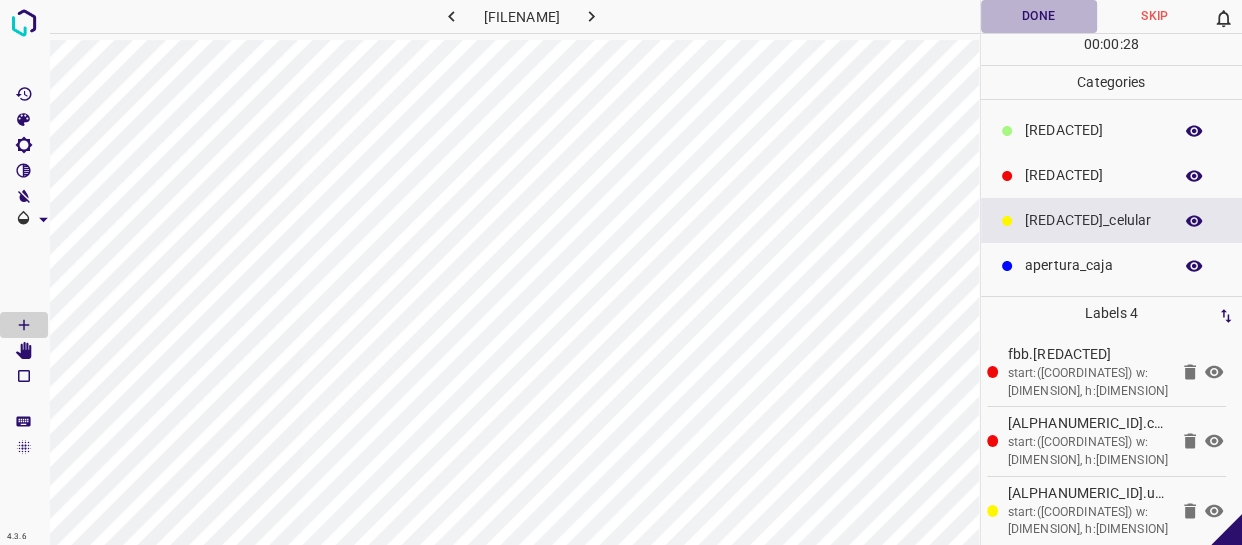 click on "Done" at bounding box center (1039, 16) 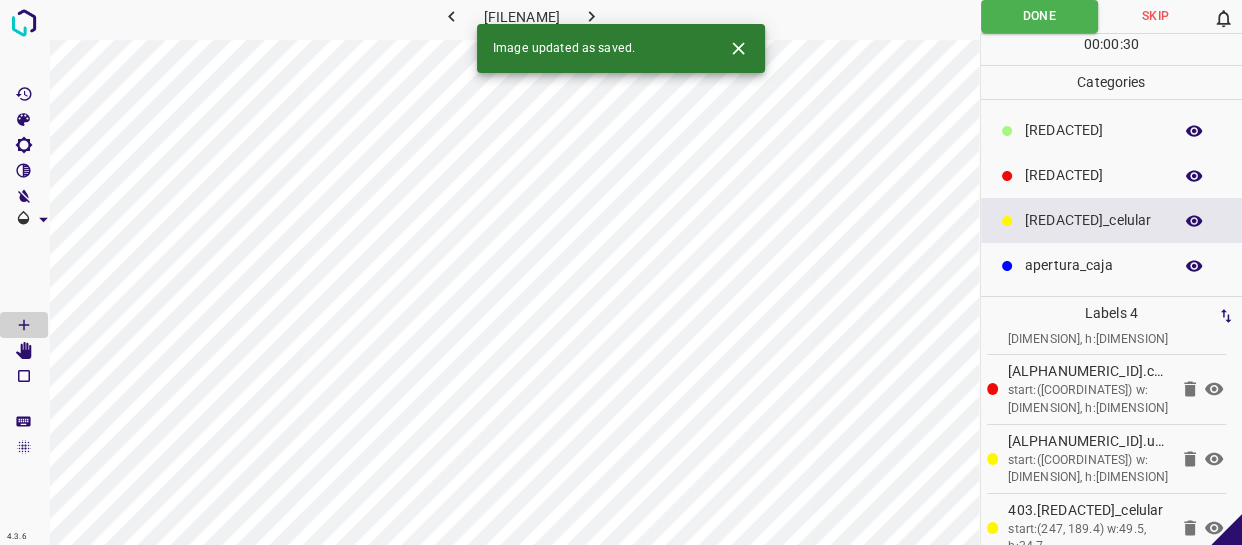 scroll, scrollTop: 77, scrollLeft: 0, axis: vertical 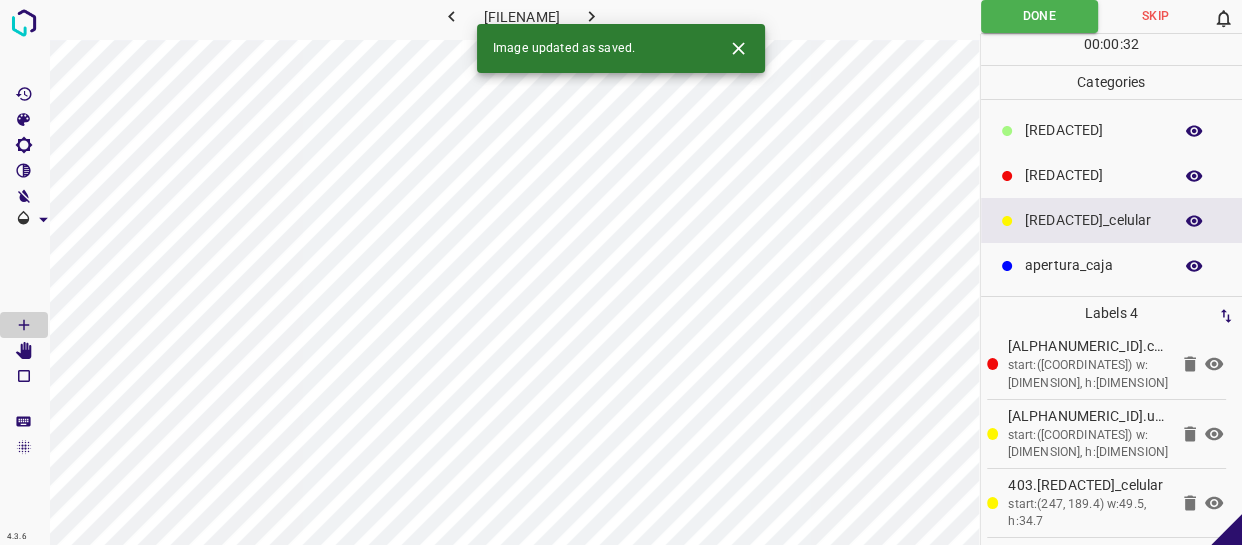 click at bounding box center [591, 16] 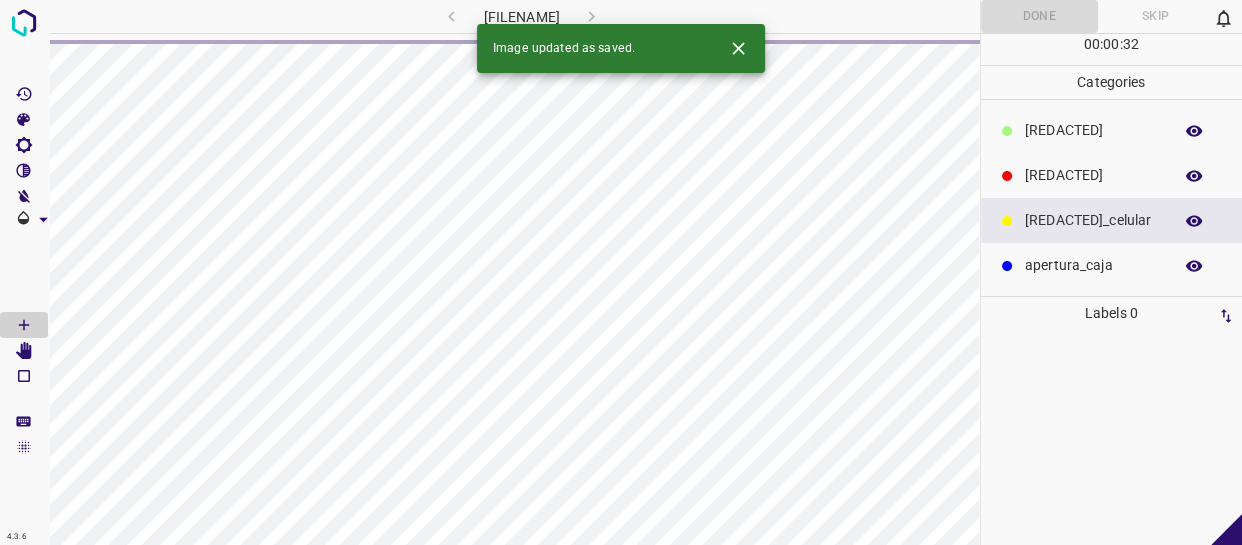 scroll, scrollTop: 0, scrollLeft: 0, axis: both 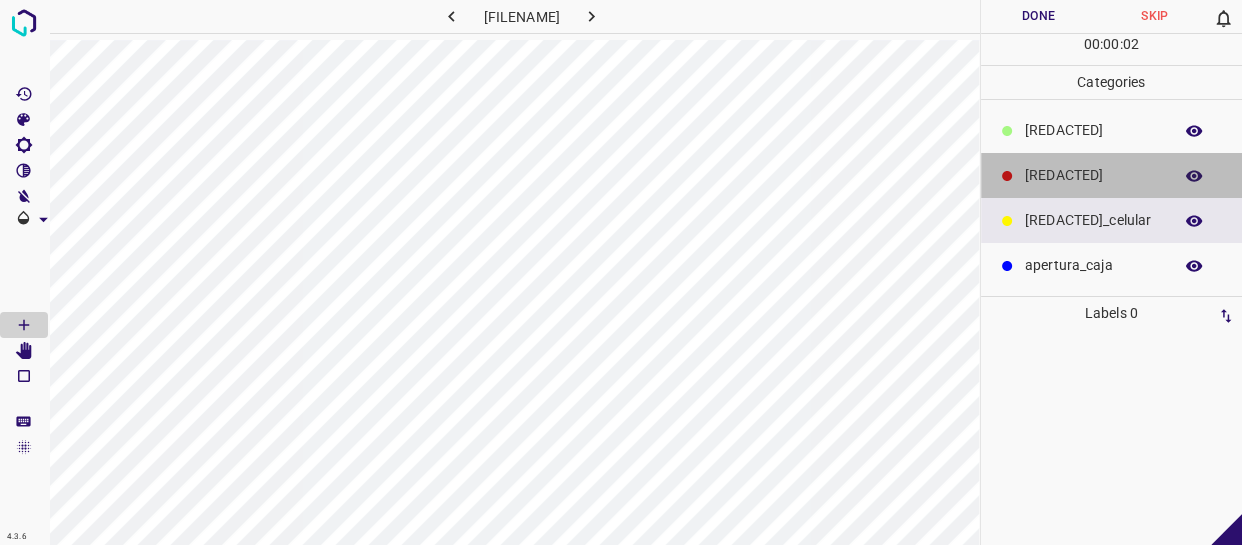 click on "[TITLE]" at bounding box center [1093, 130] 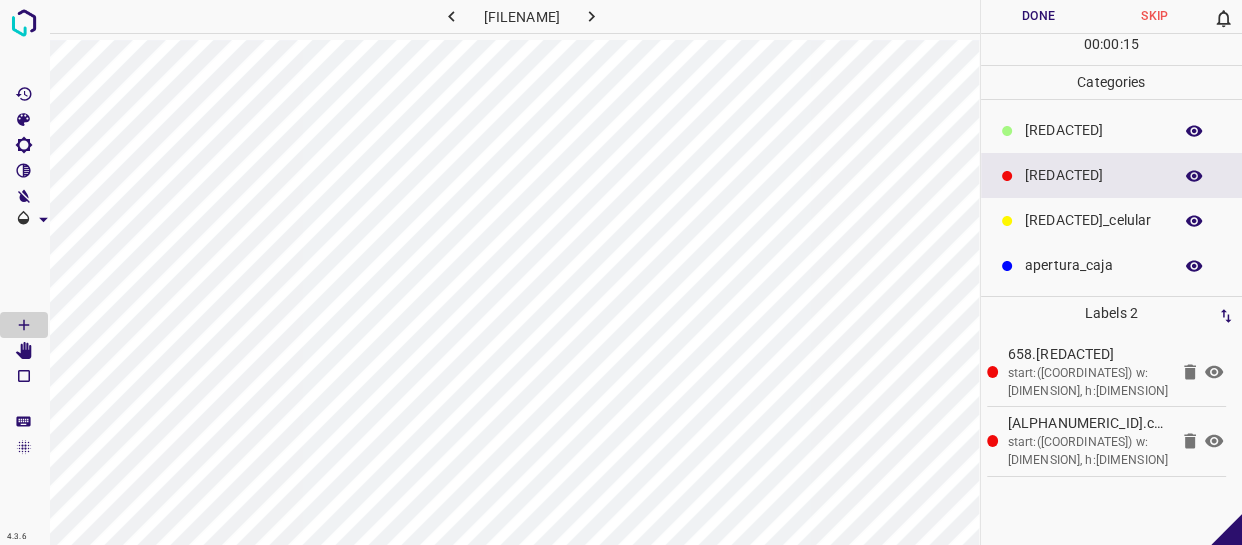 click on "[TEXT]" at bounding box center [1112, 220] 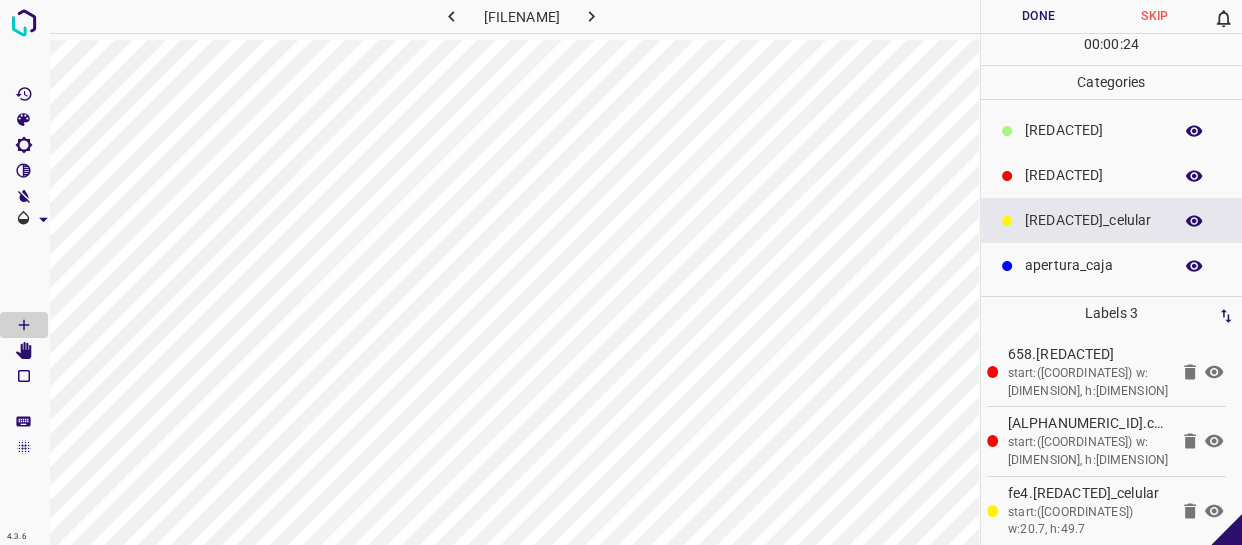 click on "Done" at bounding box center (1039, 16) 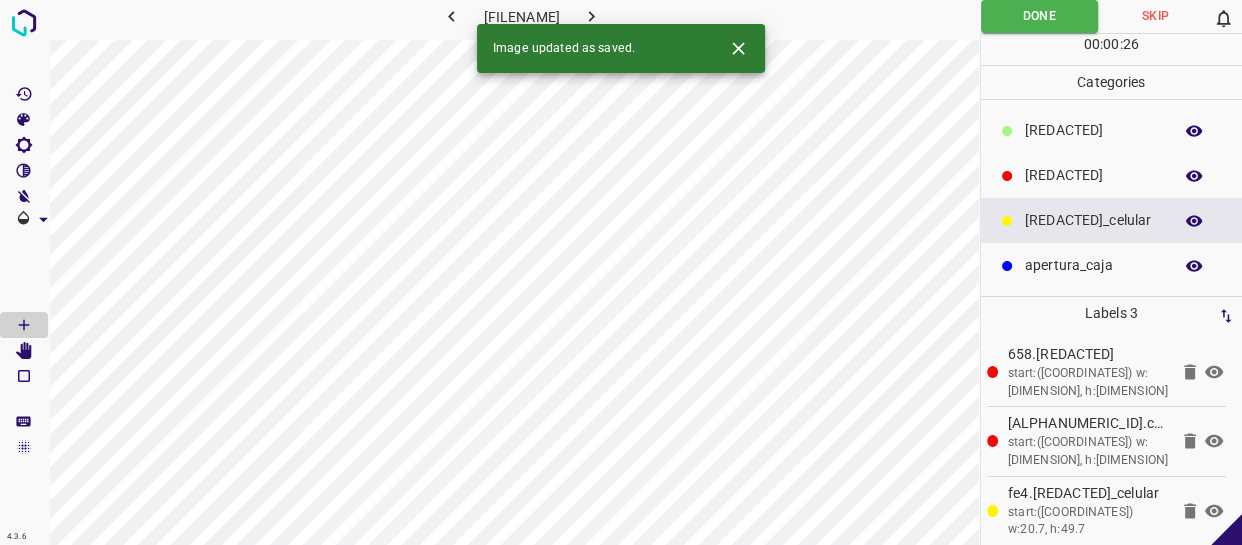 click at bounding box center [591, 16] 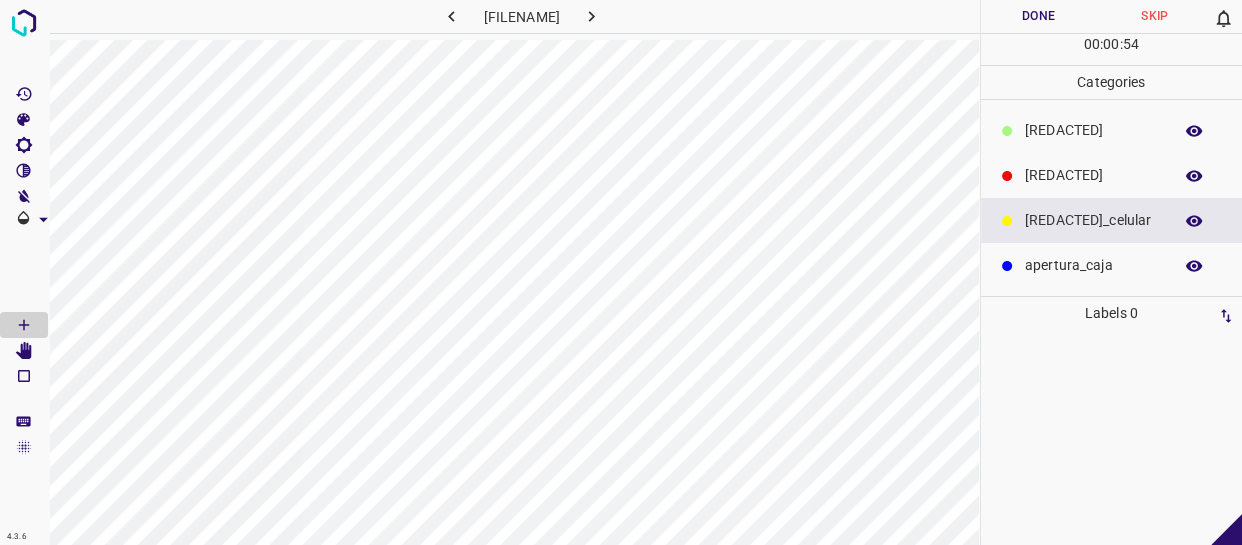 click at bounding box center (1007, 131) 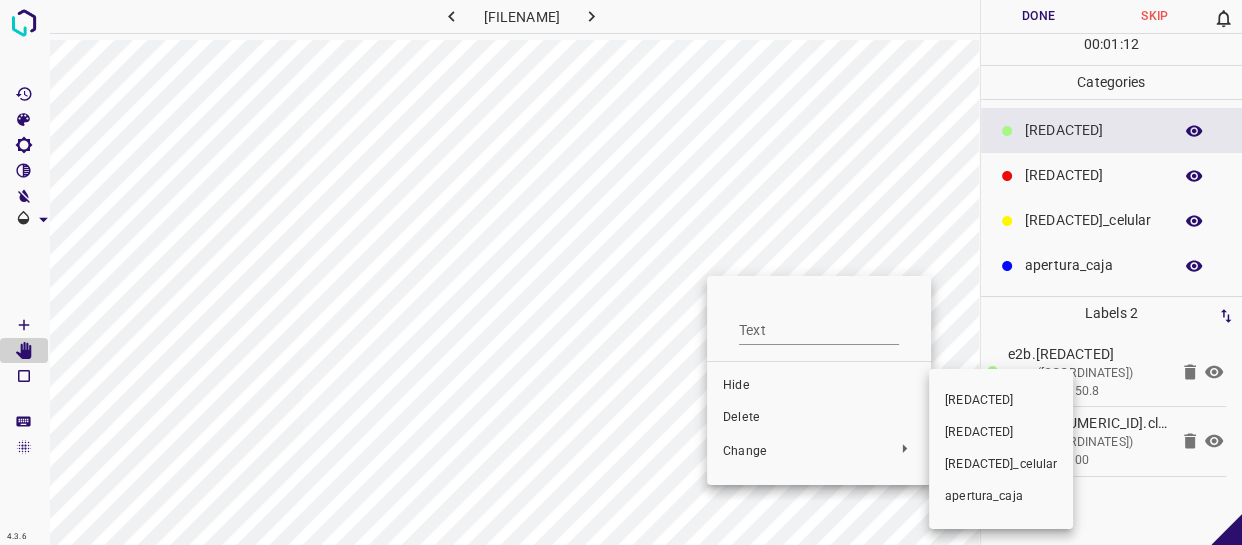 click on "[TITLE]" at bounding box center (819, 386) 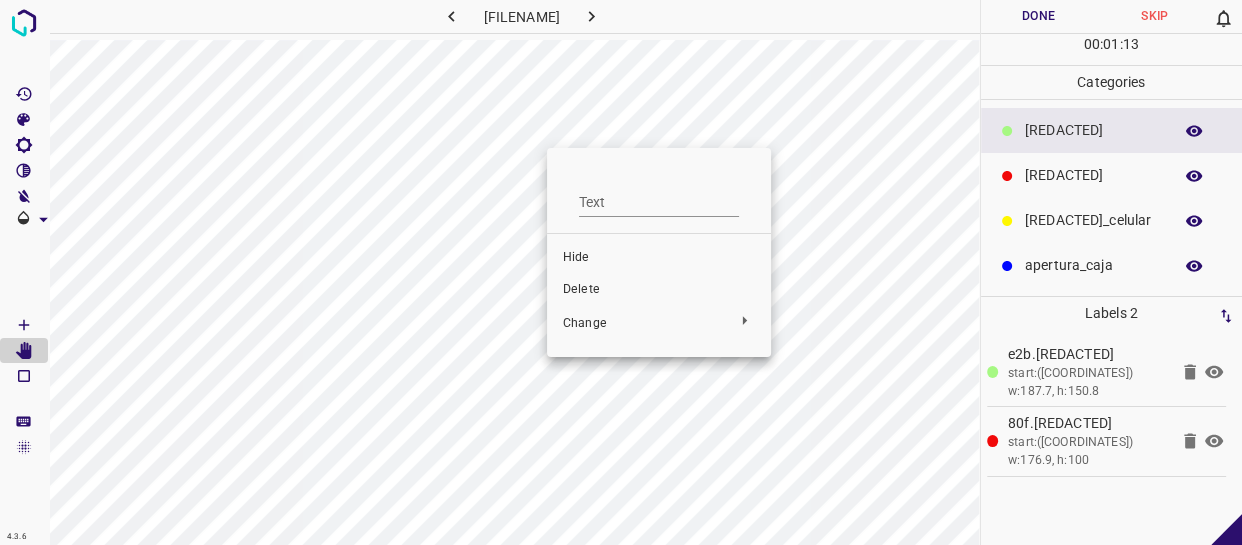 drag, startPoint x: 596, startPoint y: 230, endPoint x: 615, endPoint y: 231, distance: 19.026299 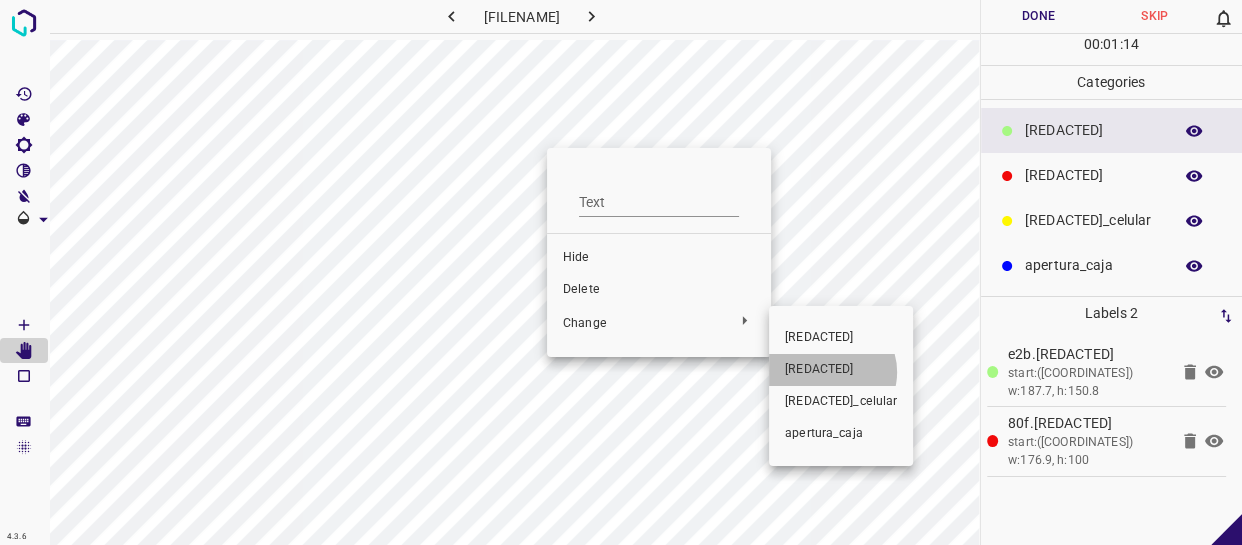 drag, startPoint x: 831, startPoint y: 372, endPoint x: 827, endPoint y: 310, distance: 62.1289 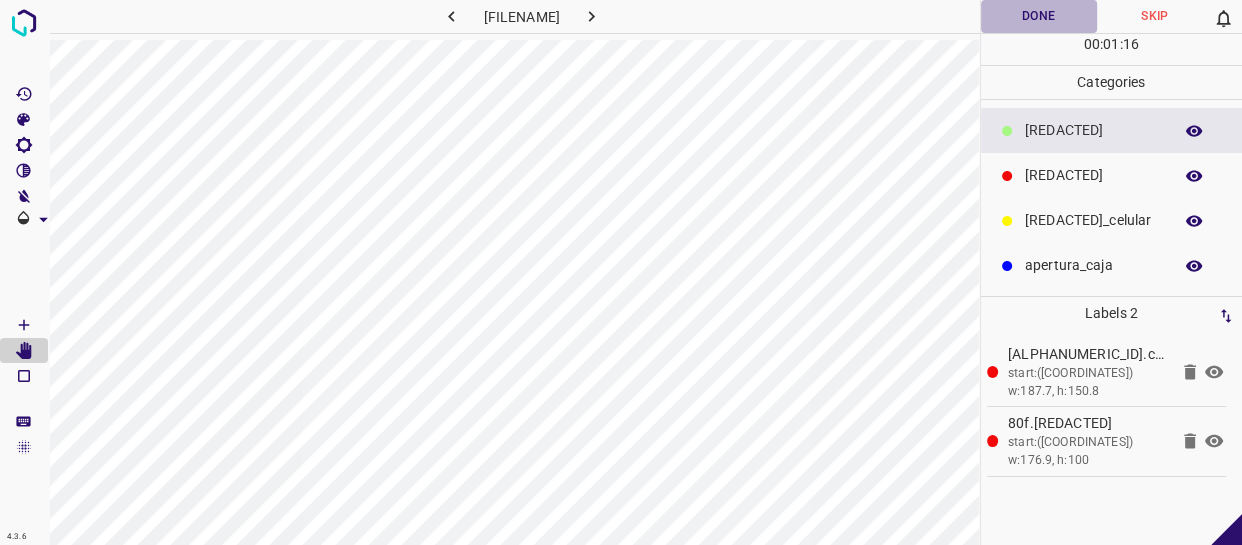 click on "Done" at bounding box center (1039, 16) 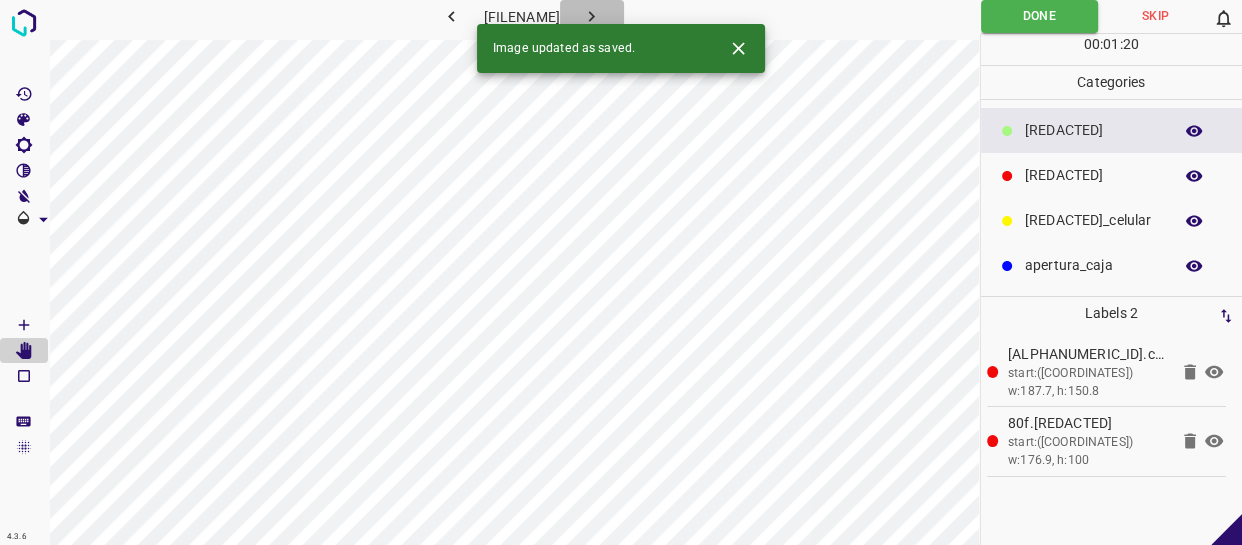 click at bounding box center [591, 16] 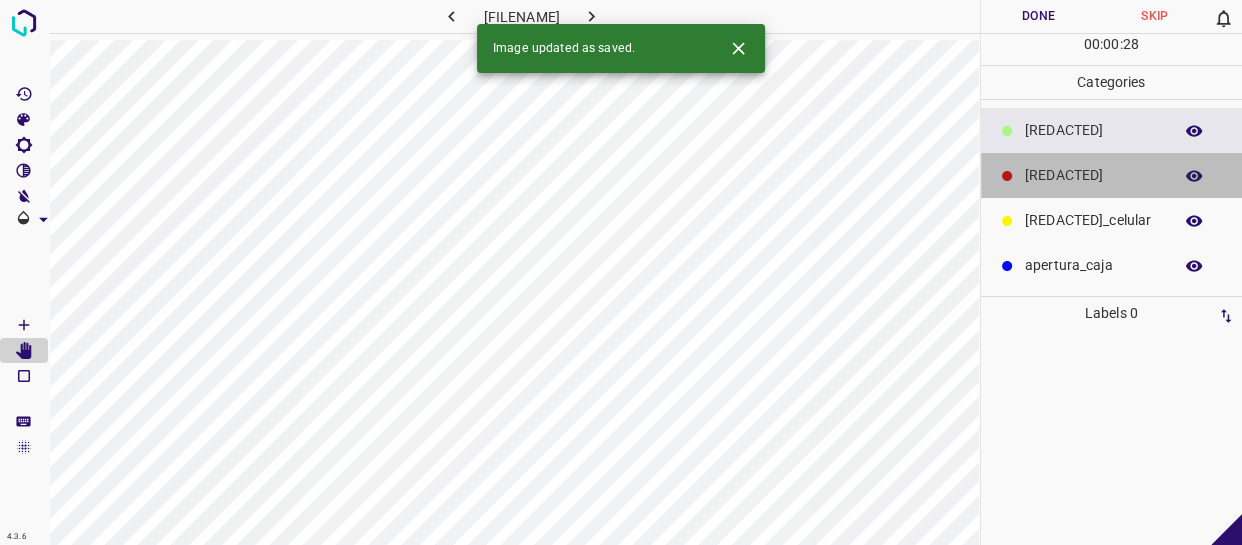click on "[TITLE]" at bounding box center (1093, 130) 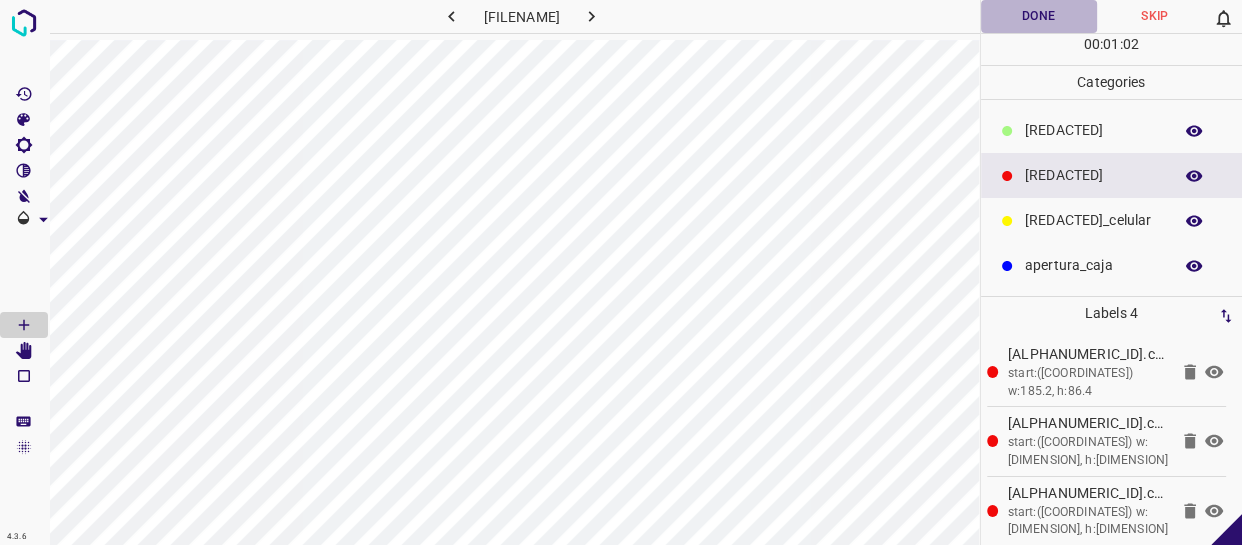 click on "Done" at bounding box center [1039, 16] 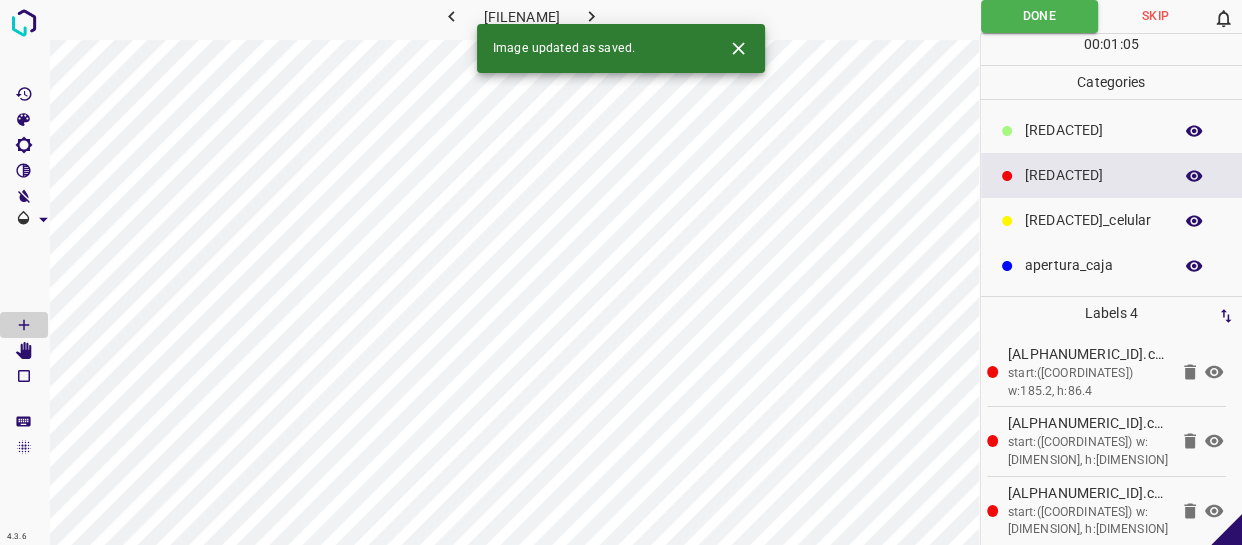 click at bounding box center [591, 16] 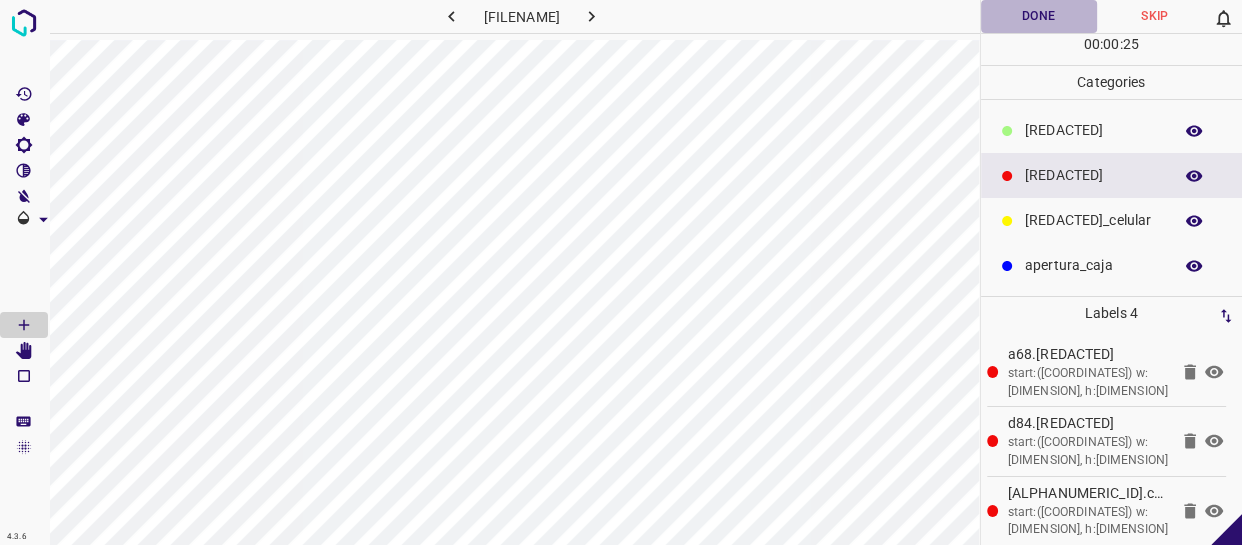 click on "Done" at bounding box center (1039, 16) 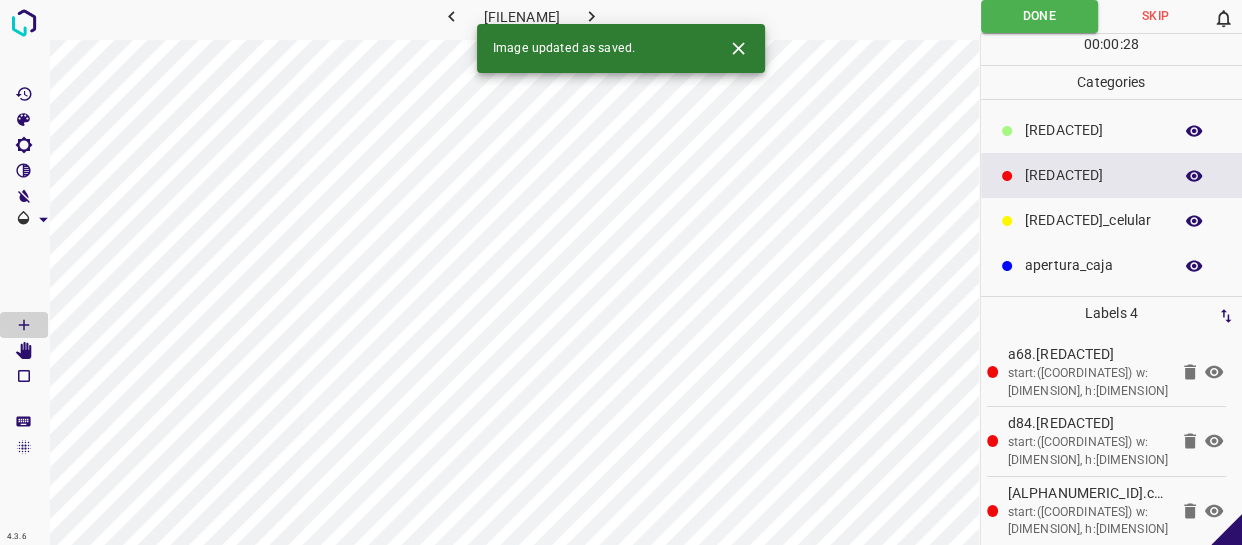 click at bounding box center [591, 16] 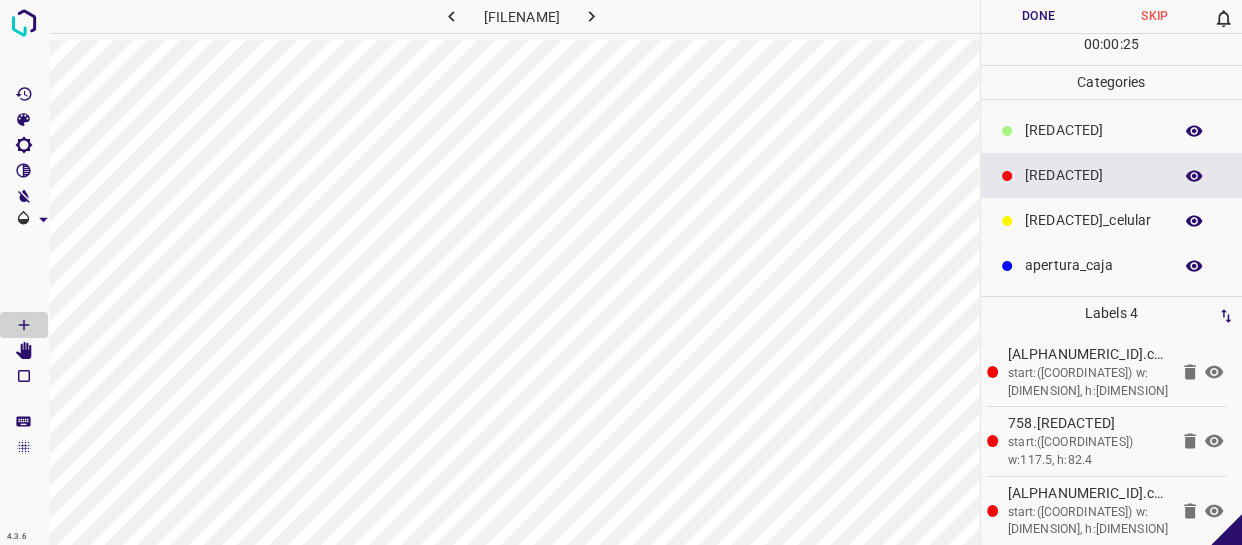 click on "Done" at bounding box center (1039, 16) 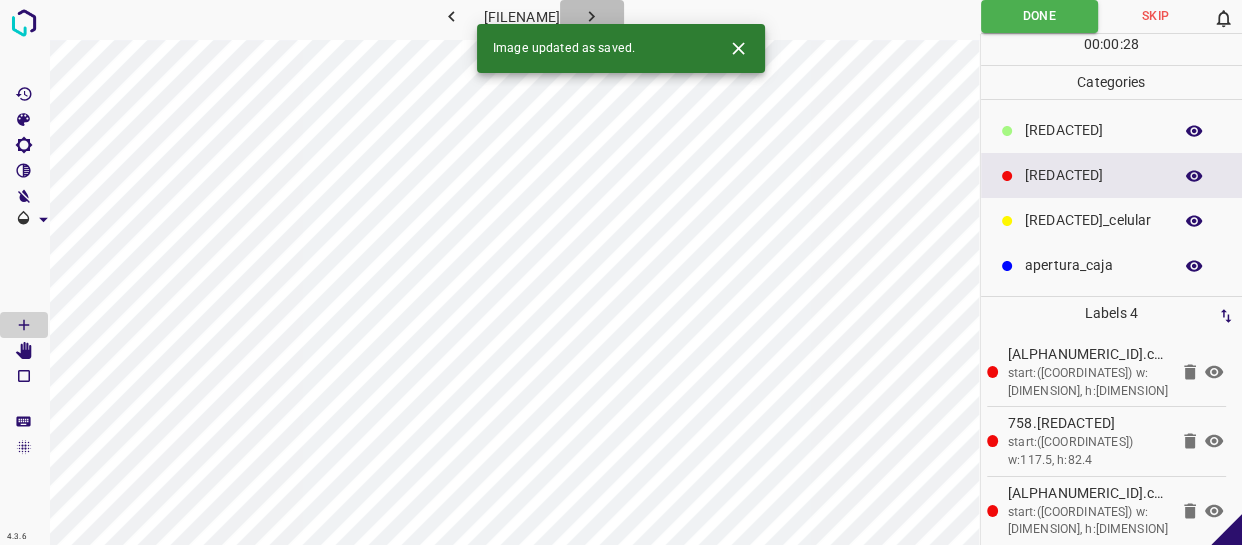 click at bounding box center [591, 16] 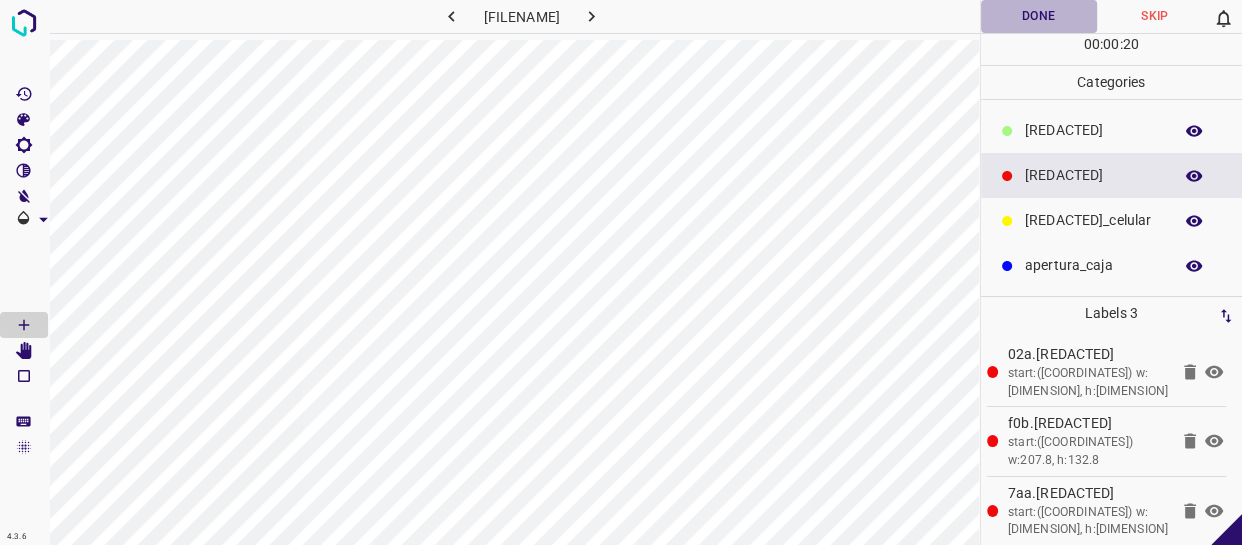 click on "Done" at bounding box center (1039, 16) 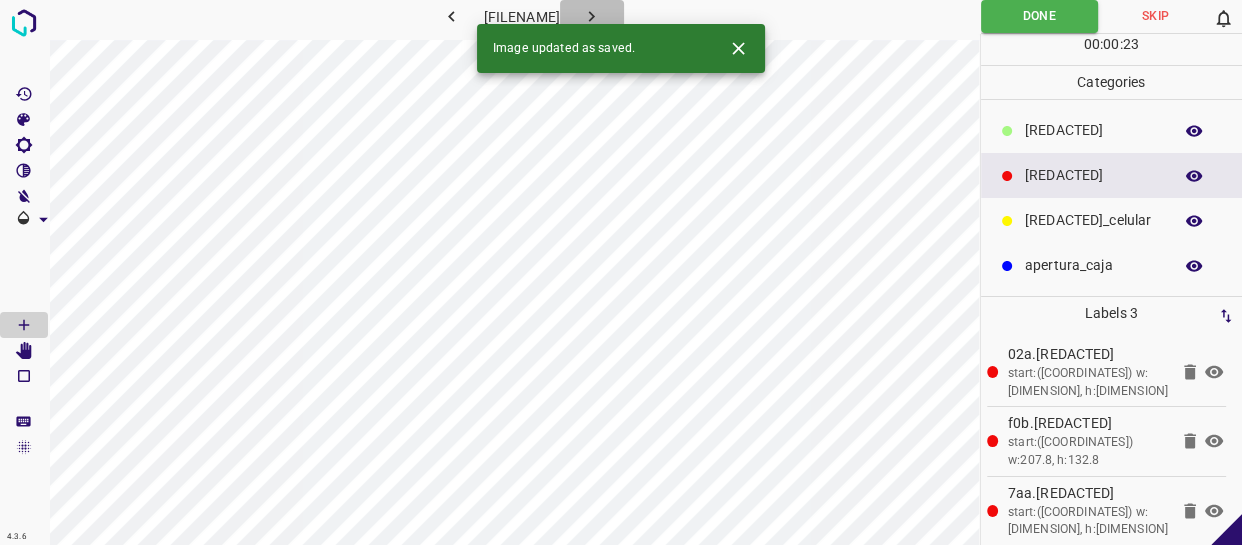 click at bounding box center [591, 16] 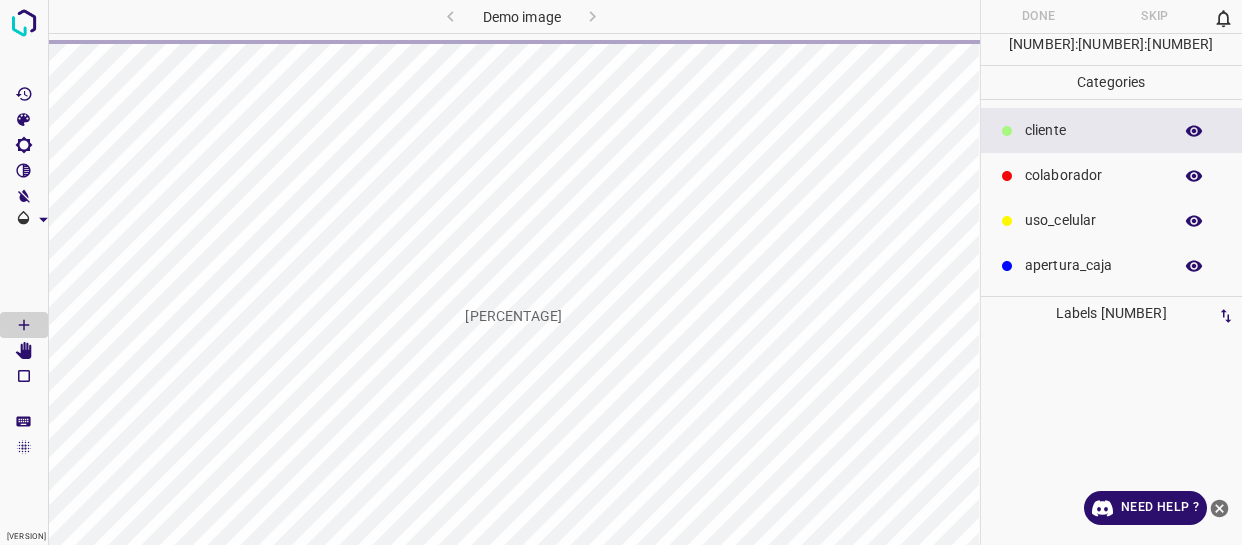 scroll, scrollTop: 0, scrollLeft: 0, axis: both 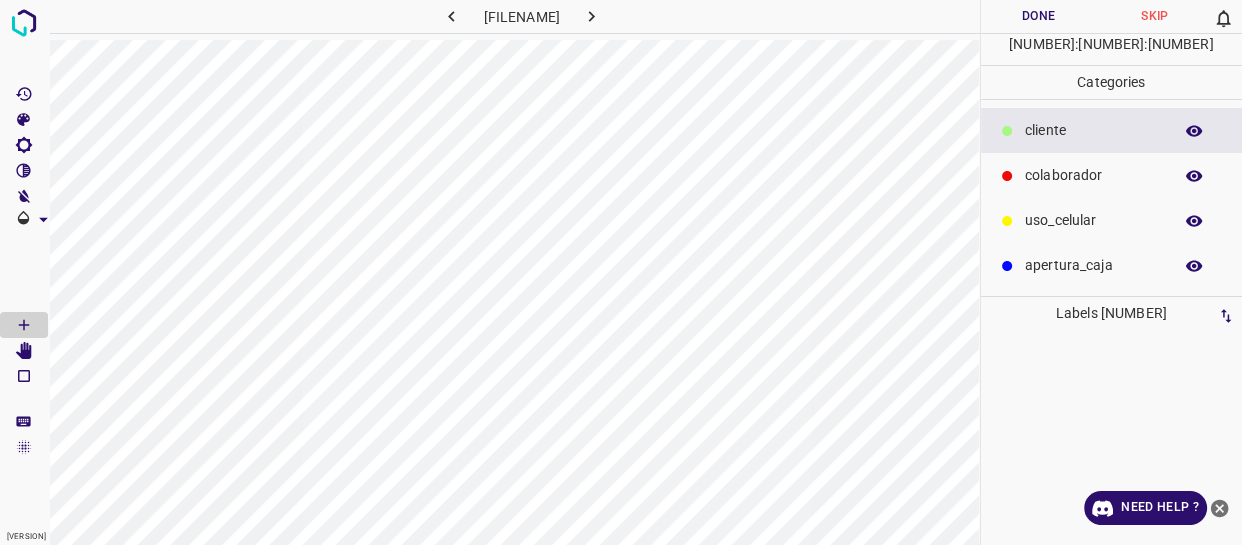 drag, startPoint x: 1088, startPoint y: 170, endPoint x: 982, endPoint y: 173, distance: 106.04244 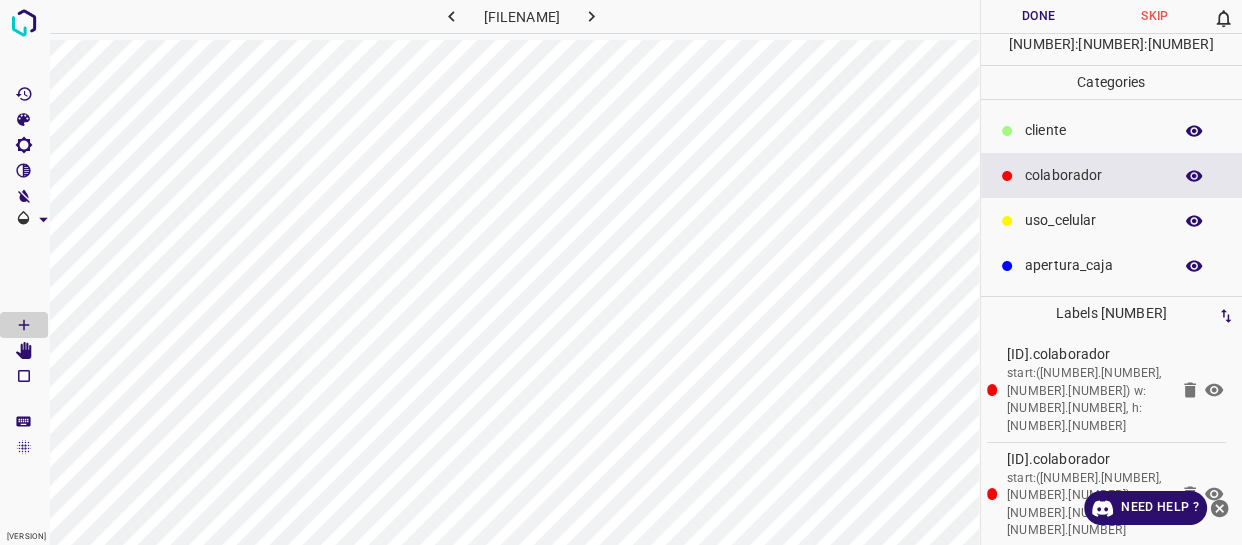 drag, startPoint x: 1214, startPoint y: 507, endPoint x: 1206, endPoint y: 480, distance: 28.160255 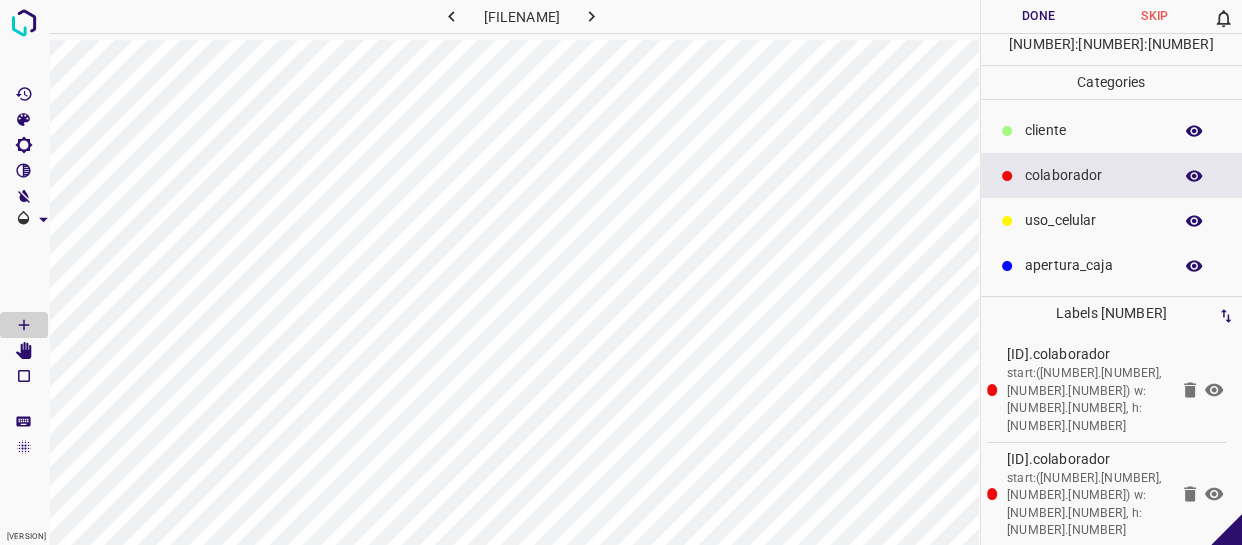 click on "Done" at bounding box center (1039, 16) 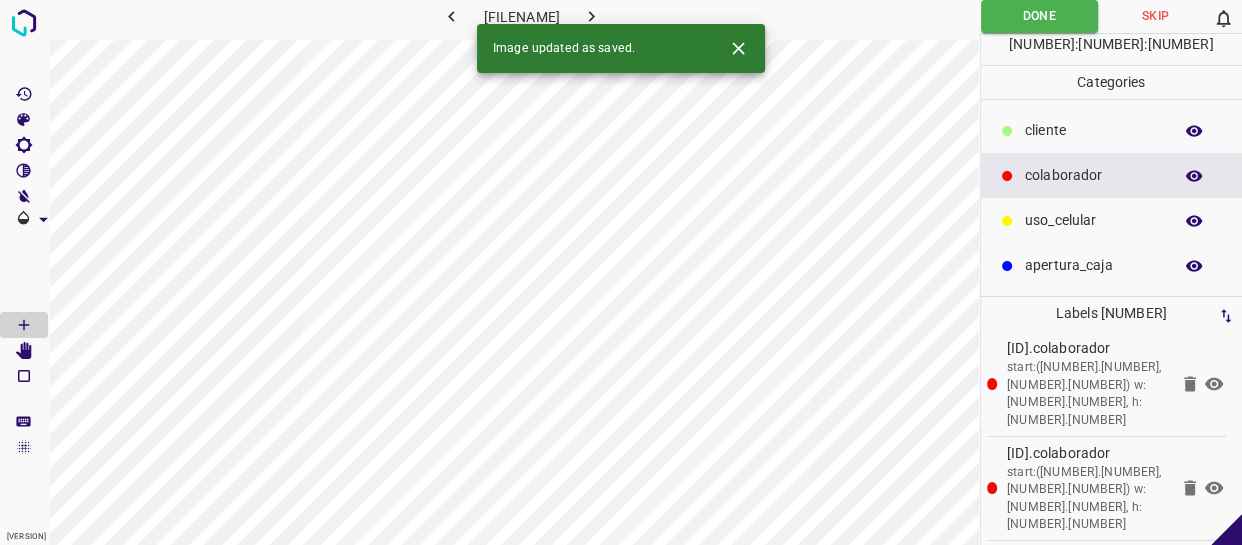 scroll, scrollTop: 8, scrollLeft: 0, axis: vertical 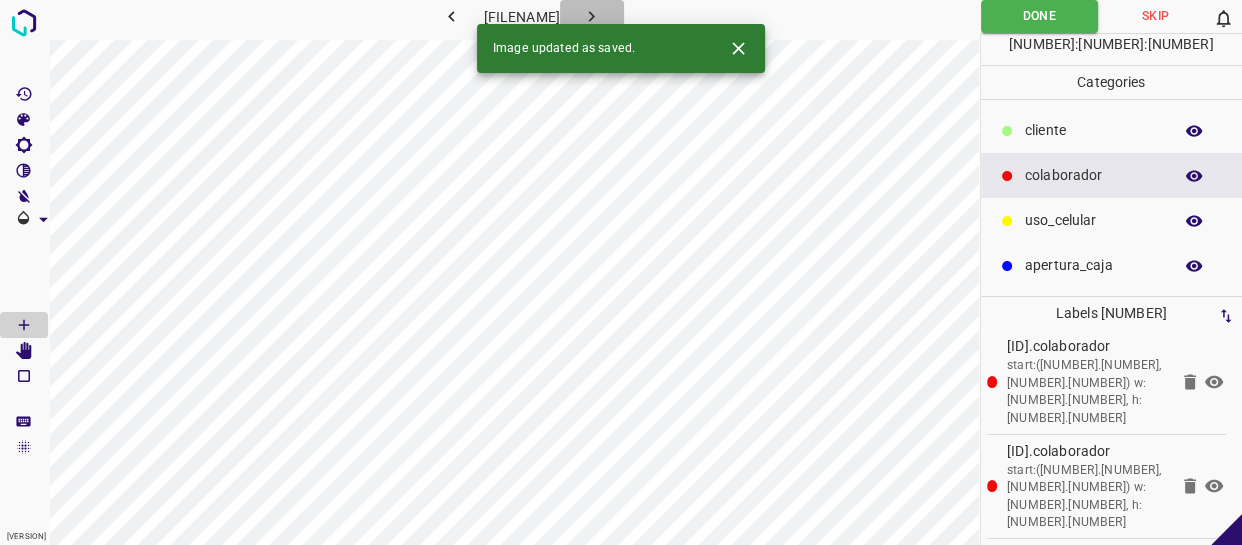 click at bounding box center (592, 16) 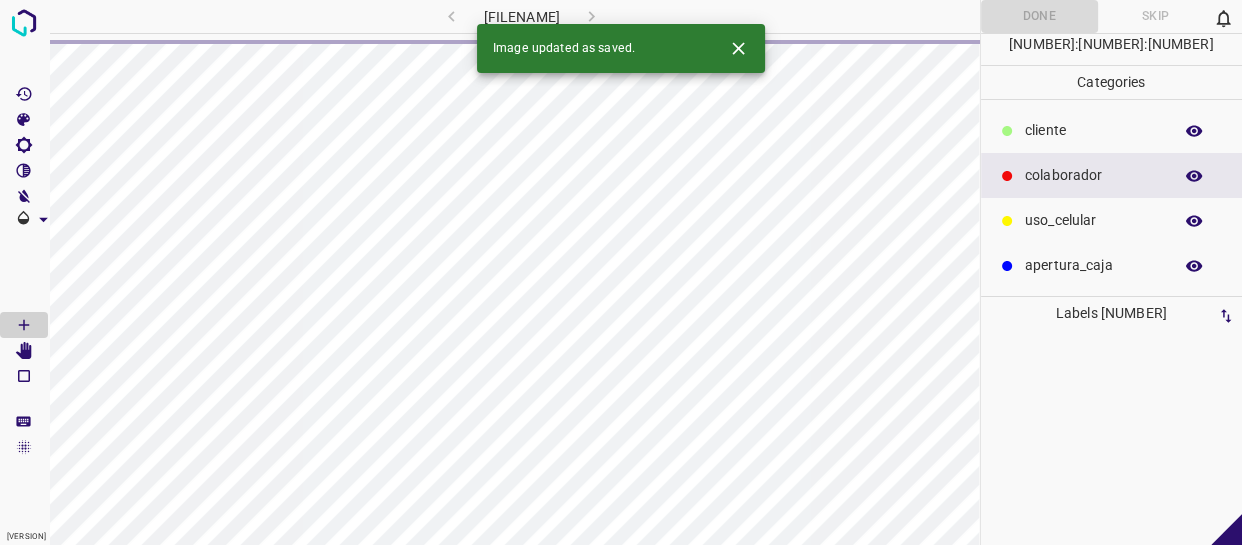 scroll, scrollTop: 0, scrollLeft: 0, axis: both 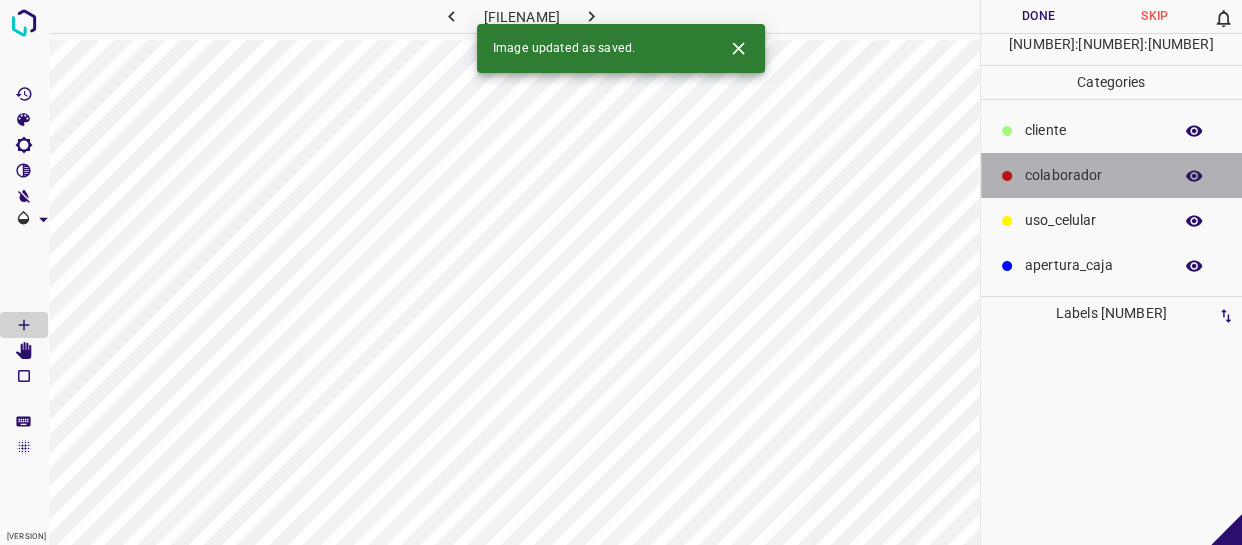 click on "[TITLE]" at bounding box center [1112, 175] 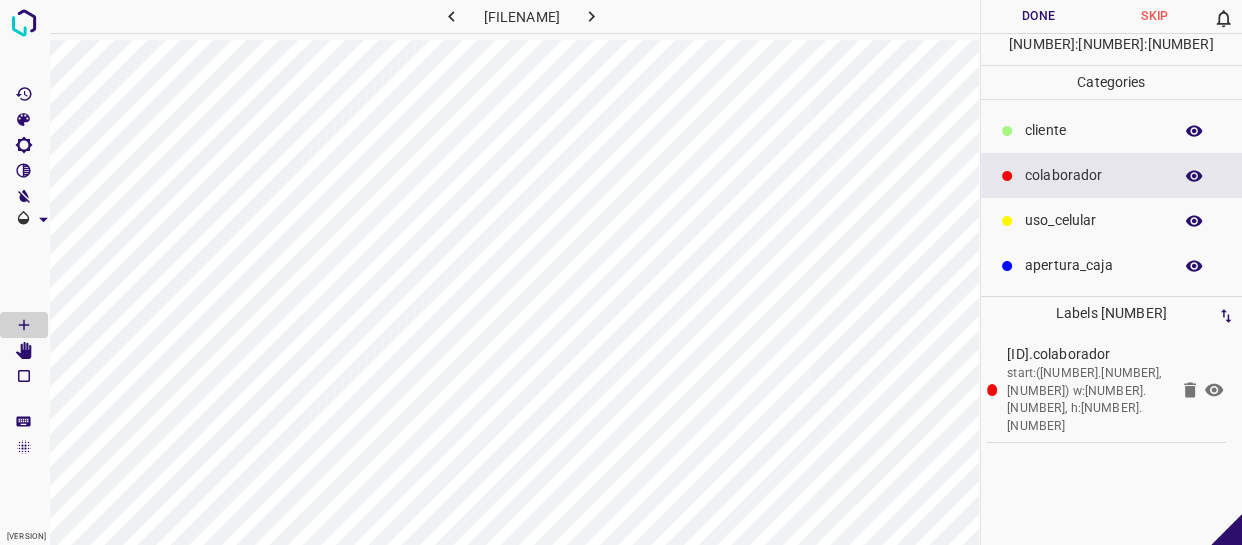 drag, startPoint x: 1065, startPoint y: 210, endPoint x: 996, endPoint y: 194, distance: 70.83079 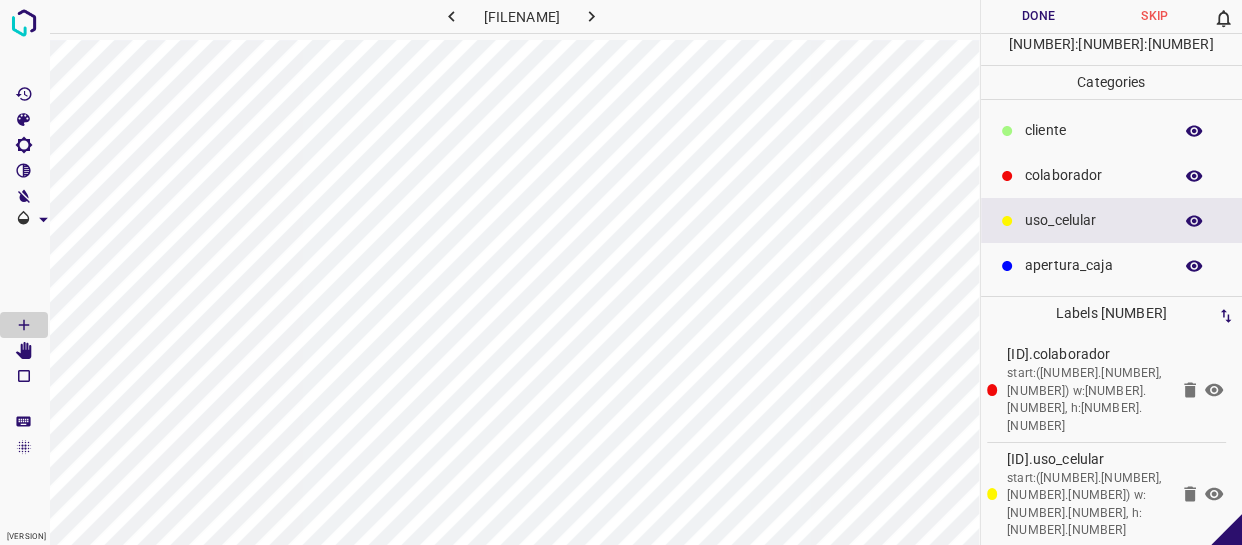 drag, startPoint x: 1060, startPoint y: 172, endPoint x: 979, endPoint y: 152, distance: 83.43261 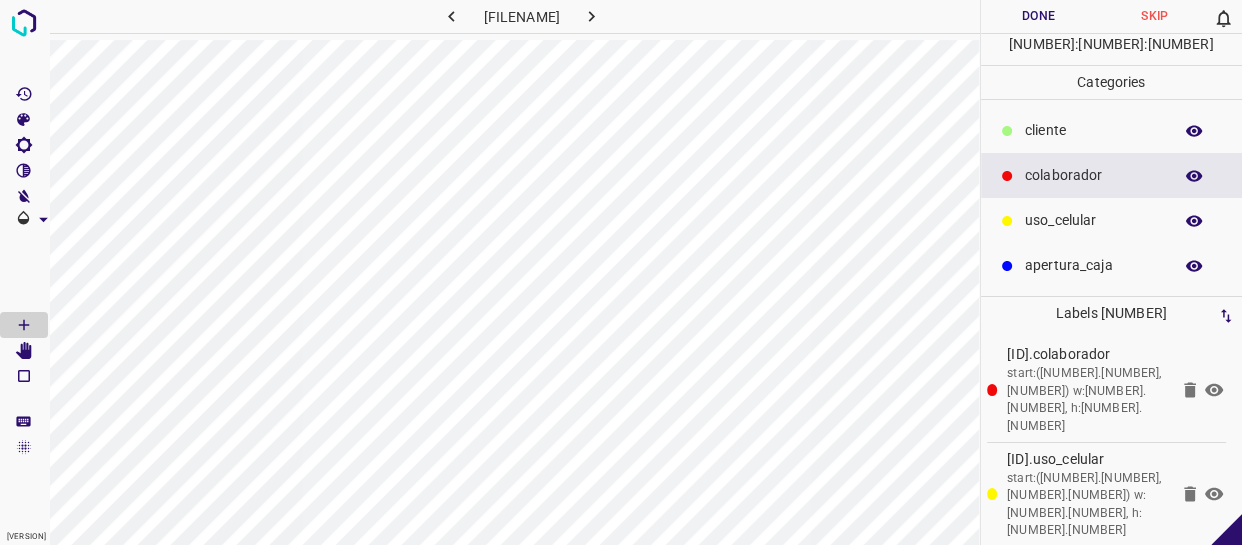 scroll, scrollTop: 77, scrollLeft: 0, axis: vertical 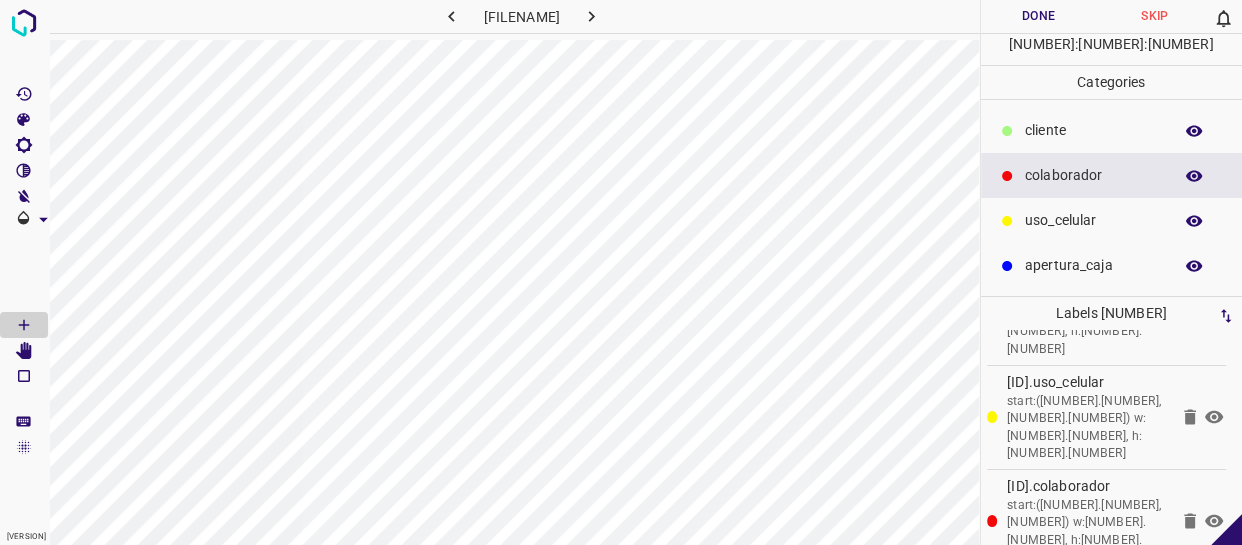 click on "Done" at bounding box center [1039, 16] 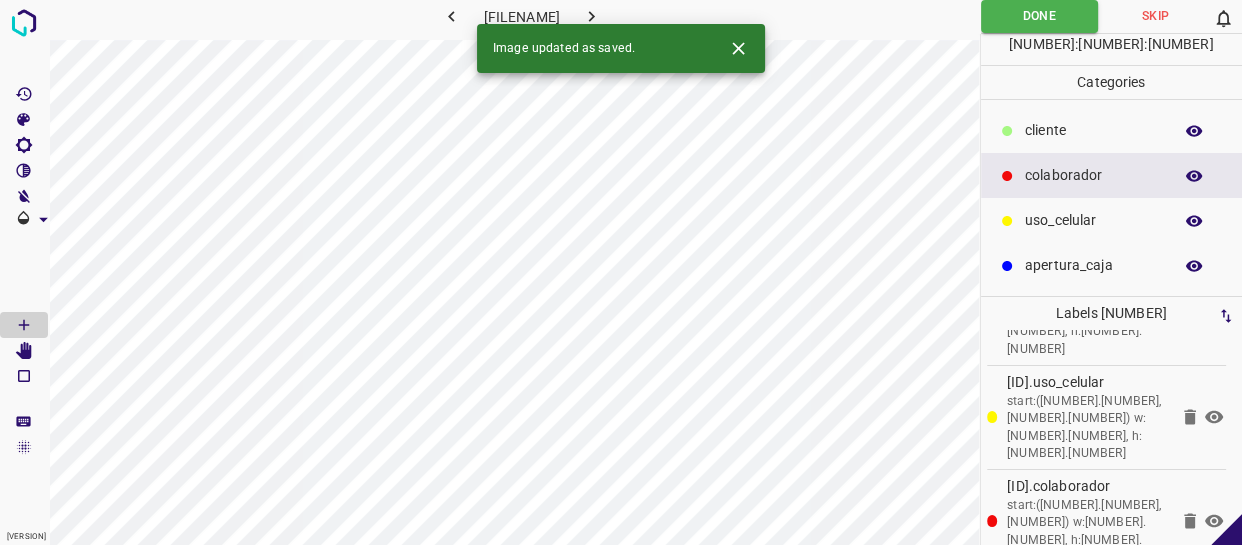 click on "​​cliente" at bounding box center [1112, 130] 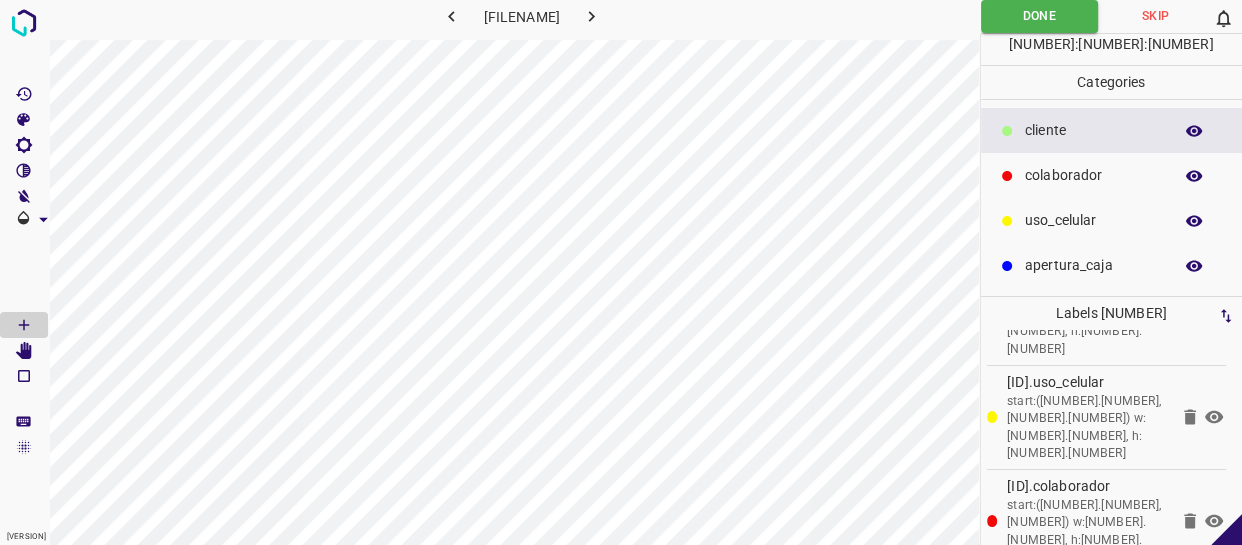 scroll, scrollTop: 214, scrollLeft: 0, axis: vertical 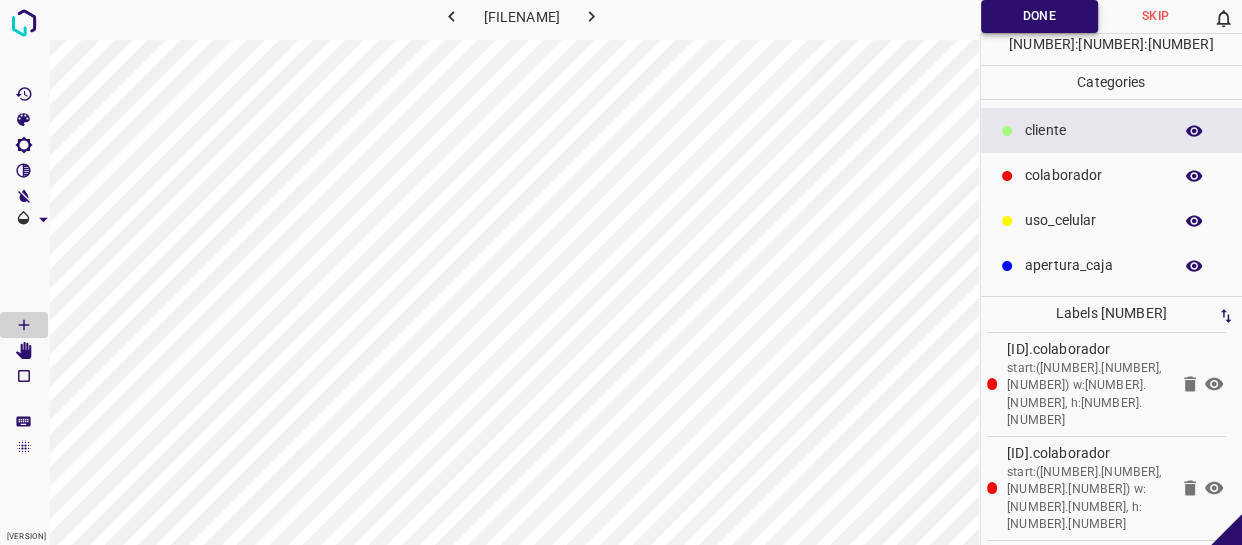 click on "Done" at bounding box center (1039, 16) 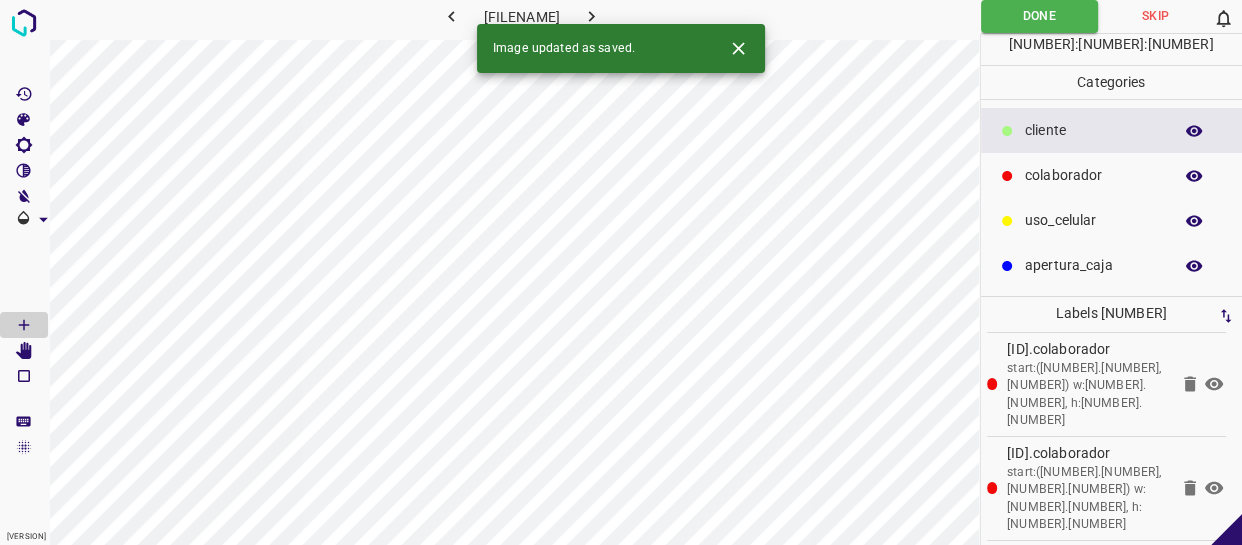click at bounding box center [591, 16] 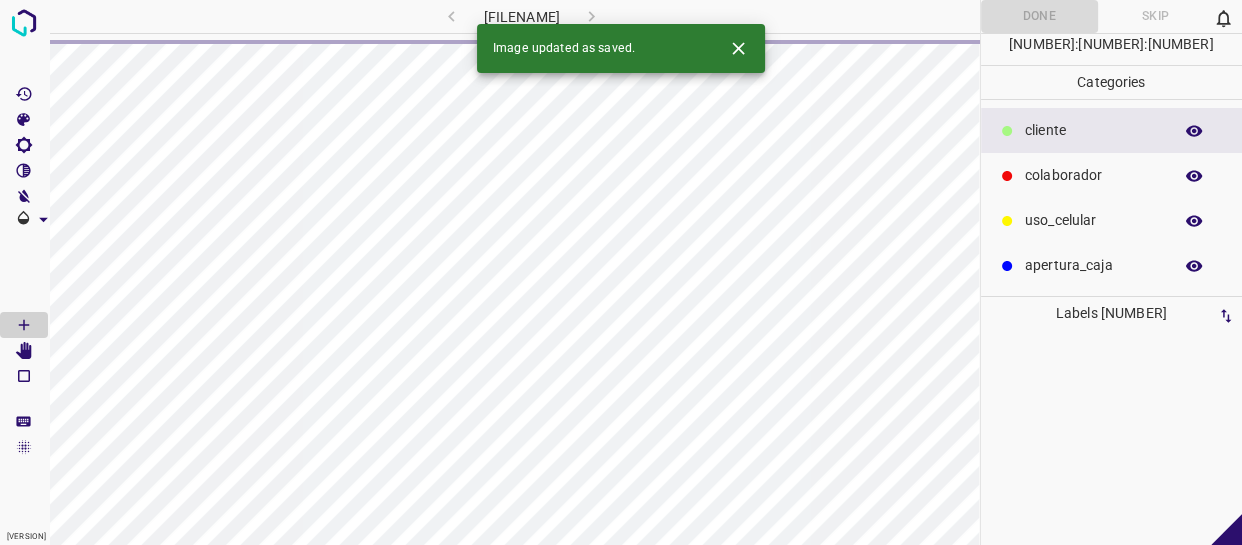 scroll, scrollTop: 0, scrollLeft: 0, axis: both 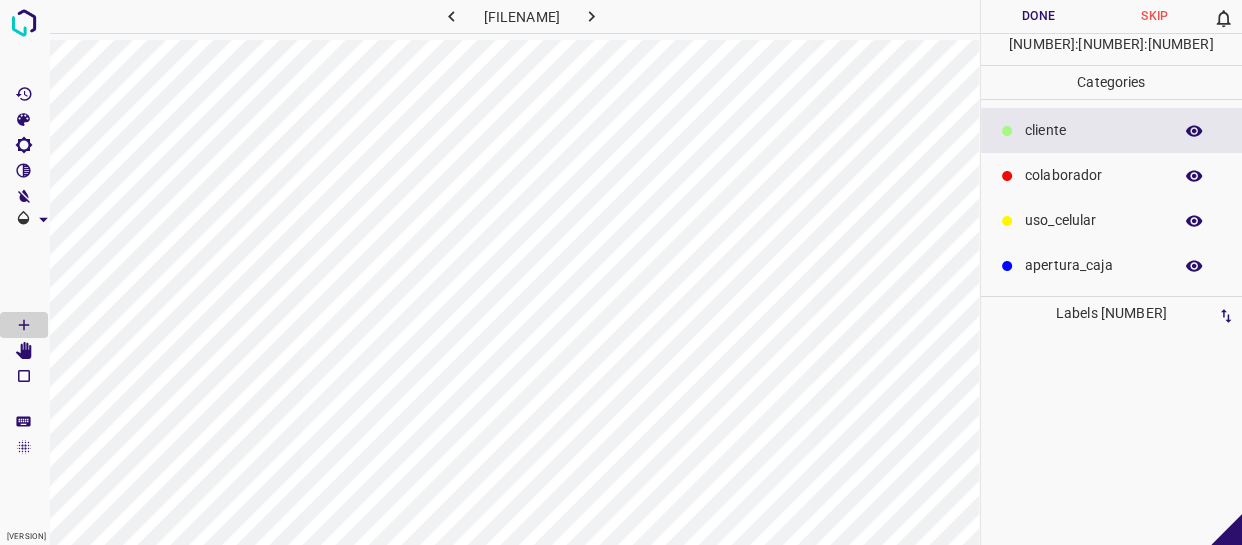 drag, startPoint x: 1108, startPoint y: 171, endPoint x: 1091, endPoint y: 160, distance: 20.248457 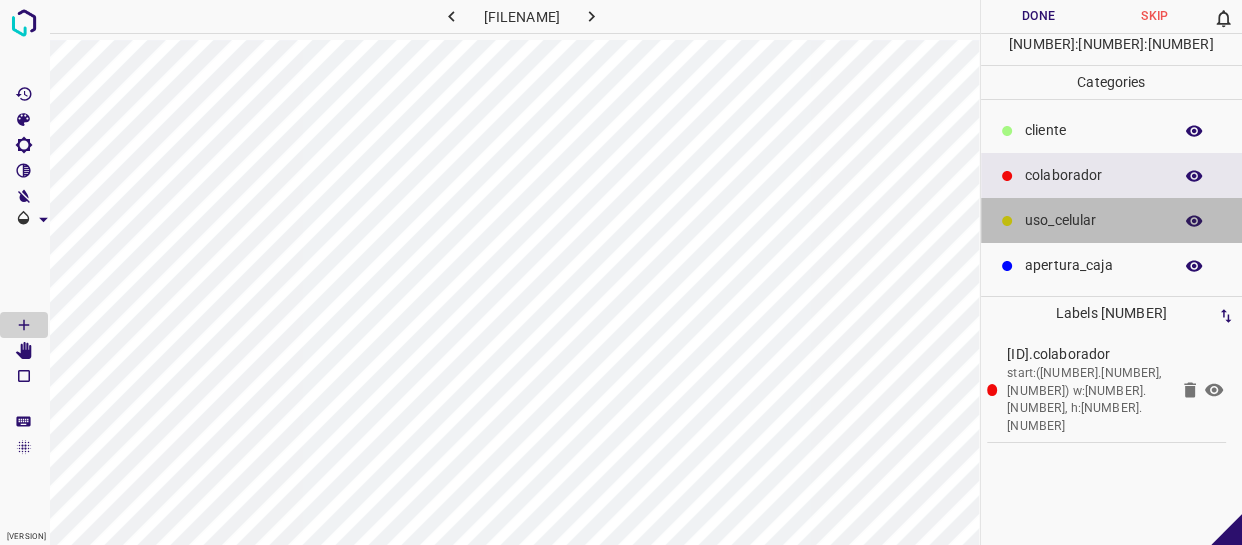 drag, startPoint x: 1113, startPoint y: 224, endPoint x: 1017, endPoint y: 233, distance: 96.42095 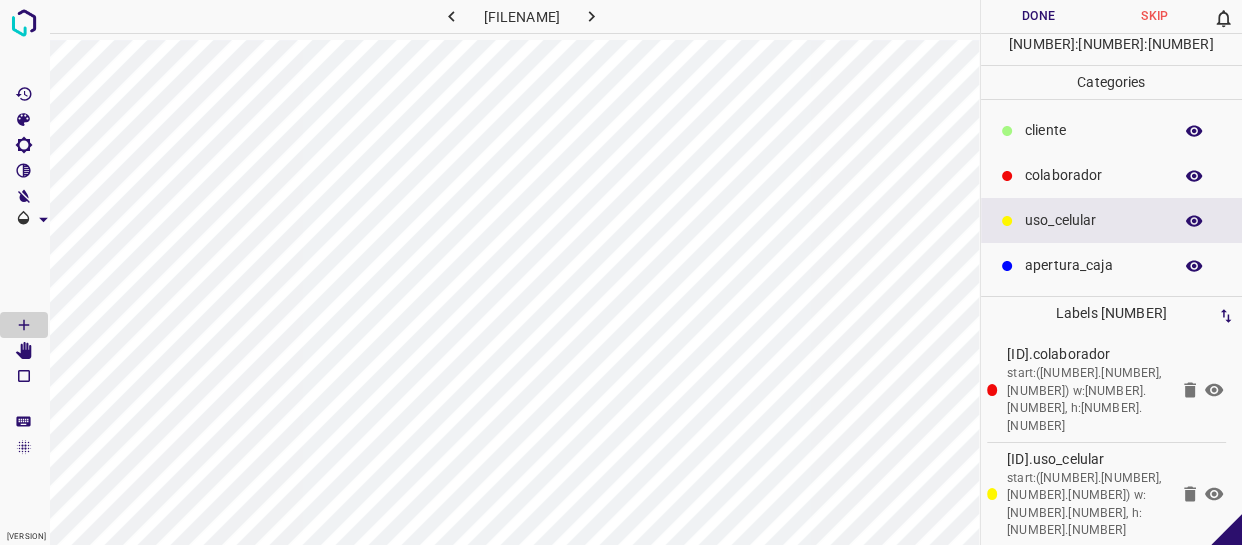 click on "[TITLE]" at bounding box center (1093, 130) 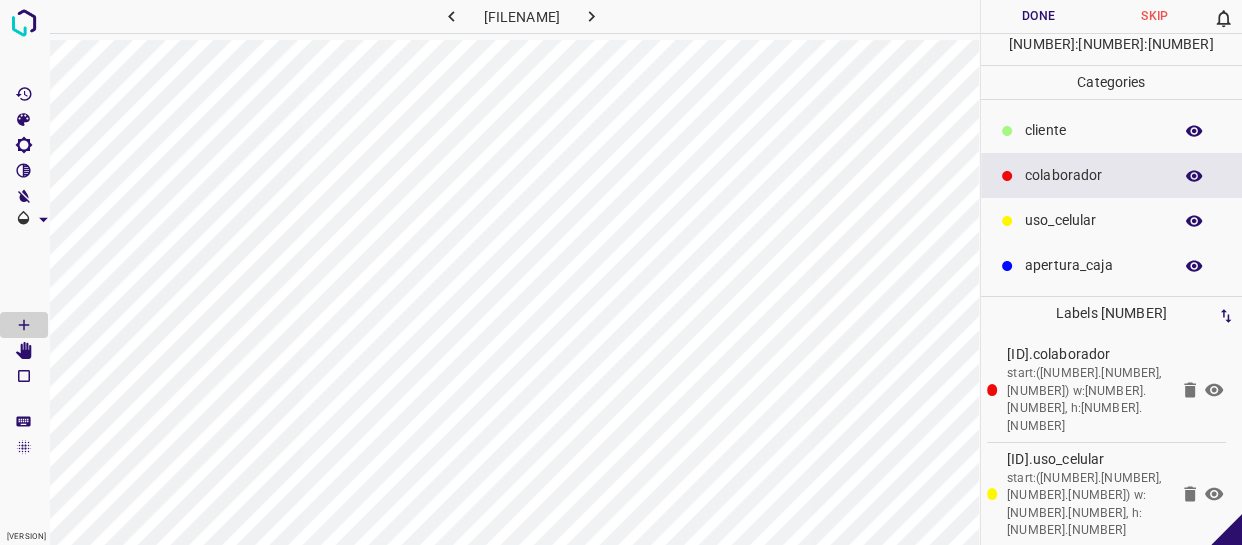 click on "​​cliente" at bounding box center (1093, 130) 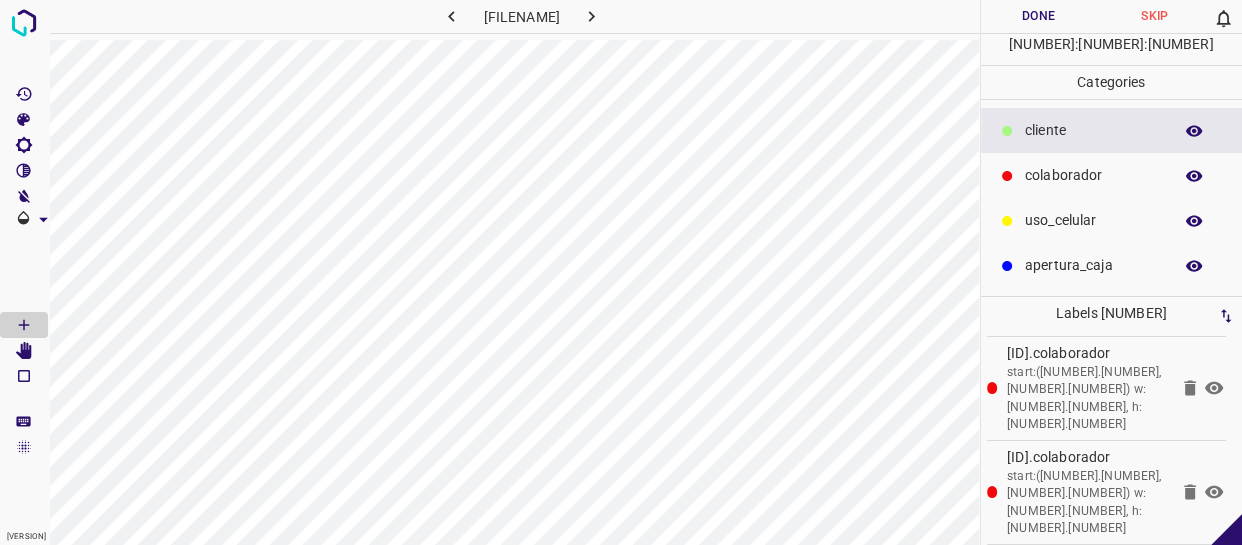 scroll, scrollTop: 214, scrollLeft: 0, axis: vertical 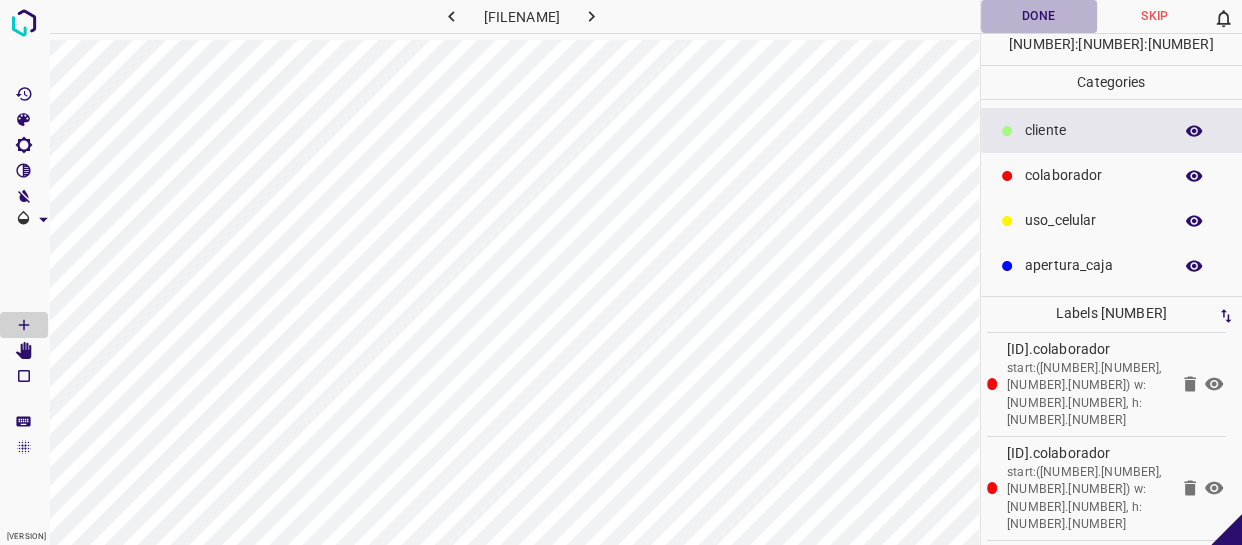 click on "Done" at bounding box center [1039, 16] 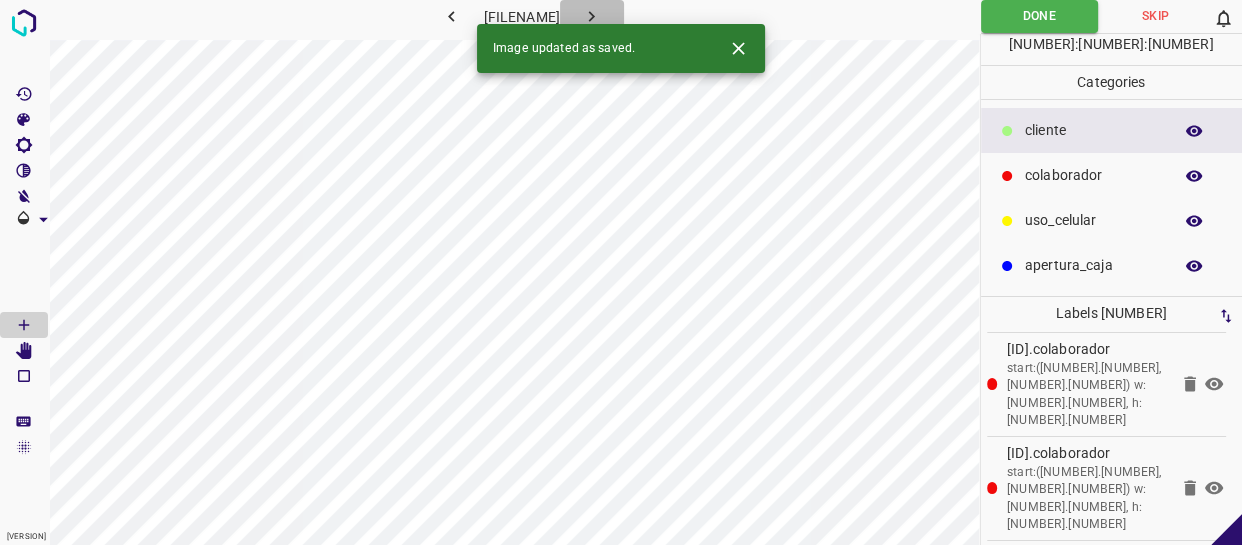 click at bounding box center [591, 16] 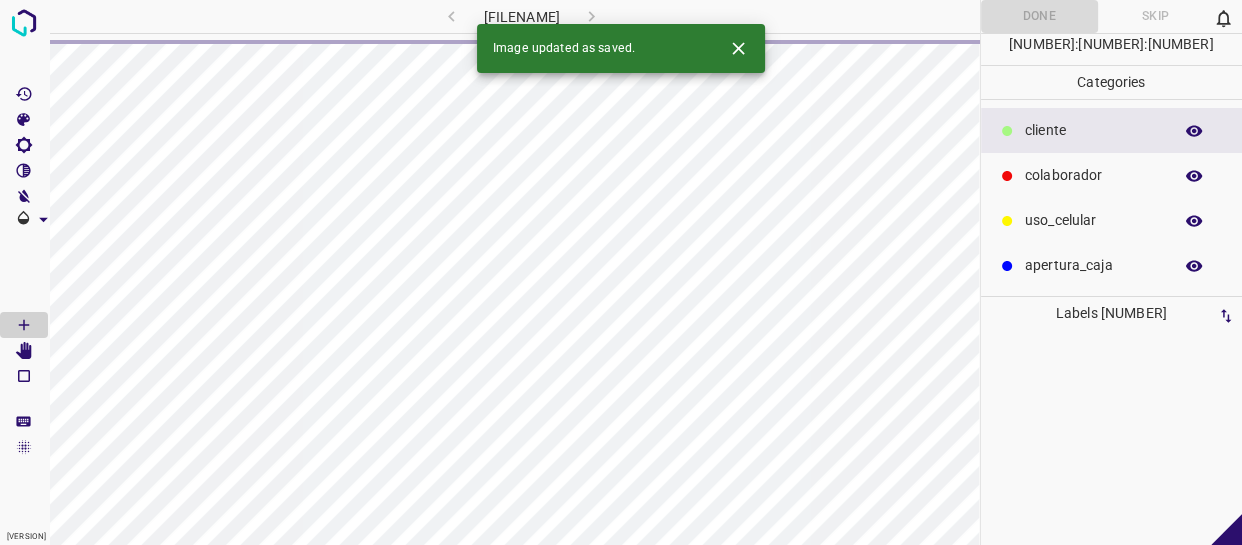 scroll, scrollTop: 0, scrollLeft: 0, axis: both 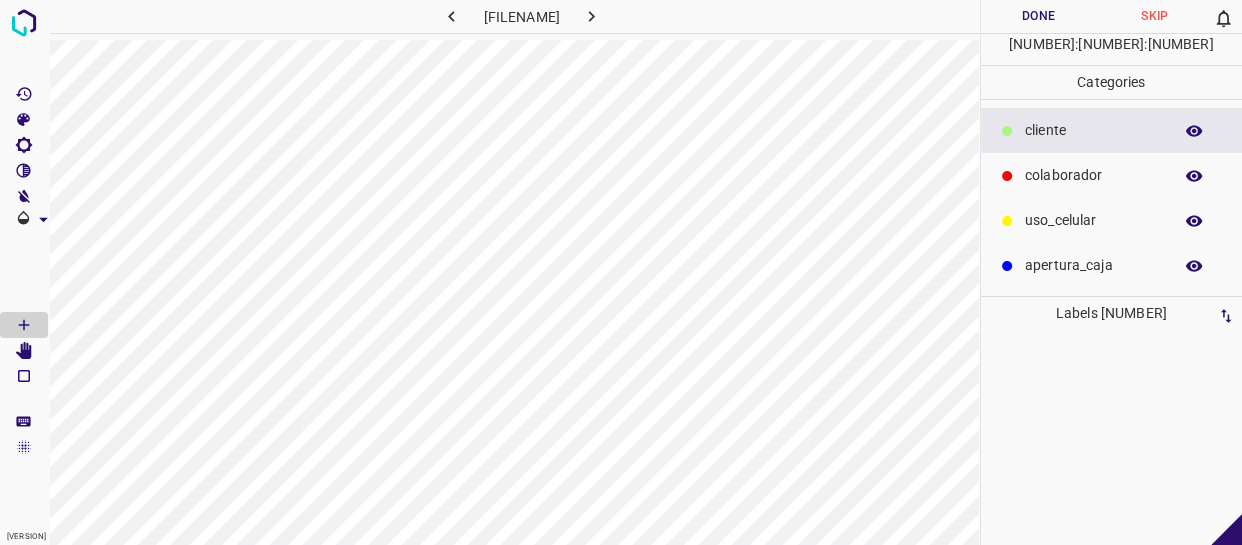 click on "​​cliente" at bounding box center [1093, 130] 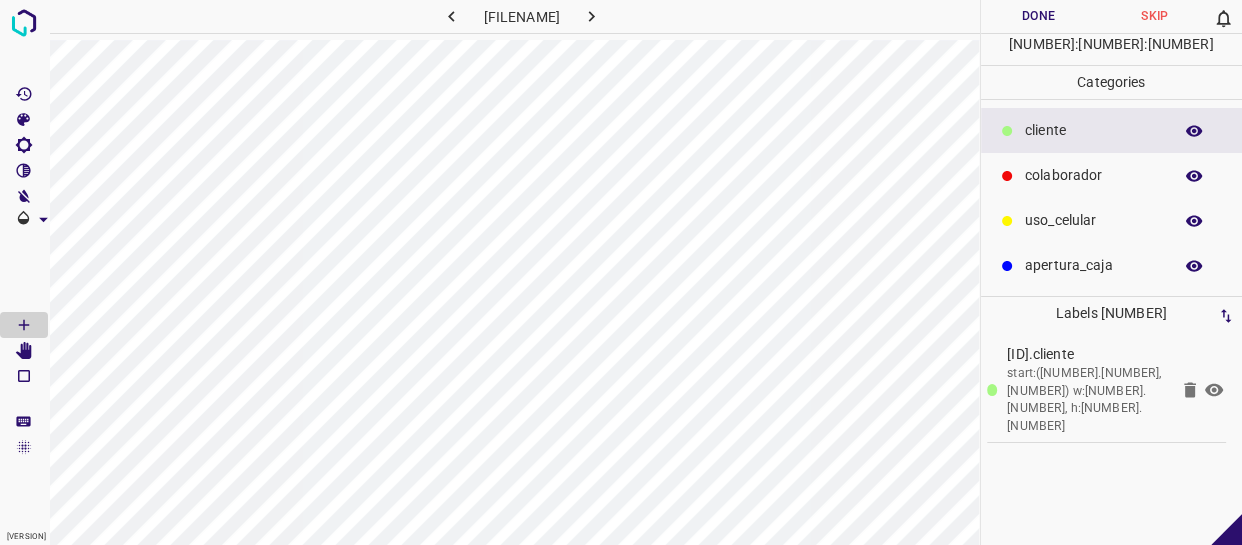 drag, startPoint x: 1060, startPoint y: 226, endPoint x: 993, endPoint y: 230, distance: 67.11929 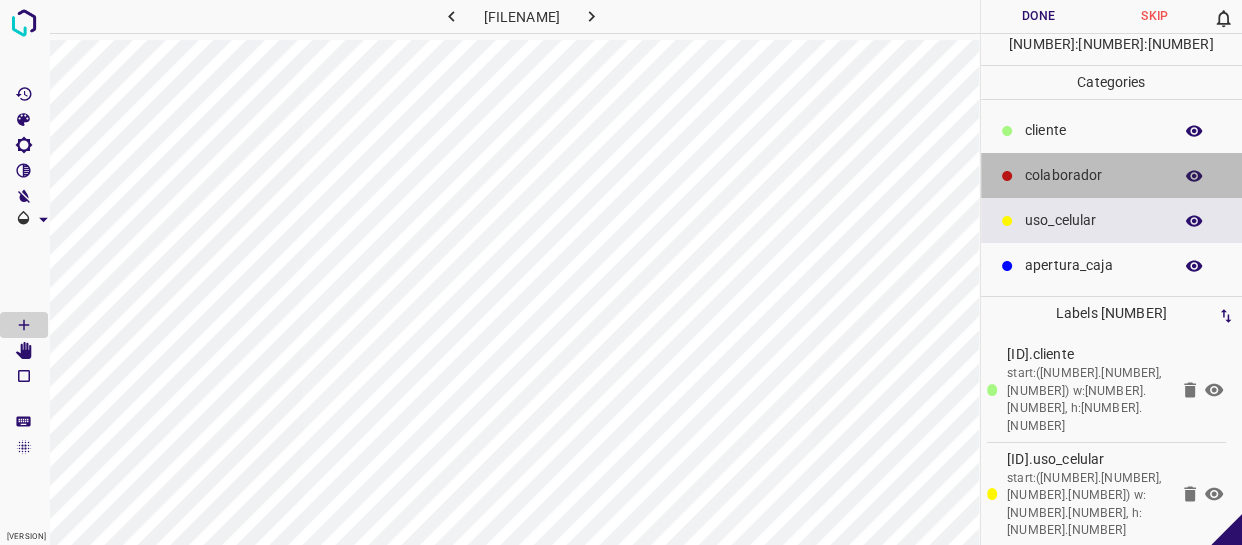 click on "[TITLE]" at bounding box center (1093, 130) 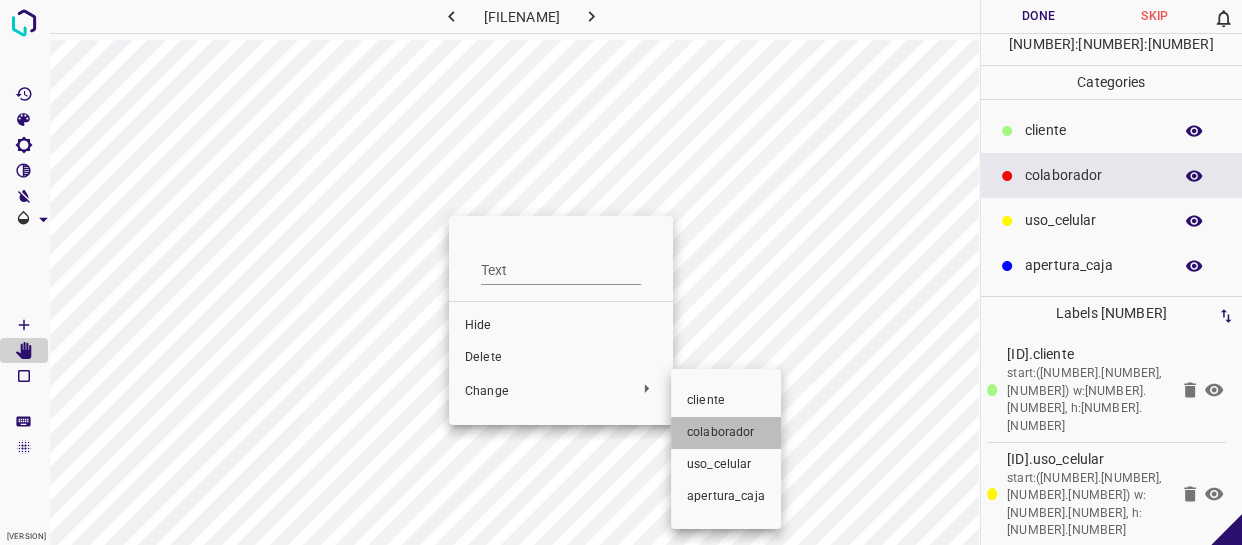 click on "[TITLE]" at bounding box center [726, 433] 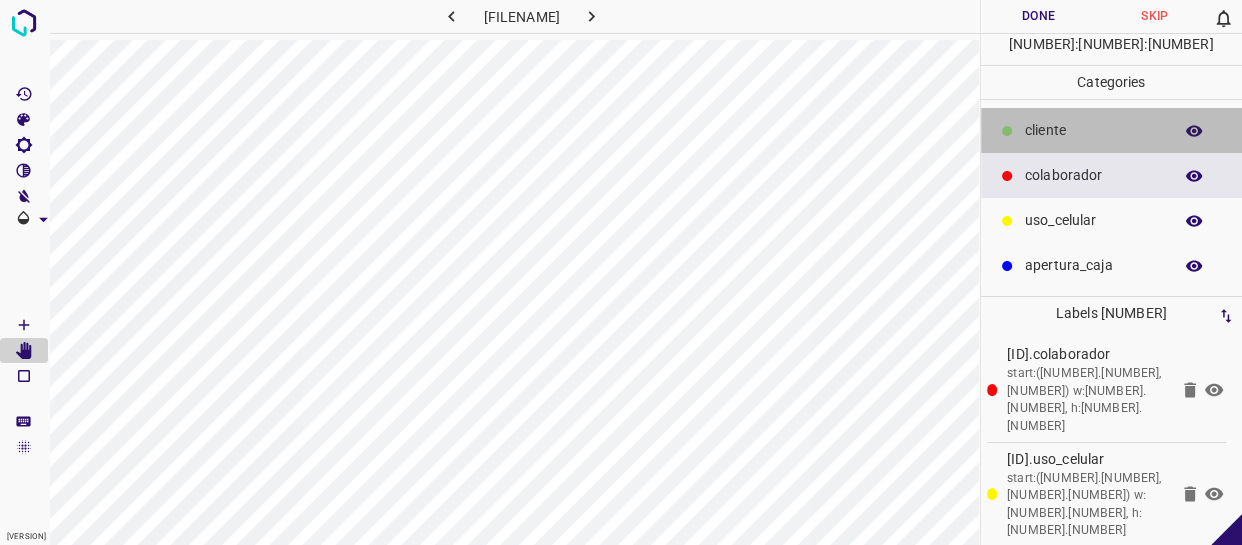 click on "​​cliente" at bounding box center (1093, 130) 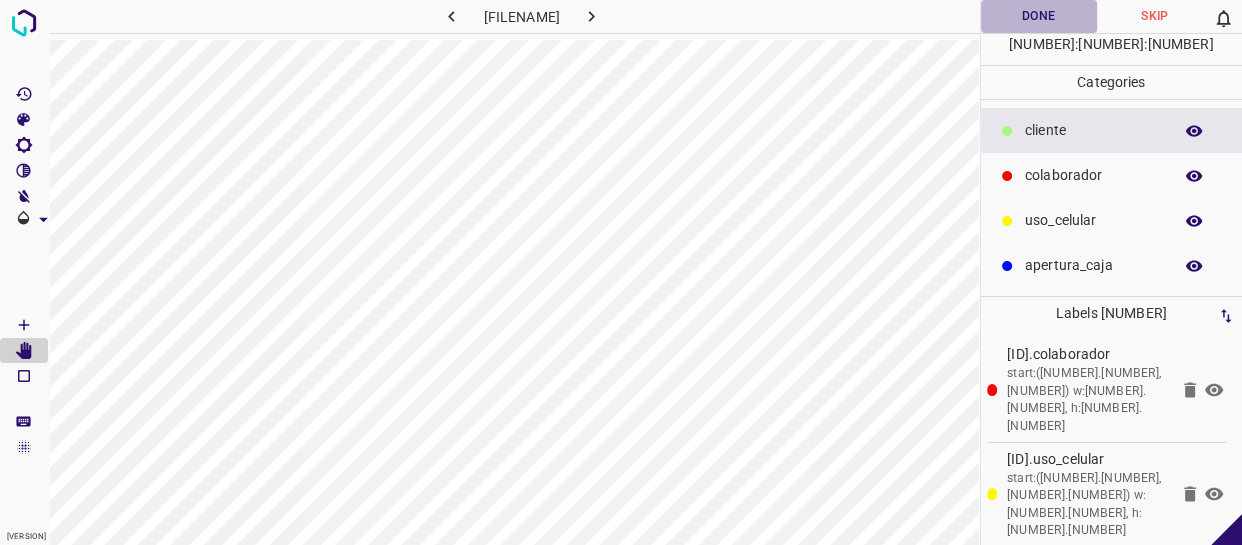 click on "Done" at bounding box center [1039, 16] 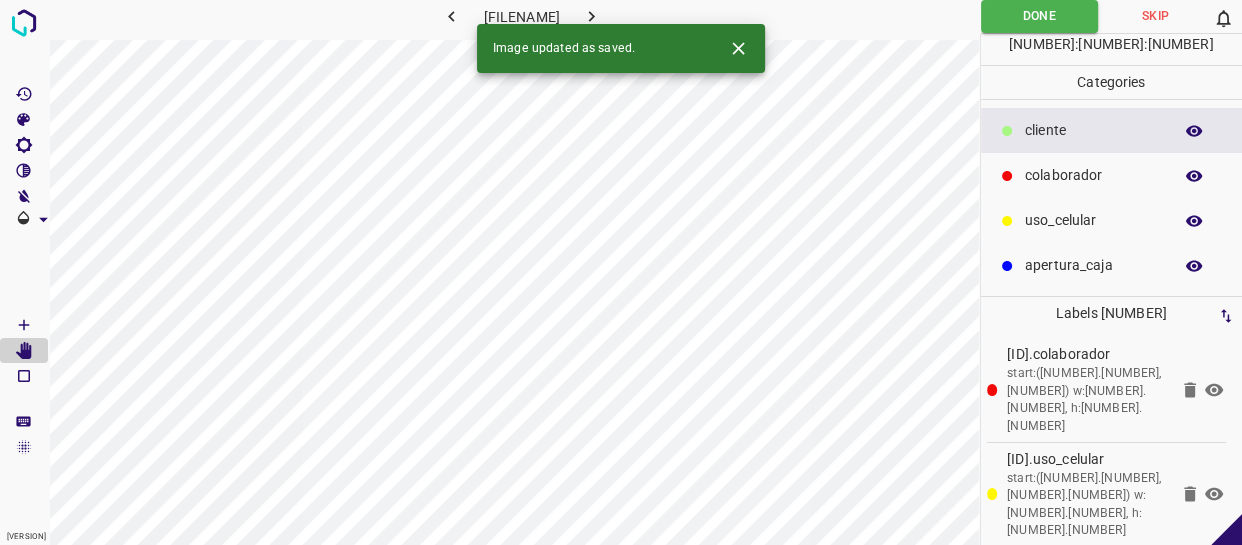 click at bounding box center (592, 16) 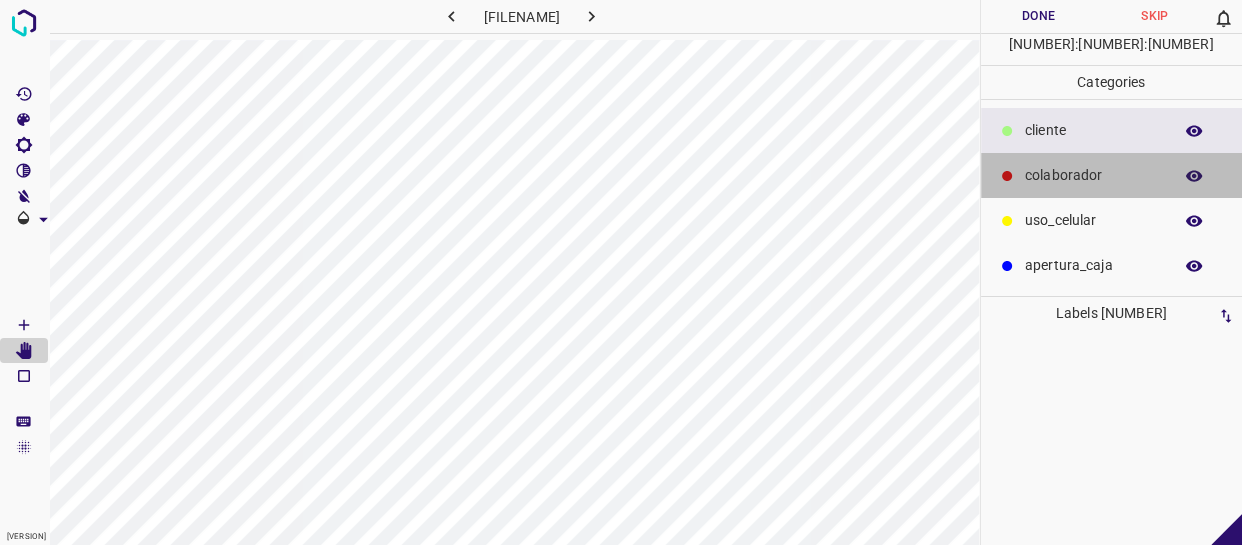 click on "[TITLE]" at bounding box center [1112, 175] 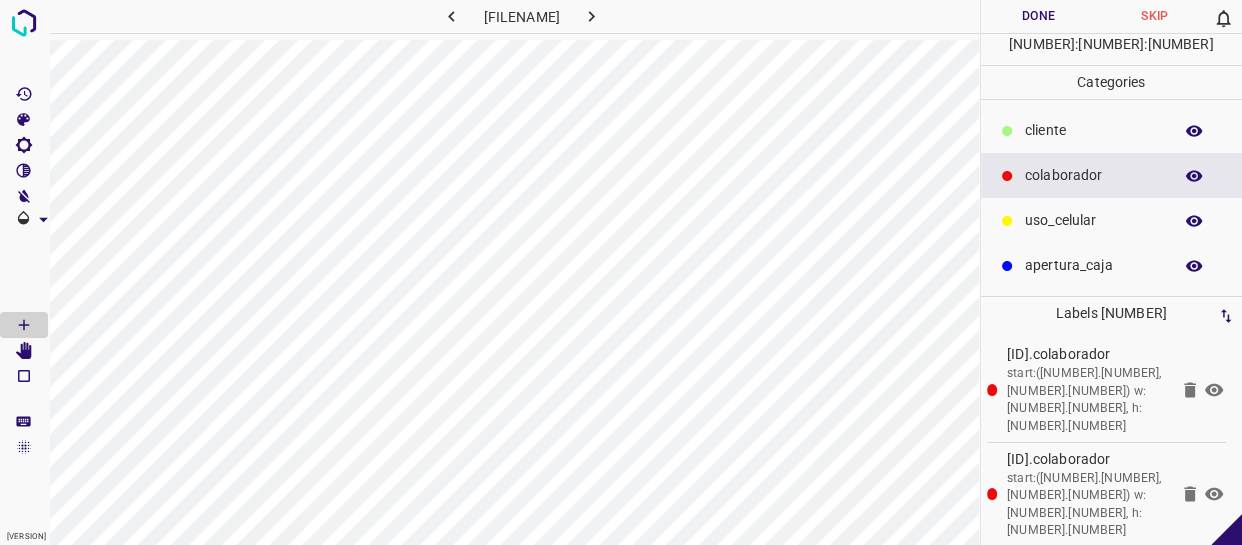 click on "Done" at bounding box center [1039, 16] 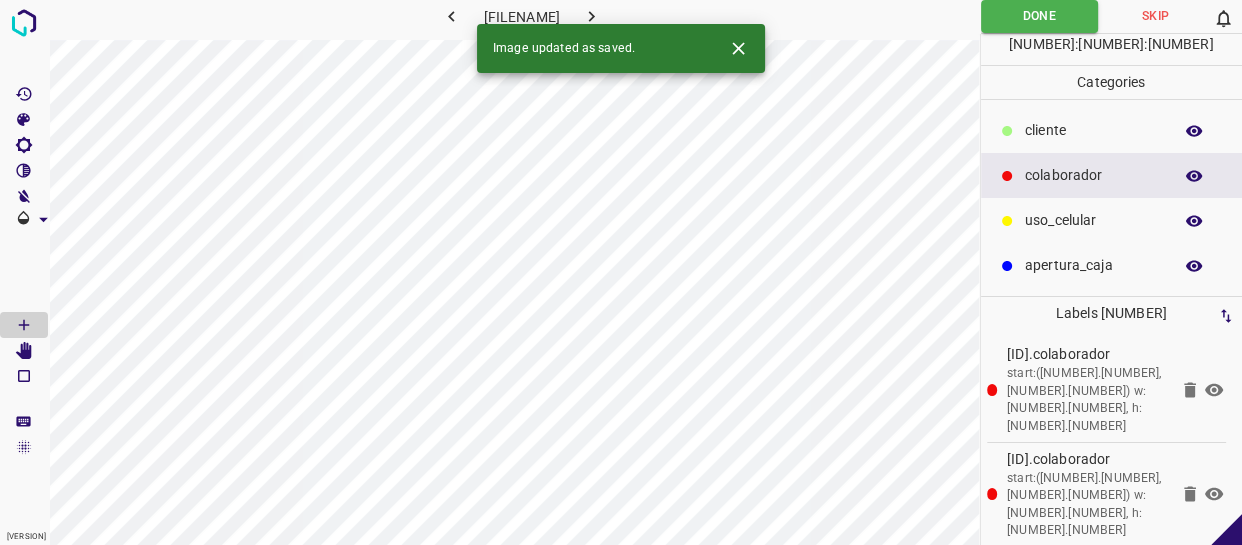 click at bounding box center (591, 16) 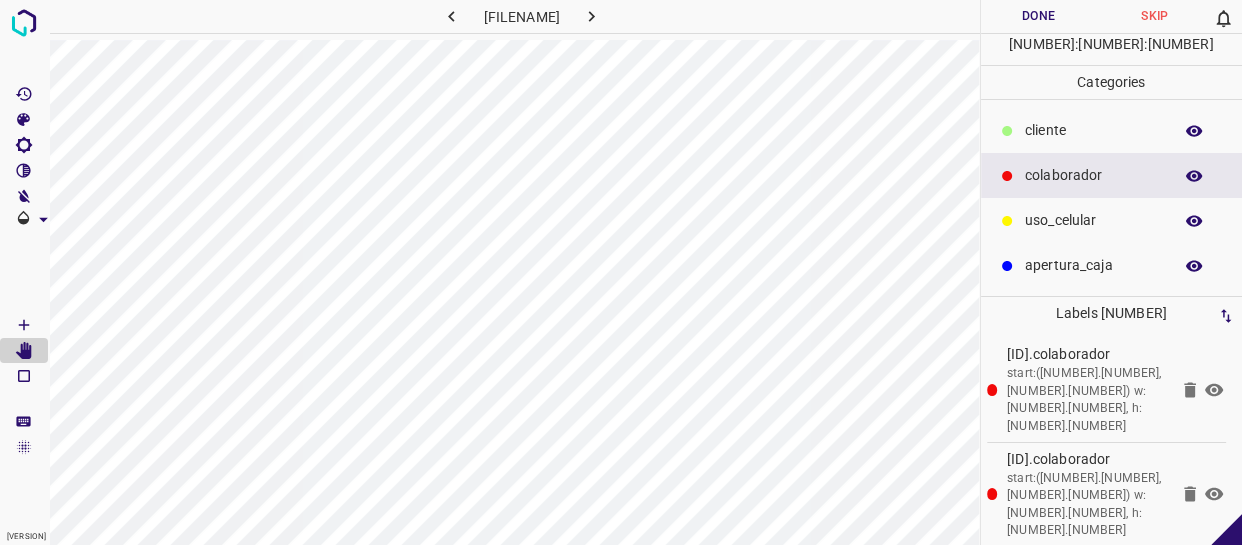 click on "Done" at bounding box center (1039, 16) 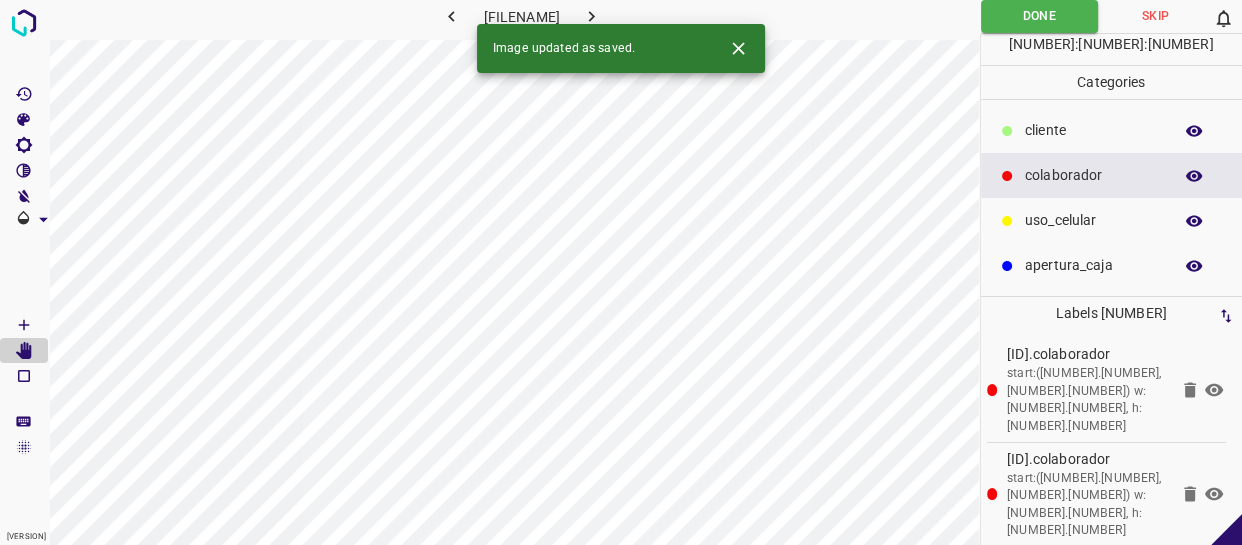 click at bounding box center (591, 16) 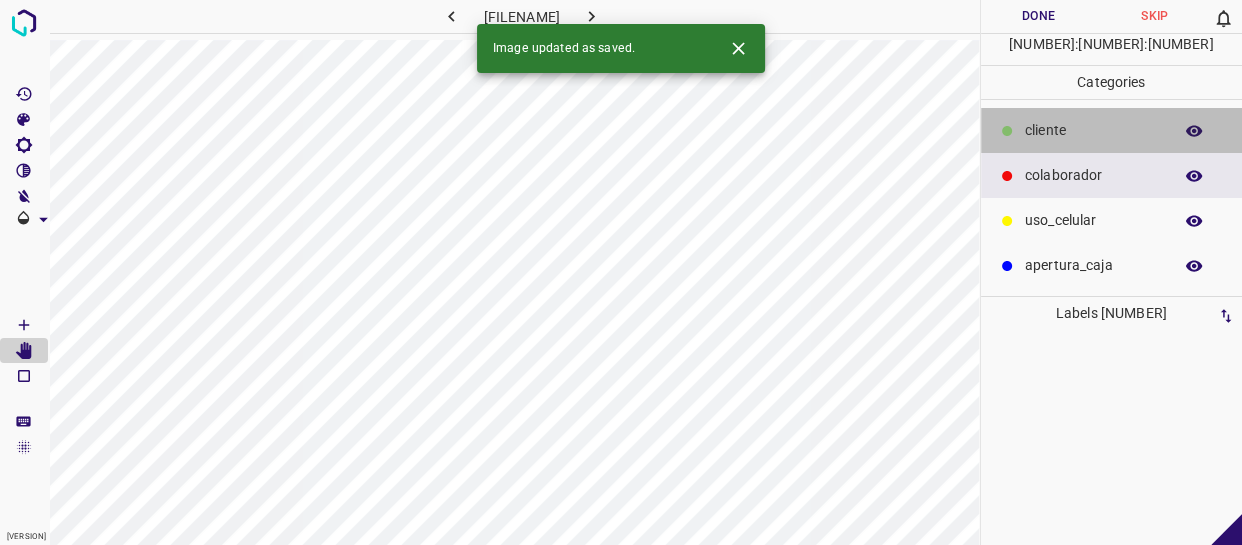 drag, startPoint x: 1053, startPoint y: 140, endPoint x: 987, endPoint y: 155, distance: 67.68308 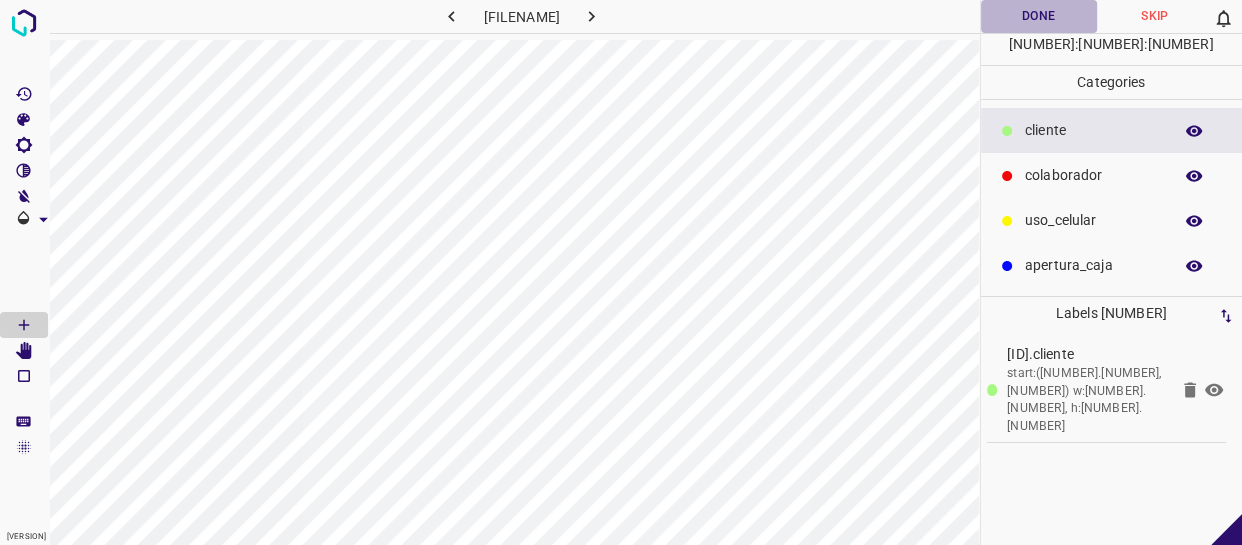 click on "Done" at bounding box center [1039, 16] 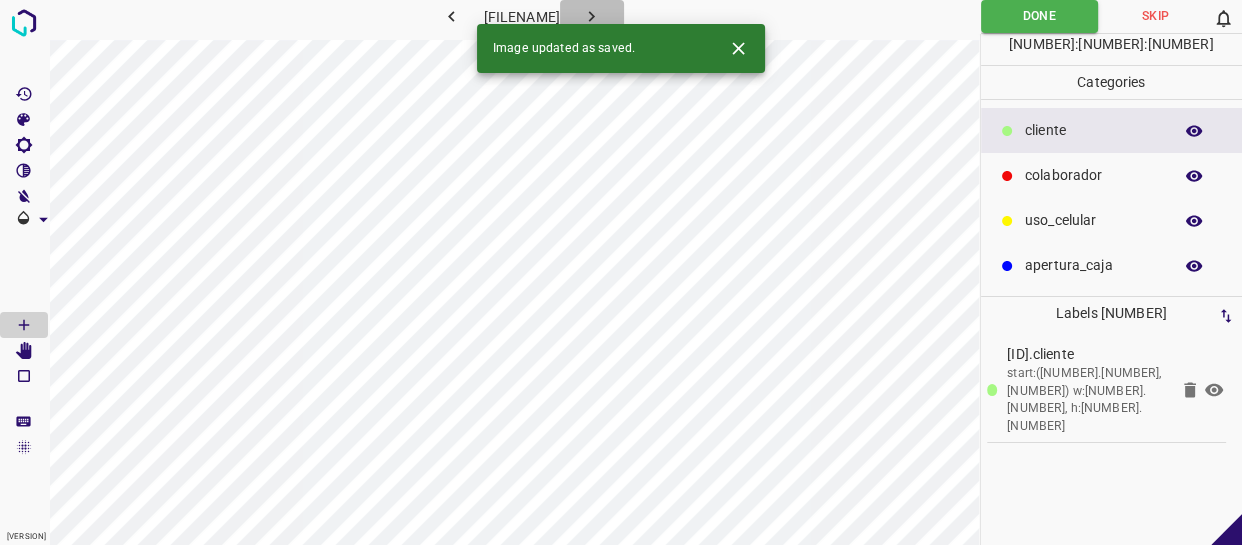 click at bounding box center (591, 16) 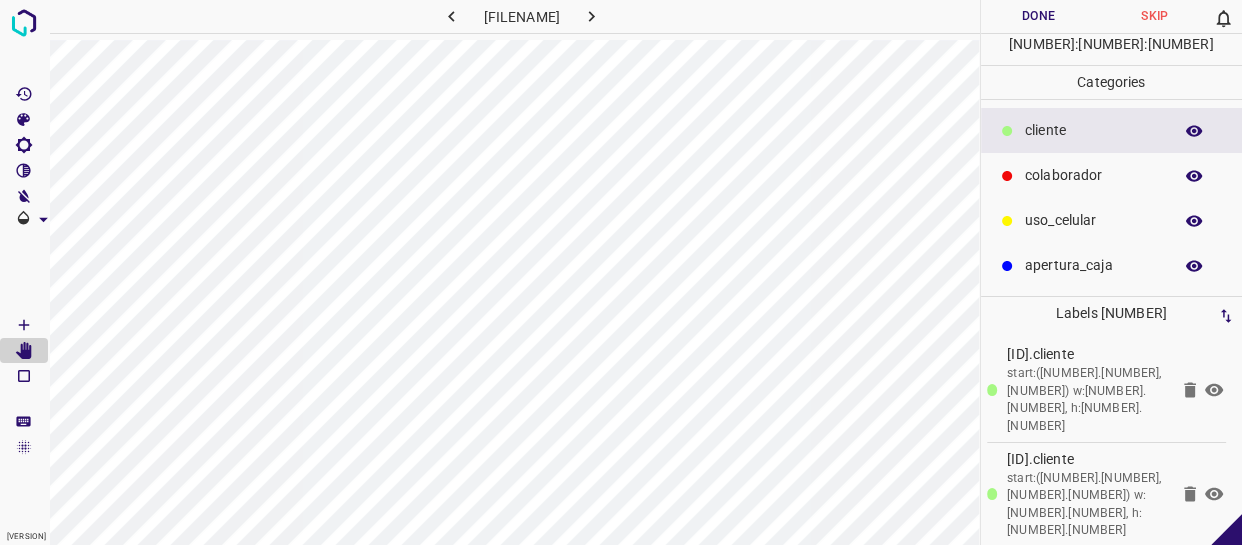 click on "[TITLE]" at bounding box center [1093, 130] 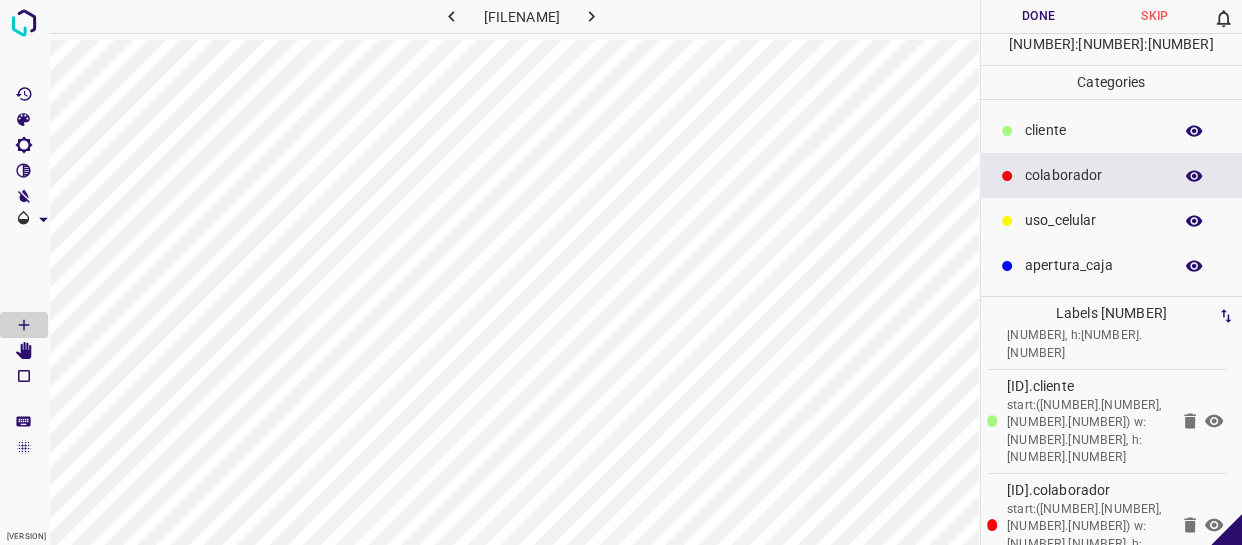 scroll, scrollTop: 77, scrollLeft: 0, axis: vertical 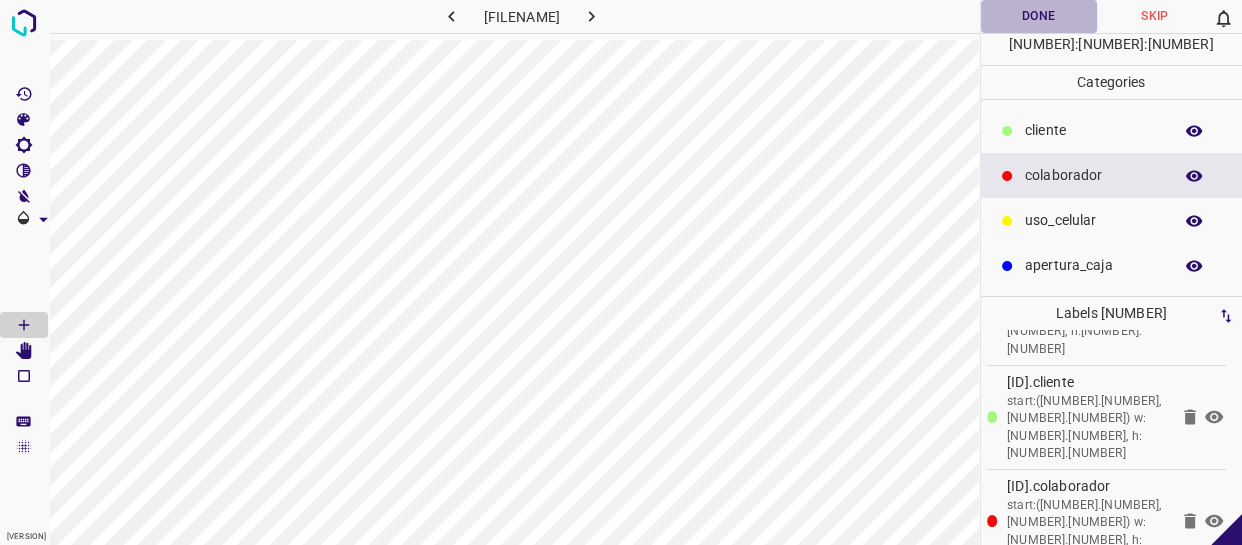click on "Done" at bounding box center [1039, 16] 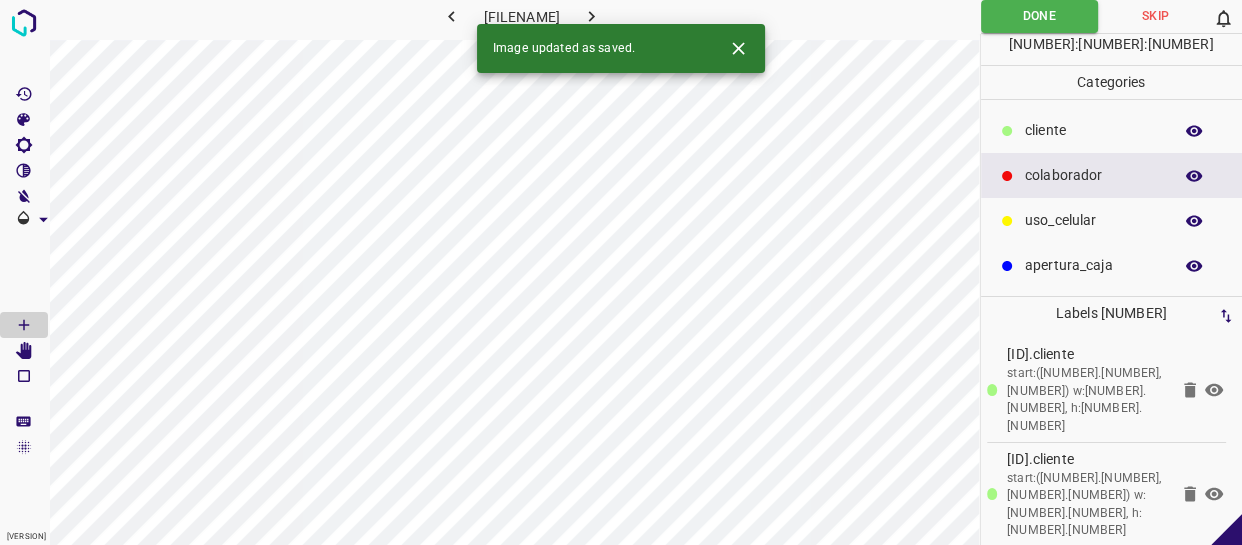 scroll, scrollTop: 0, scrollLeft: 0, axis: both 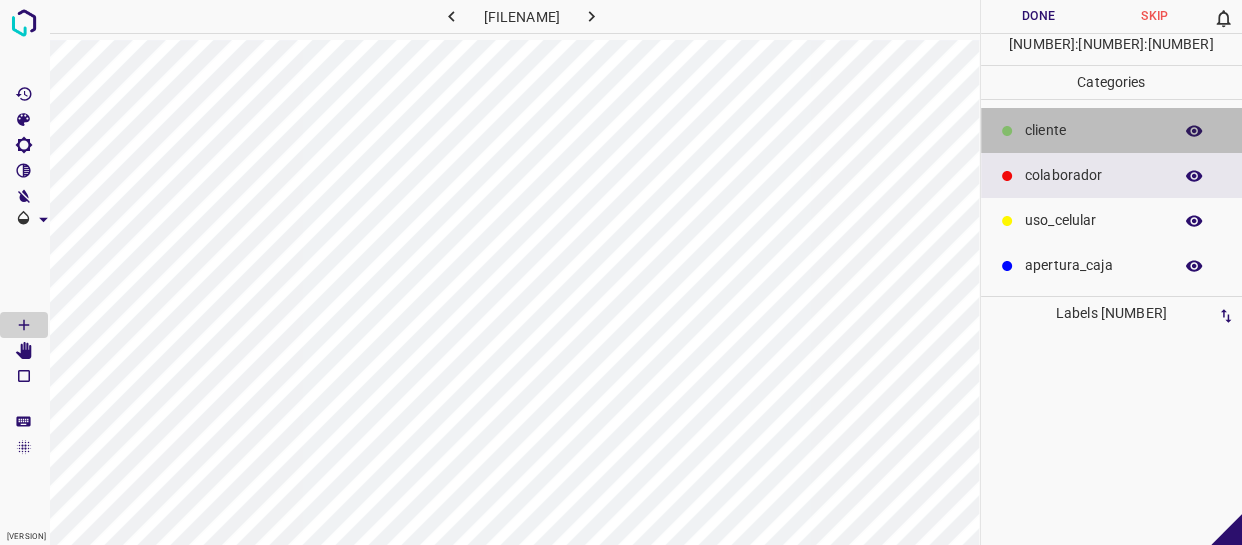 click on "​​cliente" at bounding box center (1112, 130) 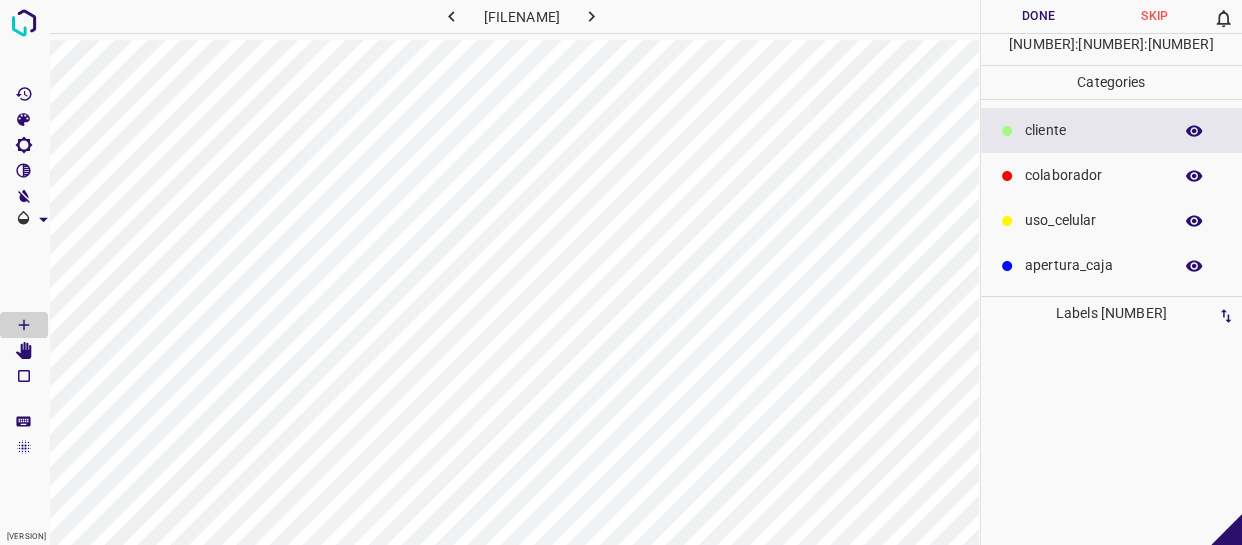 click on "[TITLE]" at bounding box center [1093, 130] 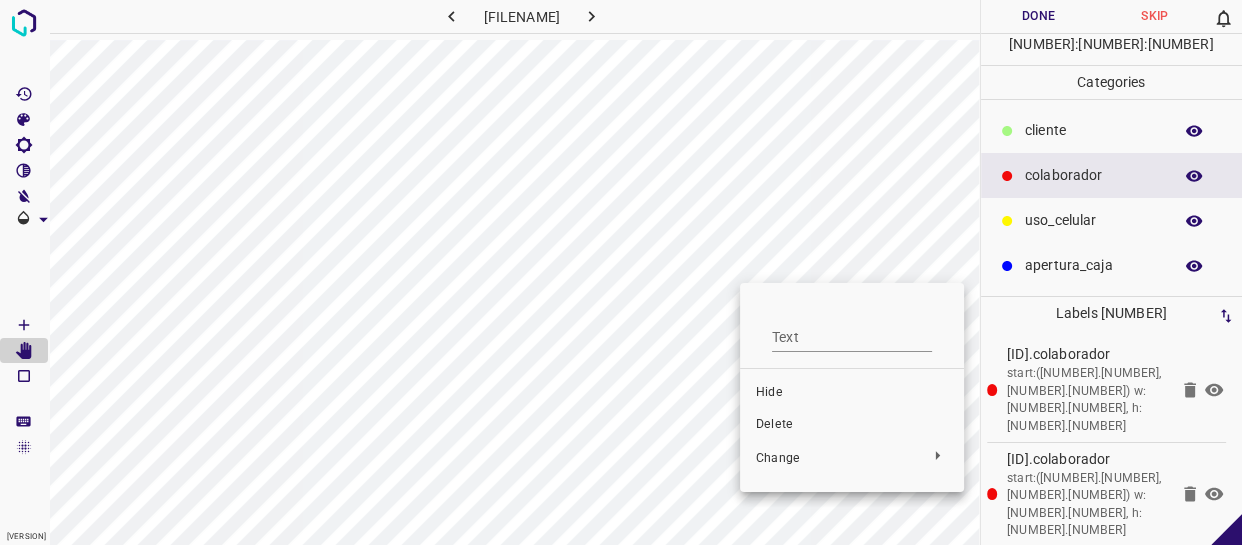 drag, startPoint x: 996, startPoint y: 160, endPoint x: 741, endPoint y: 289, distance: 285.77264 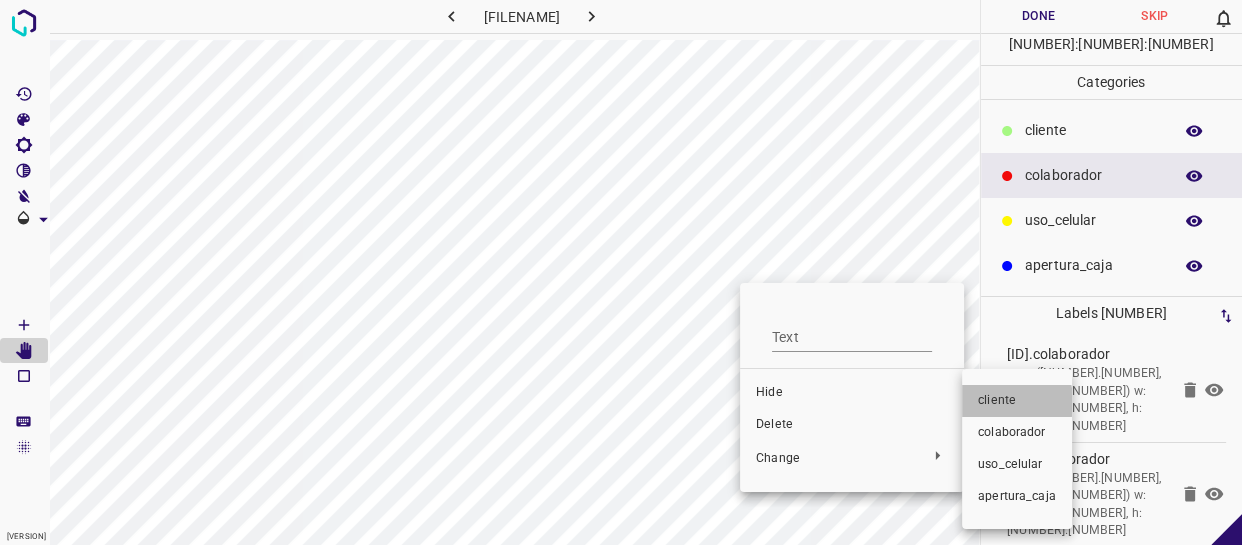 click on "​​cliente" at bounding box center (852, 393) 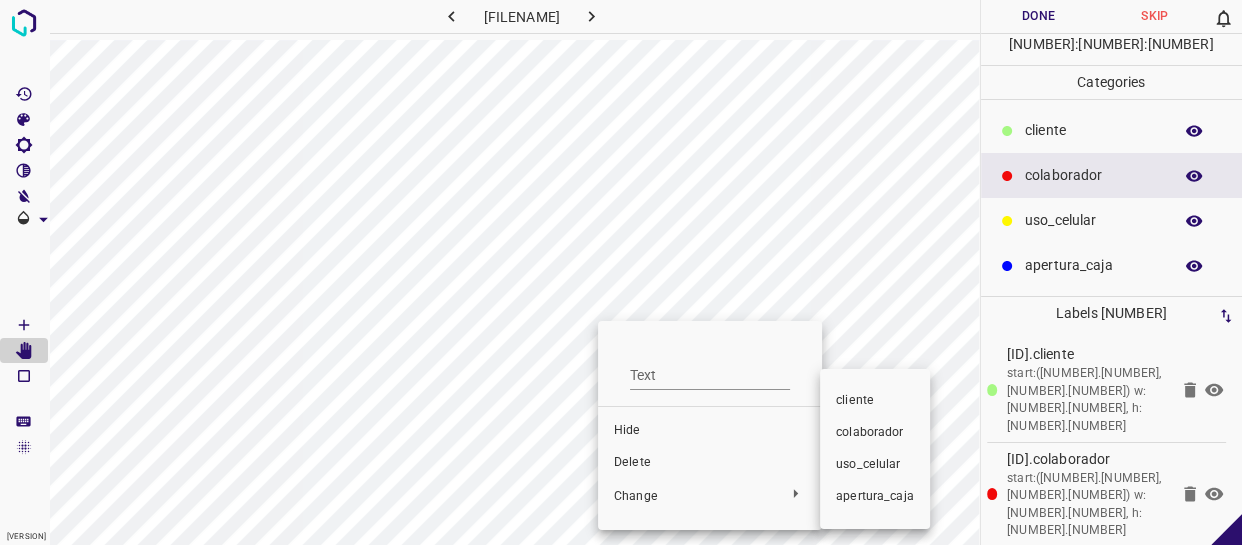 click on "​​cliente" at bounding box center (710, 431) 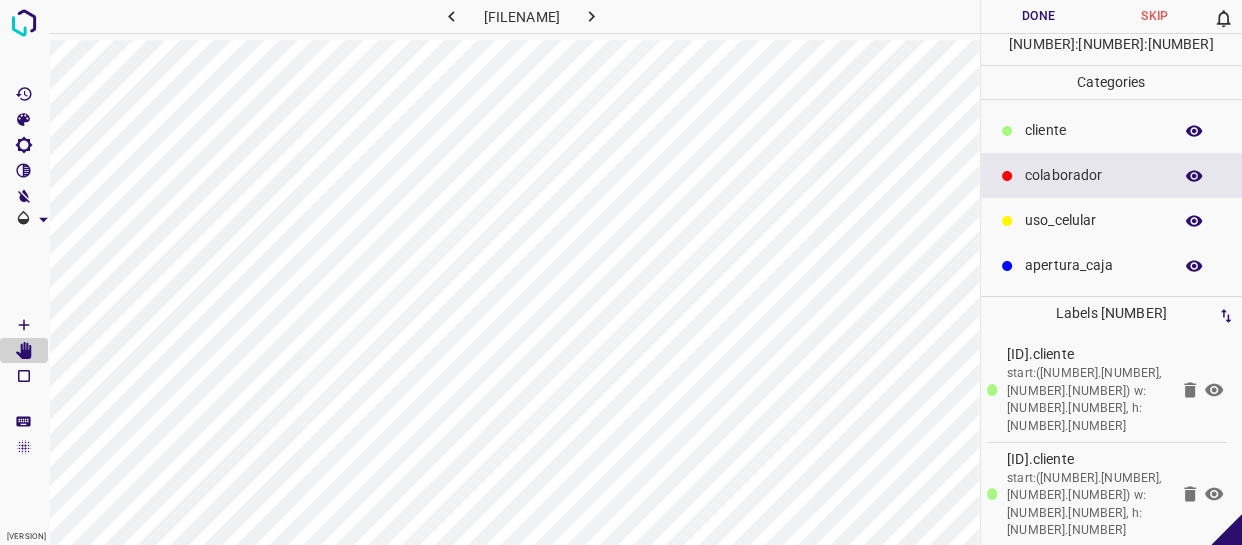 click on "[TITLE]" at bounding box center [1093, 175] 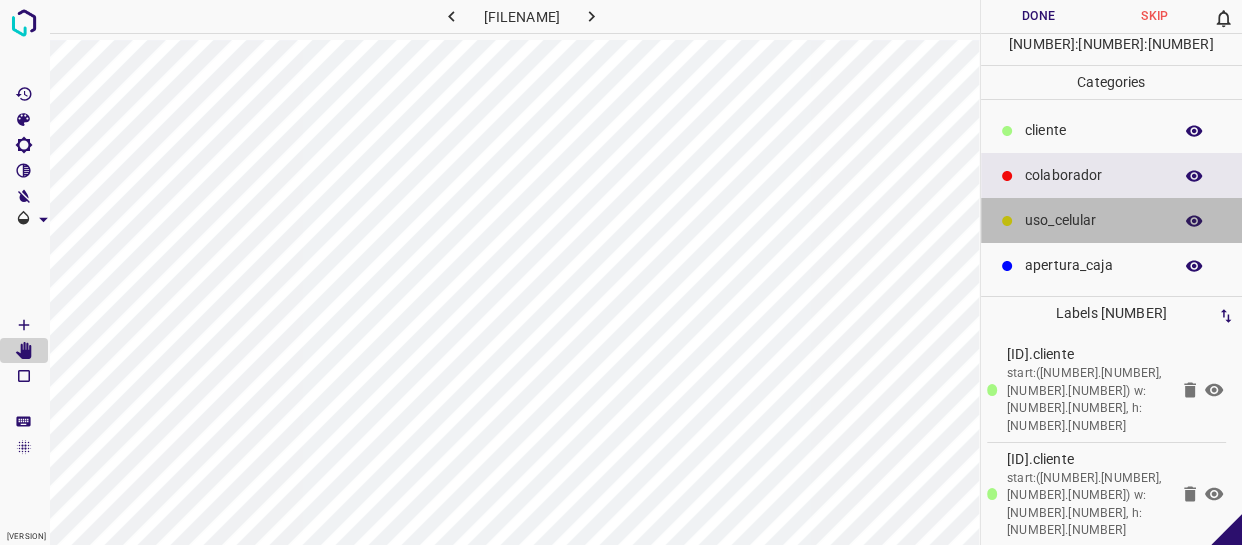 click on "[TEXT]" at bounding box center (1093, 130) 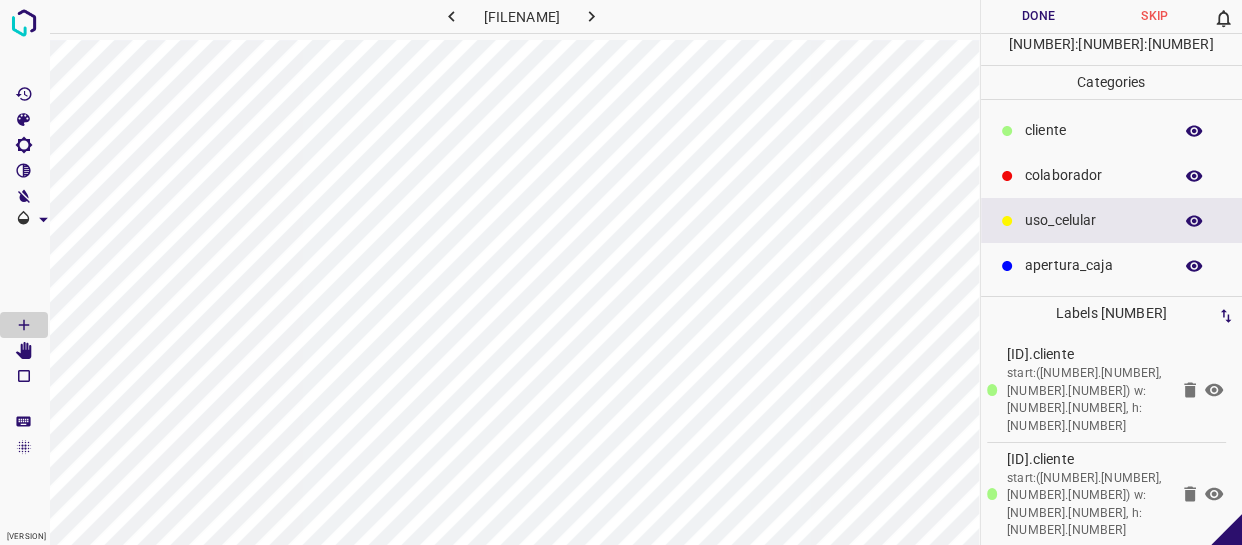 drag, startPoint x: 1093, startPoint y: 178, endPoint x: 1048, endPoint y: 188, distance: 46.09772 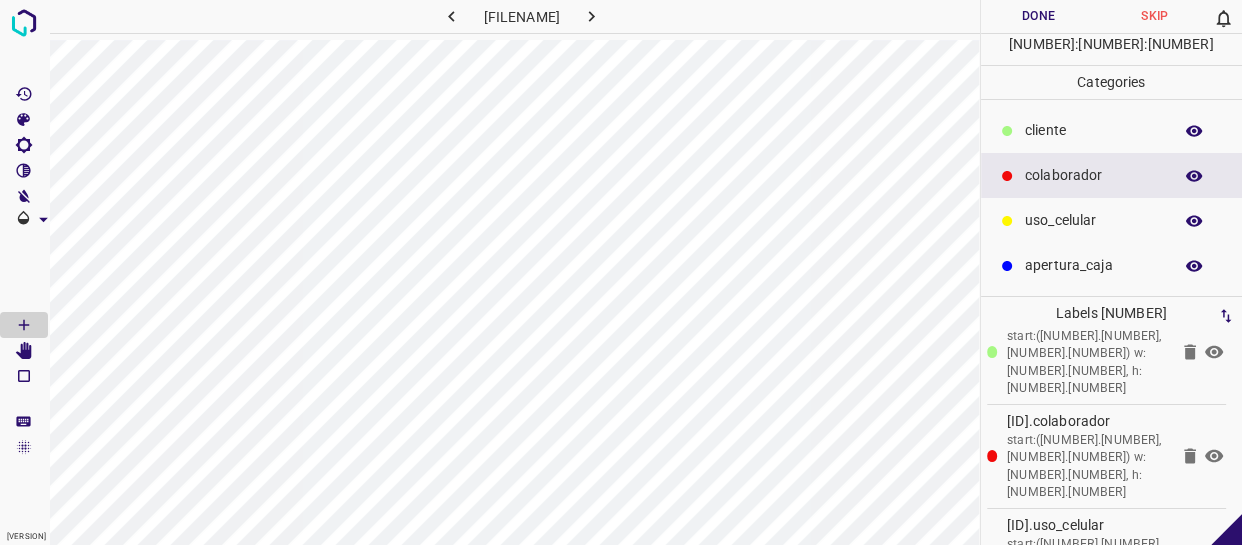 scroll, scrollTop: 146, scrollLeft: 0, axis: vertical 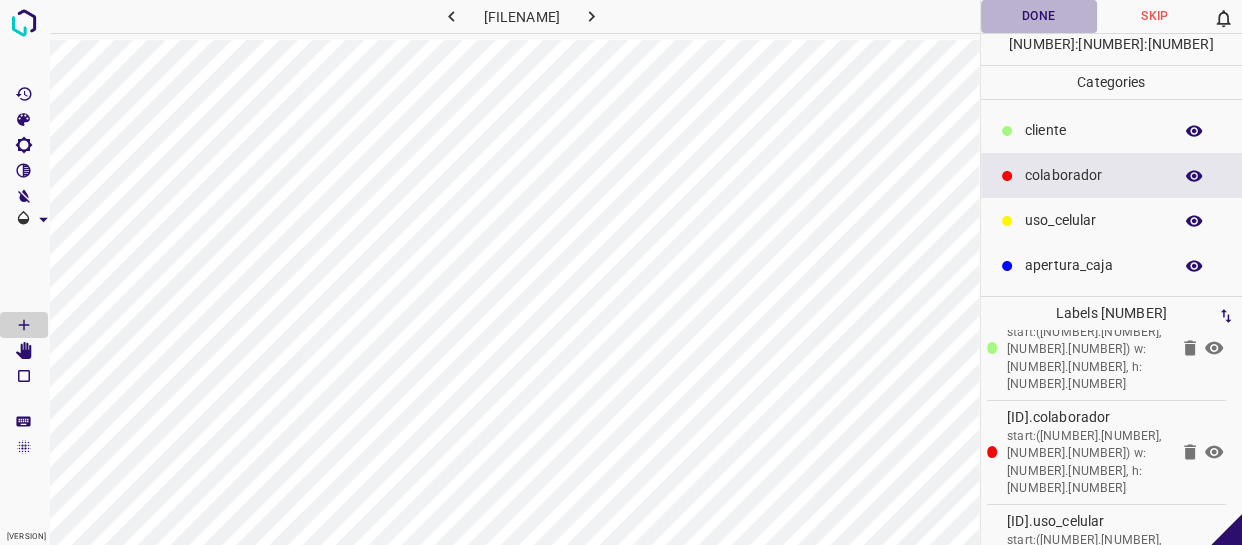 click on "Done" at bounding box center [1039, 16] 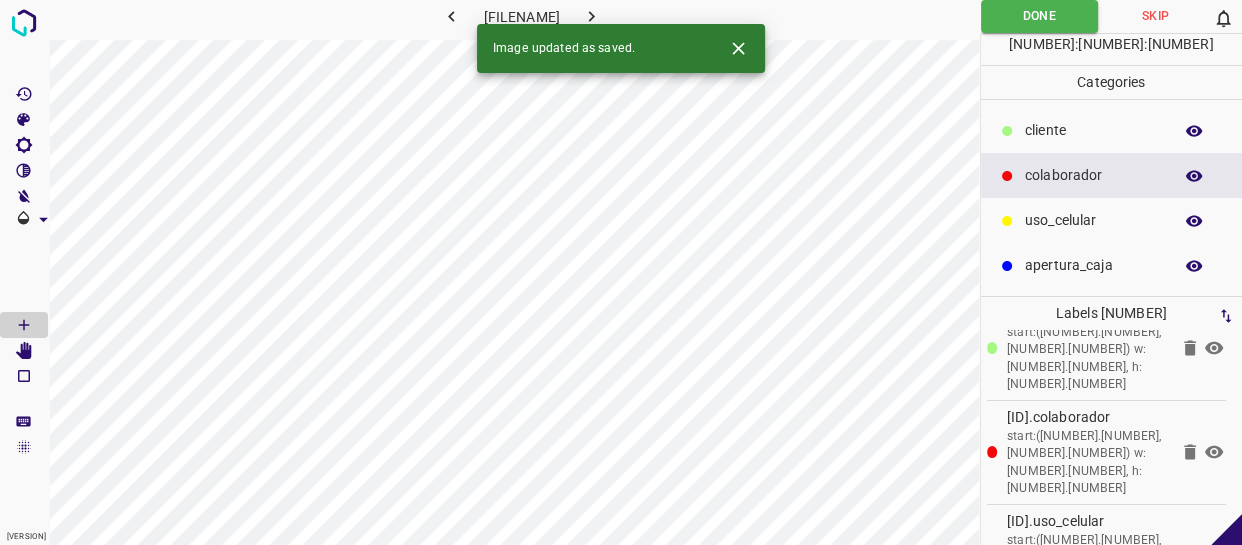 click at bounding box center (591, 16) 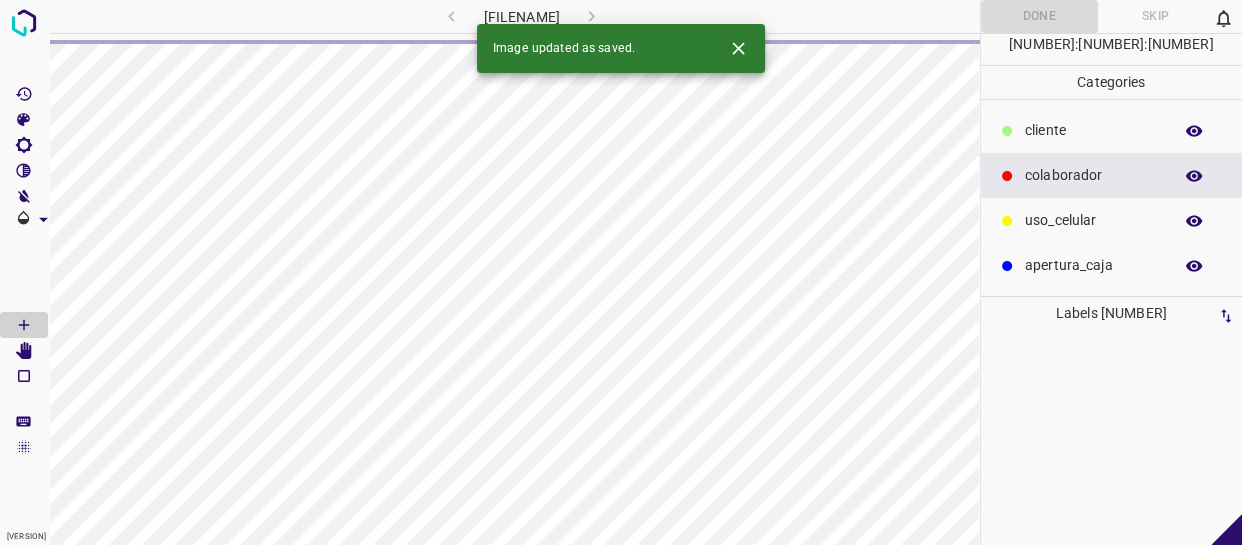scroll, scrollTop: 0, scrollLeft: 0, axis: both 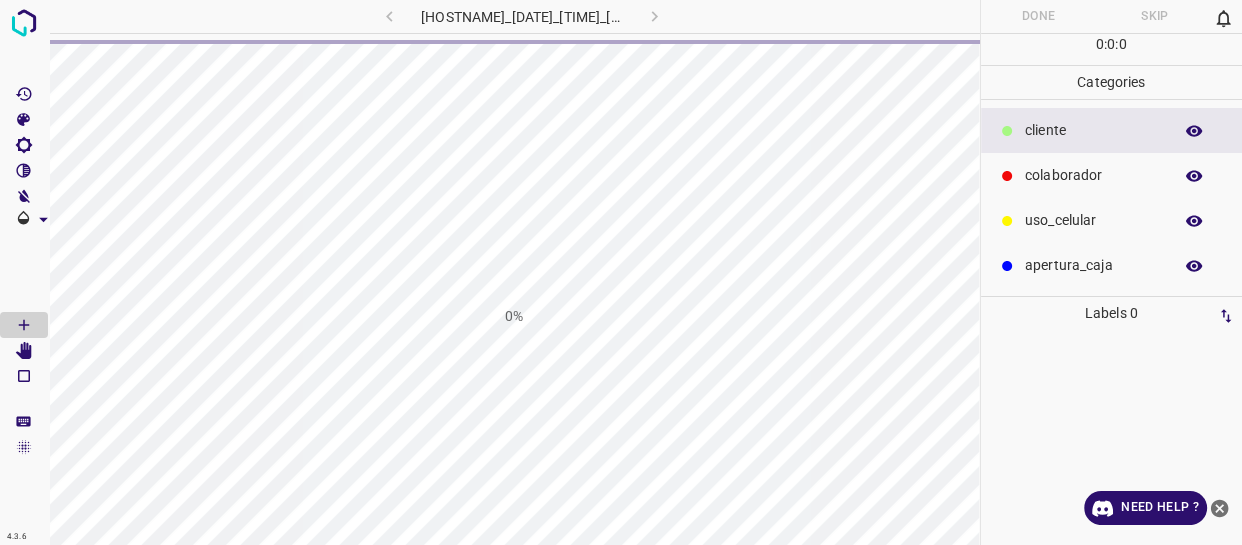 click at bounding box center [1219, 508] 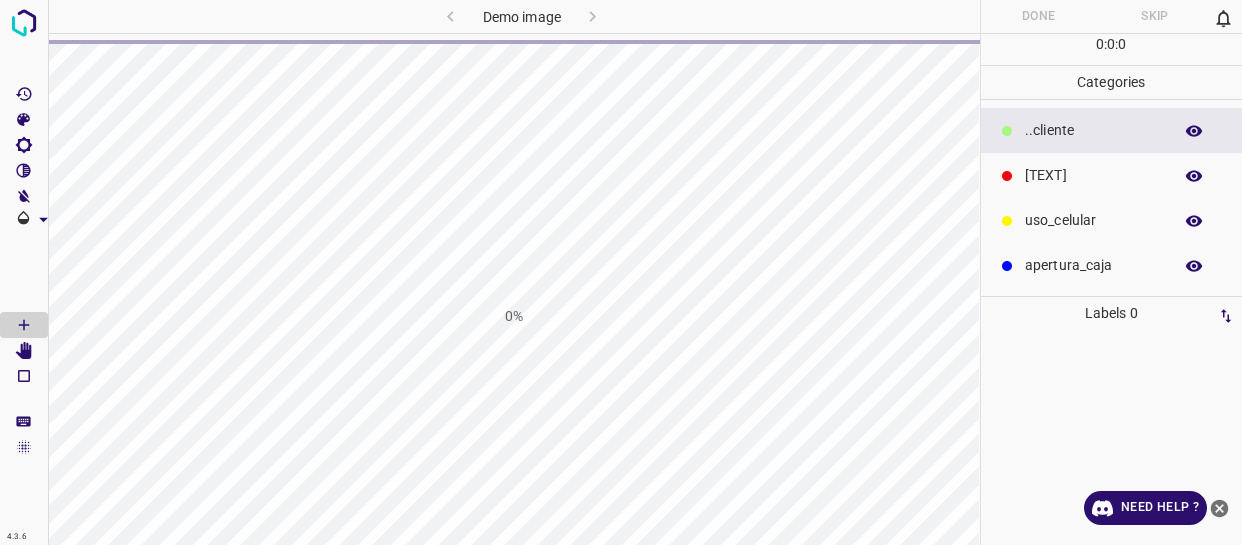 scroll, scrollTop: 0, scrollLeft: 0, axis: both 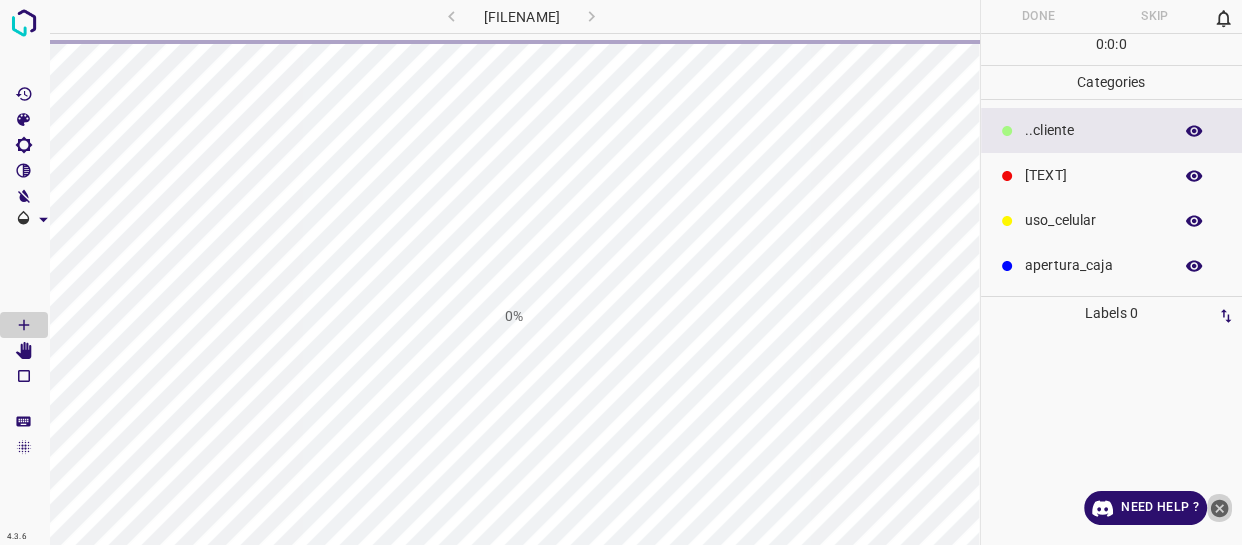 click at bounding box center [1219, 508] 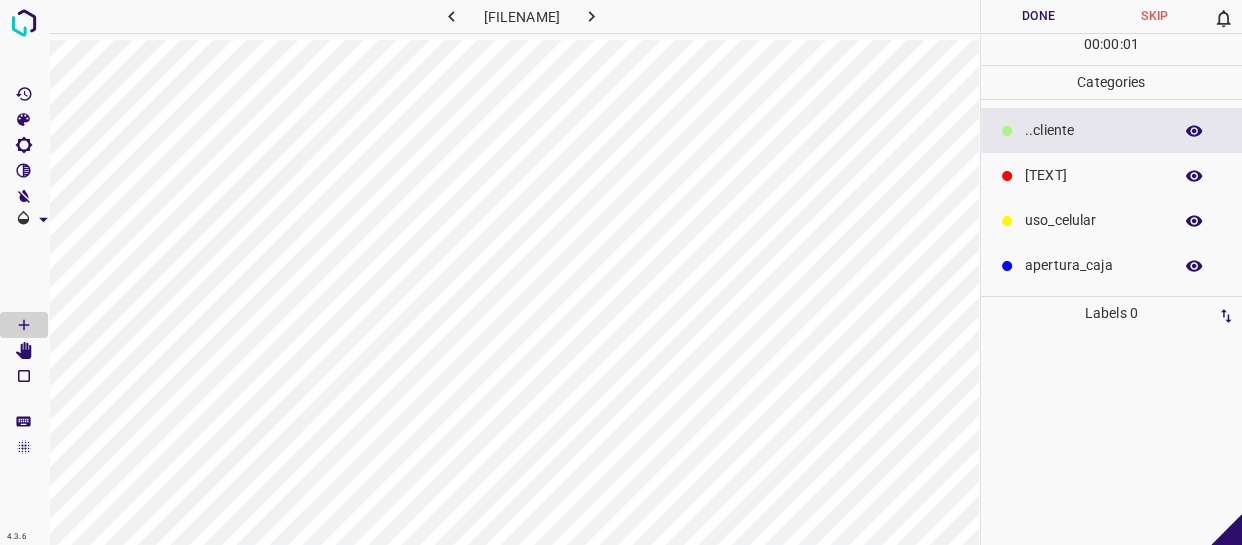 click on "[TEXT]" at bounding box center [1093, 130] 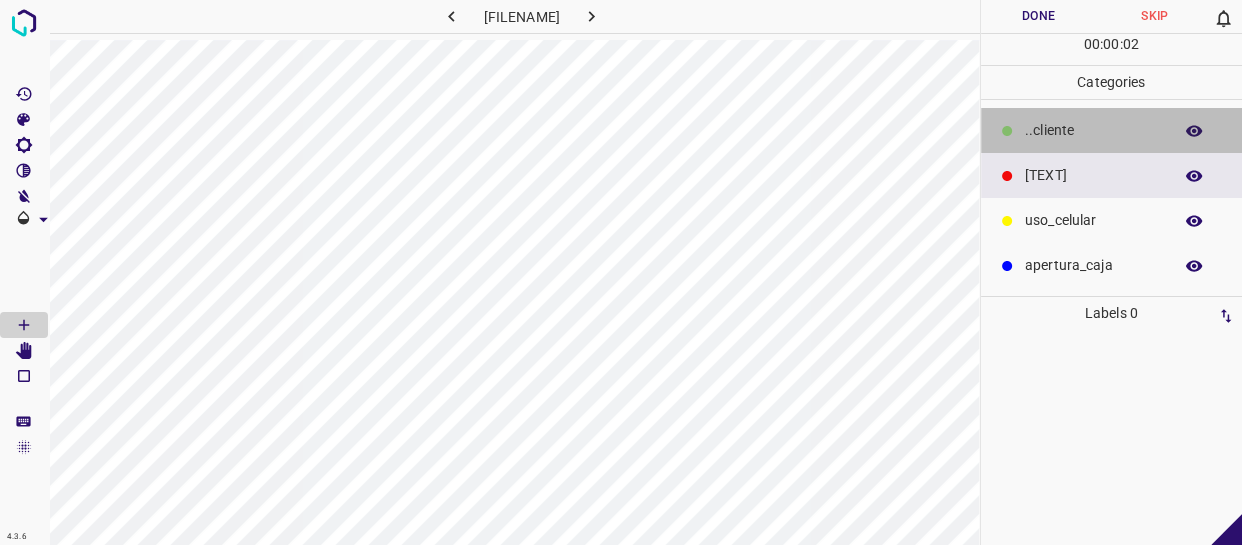 drag, startPoint x: 1121, startPoint y: 141, endPoint x: 1100, endPoint y: 141, distance: 21 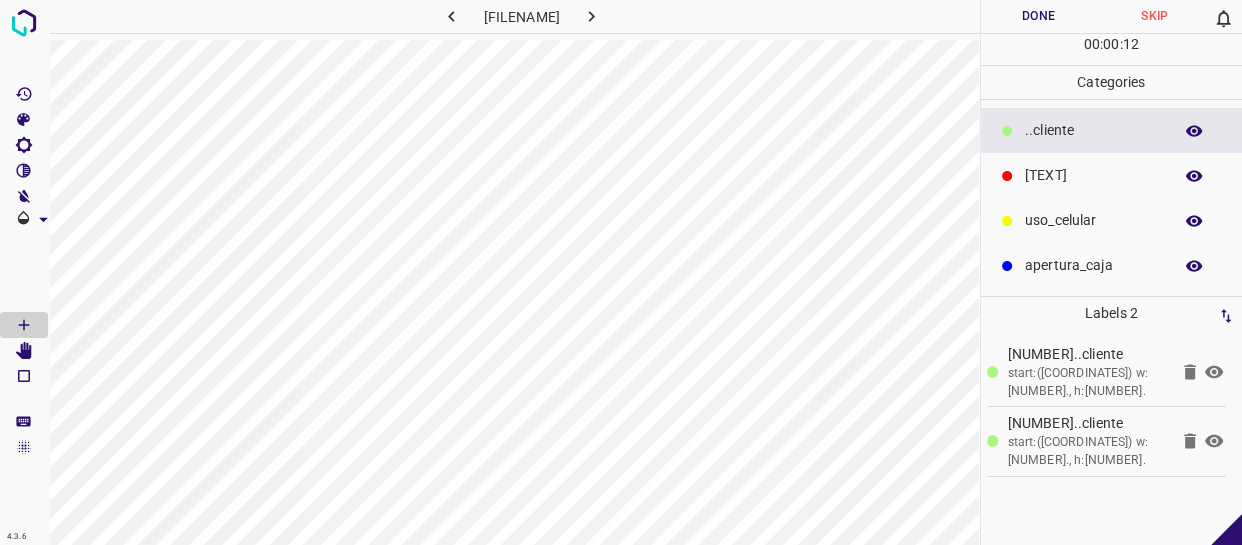 click on "[TITLE]" at bounding box center [1112, 175] 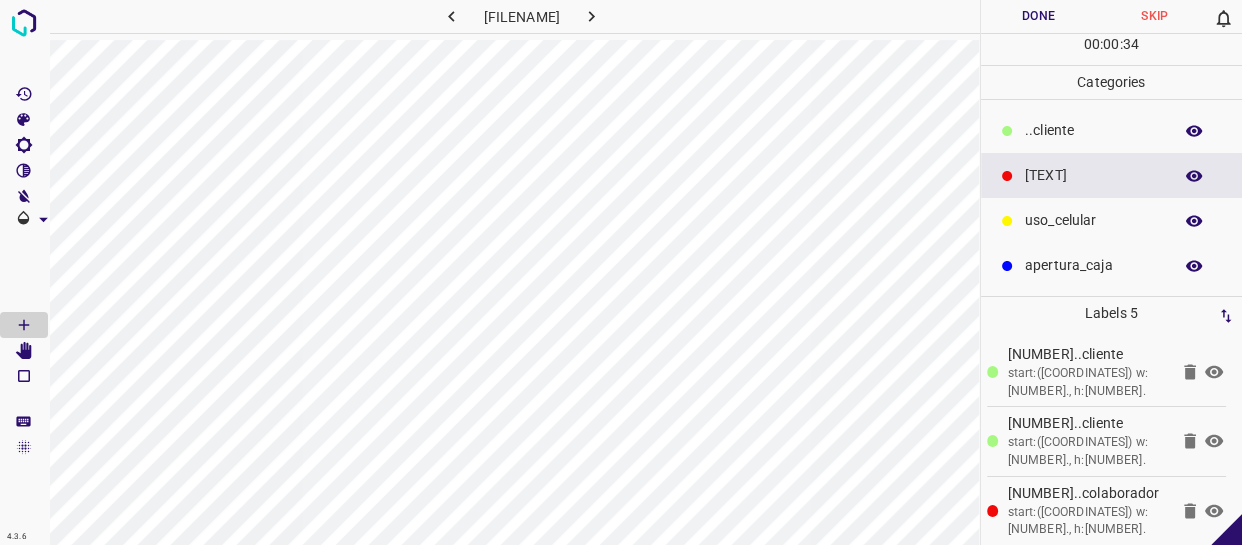 scroll, scrollTop: 146, scrollLeft: 0, axis: vertical 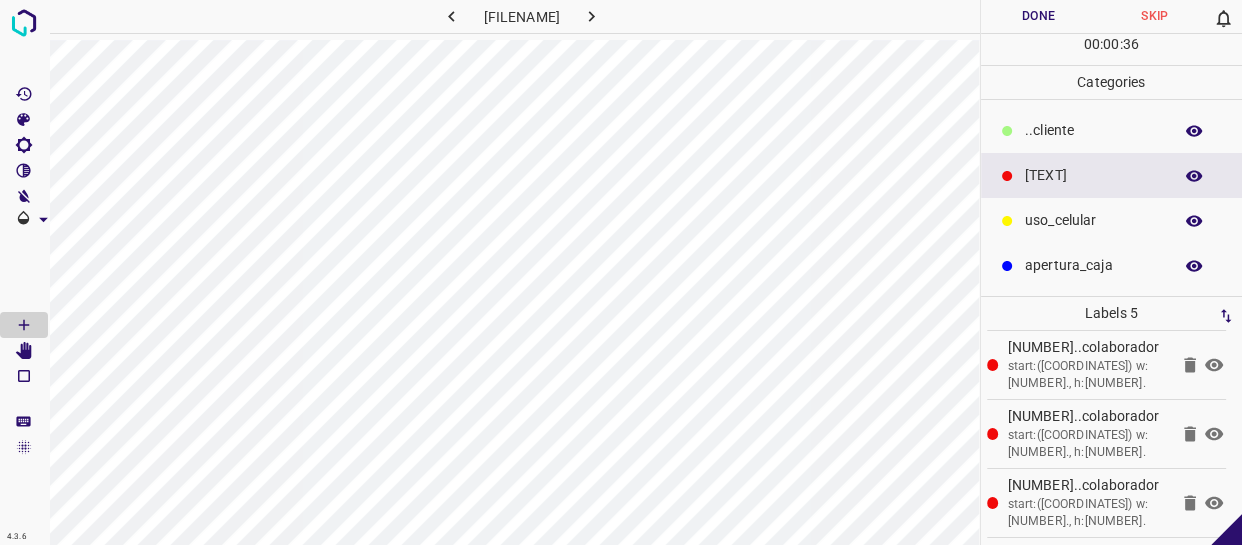 click on "Done" at bounding box center (1039, 16) 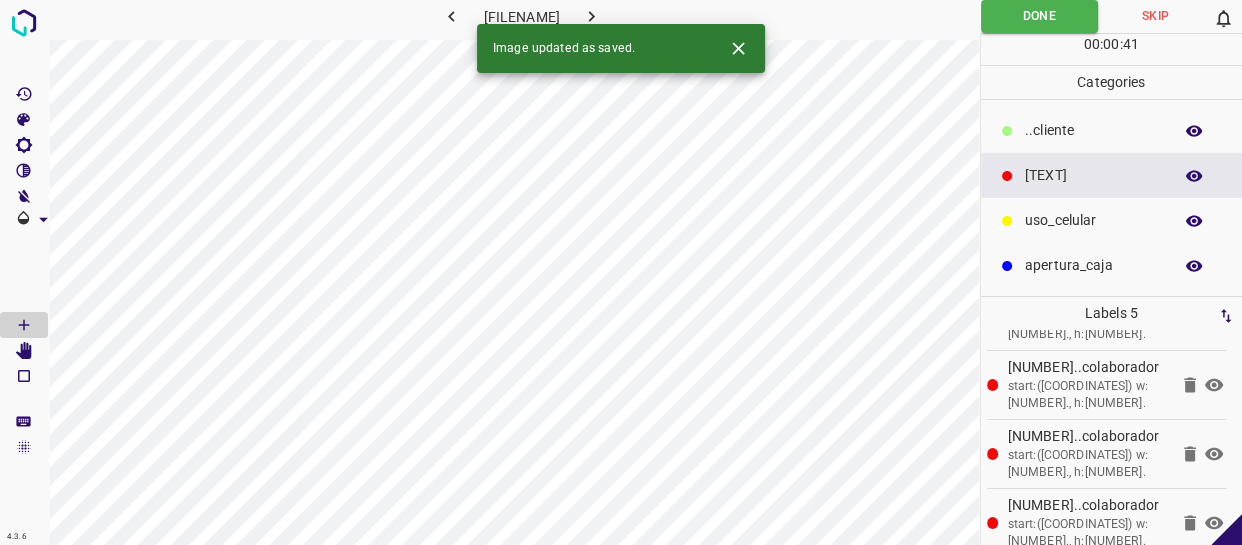 scroll, scrollTop: 146, scrollLeft: 0, axis: vertical 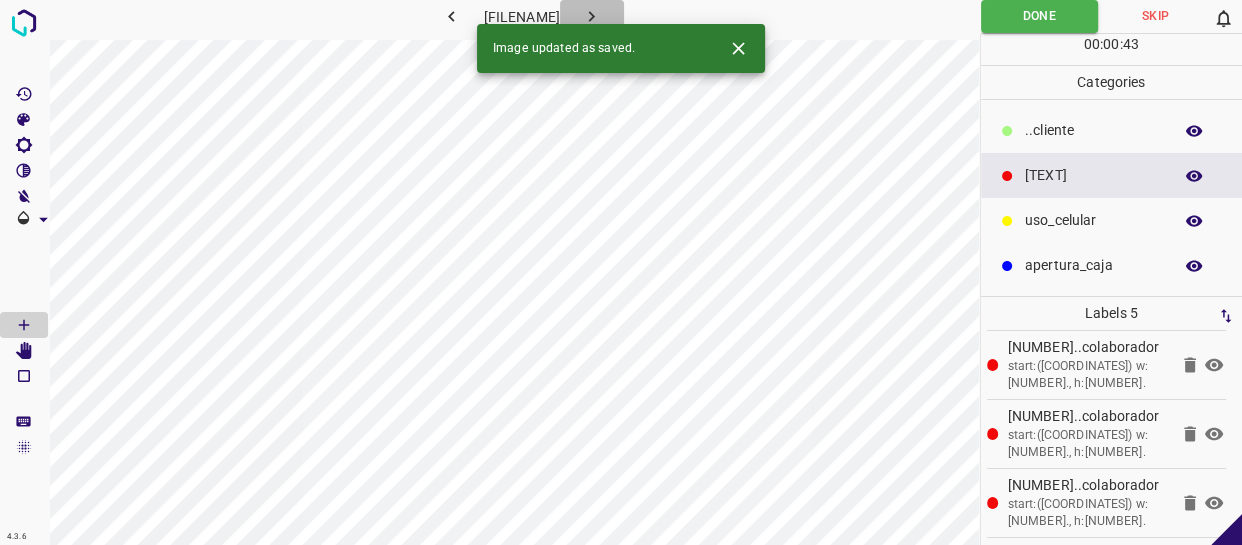 click at bounding box center (591, 16) 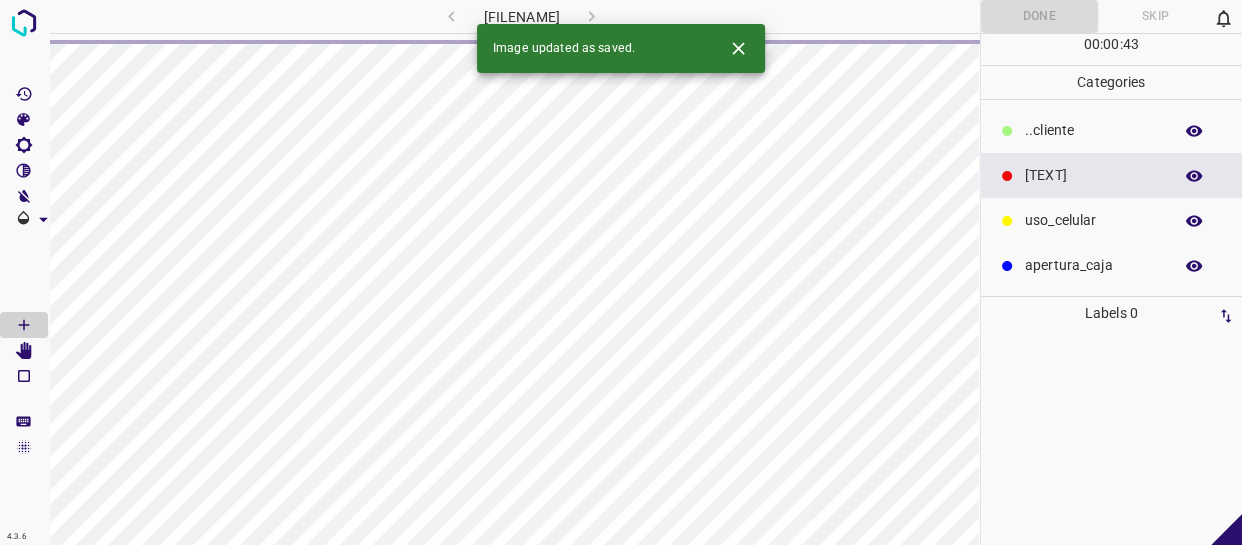 scroll, scrollTop: 0, scrollLeft: 0, axis: both 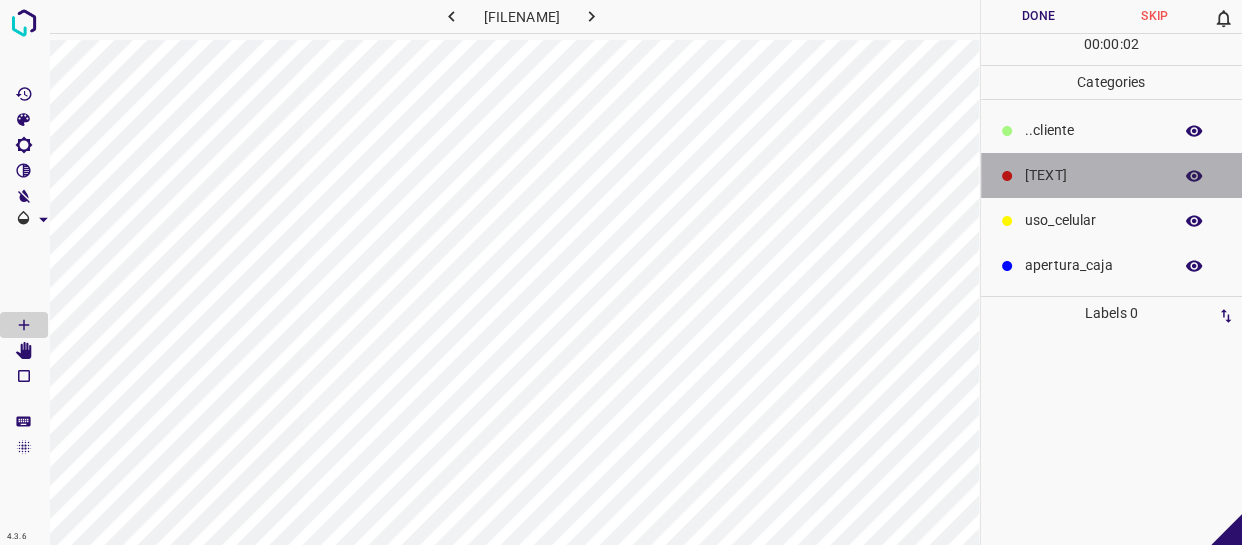 click at bounding box center (1007, 176) 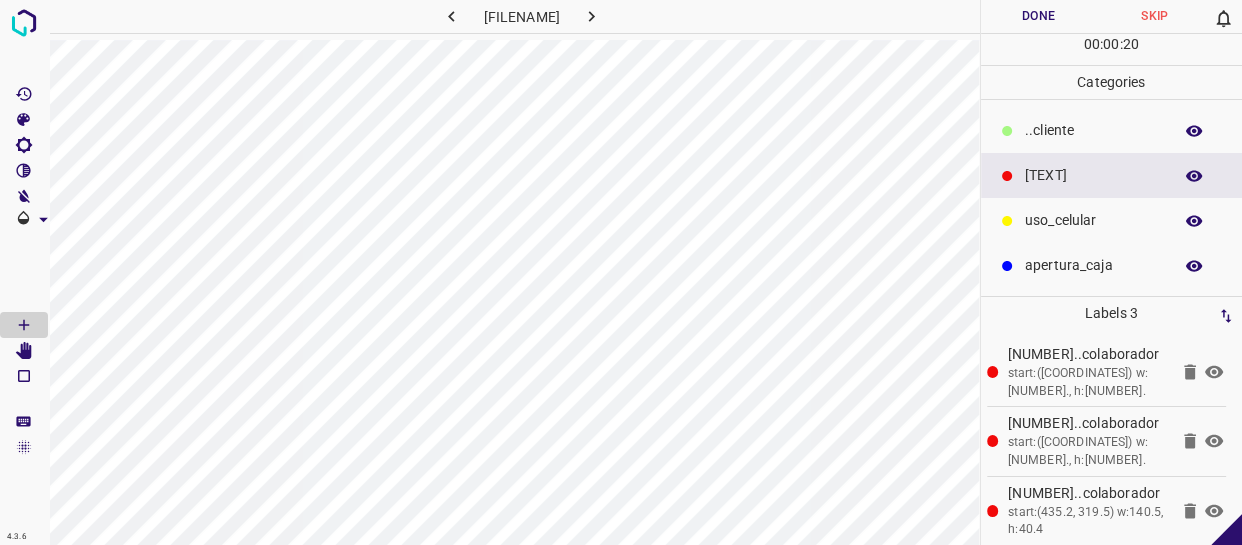 click on "Done" at bounding box center [1039, 16] 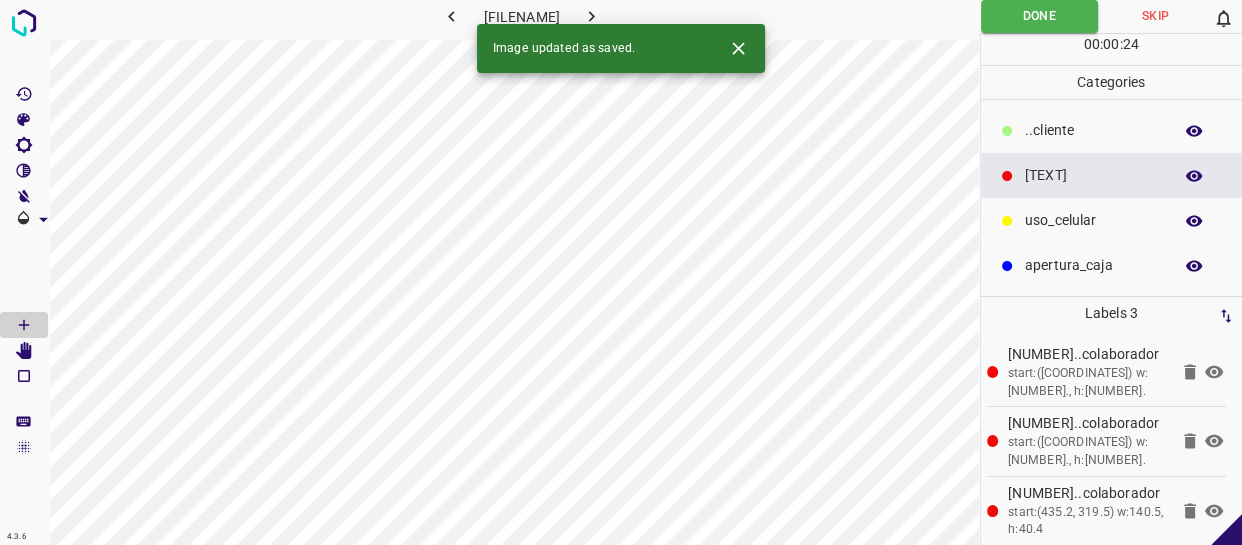 click at bounding box center (591, 16) 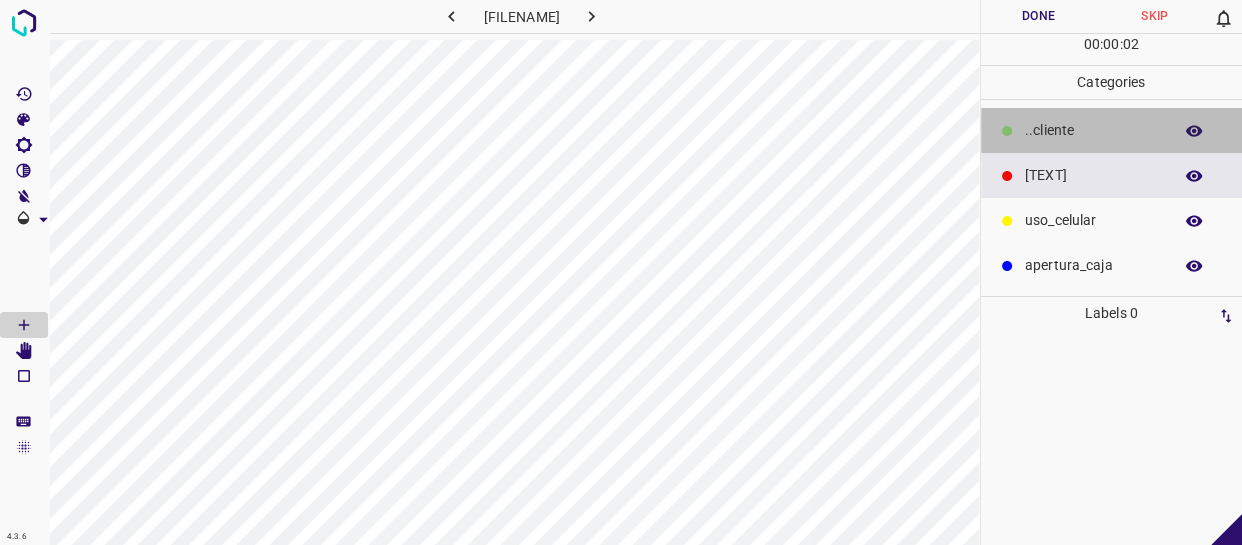 click on "​​cliente" at bounding box center [1093, 130] 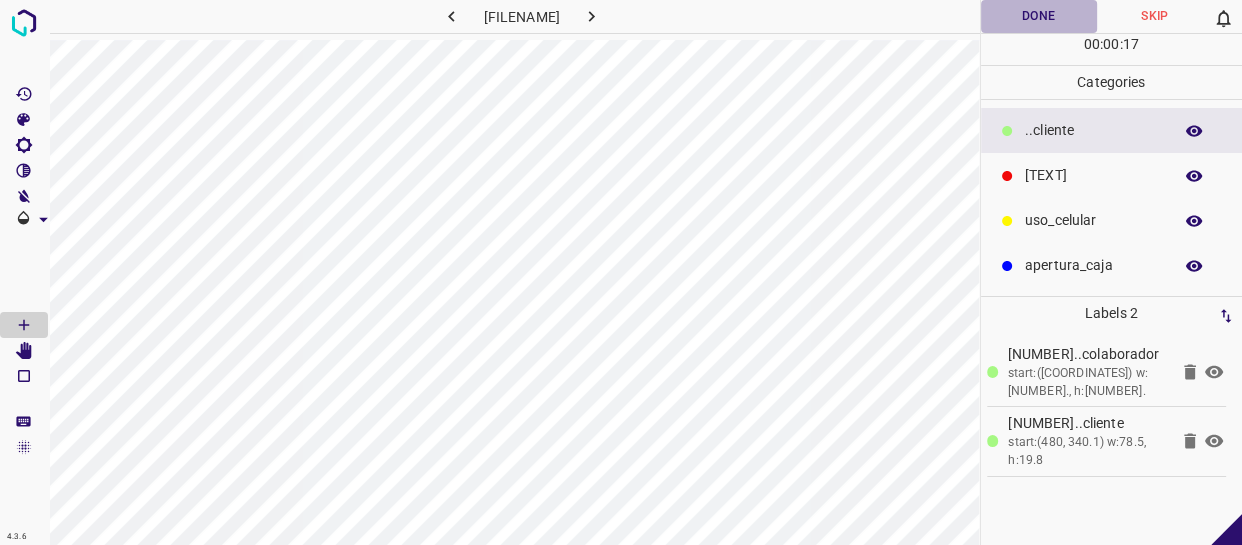 click on "Done" at bounding box center (1039, 16) 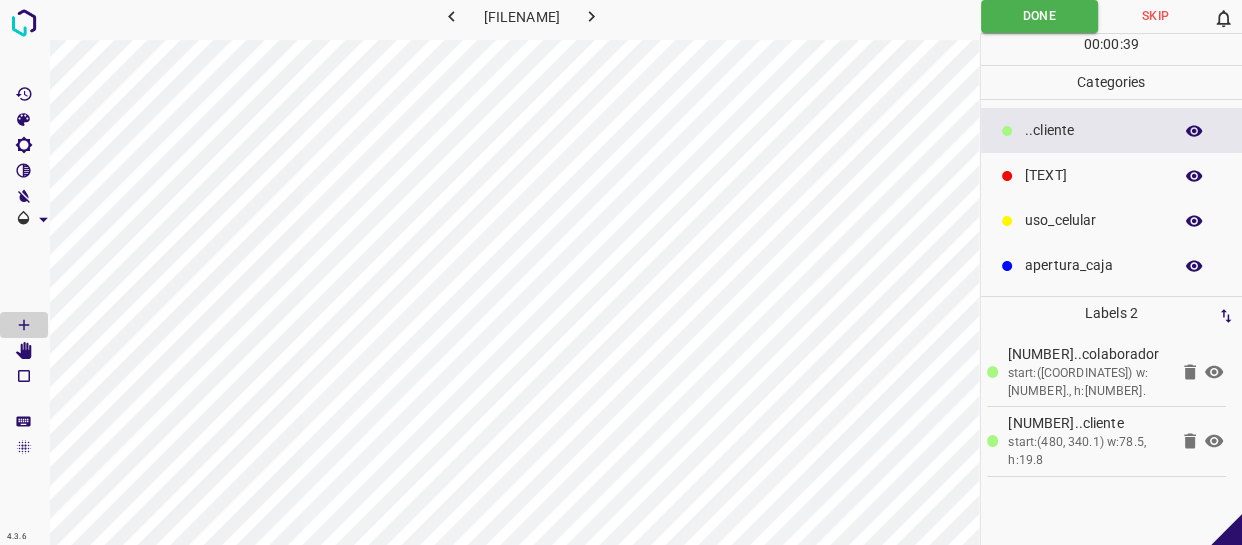 click at bounding box center [591, 16] 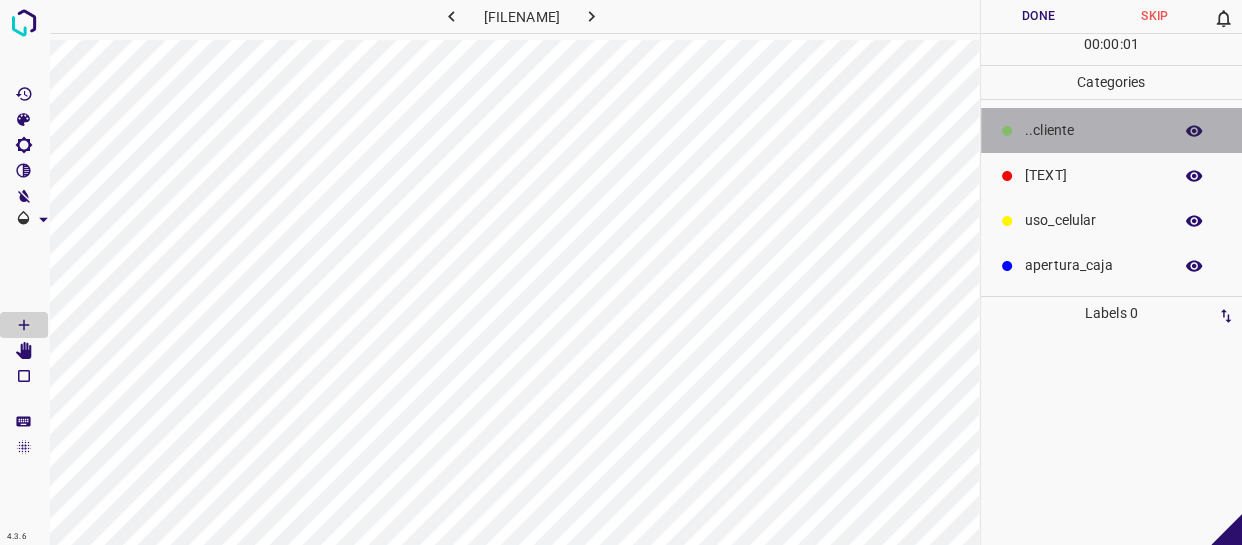 click on "​​cliente" at bounding box center [1112, 130] 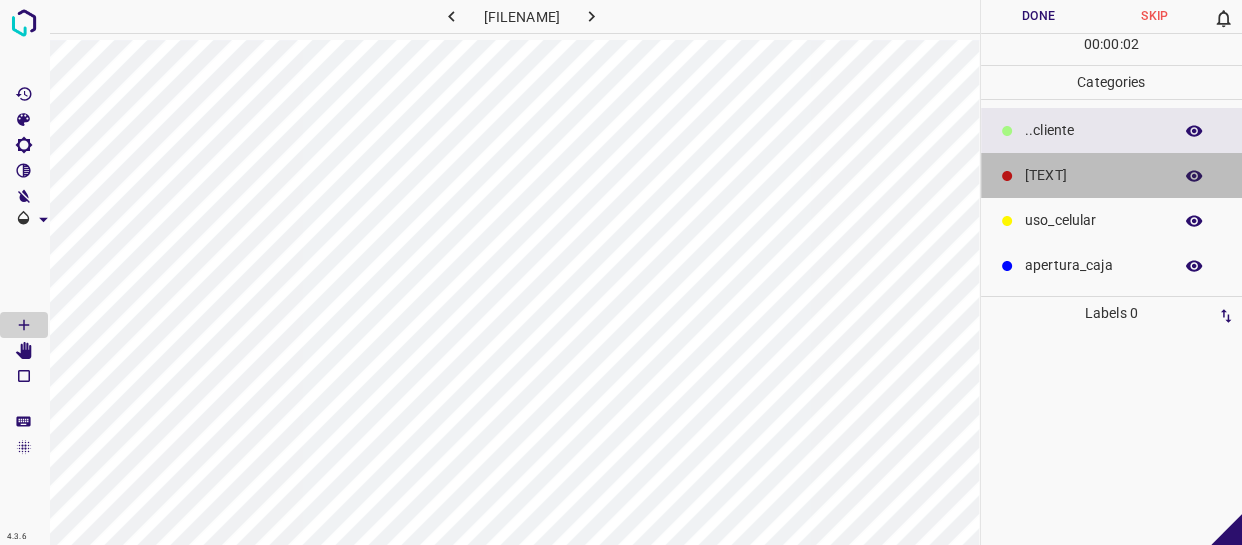 click on "[TITLE]" at bounding box center (1093, 130) 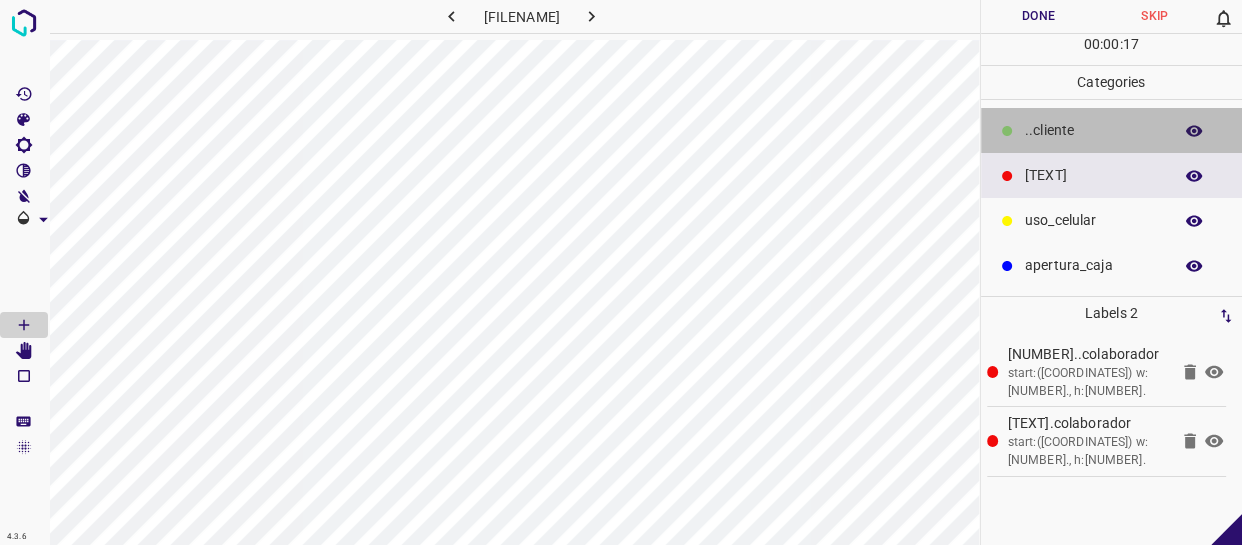 click on "​​cliente" at bounding box center (1093, 130) 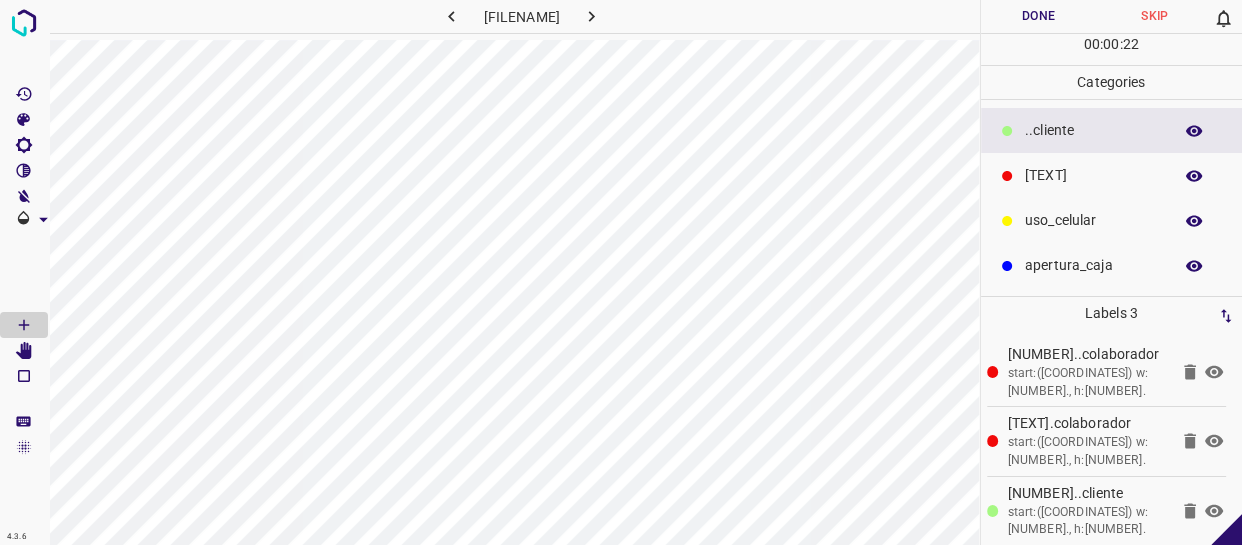 scroll, scrollTop: 8, scrollLeft: 0, axis: vertical 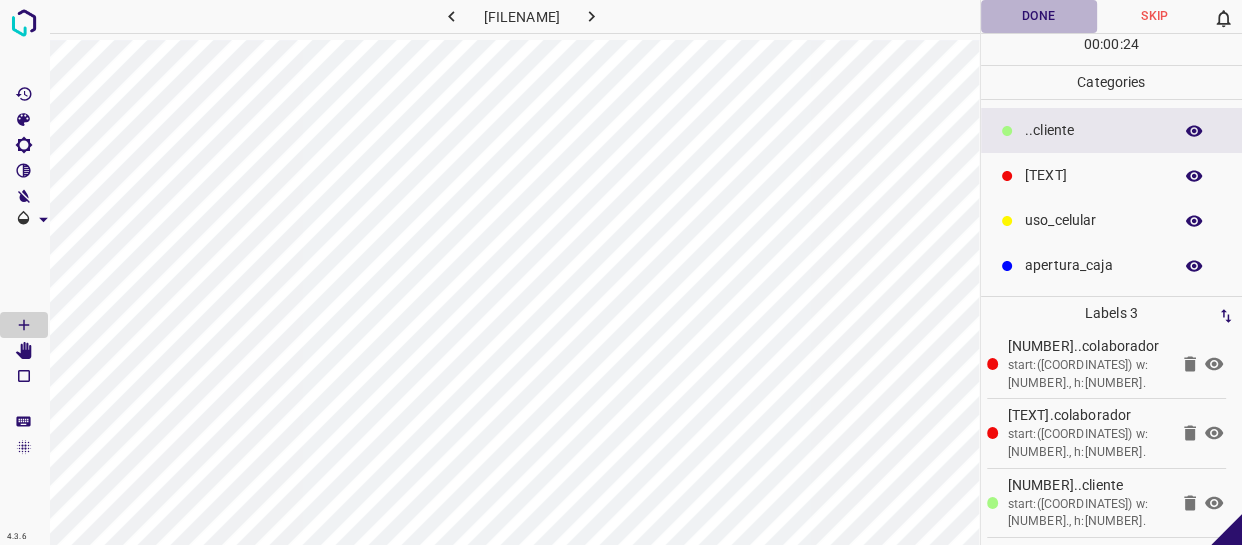 click on "Done" at bounding box center [1039, 16] 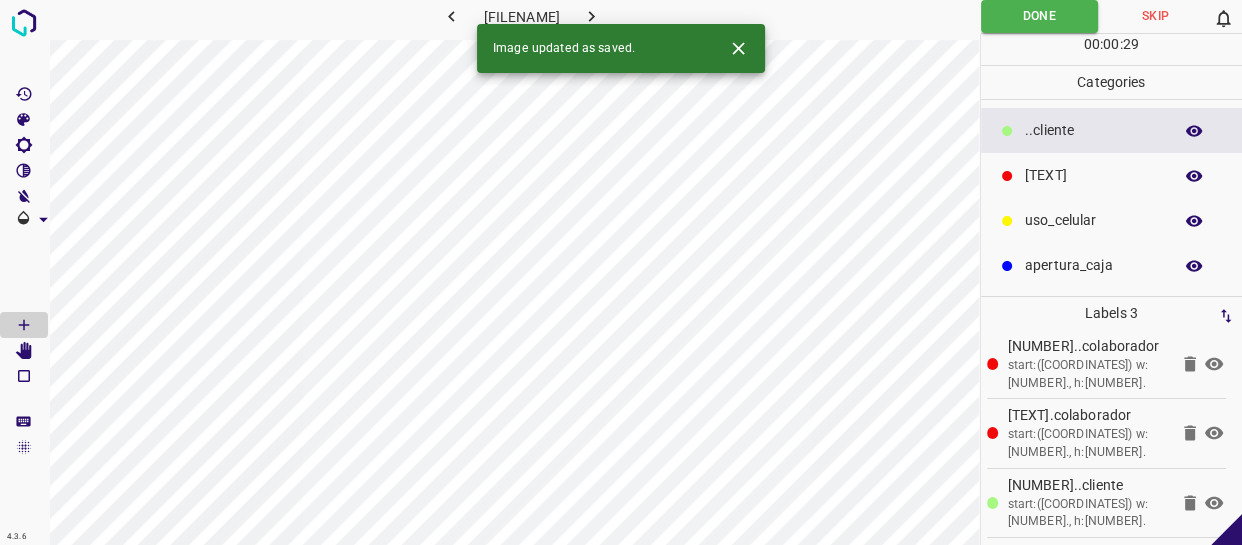 click at bounding box center [591, 16] 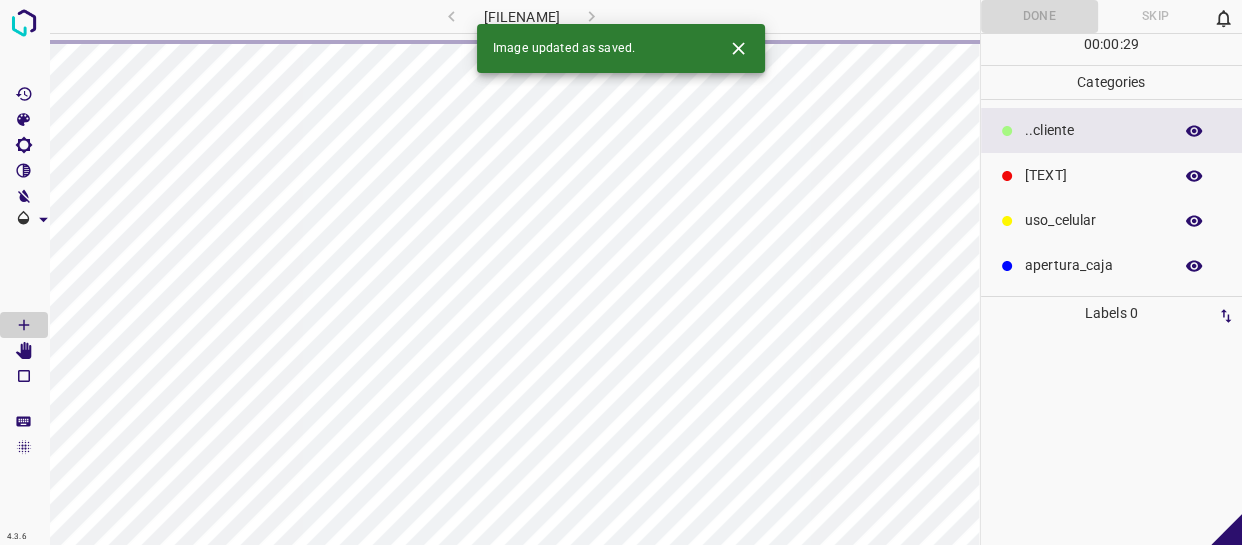 scroll, scrollTop: 0, scrollLeft: 0, axis: both 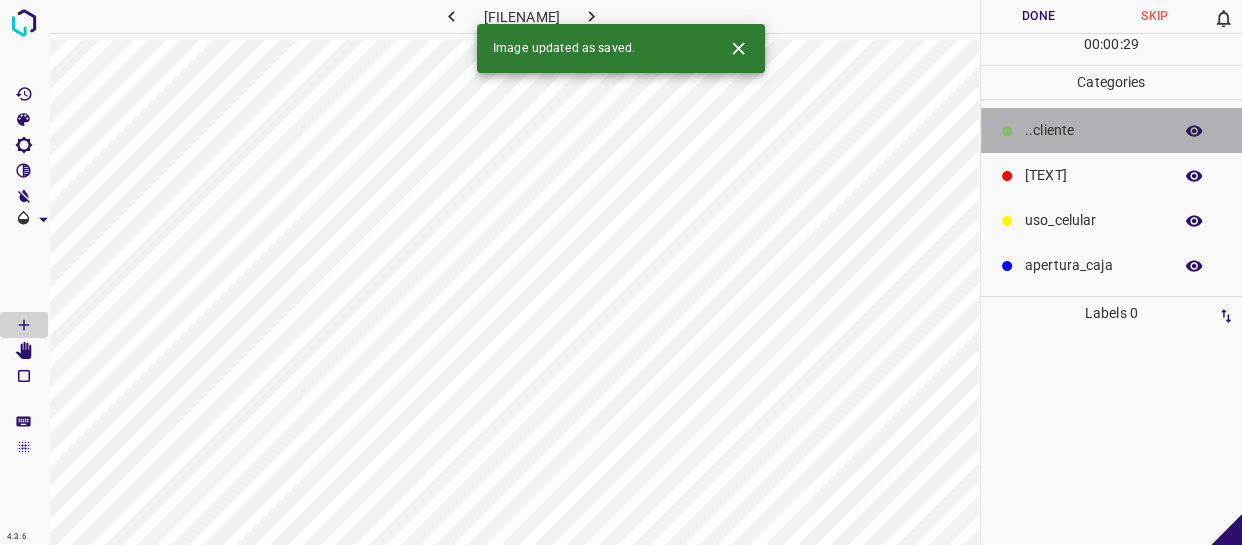 click on "​​cliente" at bounding box center [1093, 130] 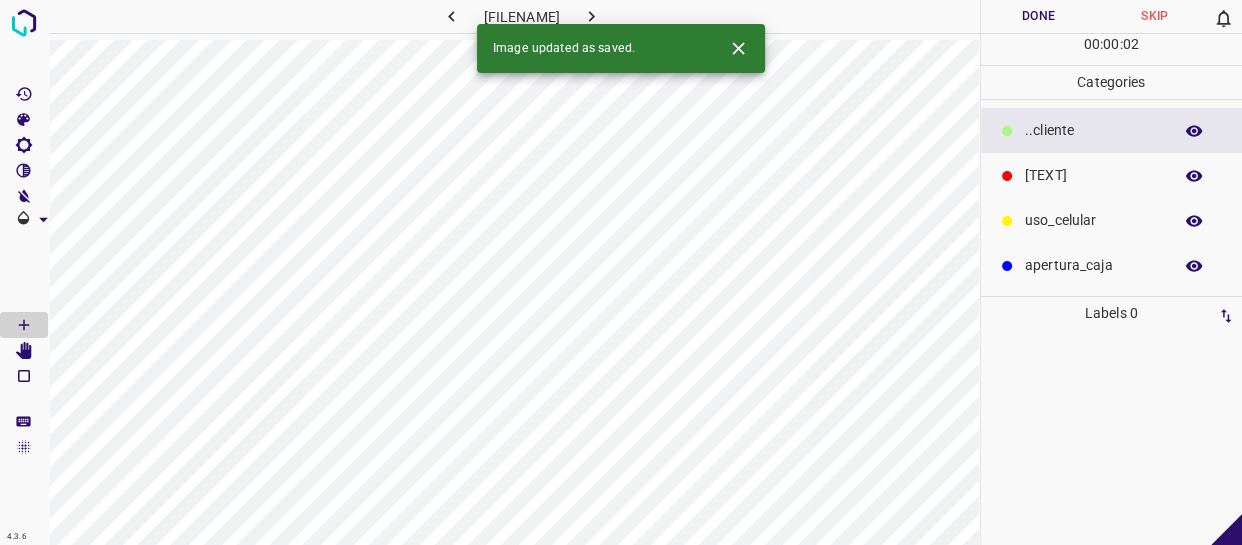 drag, startPoint x: 1090, startPoint y: 181, endPoint x: 1080, endPoint y: 182, distance: 10.049875 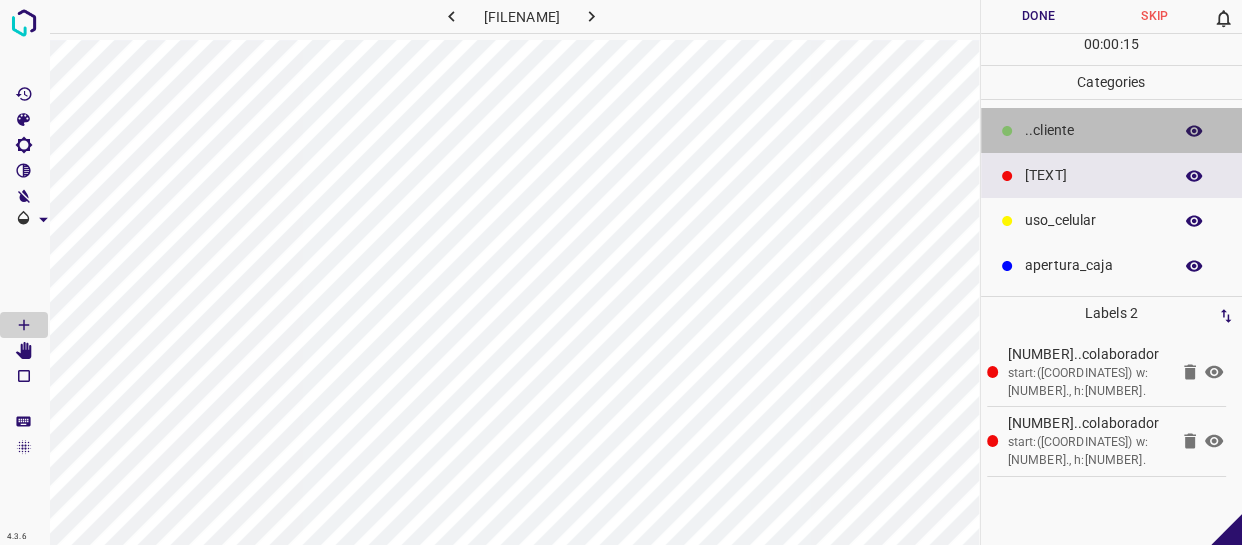 click on "​​cliente" at bounding box center [1093, 130] 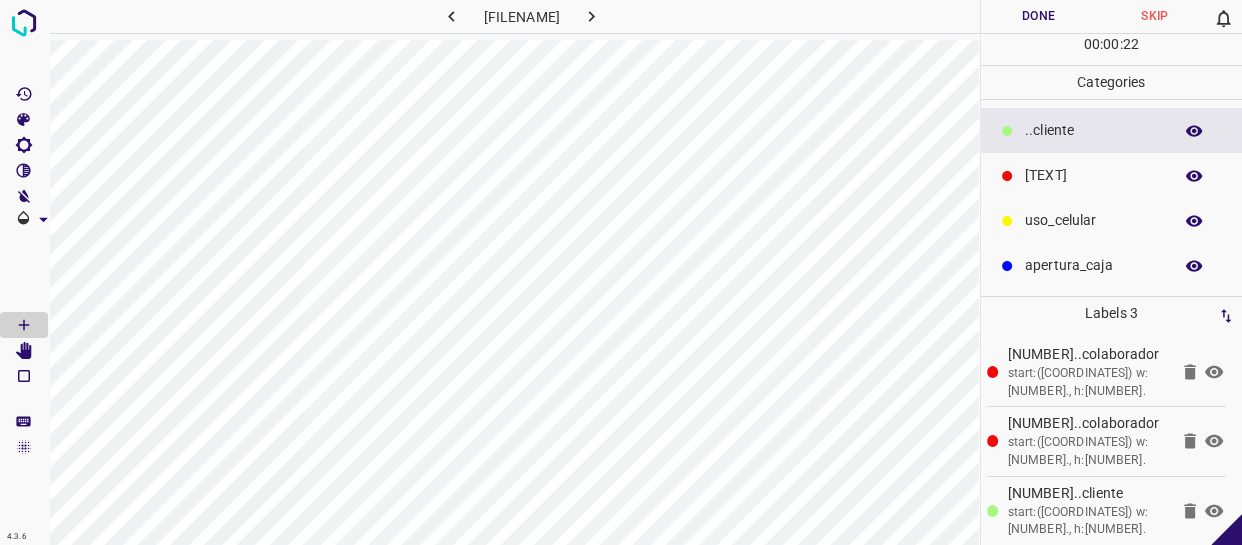 click on "Done" at bounding box center [1039, 16] 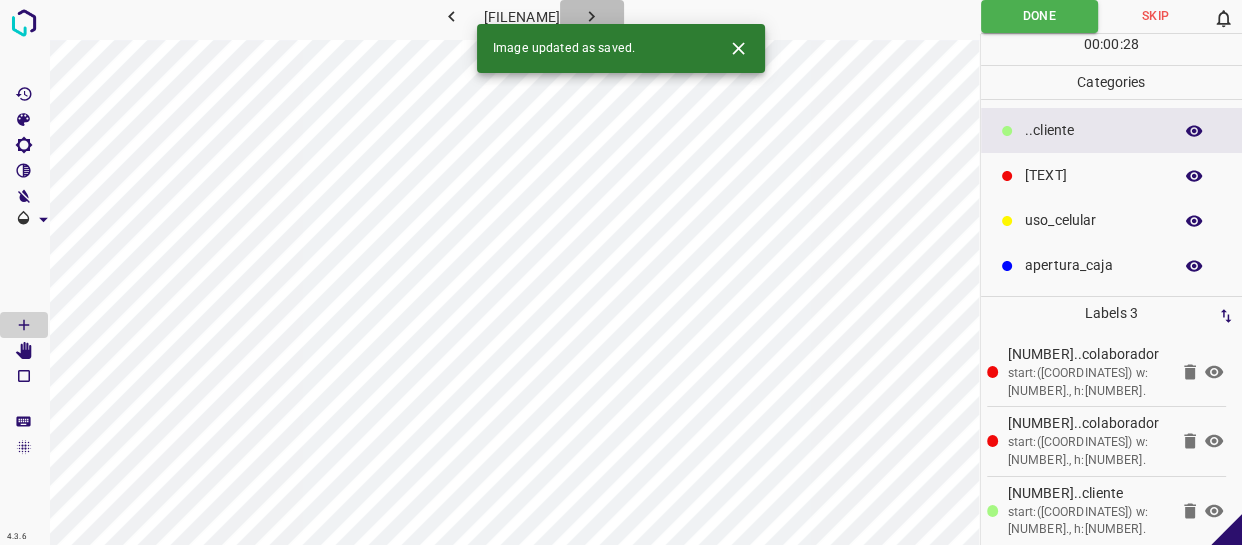 click at bounding box center [591, 16] 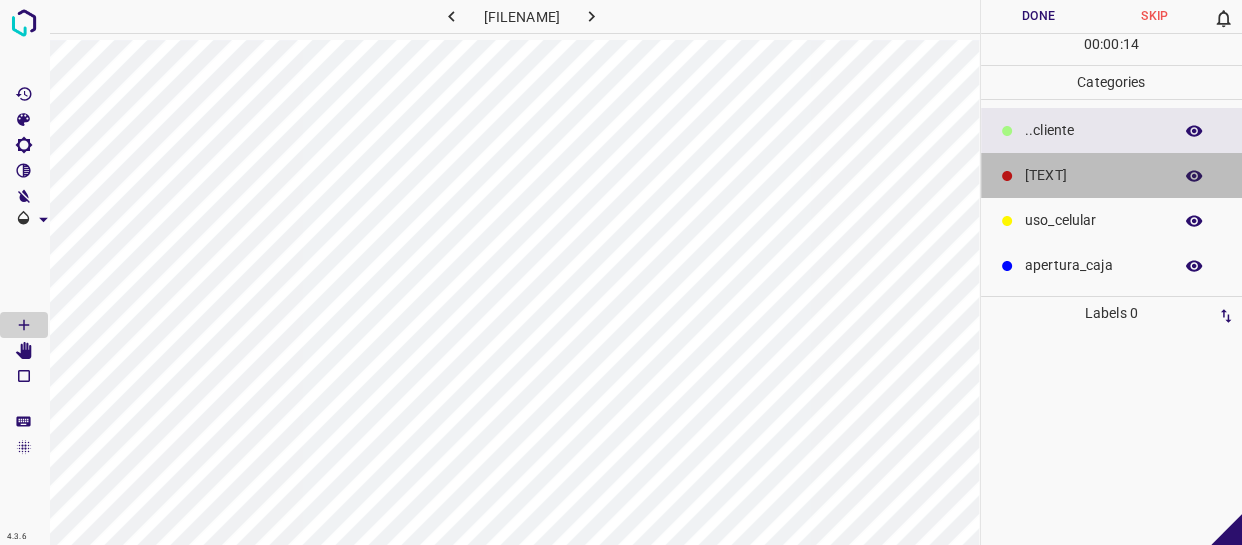 click on "[TITLE]" at bounding box center (1093, 130) 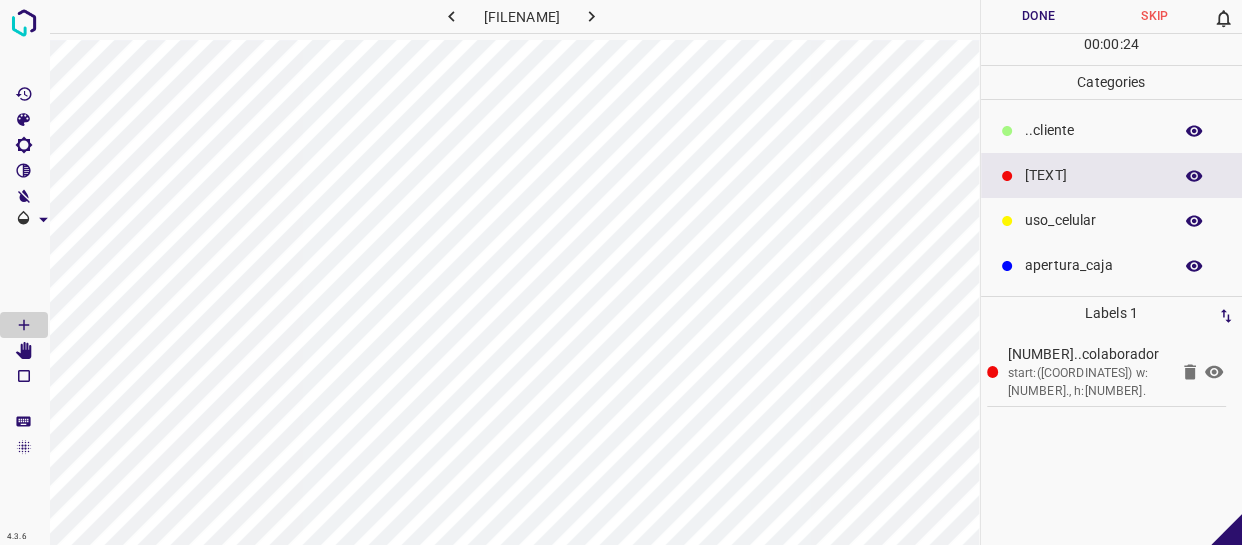 click on "​​cliente" at bounding box center (1093, 130) 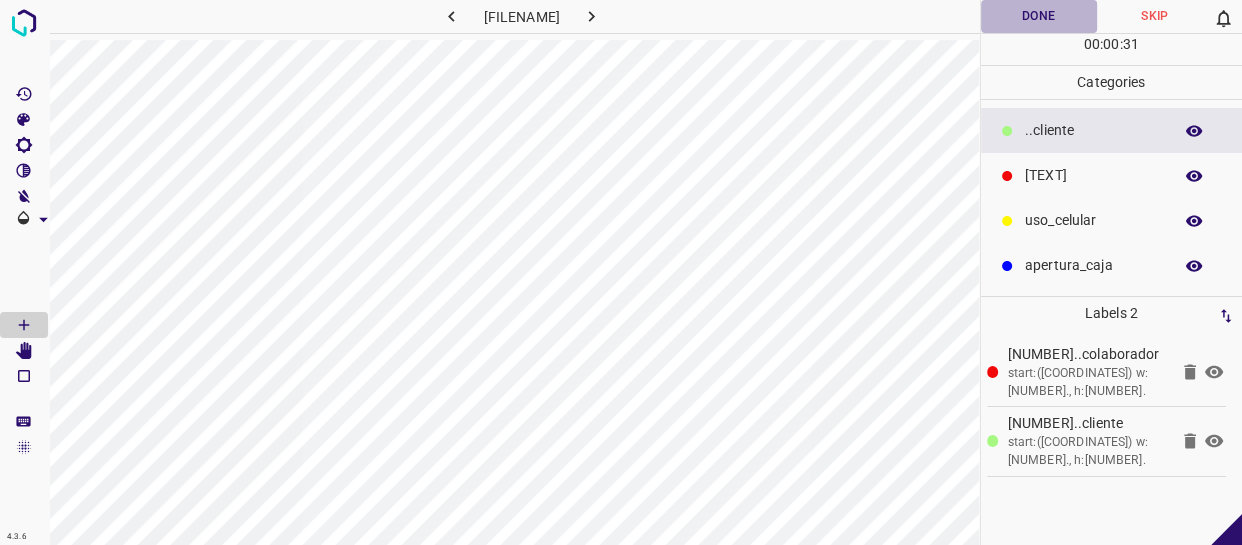 click on "Done" at bounding box center (1039, 16) 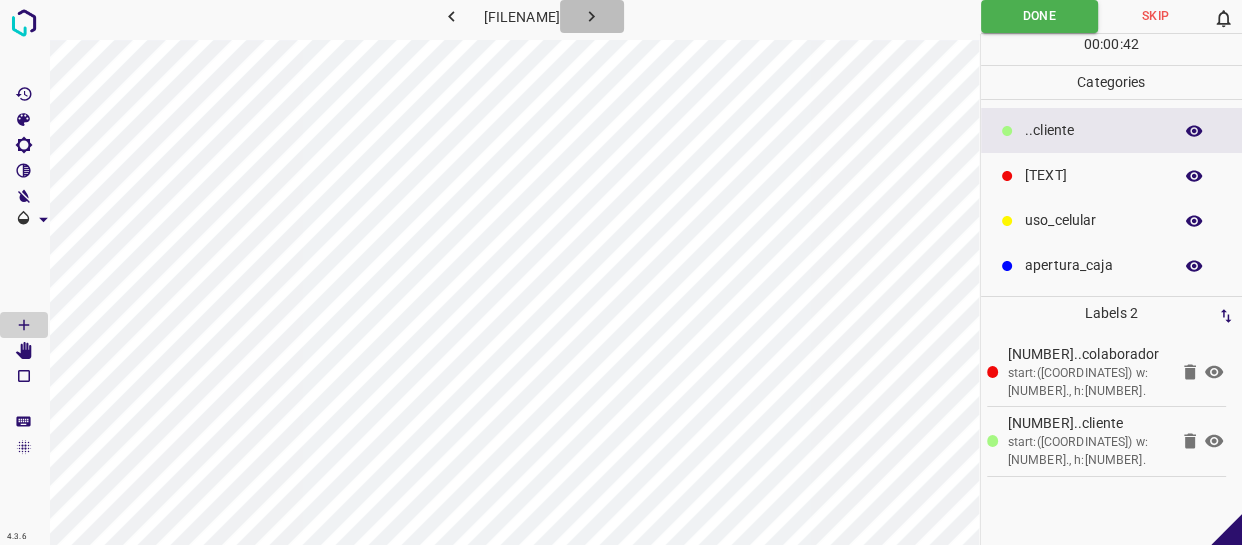 click at bounding box center [591, 16] 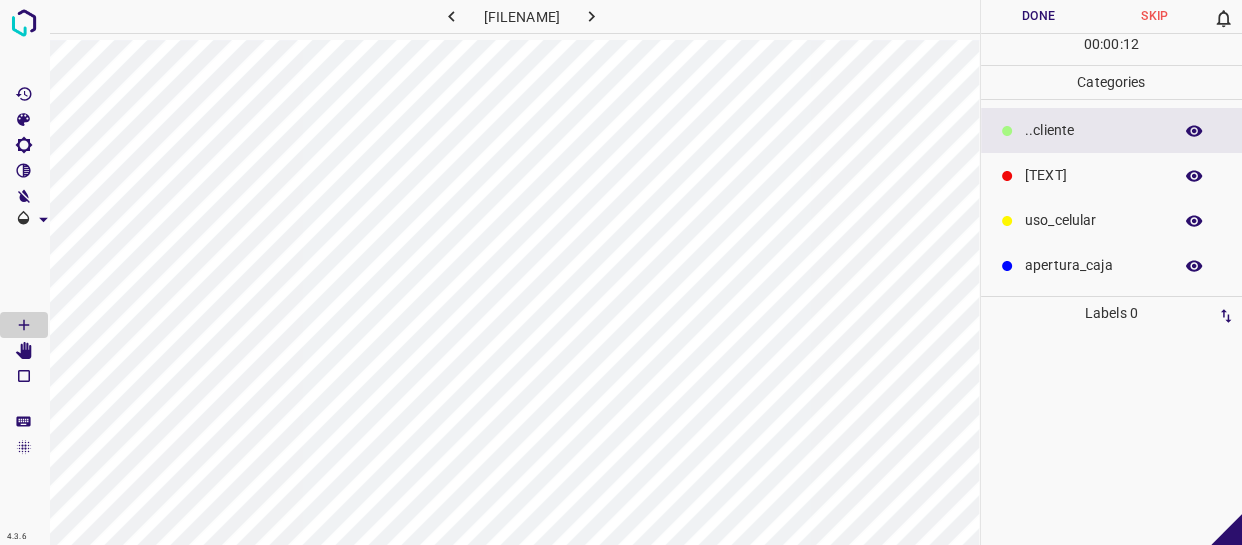 click on "[TITLE]" at bounding box center (1093, 130) 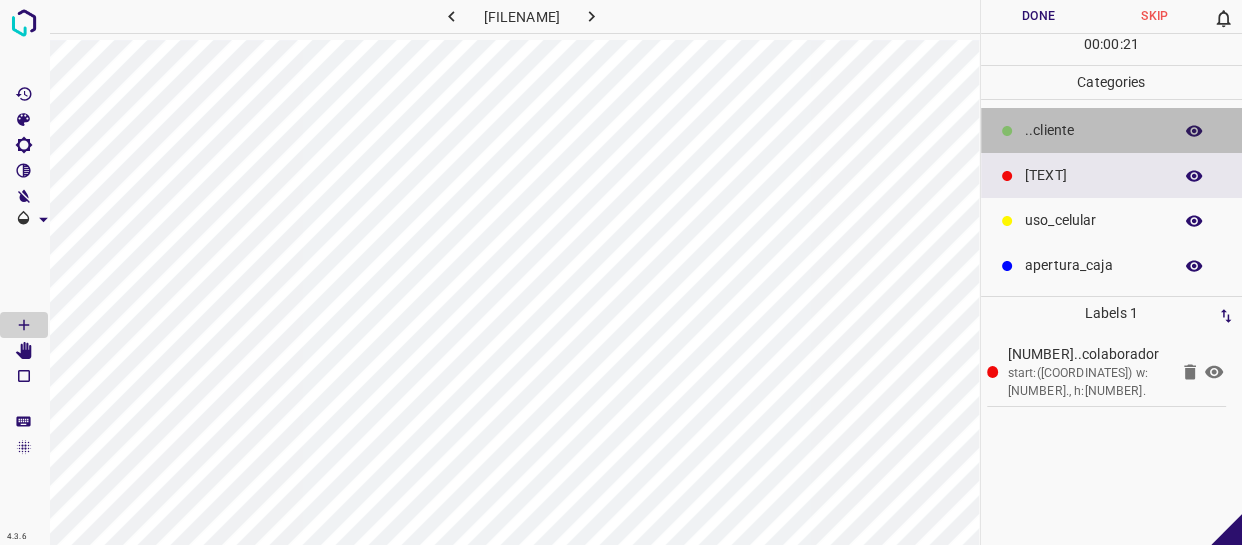 click on "​​cliente" at bounding box center (1093, 130) 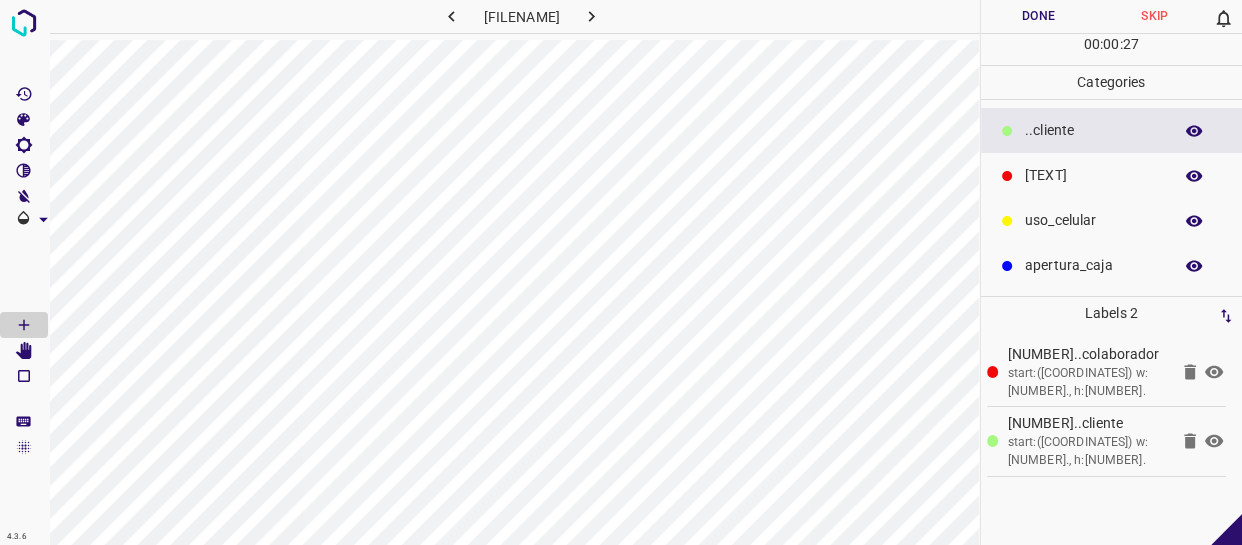 click on "Done" at bounding box center [1039, 16] 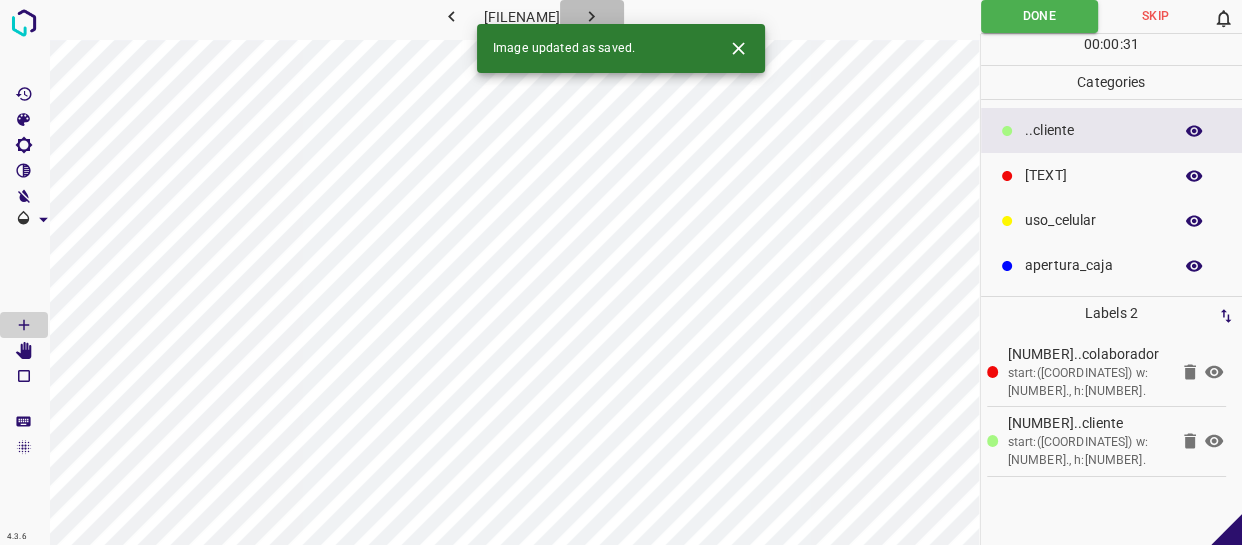 click at bounding box center (591, 16) 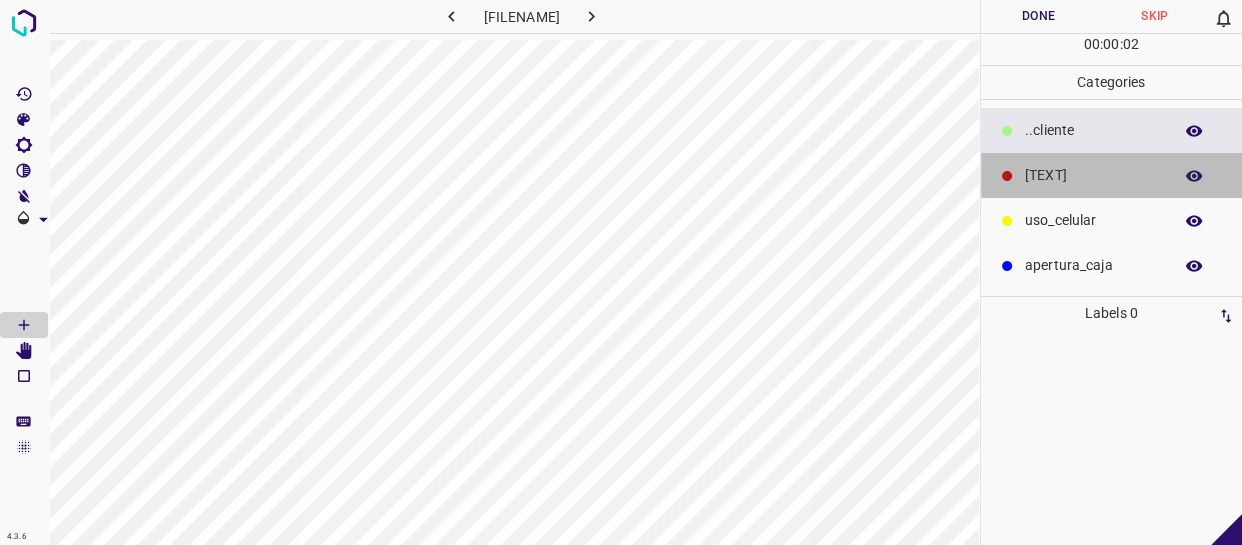 click on "[TITLE]" at bounding box center (1112, 175) 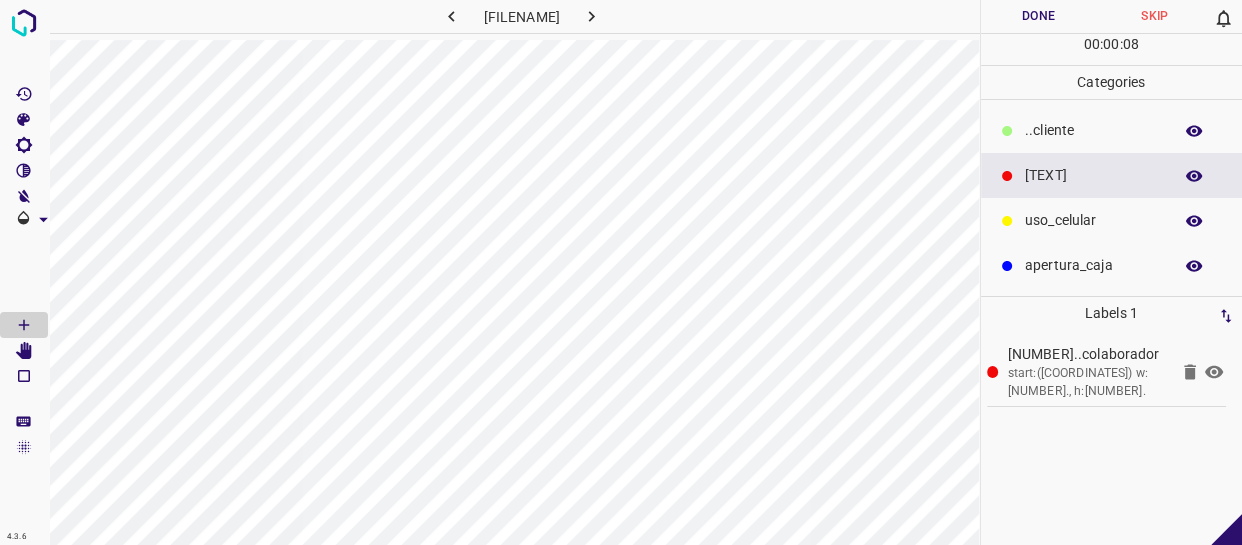 click on "​​cliente" at bounding box center [1112, 130] 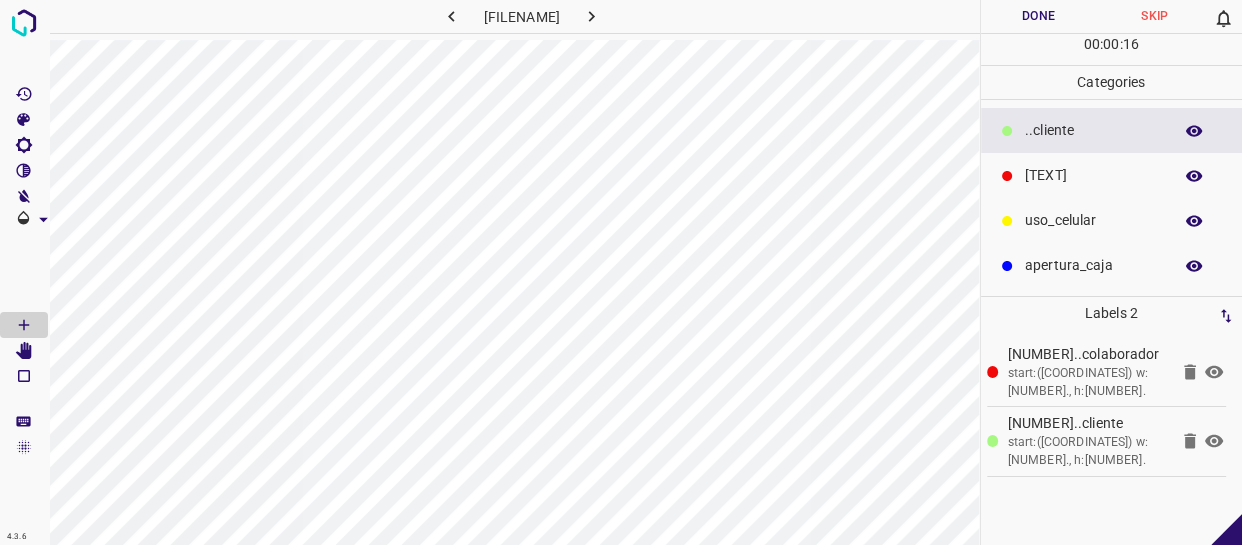 click on "Done" at bounding box center [1039, 16] 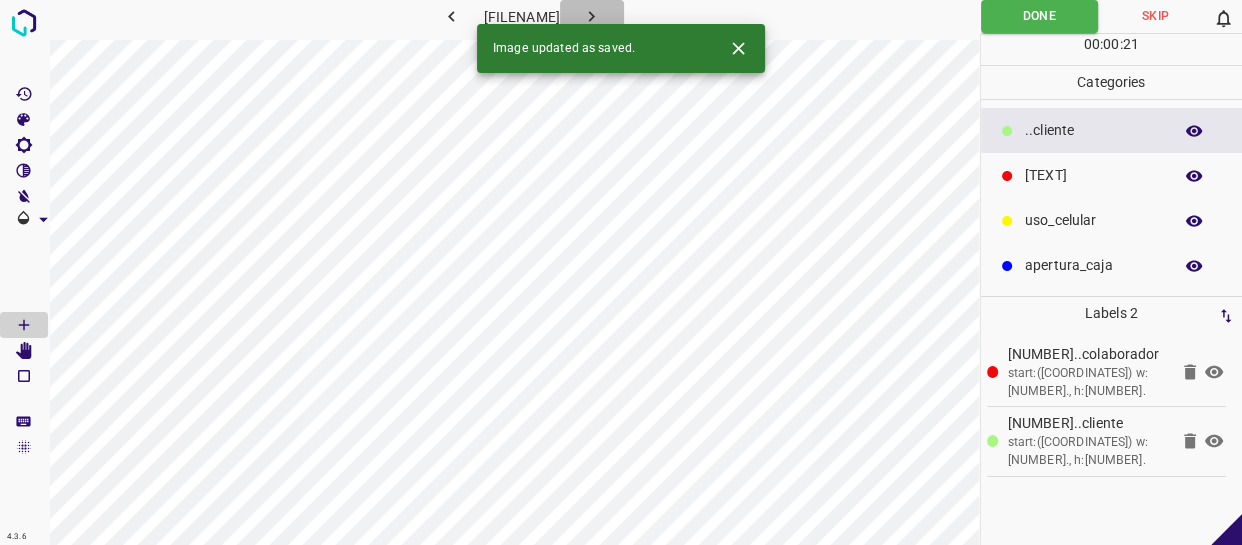 click at bounding box center [591, 16] 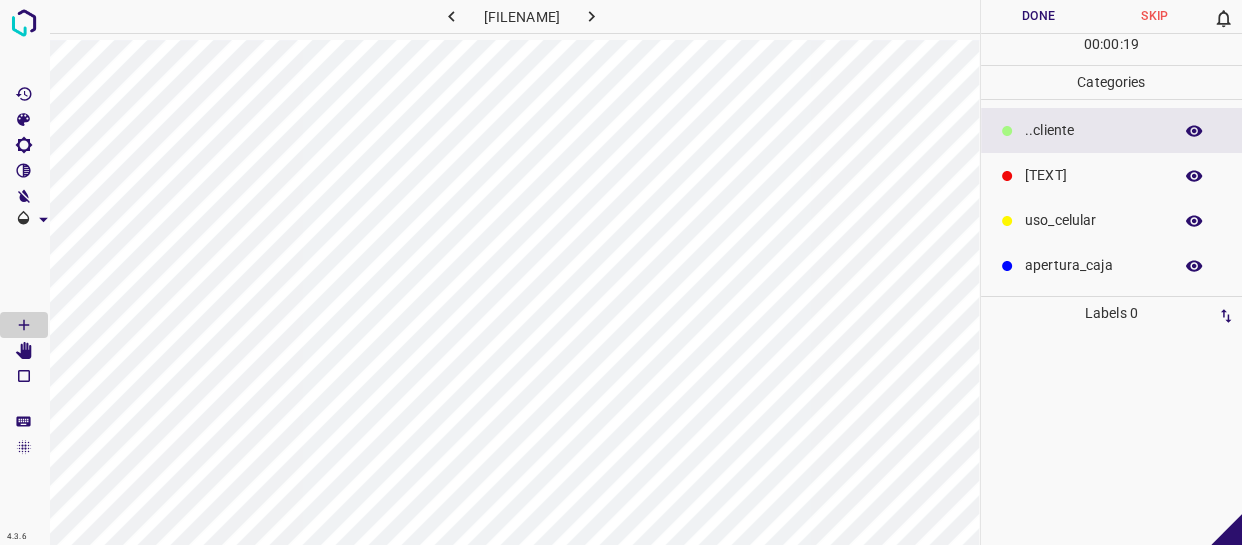 click on "​​cliente" at bounding box center (1093, 130) 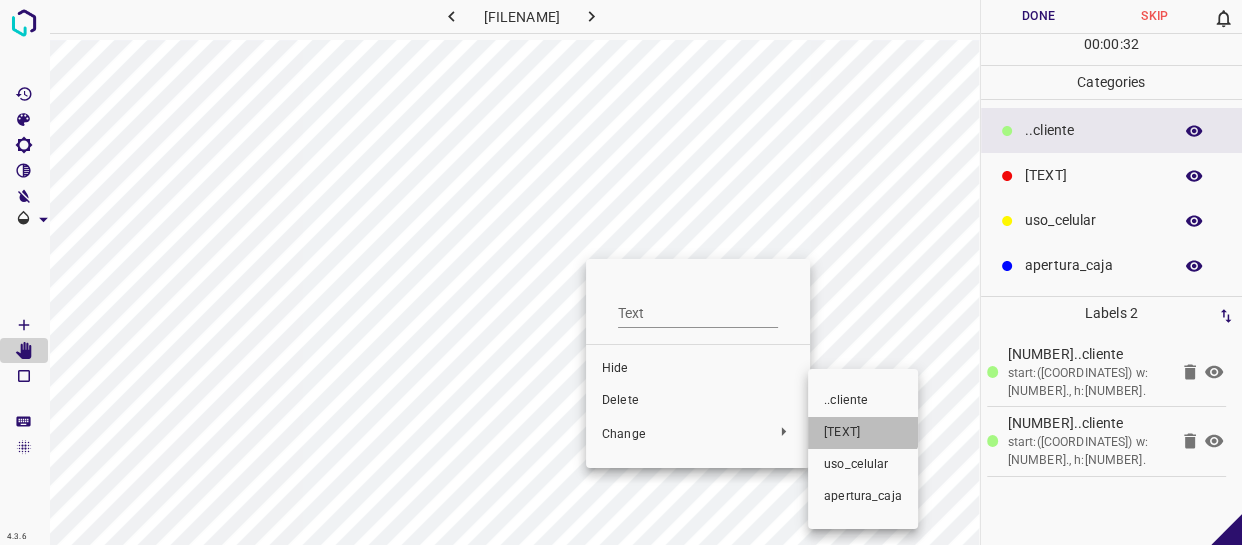 click on "[TITLE]" at bounding box center (863, 433) 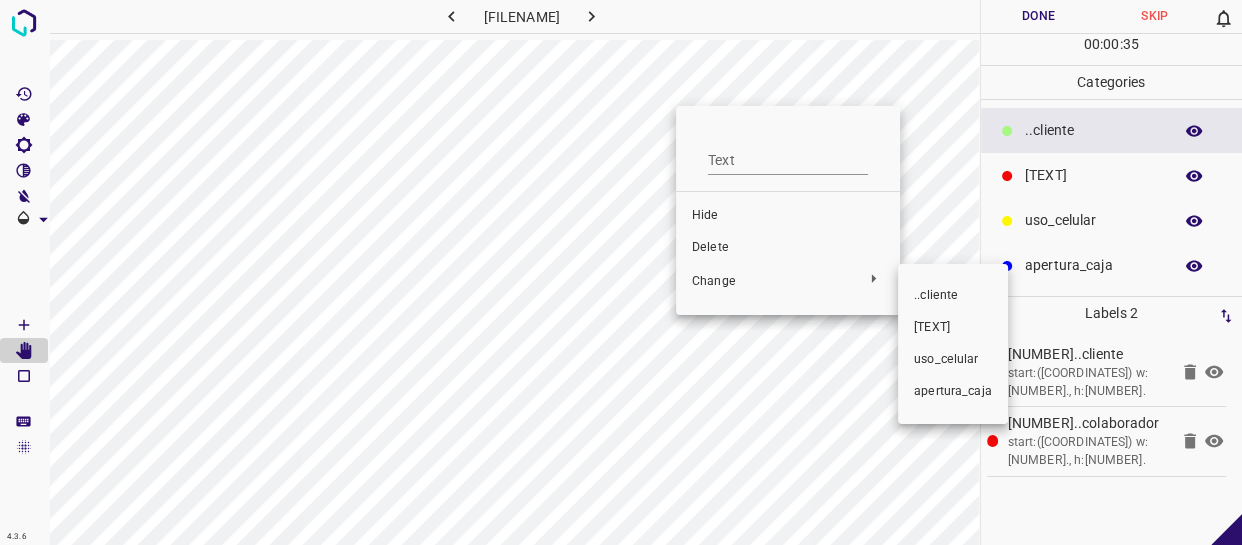 click on "[TITLE]" at bounding box center [788, 216] 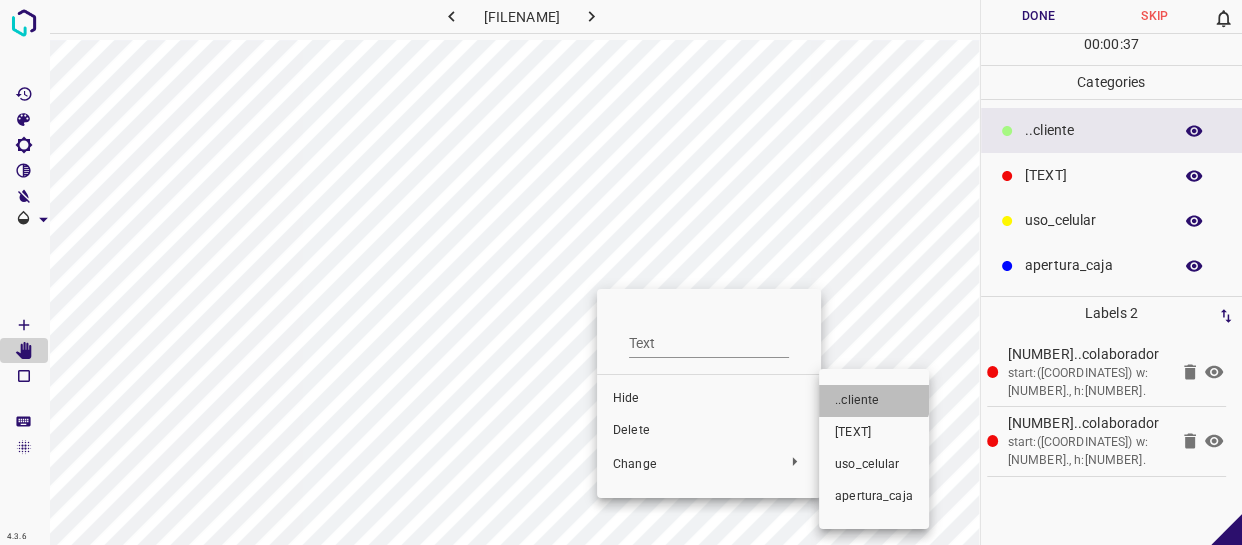 click on "​​cliente" at bounding box center [709, 399] 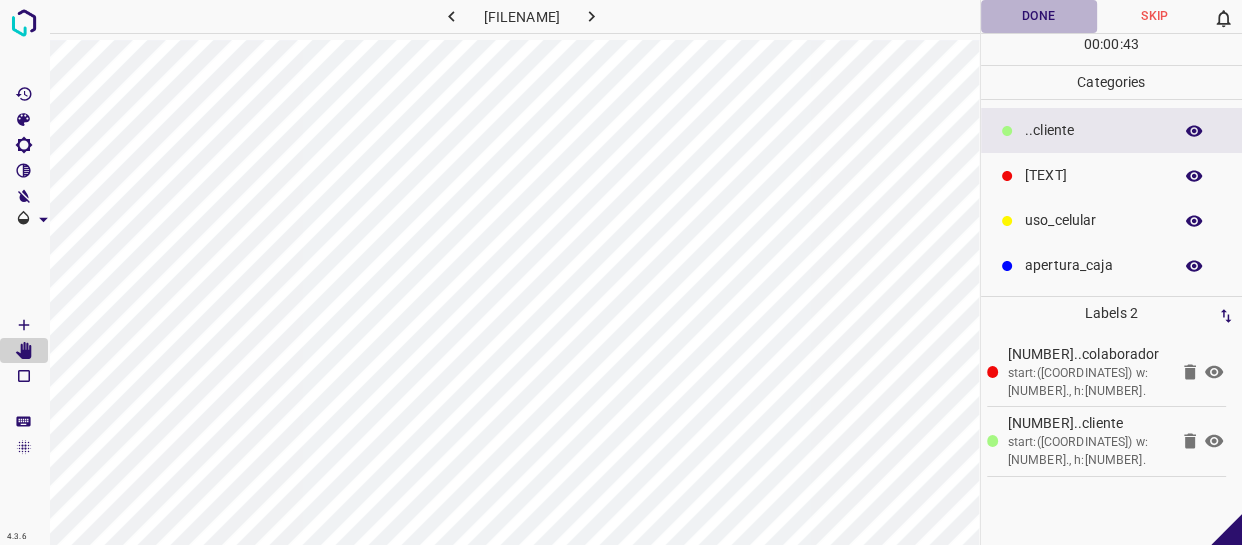 click on "Done" at bounding box center (1039, 16) 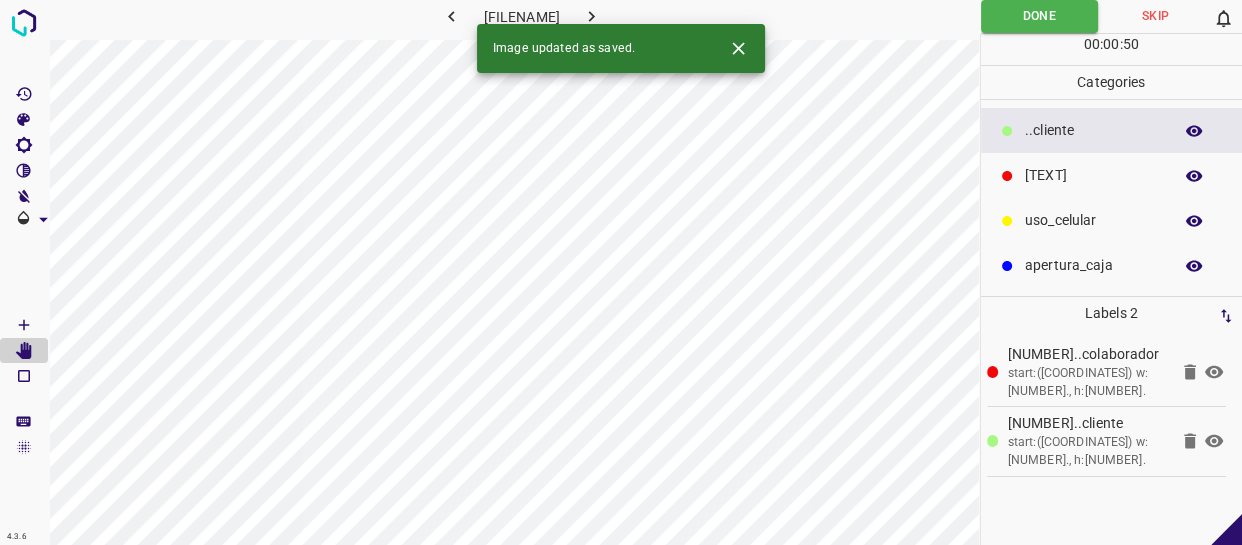 click at bounding box center (591, 16) 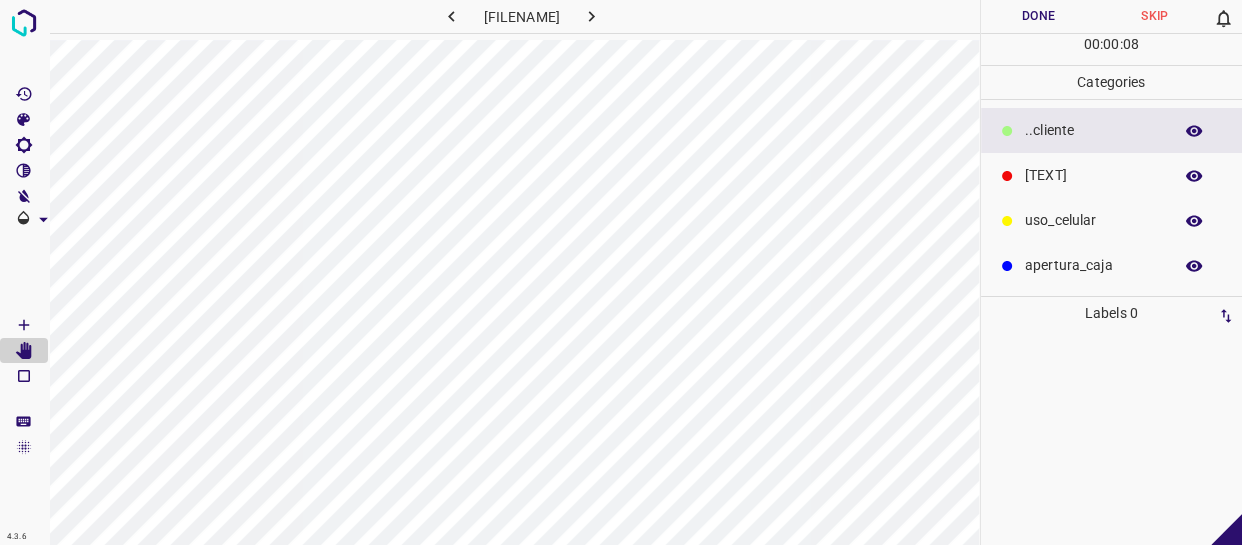 click on "[TITLE]" at bounding box center [1093, 130] 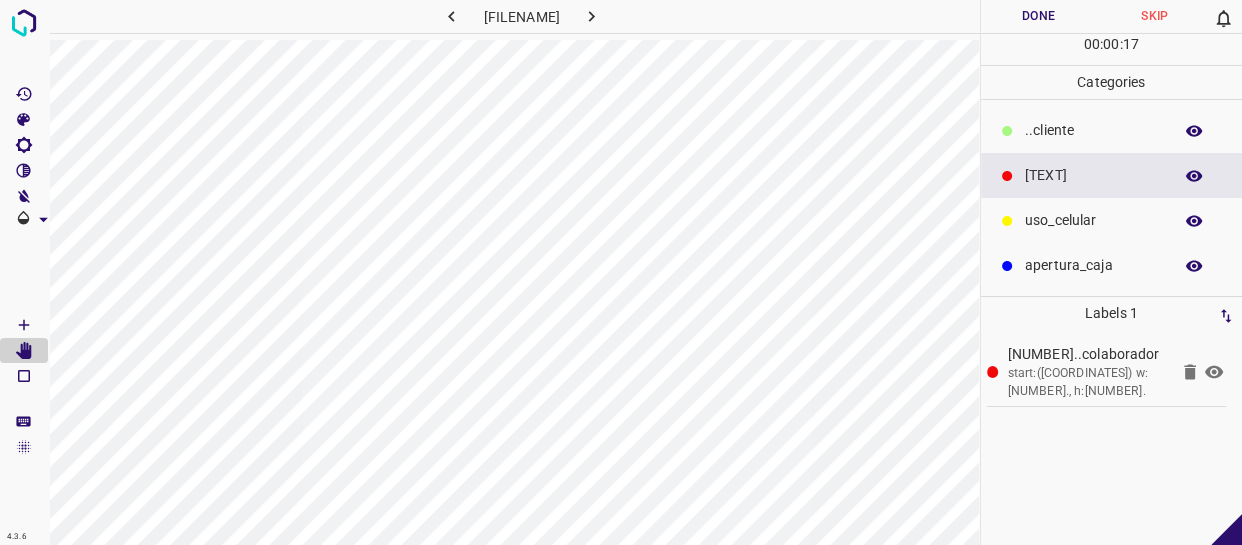 click on "​​cliente" at bounding box center (1093, 130) 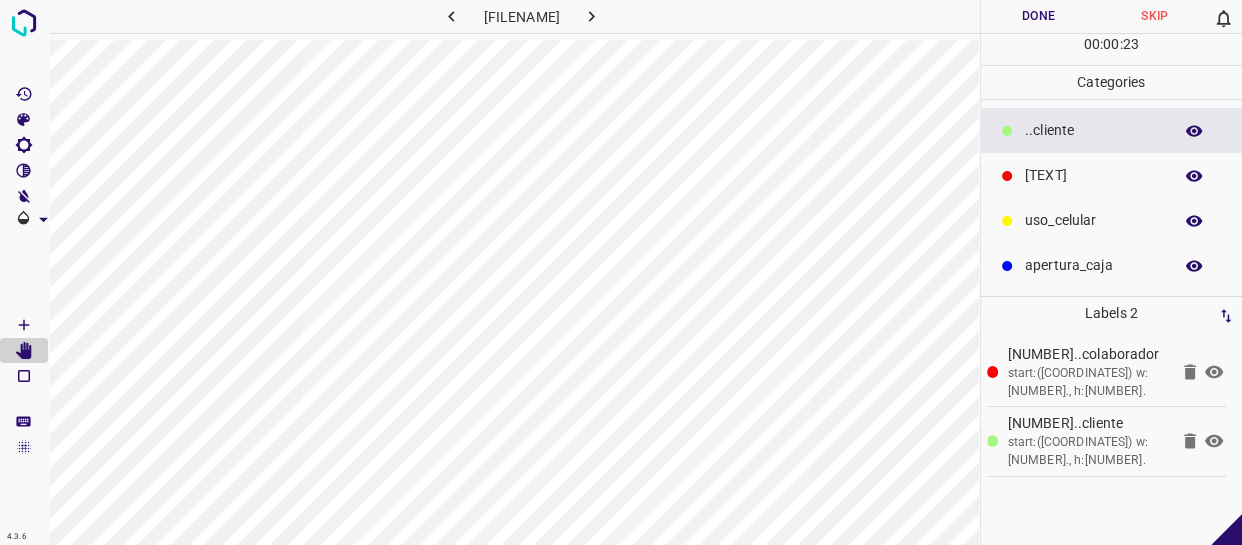 click on "Done" at bounding box center (1039, 16) 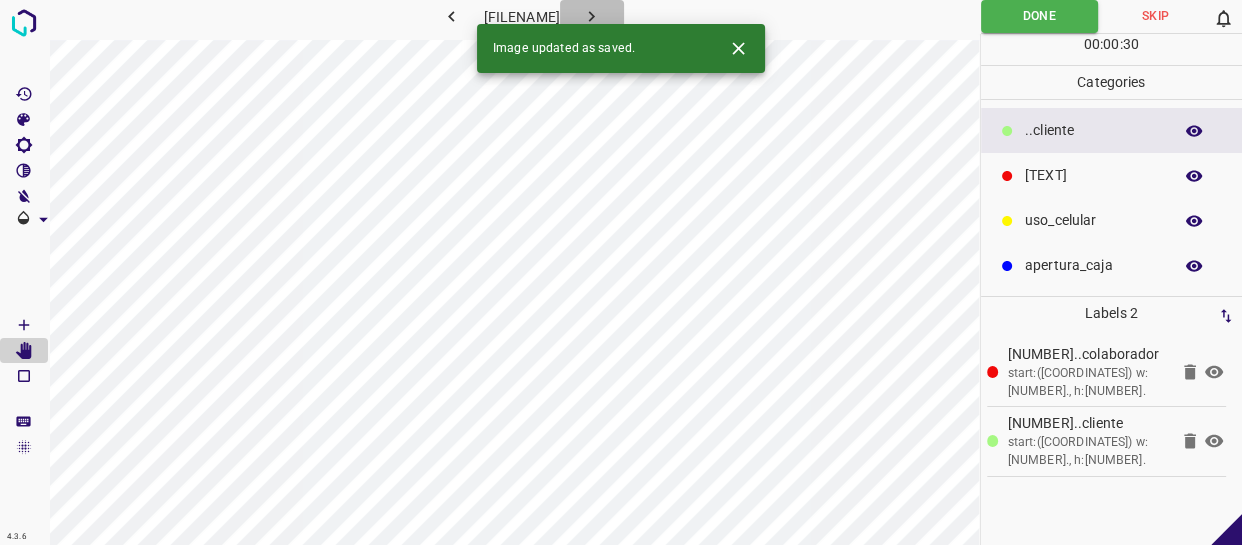 click at bounding box center (591, 16) 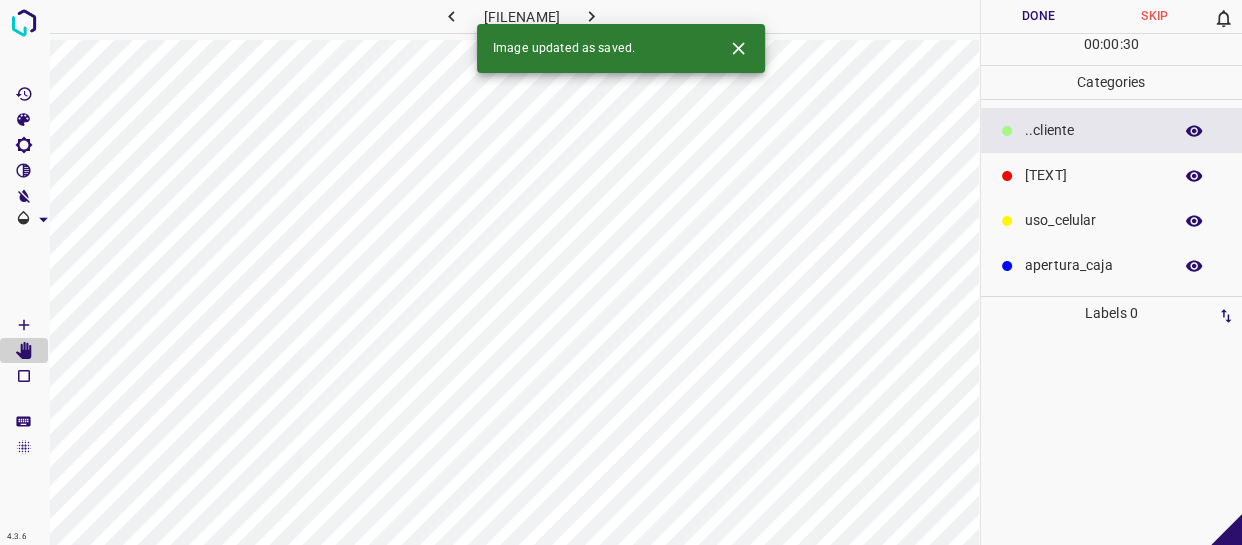 click on "[TITLE]" at bounding box center [1093, 130] 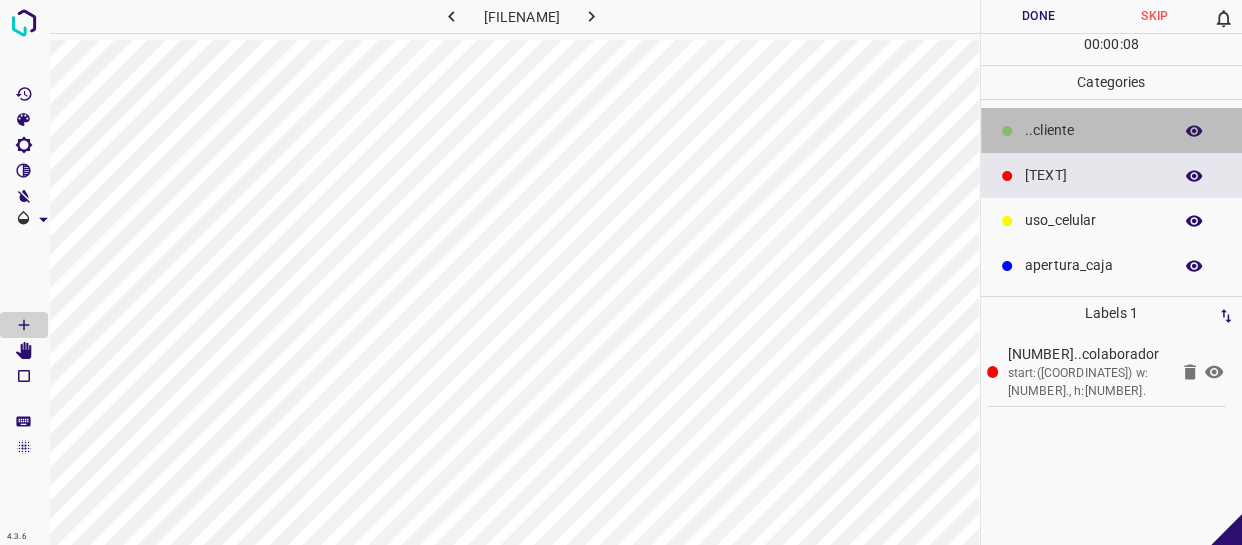 drag, startPoint x: 1079, startPoint y: 129, endPoint x: 1013, endPoint y: 166, distance: 75.66373 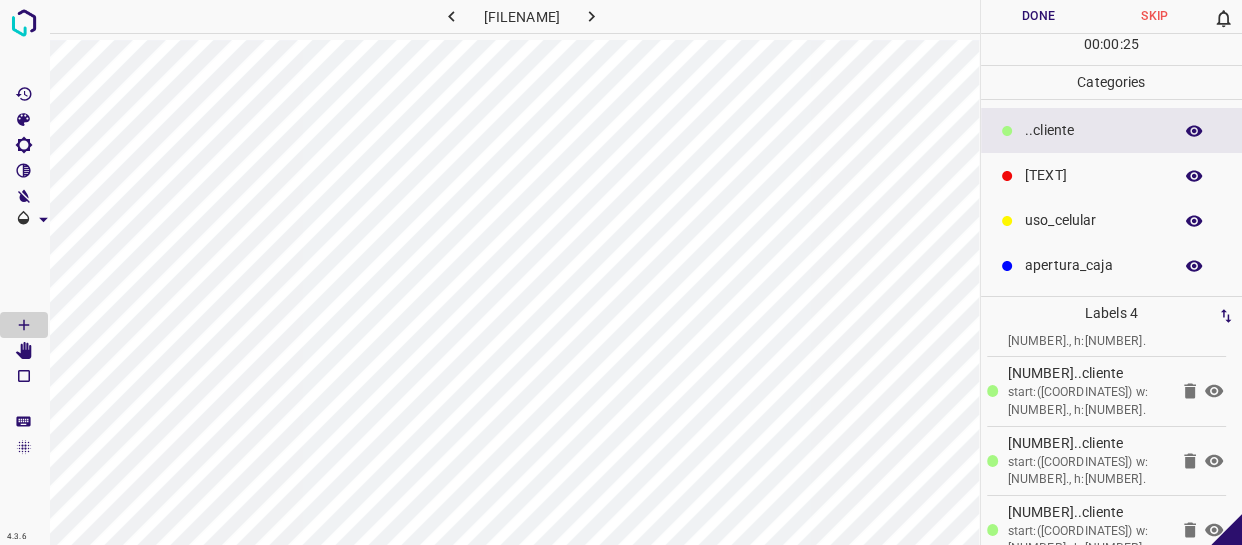 scroll, scrollTop: 77, scrollLeft: 0, axis: vertical 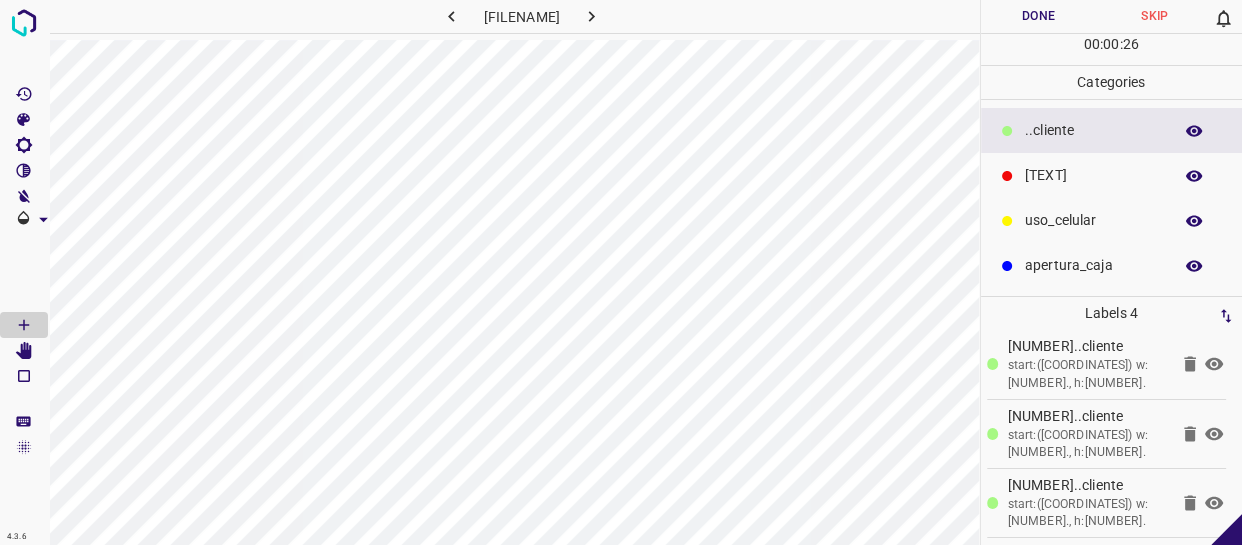 click on "Done" at bounding box center (1039, 16) 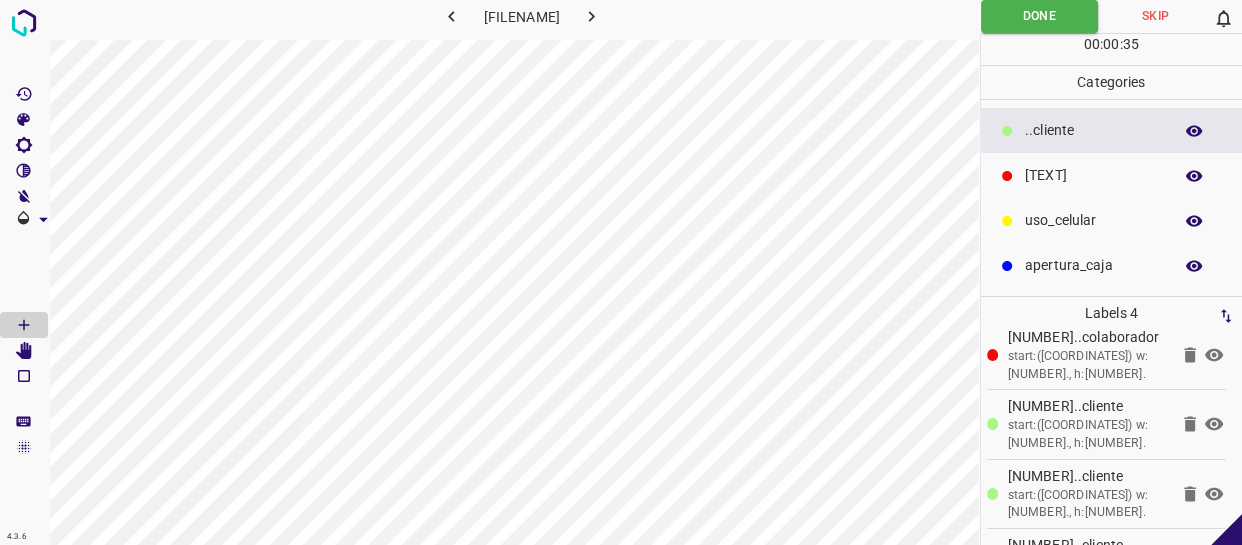 scroll, scrollTop: 0, scrollLeft: 0, axis: both 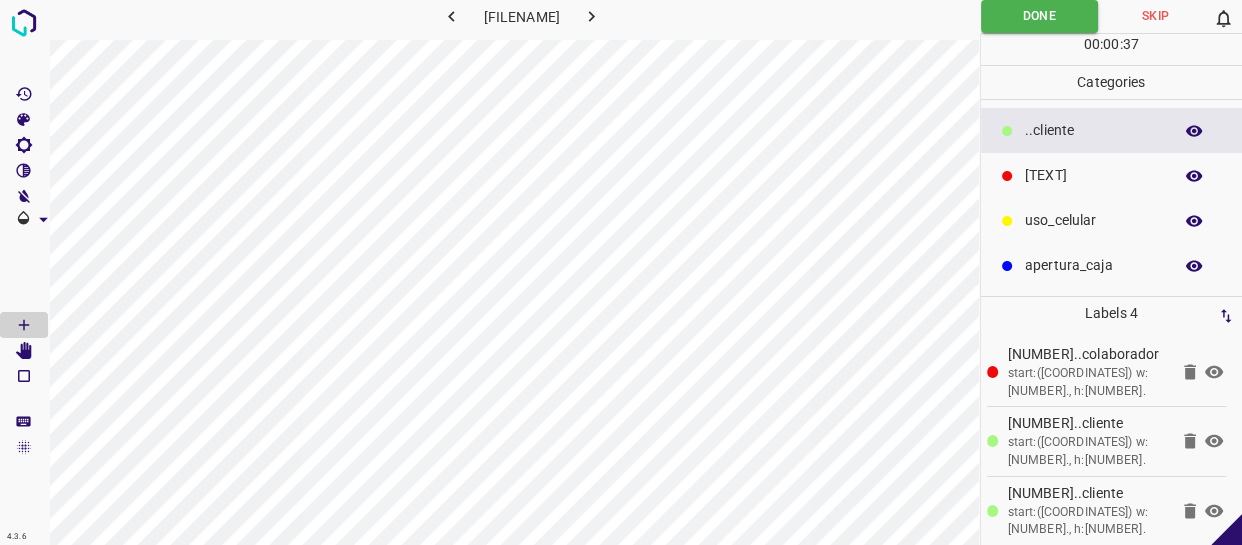 click at bounding box center [592, 16] 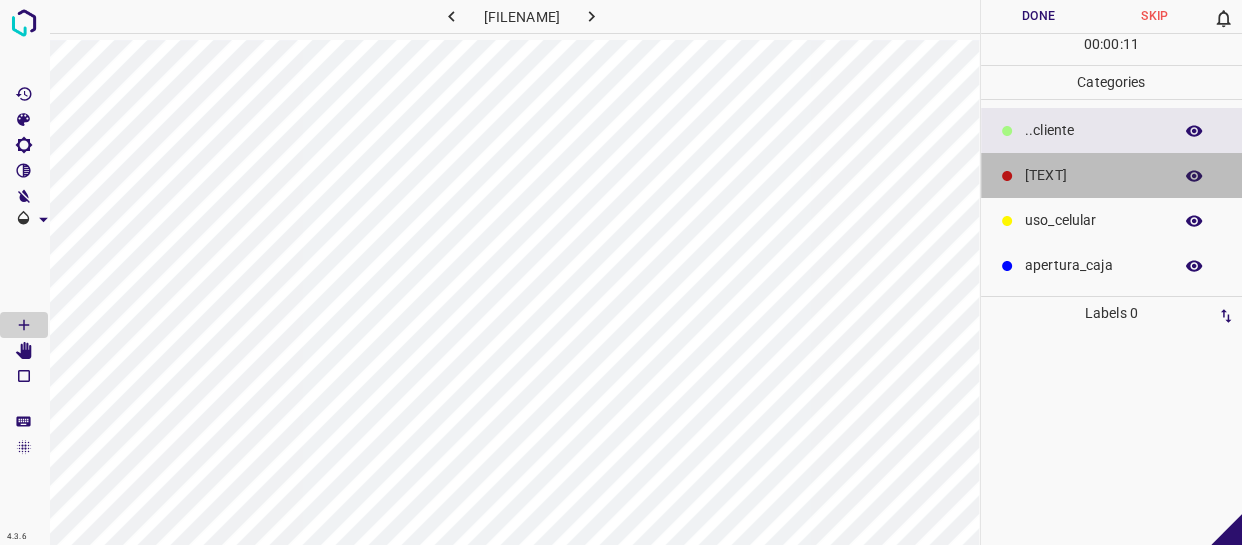 drag, startPoint x: 1106, startPoint y: 192, endPoint x: 1053, endPoint y: 190, distance: 53.037724 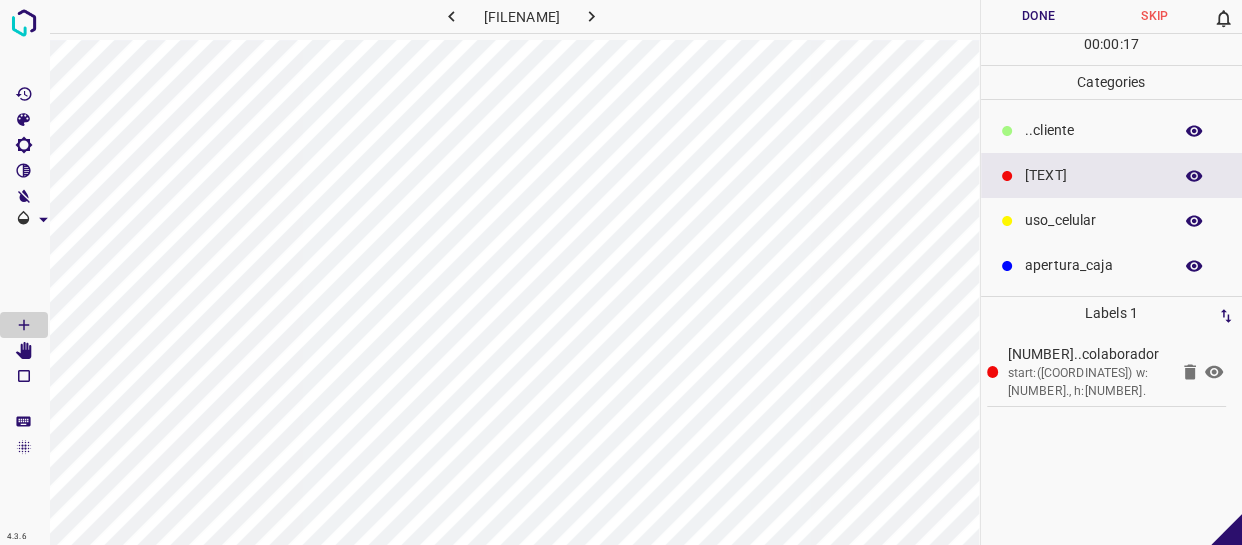 click on "​​cliente" at bounding box center (1093, 130) 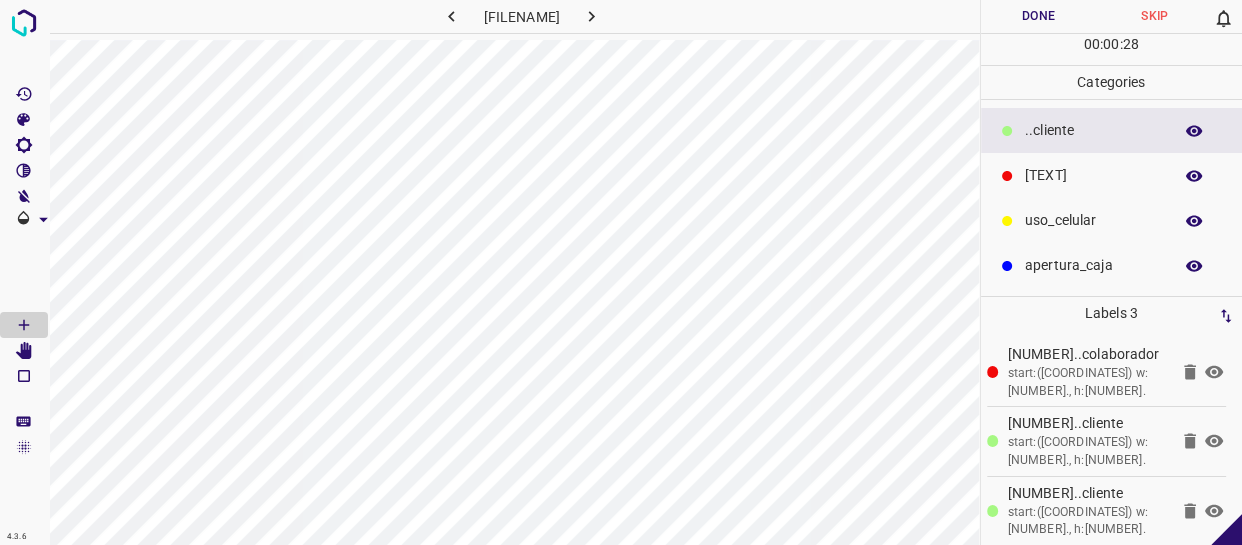 click on "Done" at bounding box center [1039, 16] 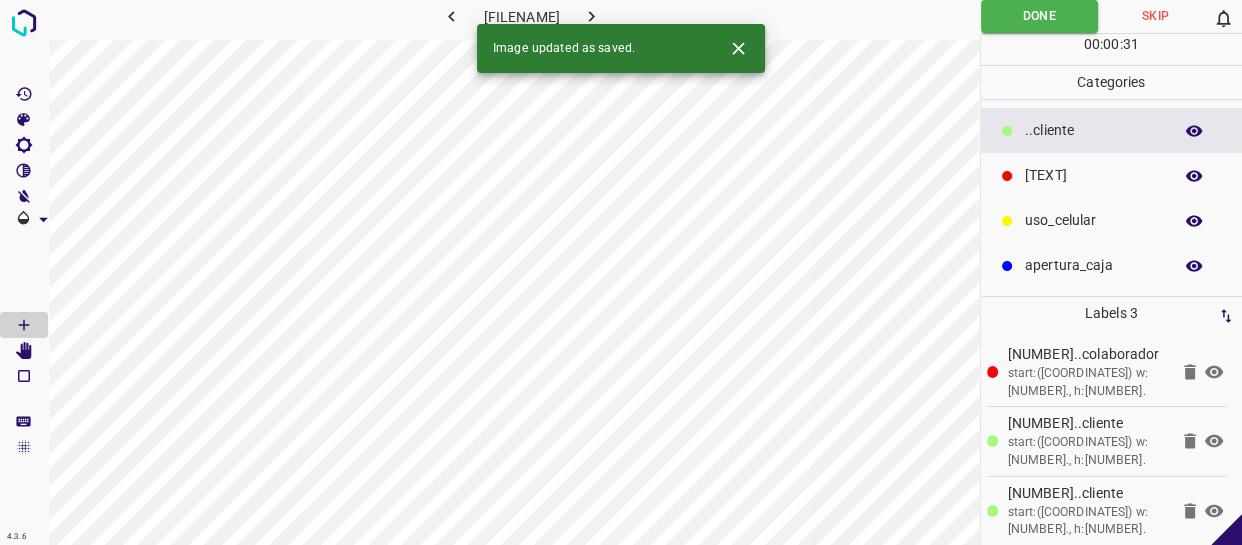 click at bounding box center (591, 16) 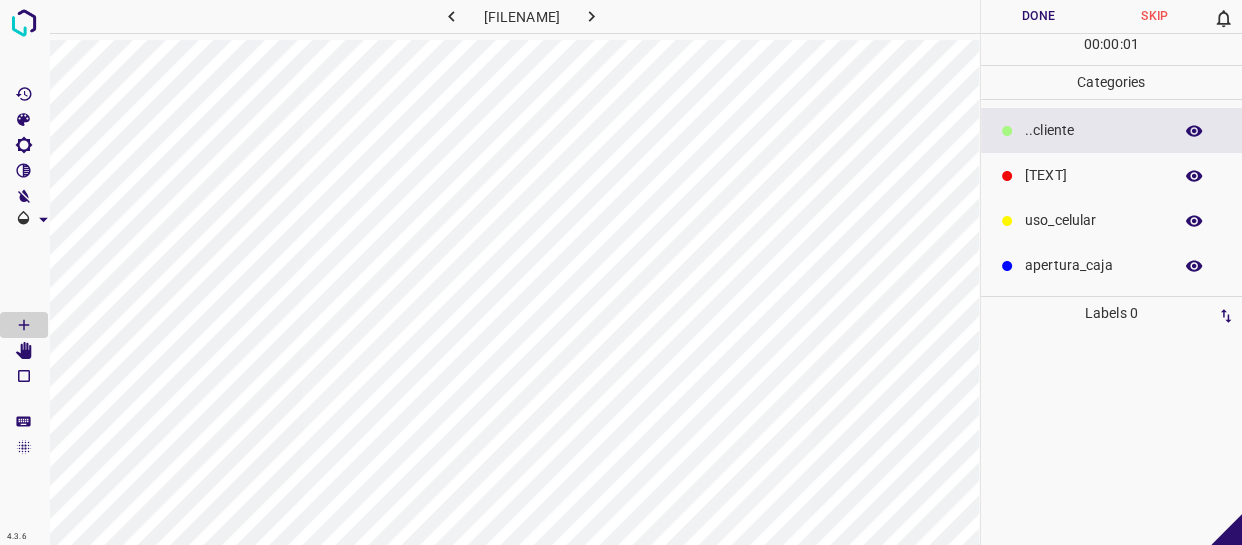 click on "​​cliente" at bounding box center (1093, 130) 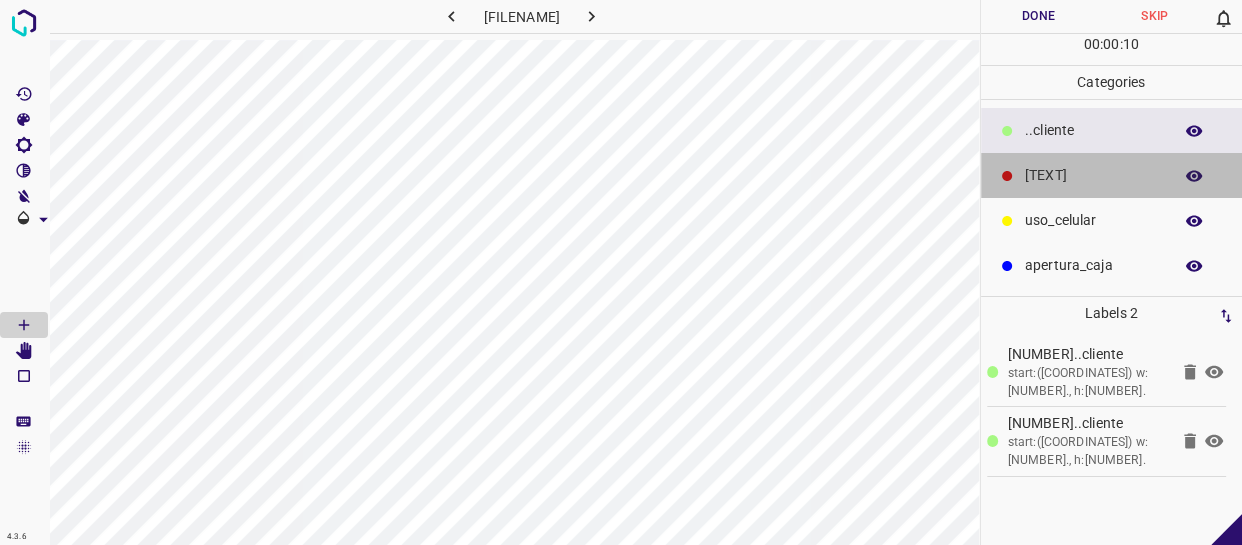 click on "[TITLE]" at bounding box center [1093, 130] 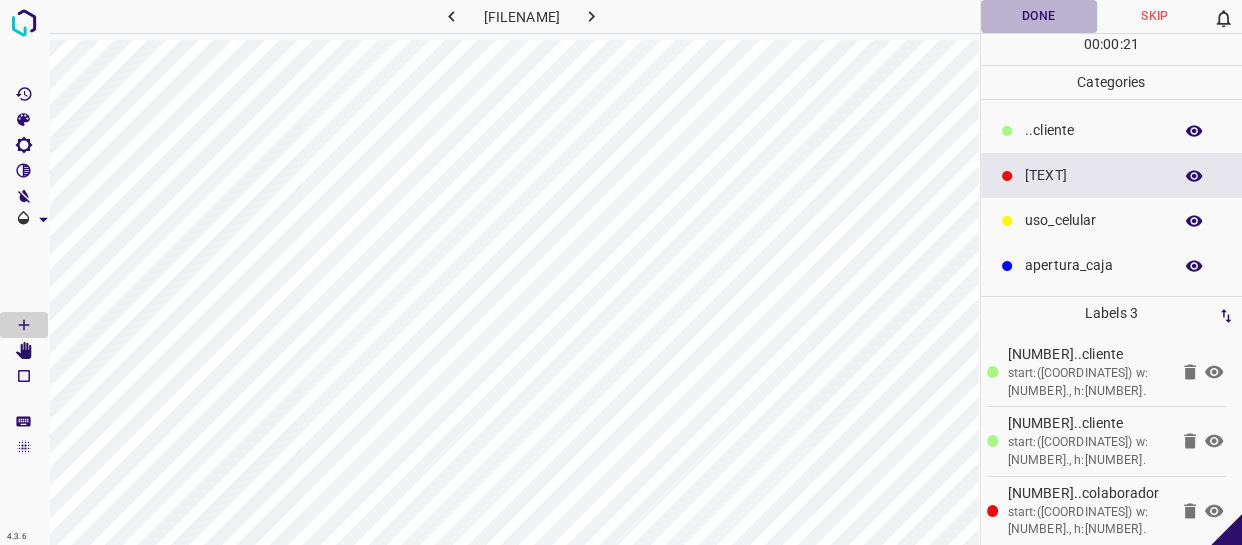 click on "Done" at bounding box center [1039, 16] 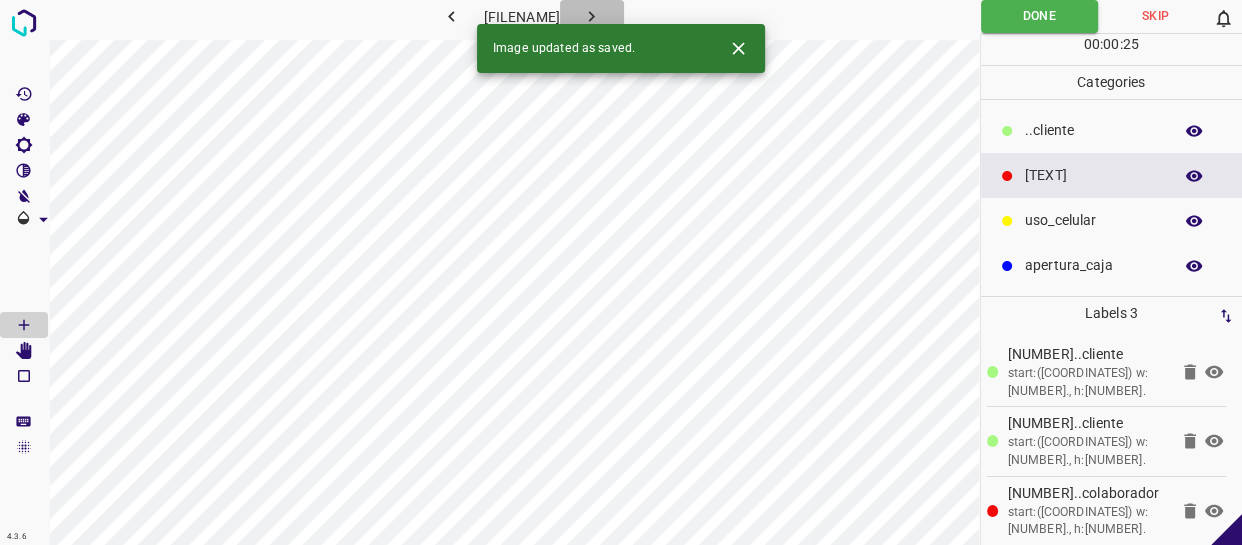 click at bounding box center [592, 16] 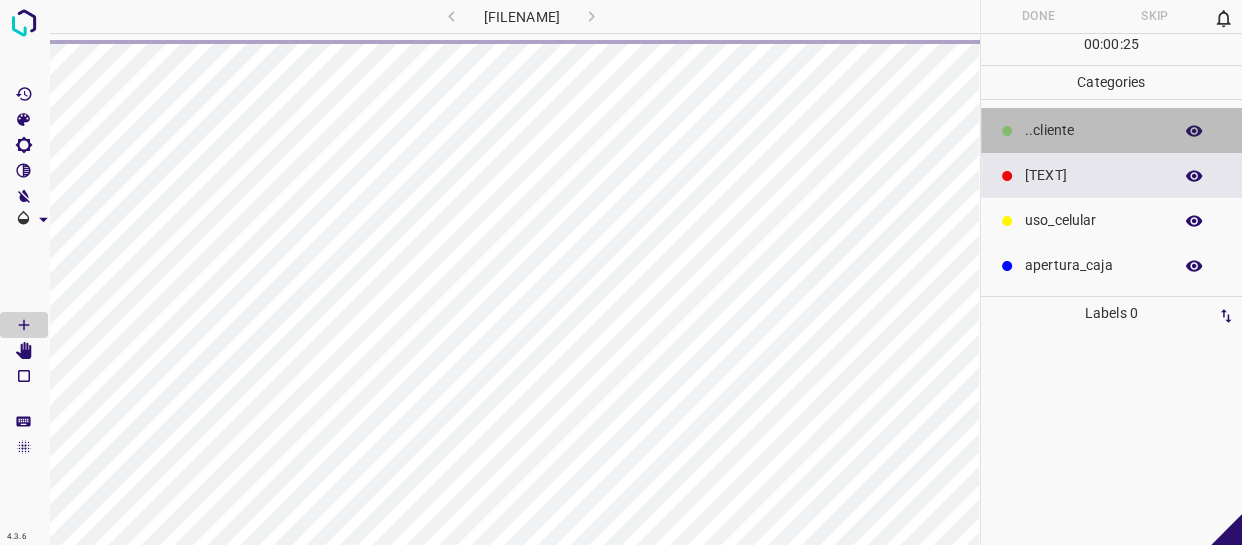 drag, startPoint x: 1062, startPoint y: 134, endPoint x: 1025, endPoint y: 152, distance: 41.14608 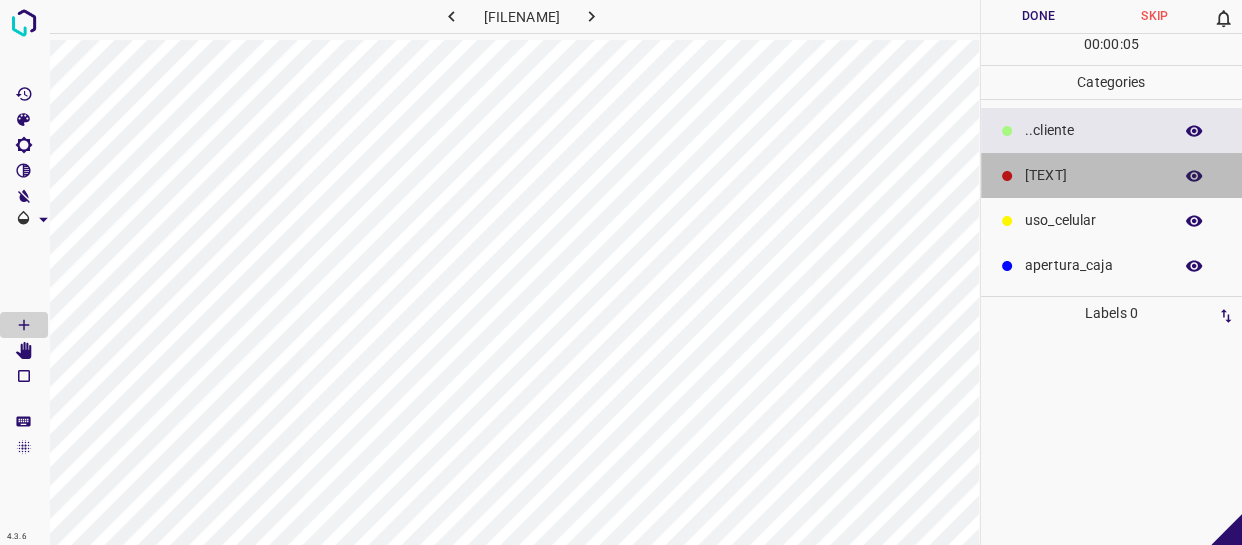 click on "[TITLE]" at bounding box center (1093, 130) 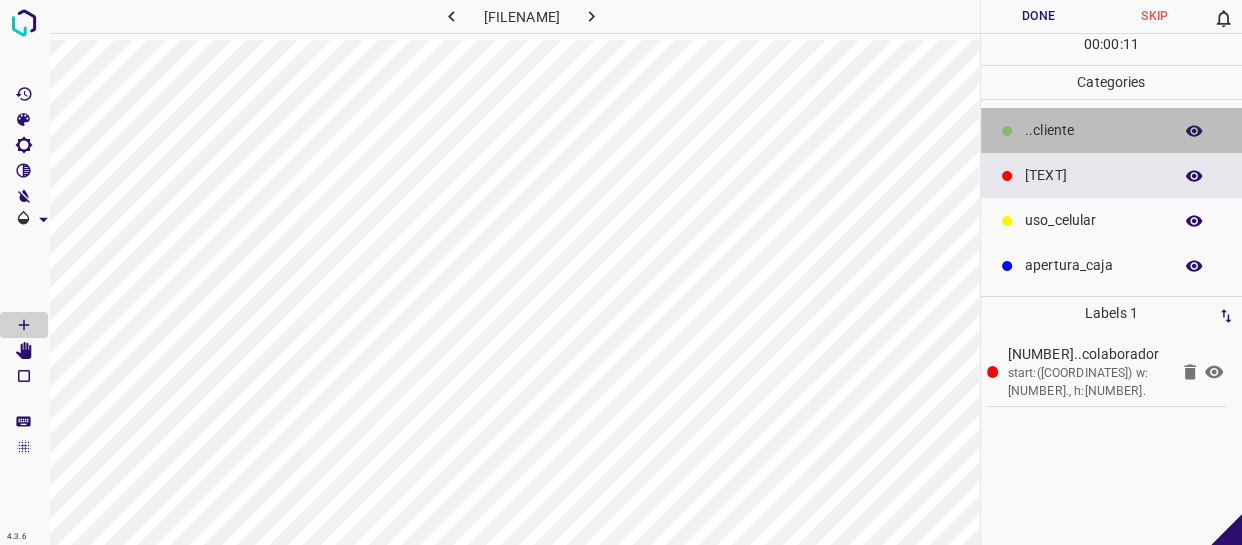click on "​​cliente" at bounding box center (1093, 130) 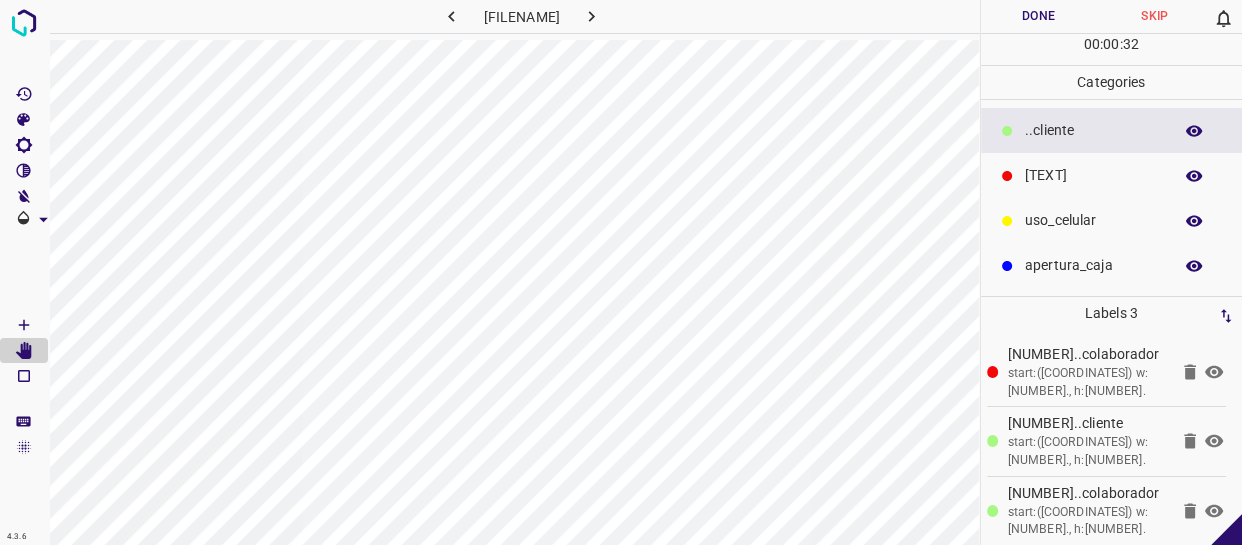 click on "Done" at bounding box center (1039, 16) 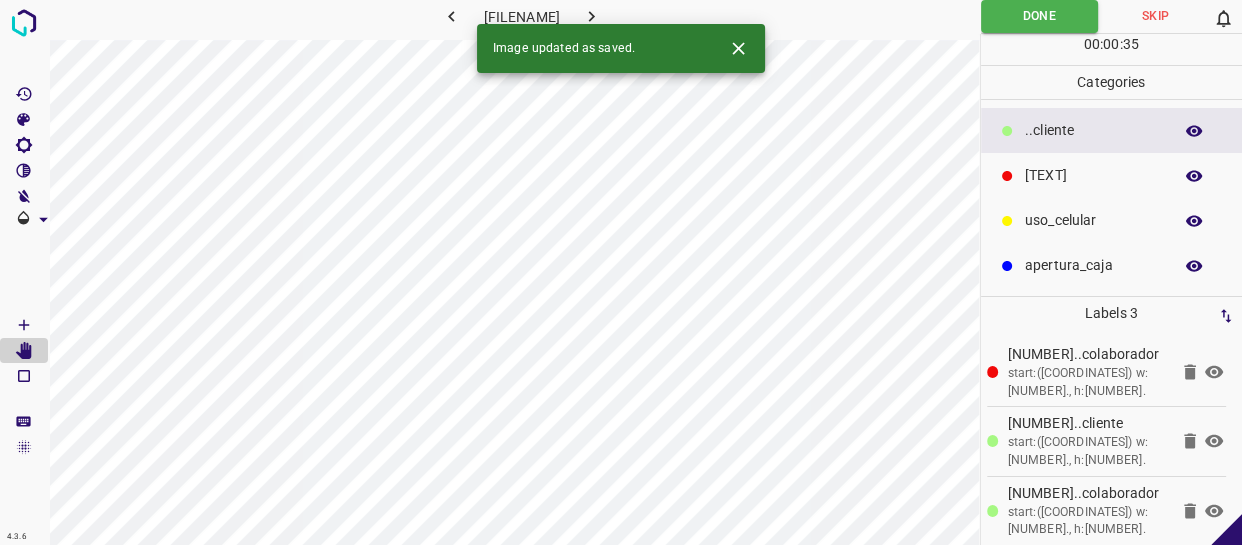 click at bounding box center [592, 16] 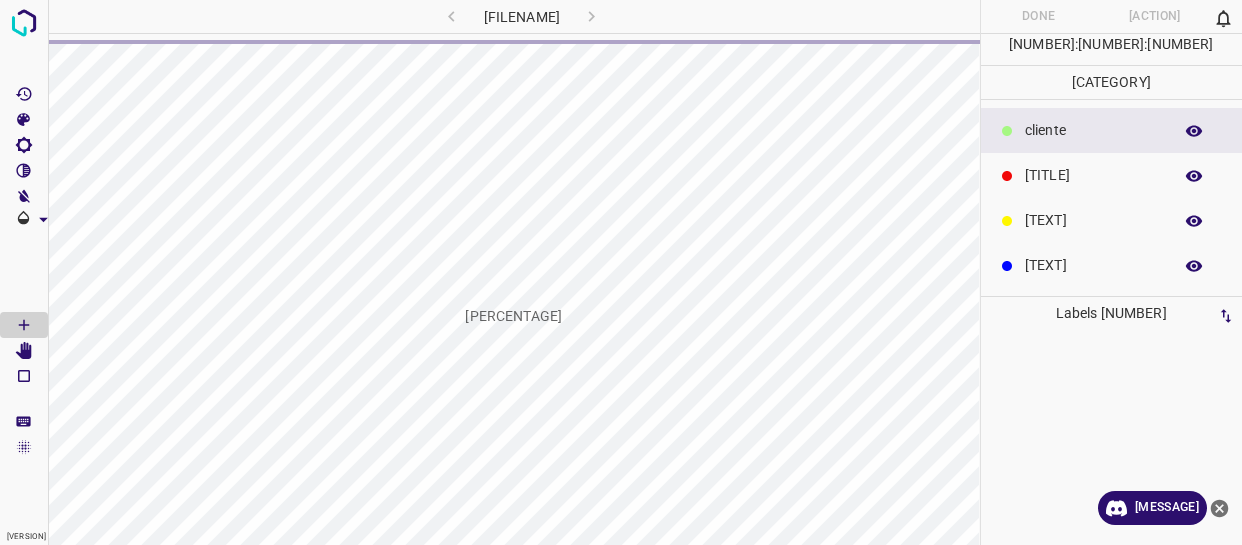 scroll, scrollTop: 0, scrollLeft: 0, axis: both 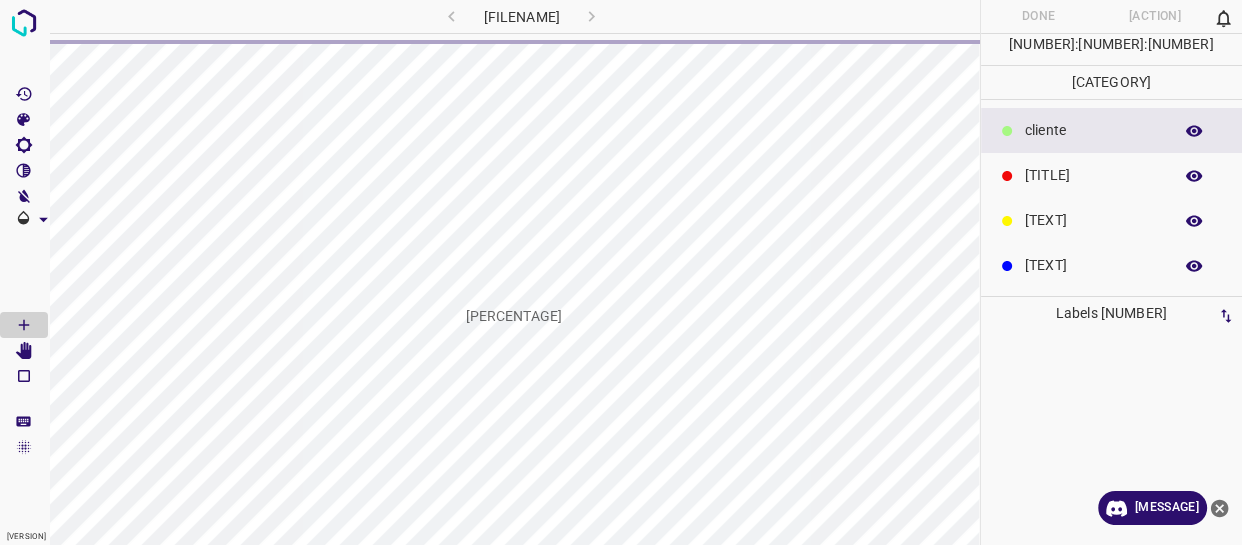 click at bounding box center (1220, 508) 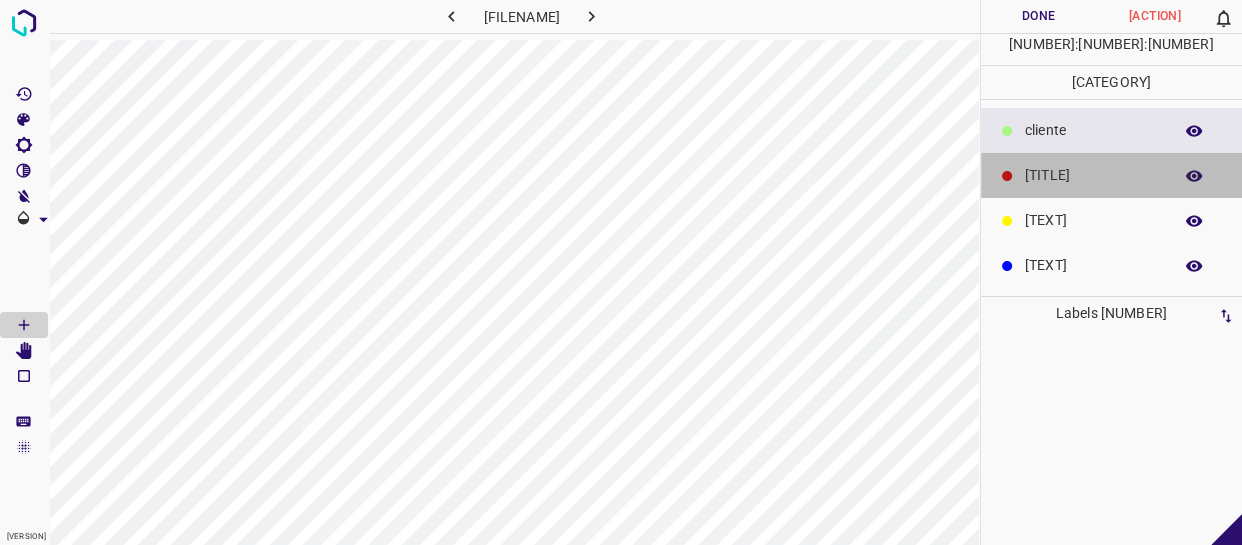 click on "[TITLE]" at bounding box center (1093, 130) 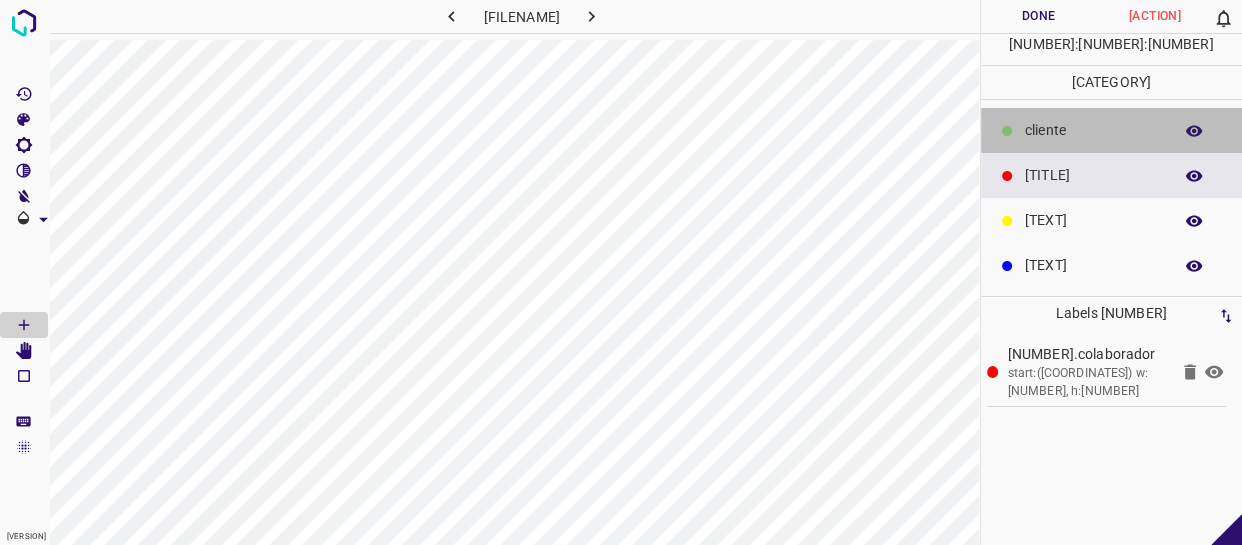 click on "​​cliente" at bounding box center [1112, 130] 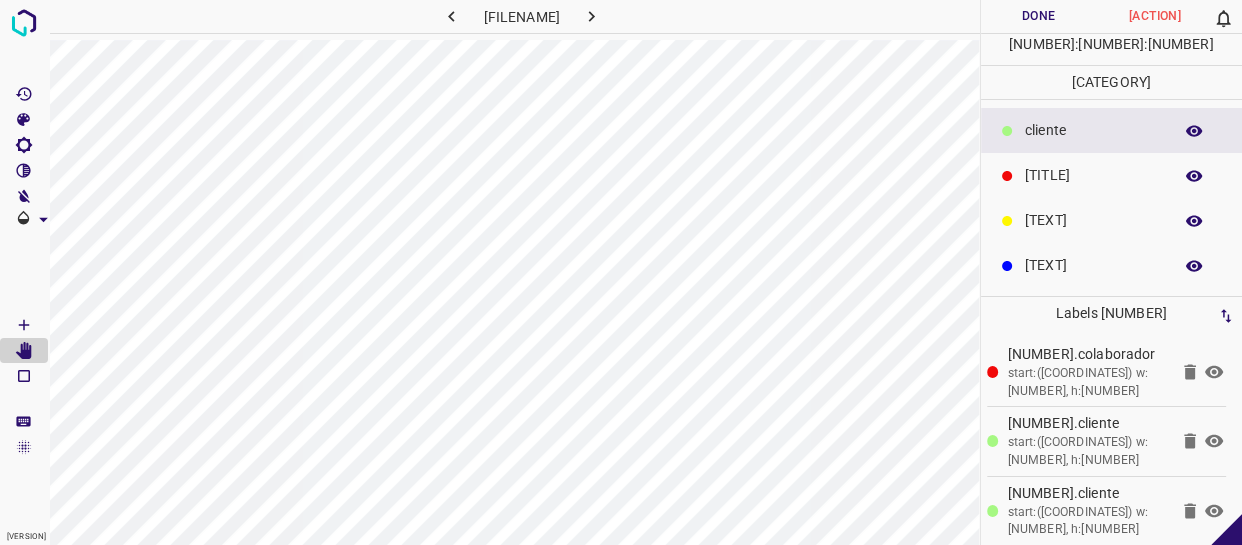 click on "Done" at bounding box center [1039, 16] 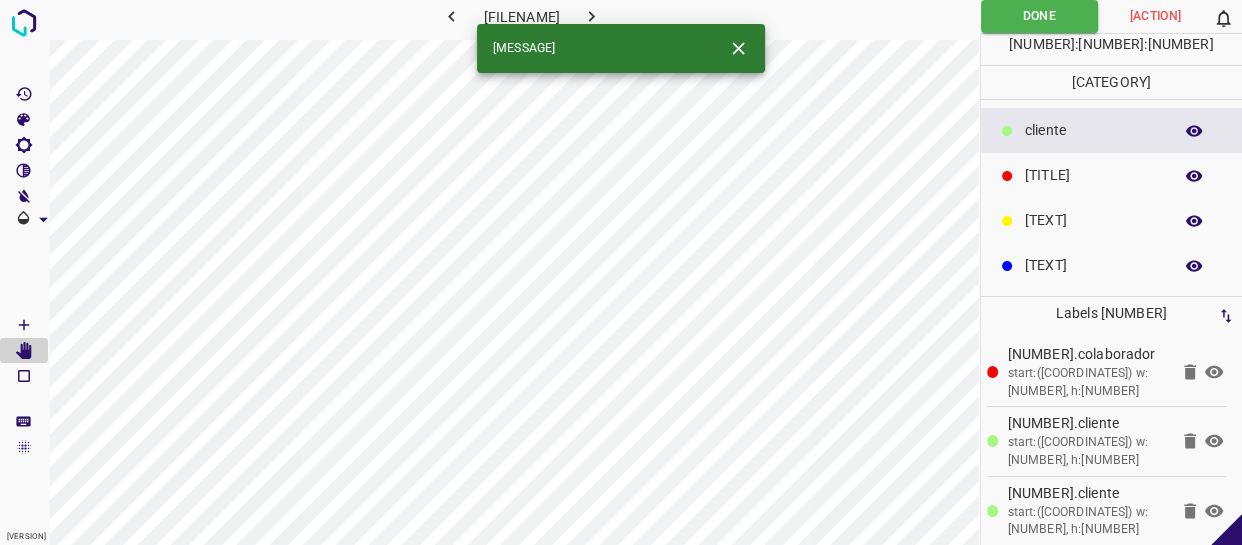 click at bounding box center [592, 16] 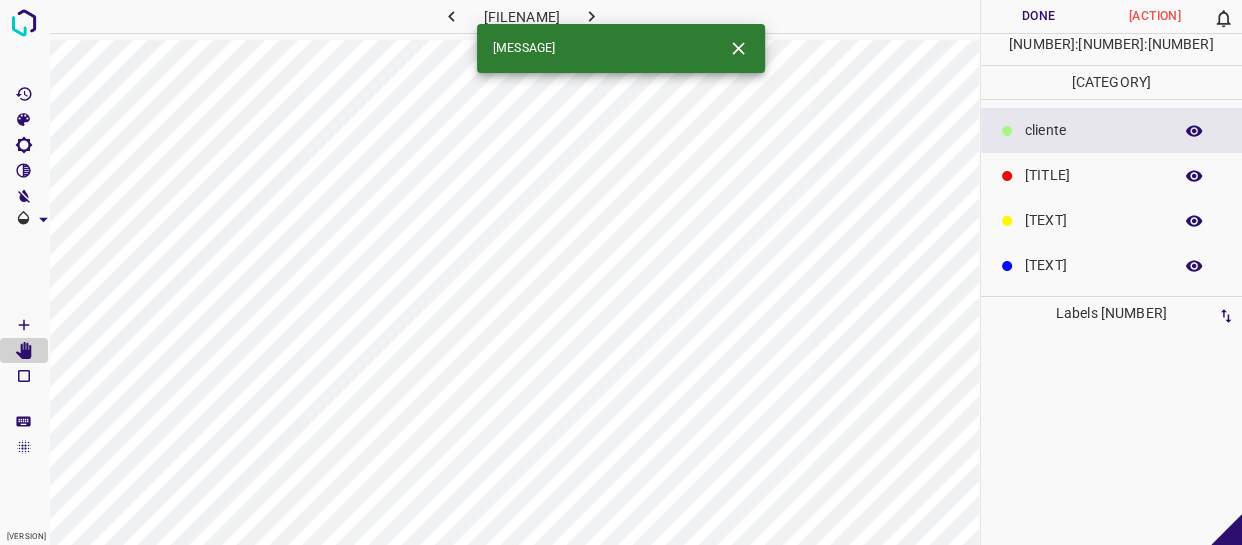 click on "​​cliente" at bounding box center (1112, 130) 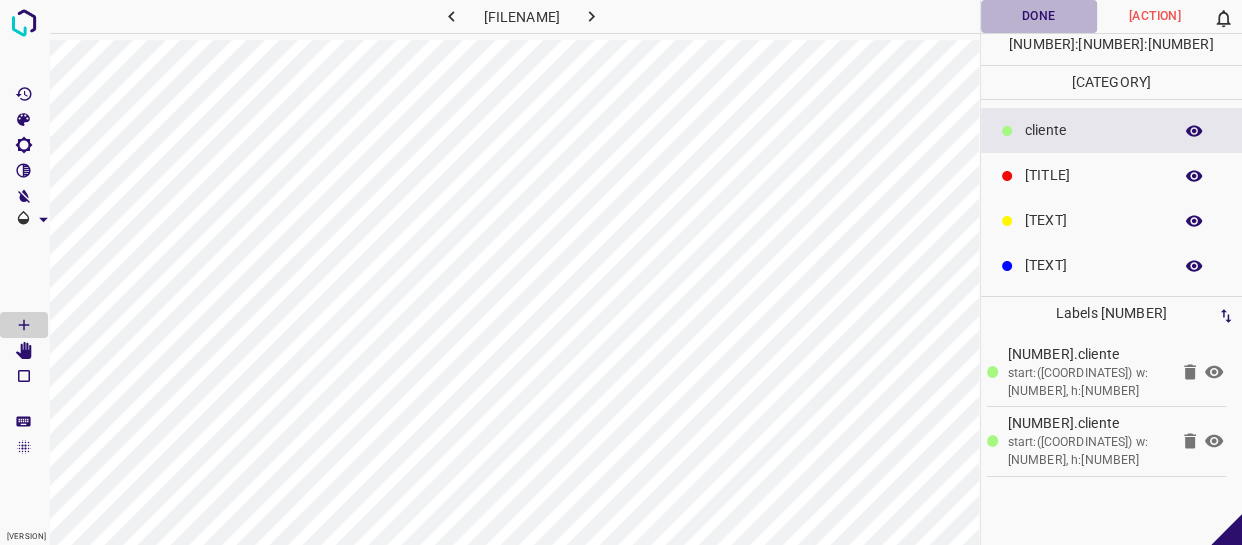 click on "Done" at bounding box center (1039, 16) 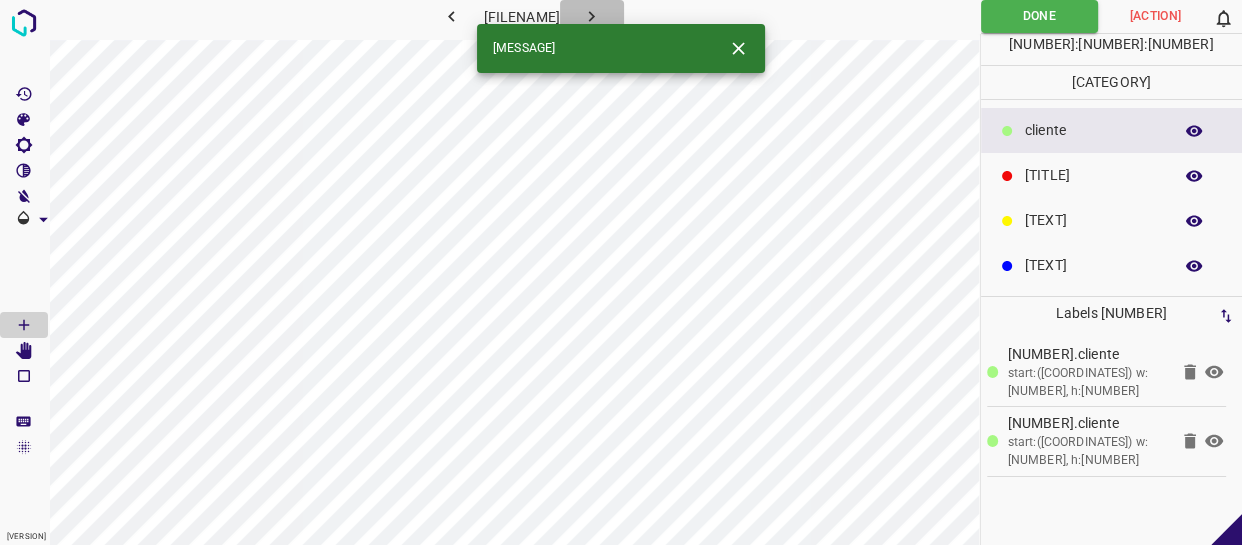 click at bounding box center [591, 16] 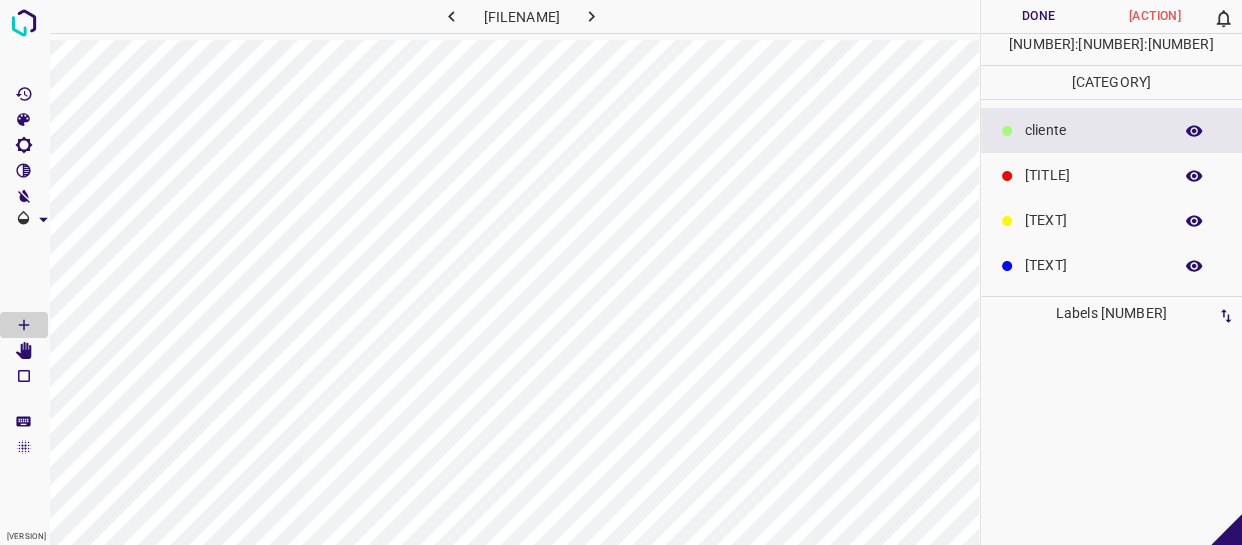click on "[TITLE]" at bounding box center [1112, 175] 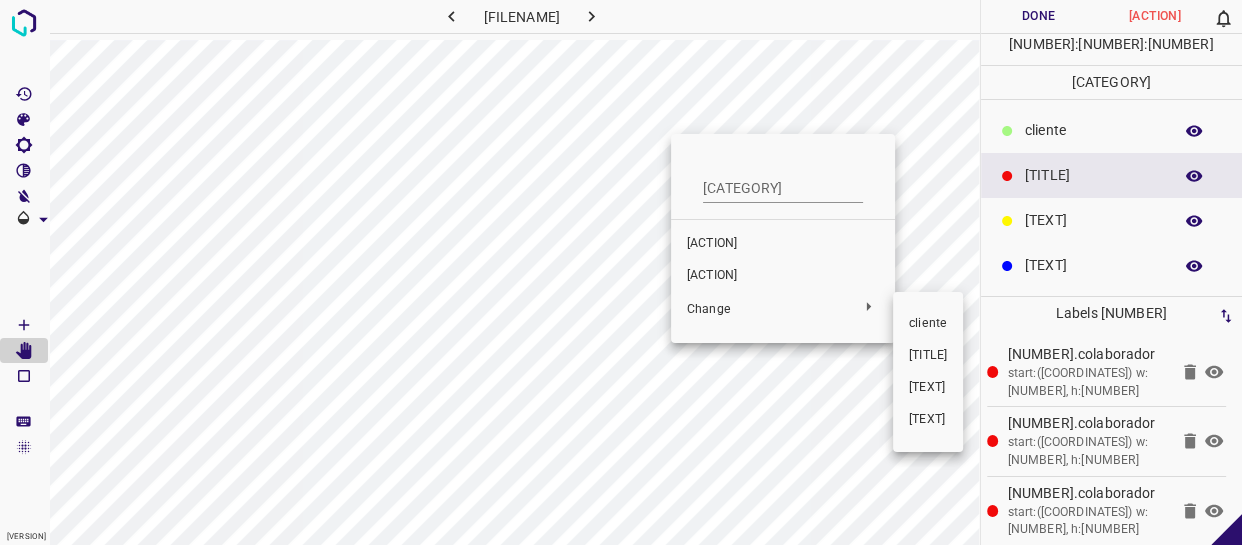 click on "​​cliente" at bounding box center [783, 180] 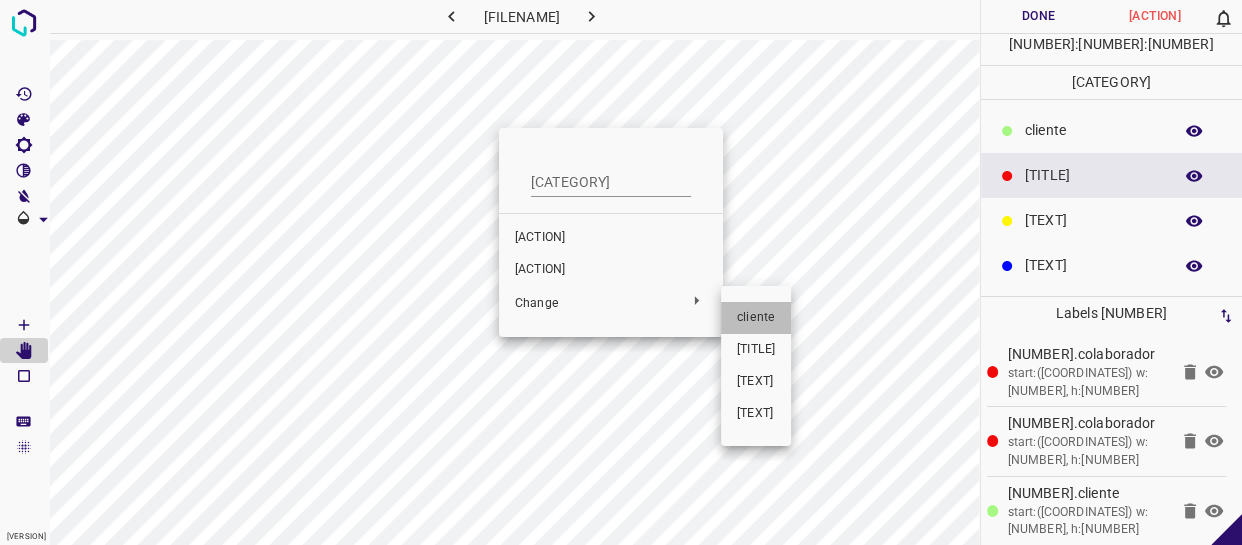 drag, startPoint x: 769, startPoint y: 313, endPoint x: 370, endPoint y: 218, distance: 410.15363 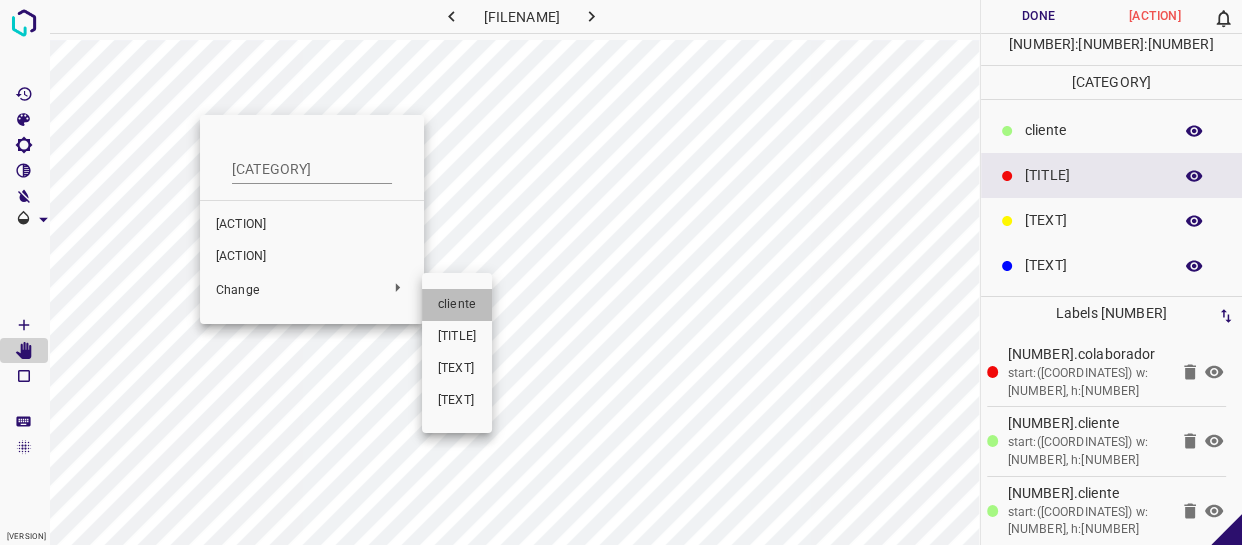 click on "​​cliente" at bounding box center [312, 225] 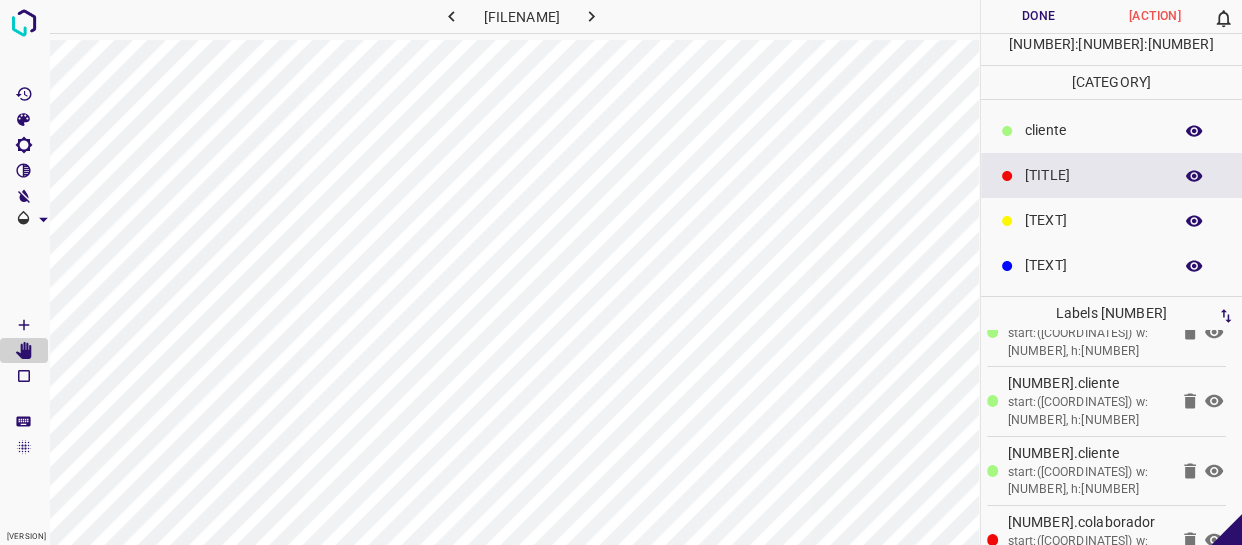 scroll, scrollTop: 77, scrollLeft: 0, axis: vertical 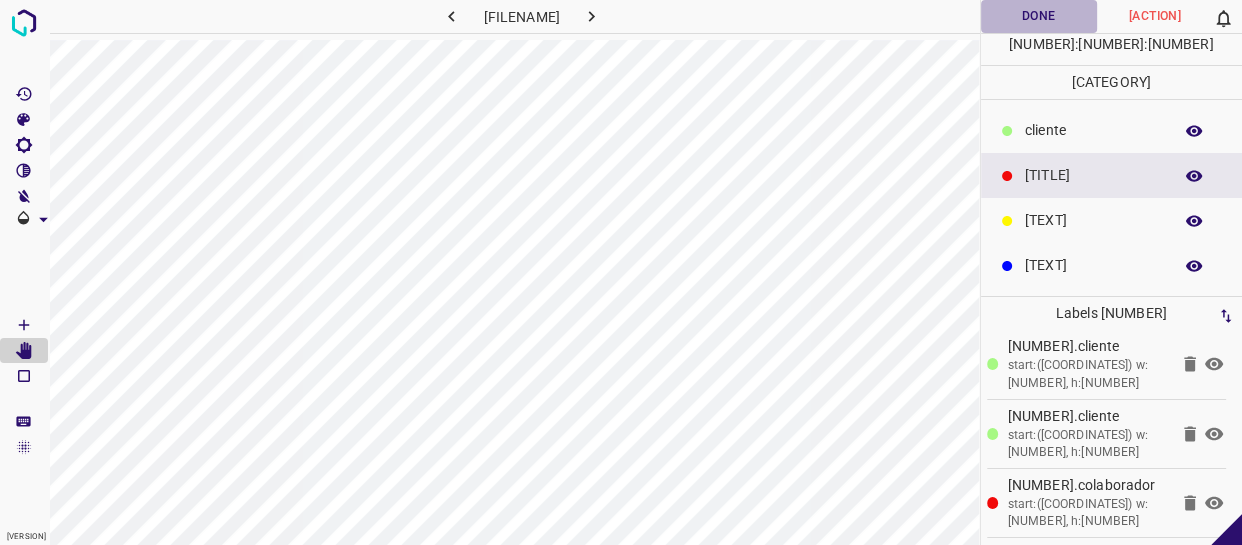 click on "Done" at bounding box center [1039, 16] 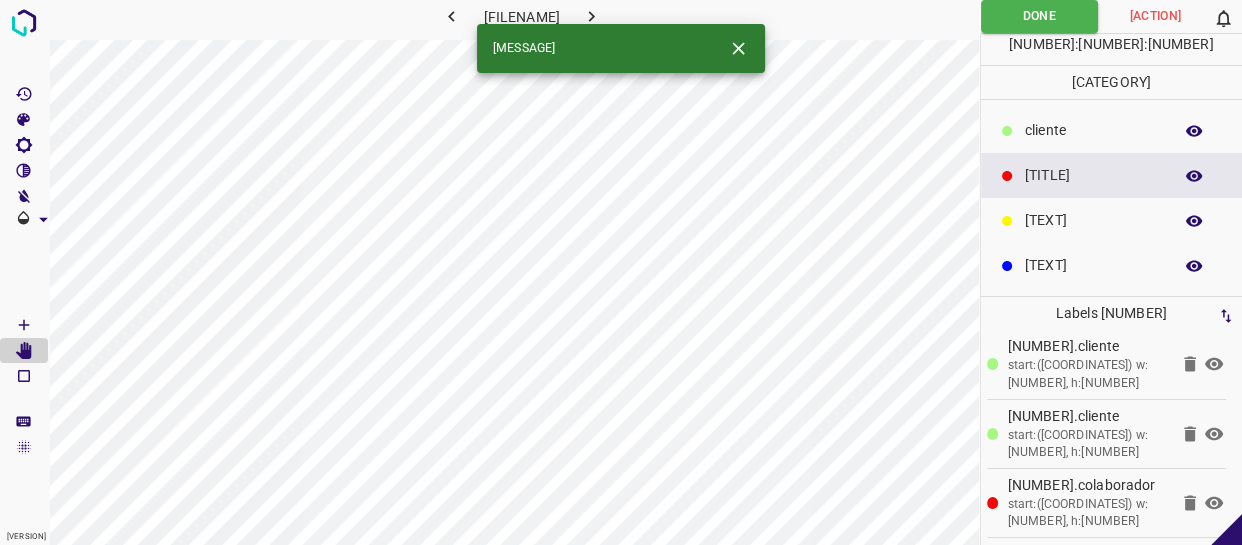 click at bounding box center [592, 16] 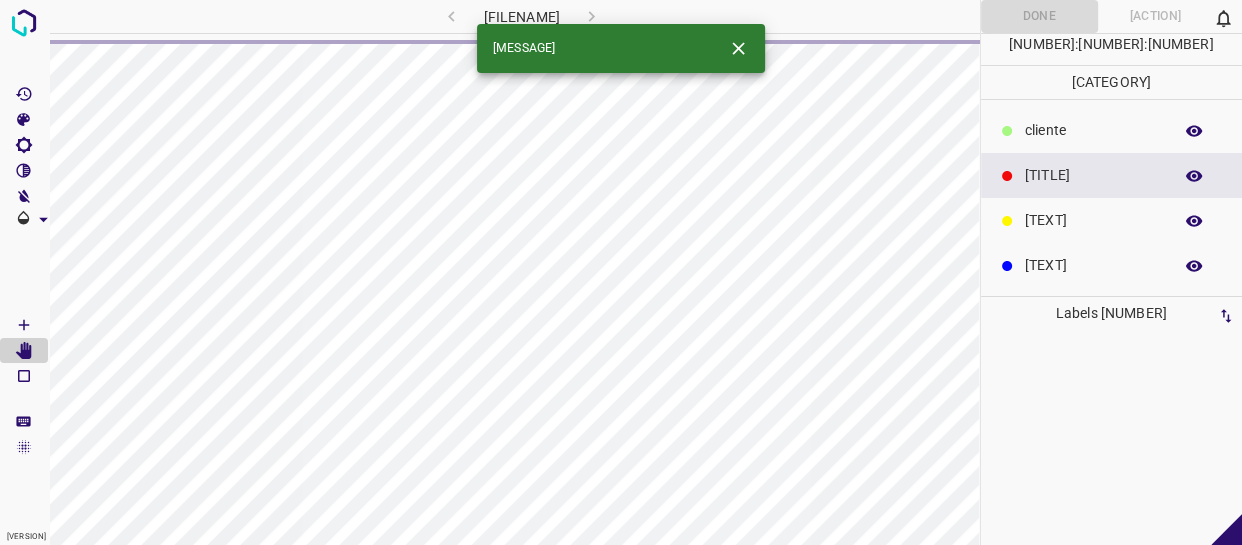 scroll, scrollTop: 0, scrollLeft: 0, axis: both 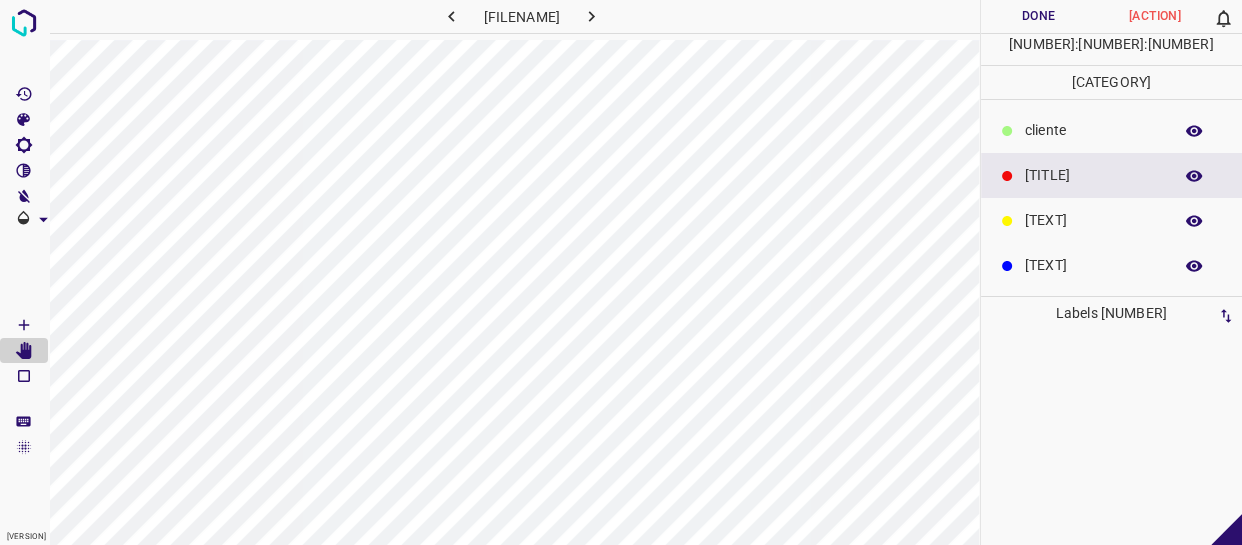 click on "​​cliente" at bounding box center [1112, 130] 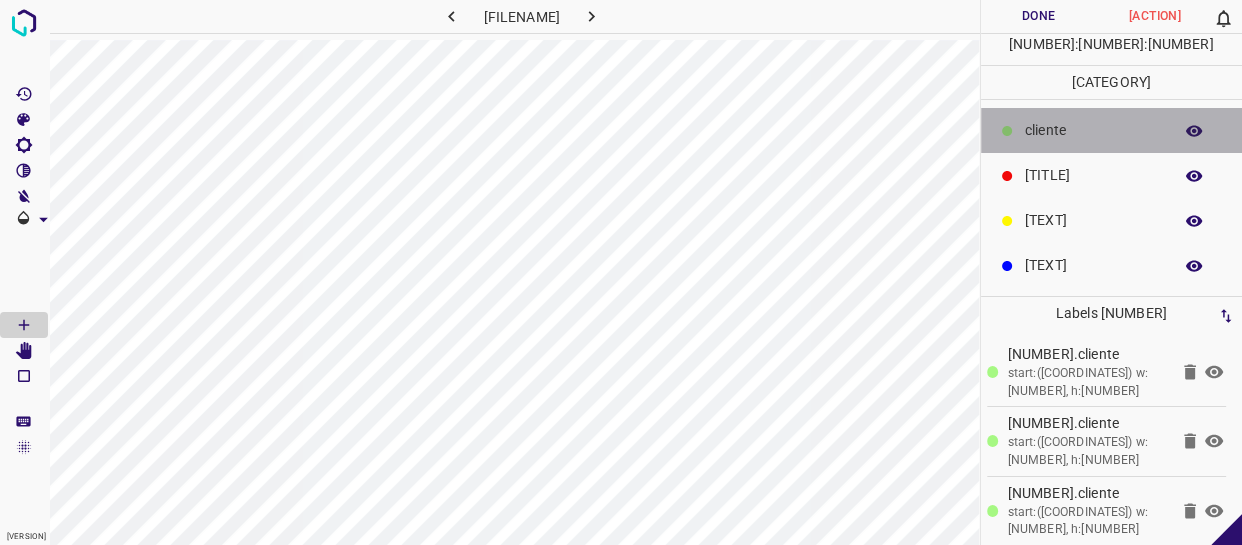 drag, startPoint x: 1096, startPoint y: 132, endPoint x: 1088, endPoint y: 148, distance: 17.888544 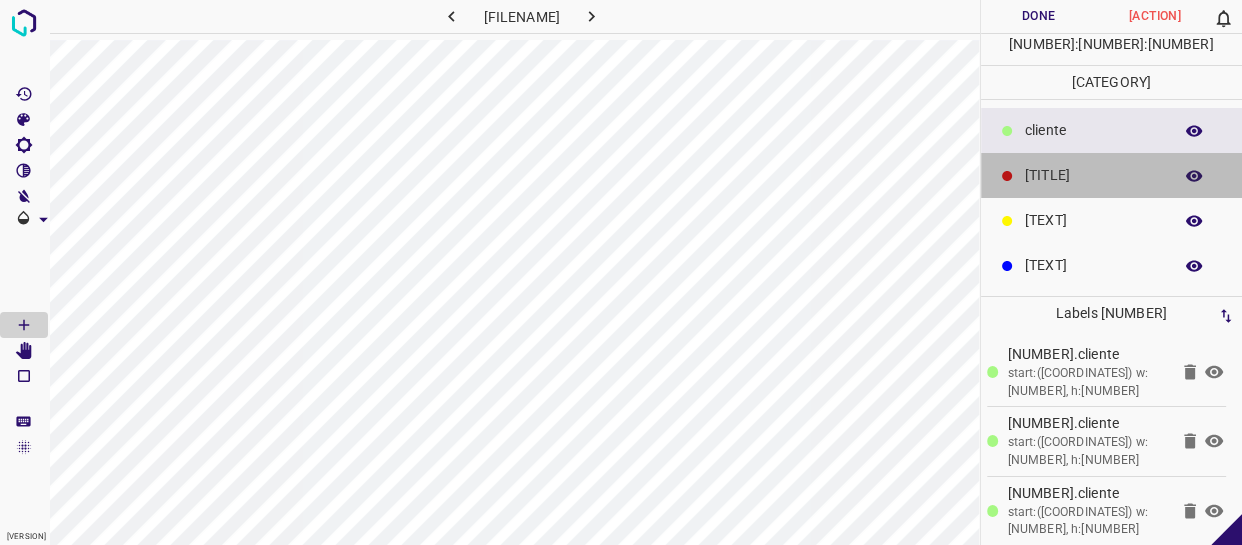 click on "[TITLE]" at bounding box center [1093, 130] 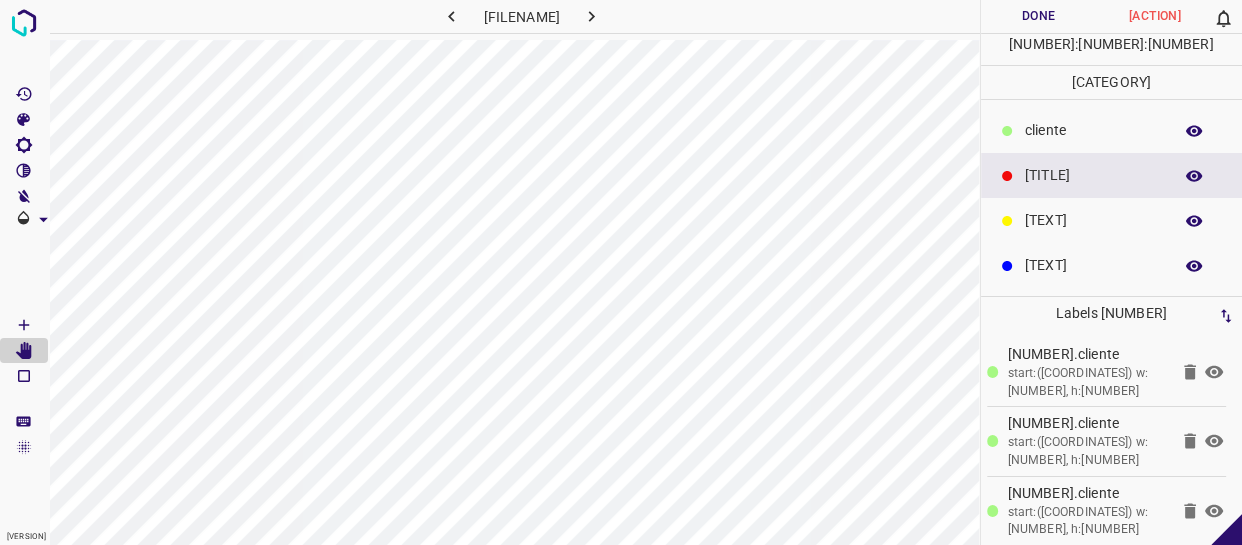 scroll, scrollTop: 77, scrollLeft: 0, axis: vertical 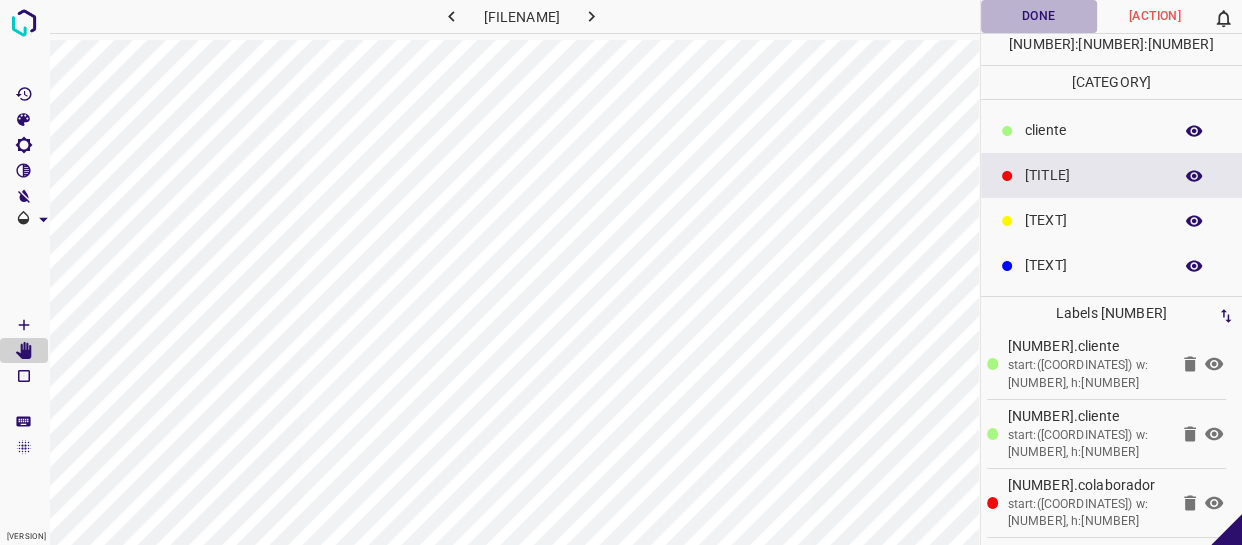click on "Done" at bounding box center (1039, 16) 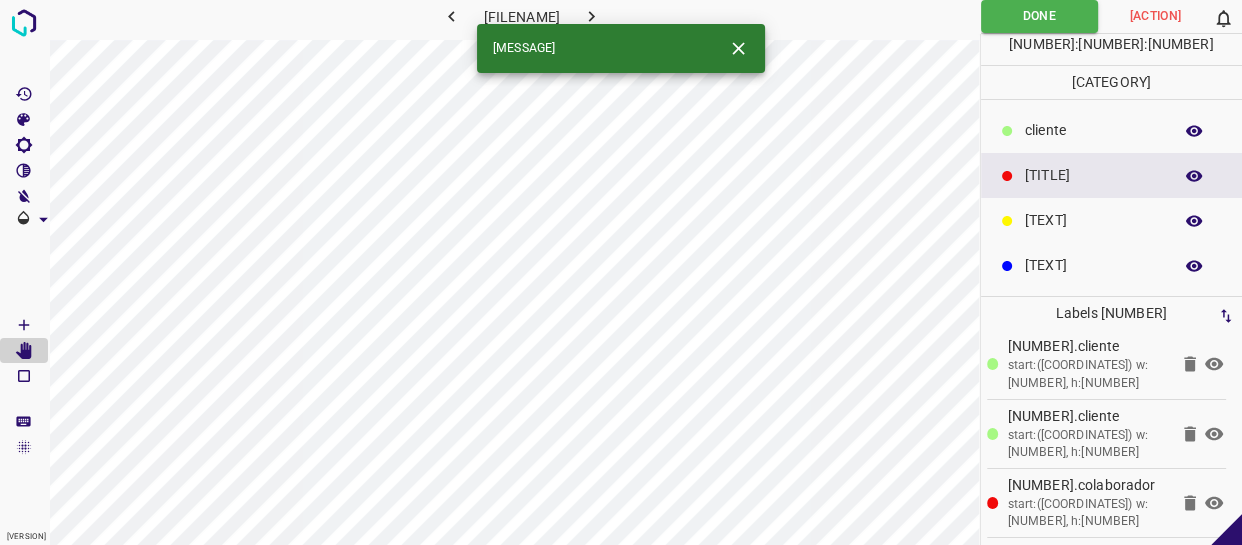 click at bounding box center (592, 16) 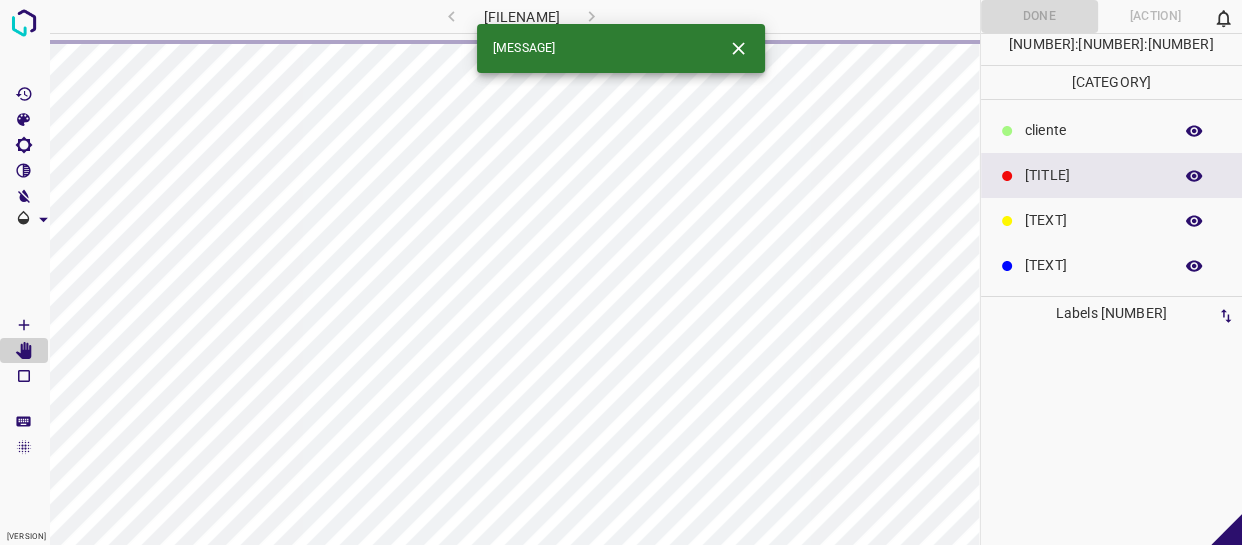scroll, scrollTop: 0, scrollLeft: 0, axis: both 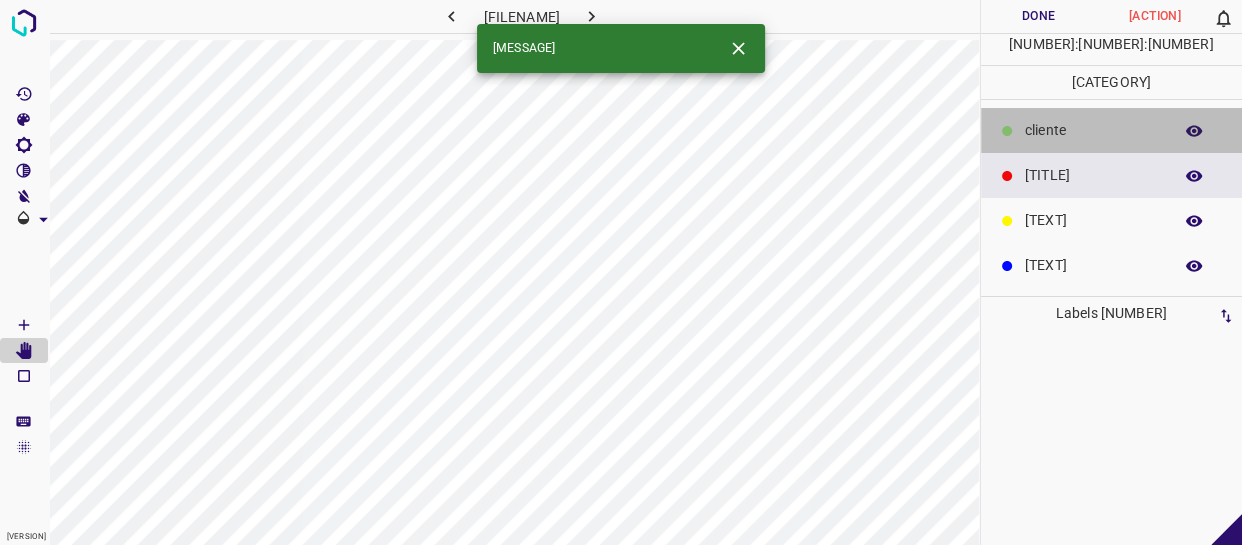 click on "​​cliente" at bounding box center [1112, 130] 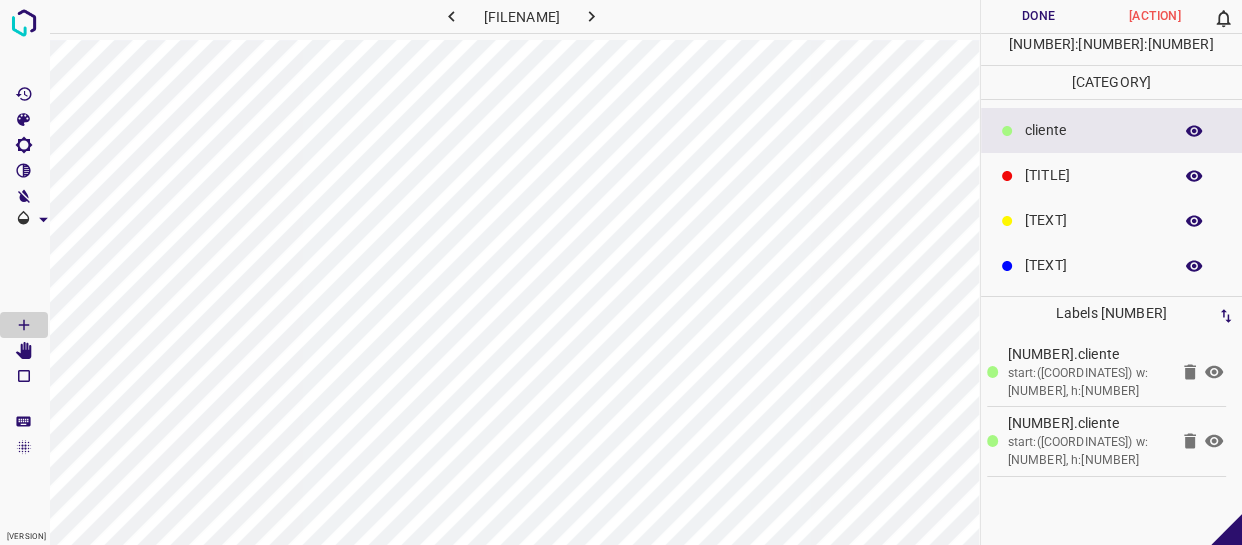 click on "[TITLE]" at bounding box center (1112, 175) 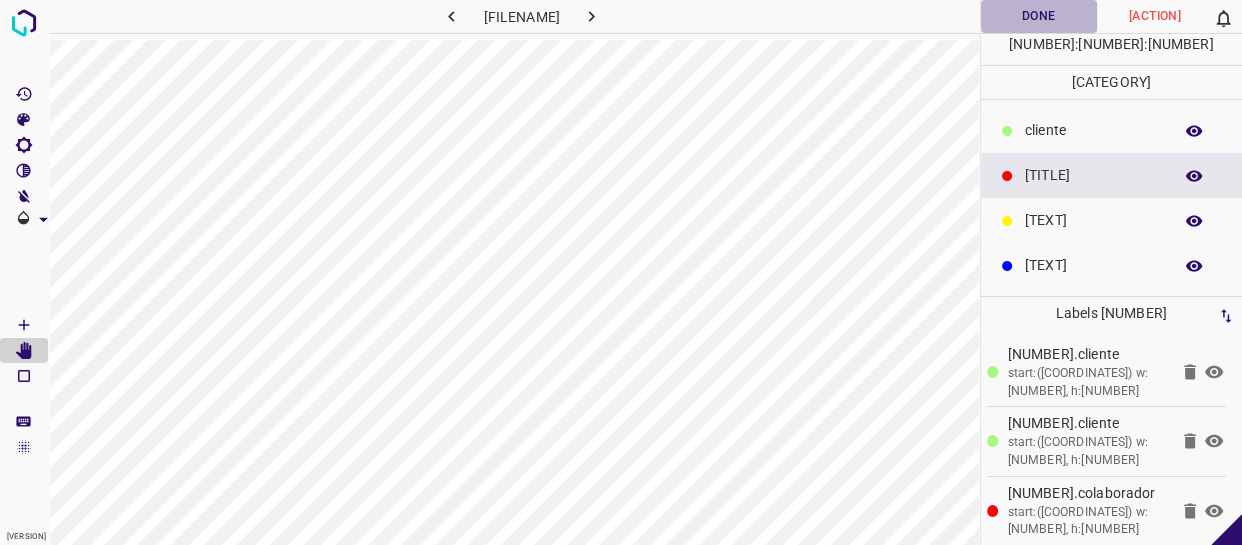 click on "Done" at bounding box center (1039, 16) 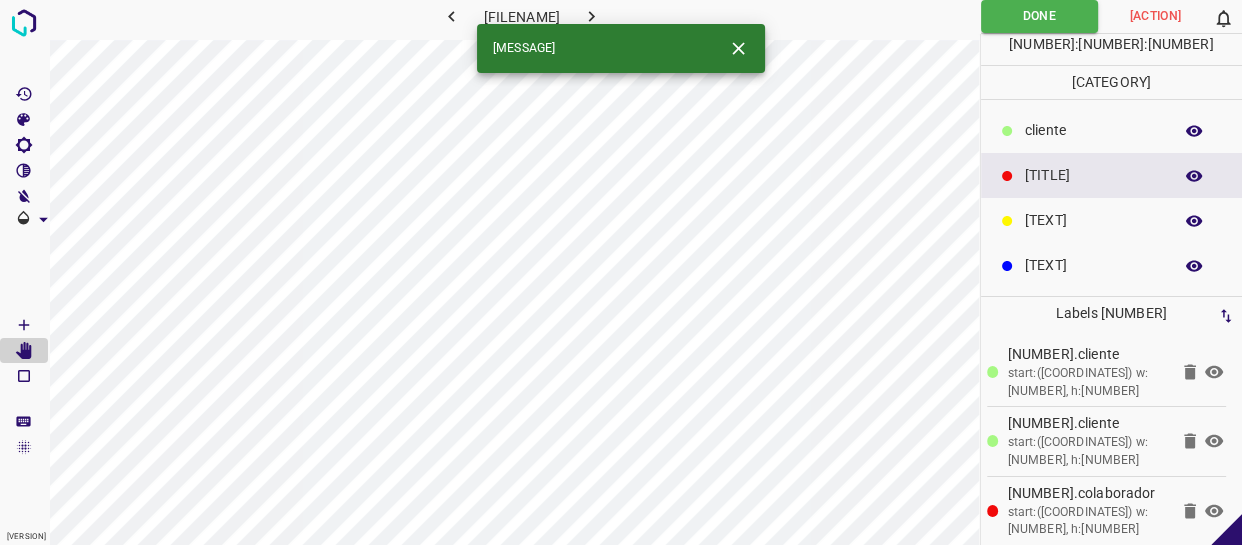 click at bounding box center [592, 16] 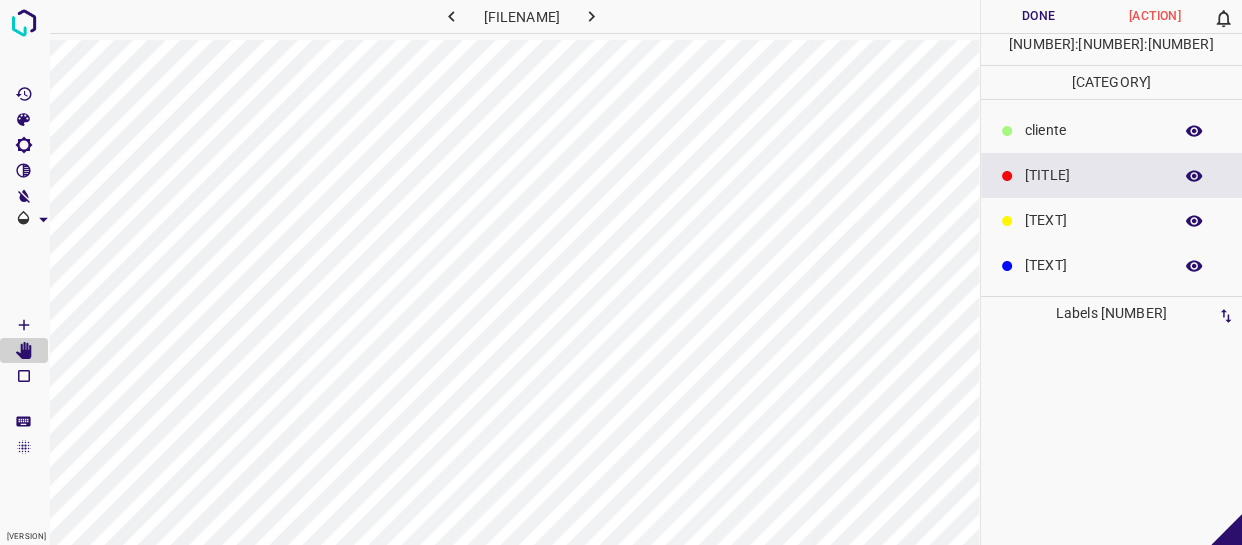 click on "​​cliente" at bounding box center (1112, 130) 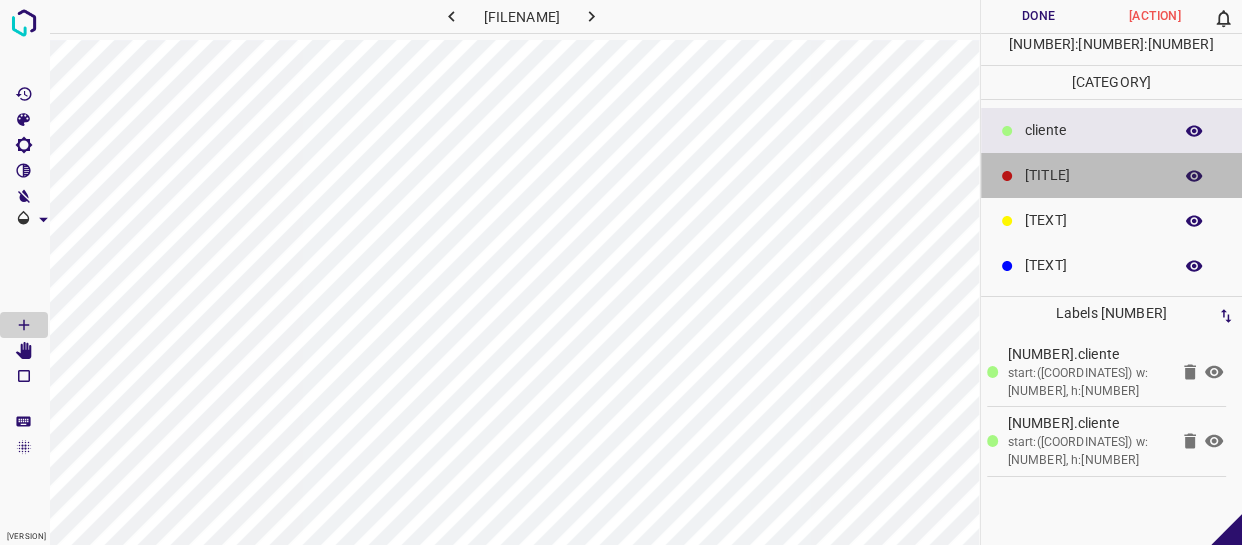 drag, startPoint x: 1090, startPoint y: 176, endPoint x: 1000, endPoint y: 171, distance: 90.13878 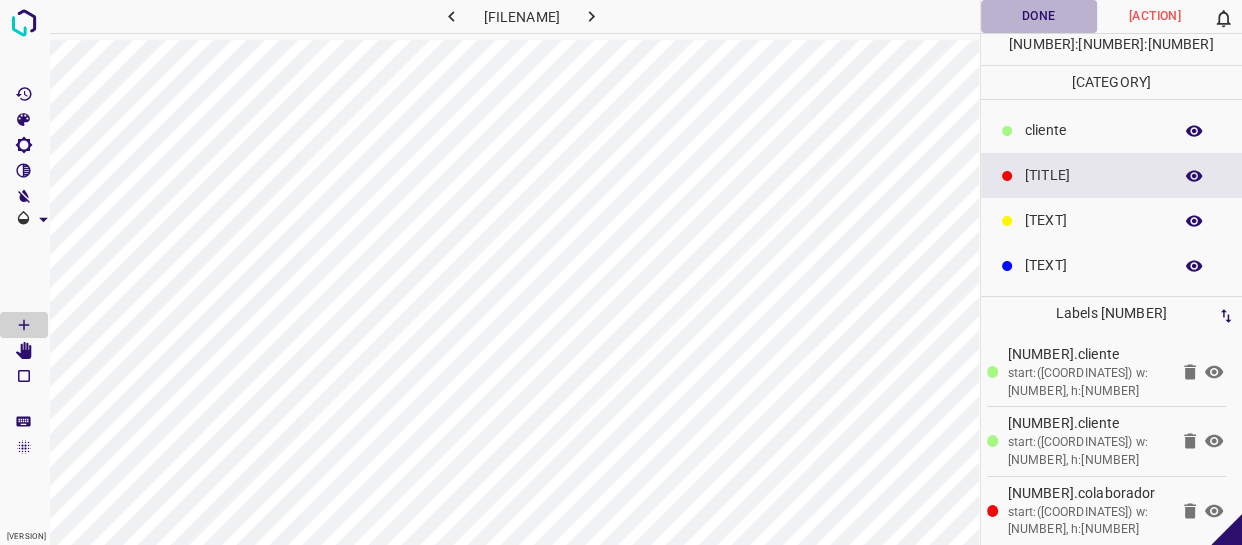 click on "Done" at bounding box center [1039, 16] 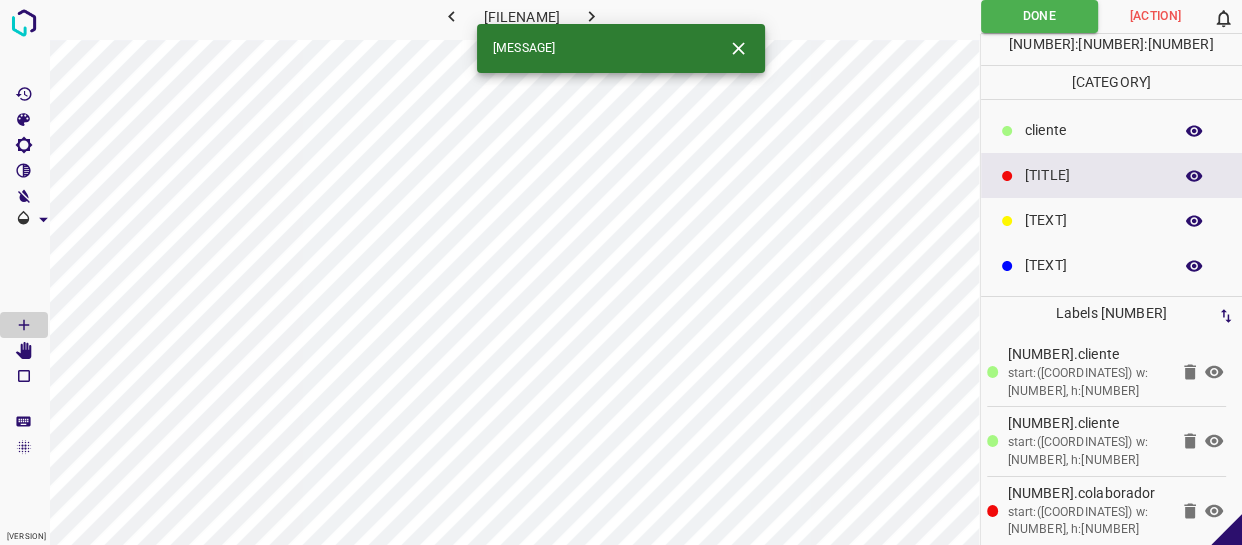click at bounding box center [591, 16] 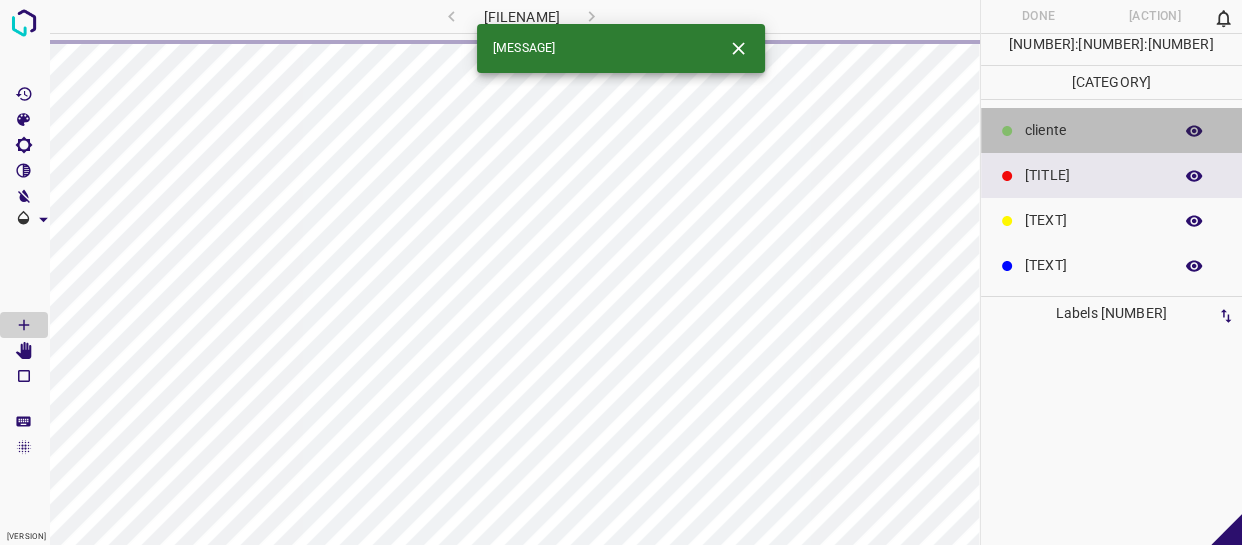 click on "​​cliente" at bounding box center (1093, 130) 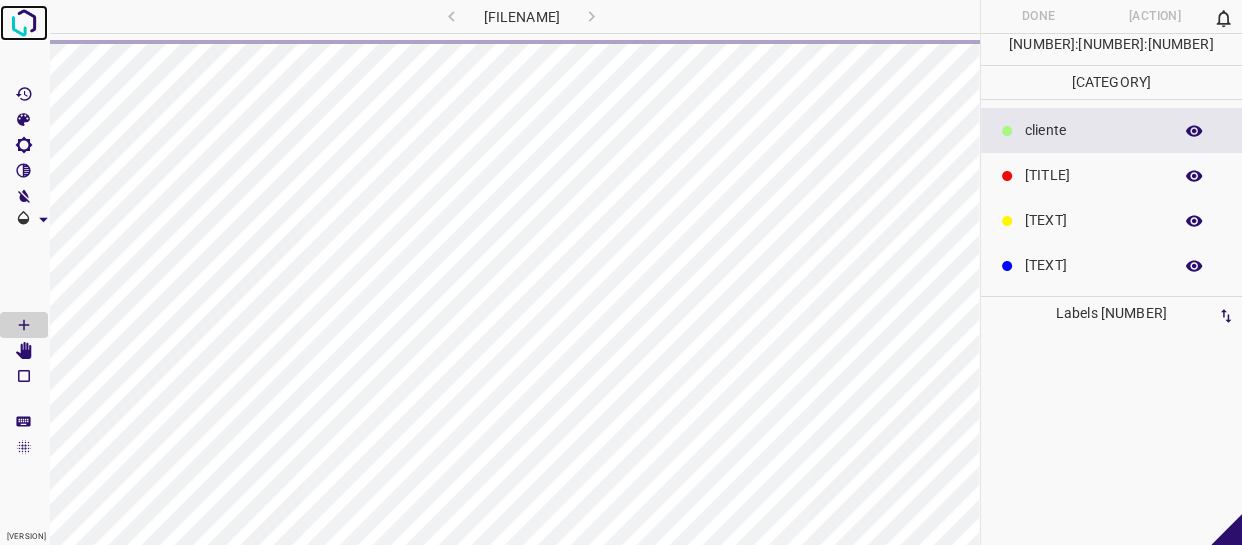 click at bounding box center (24, 23) 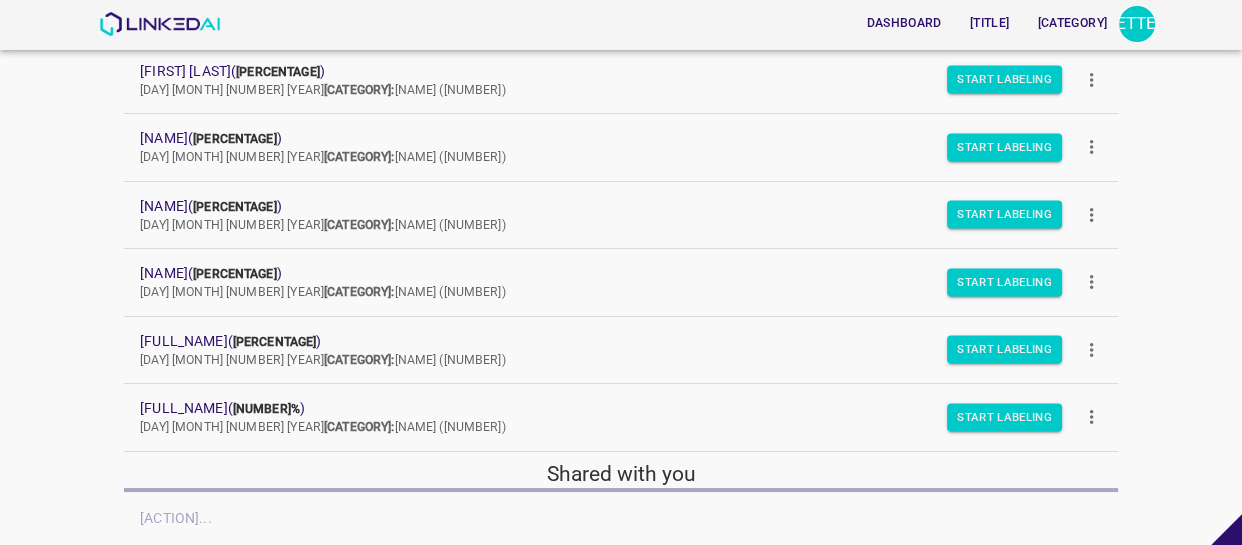scroll, scrollTop: 194, scrollLeft: 0, axis: vertical 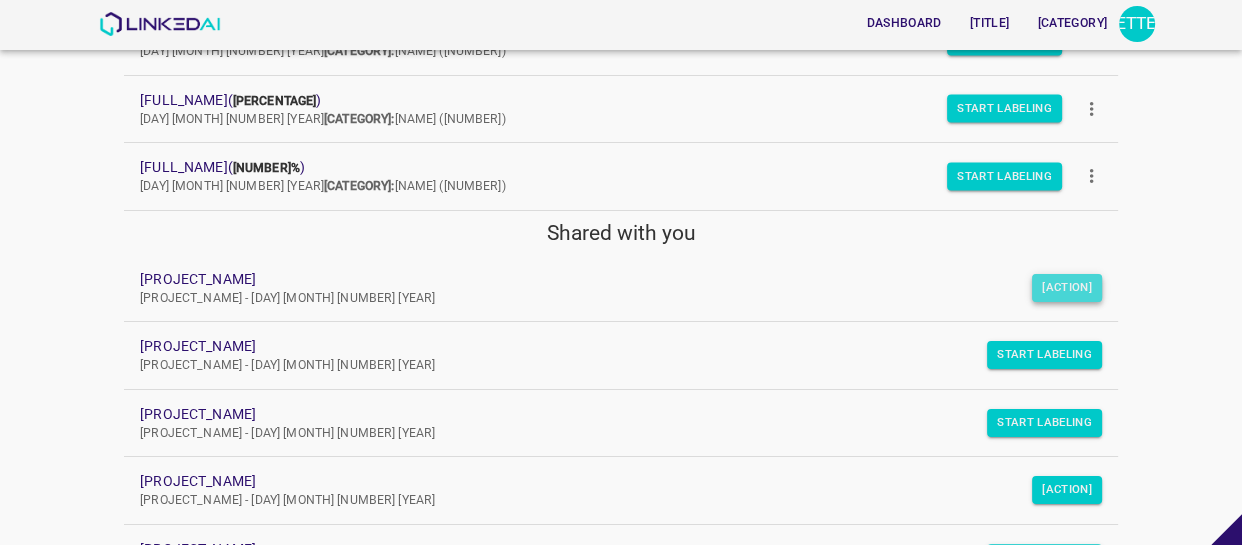 click on "[ACTION]" at bounding box center (1067, 288) 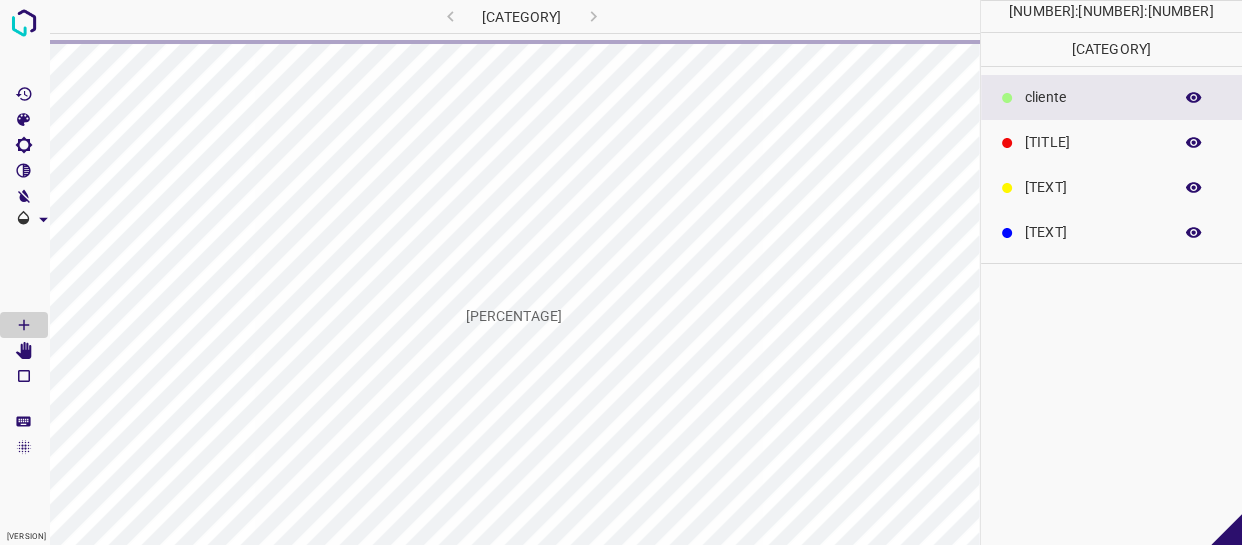 scroll, scrollTop: 0, scrollLeft: 0, axis: both 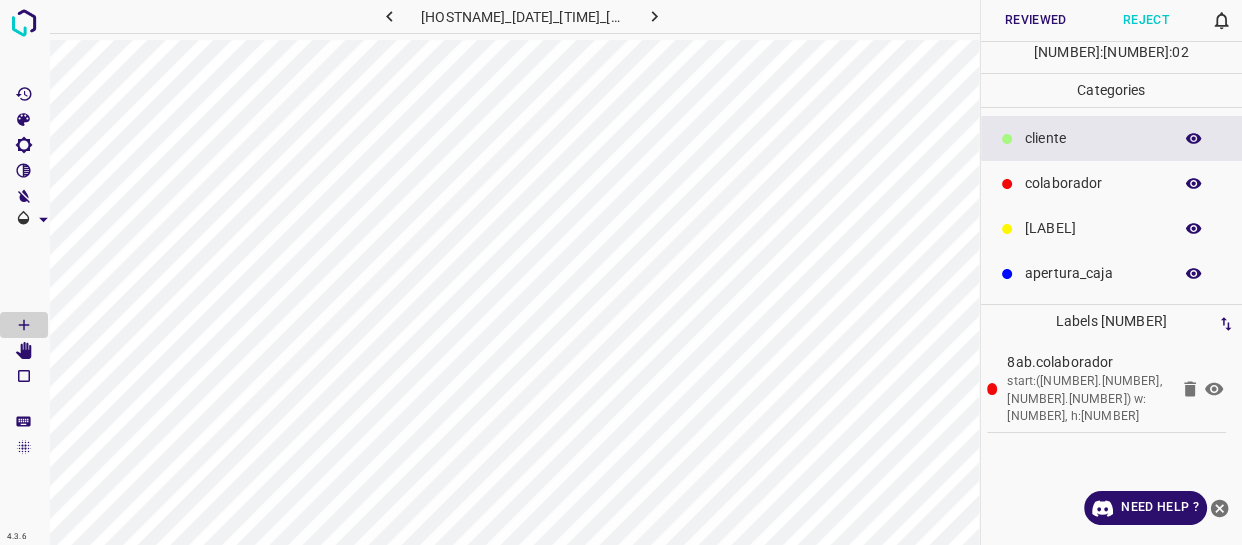 click on "Reviewed" at bounding box center [1036, 20] 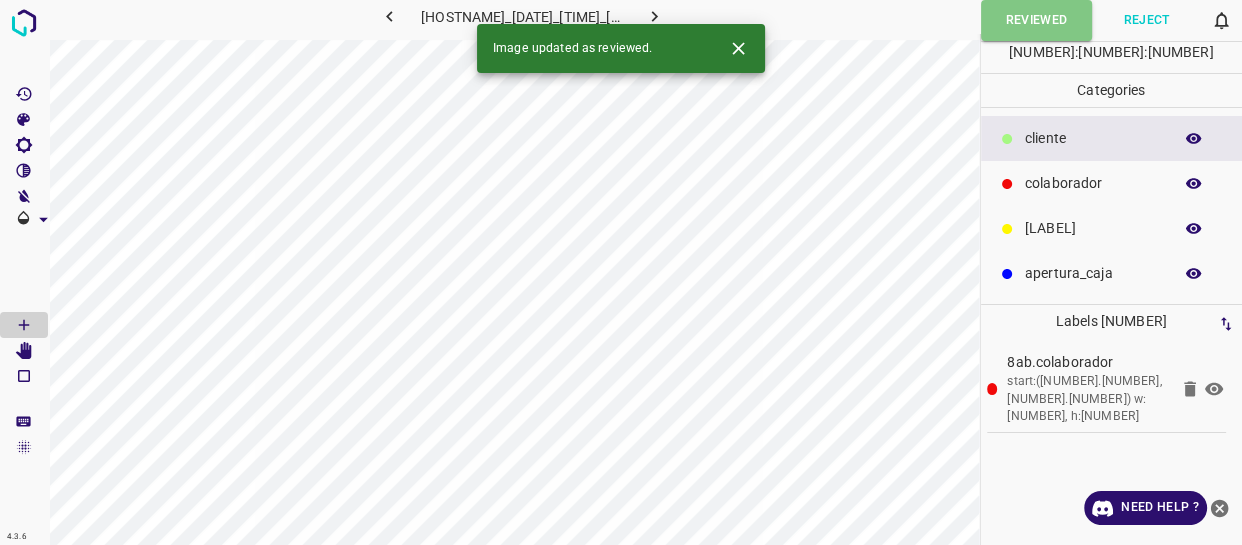 click at bounding box center [654, 16] 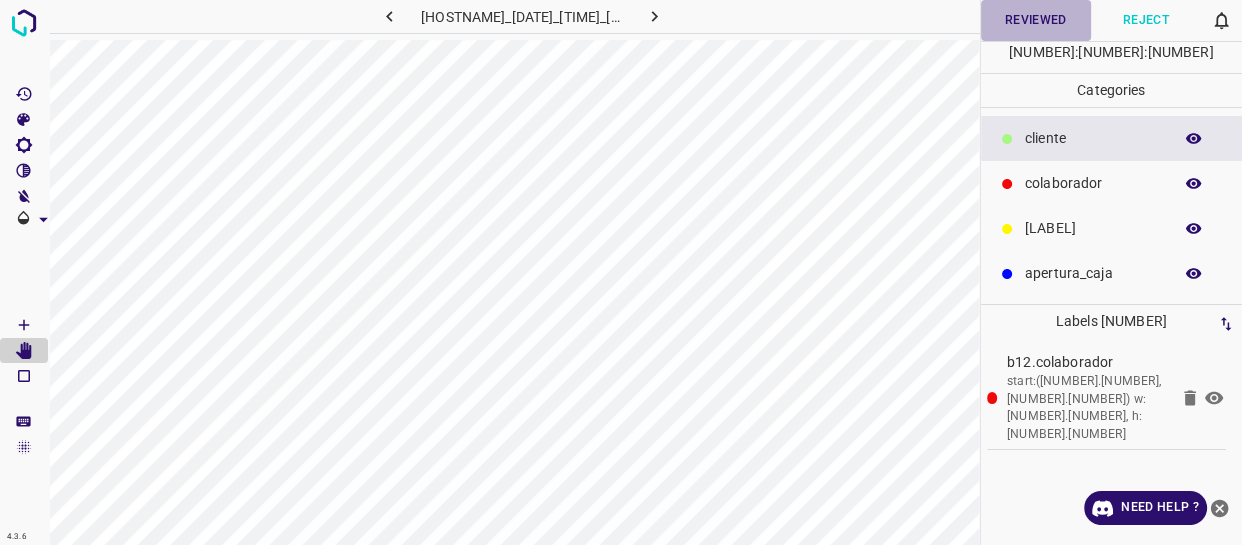 click on "Reviewed" at bounding box center [1036, 20] 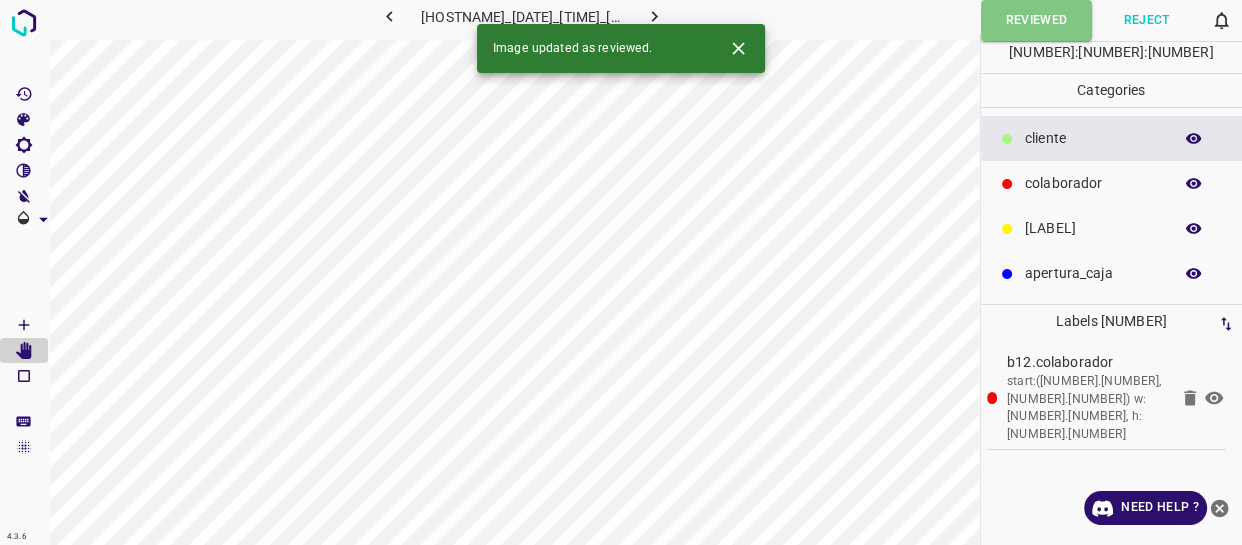 click at bounding box center [654, 16] 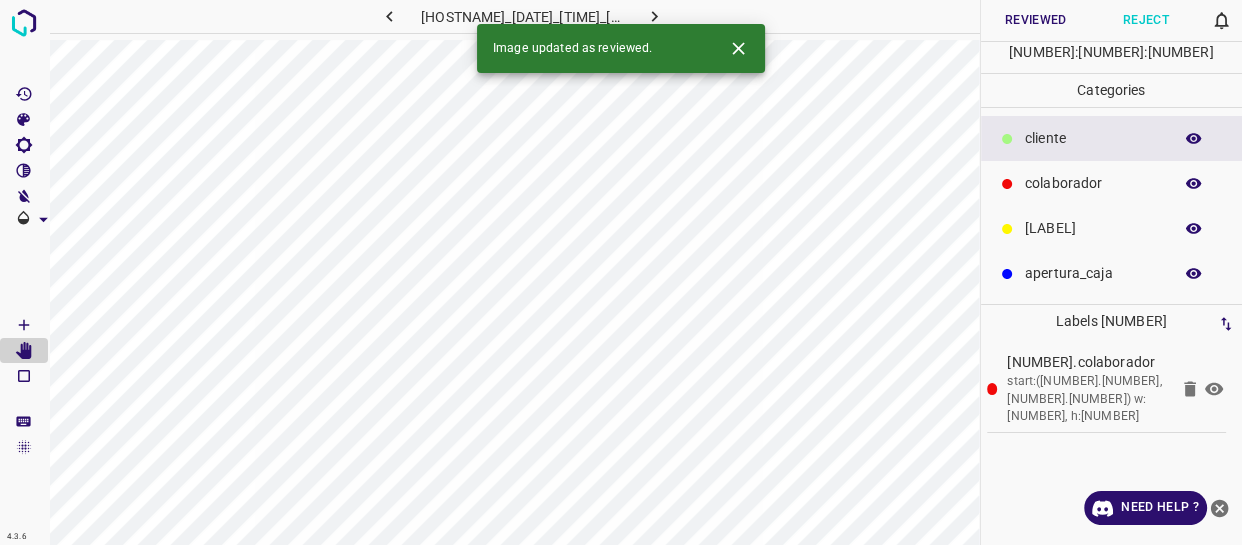 click at bounding box center (1220, 508) 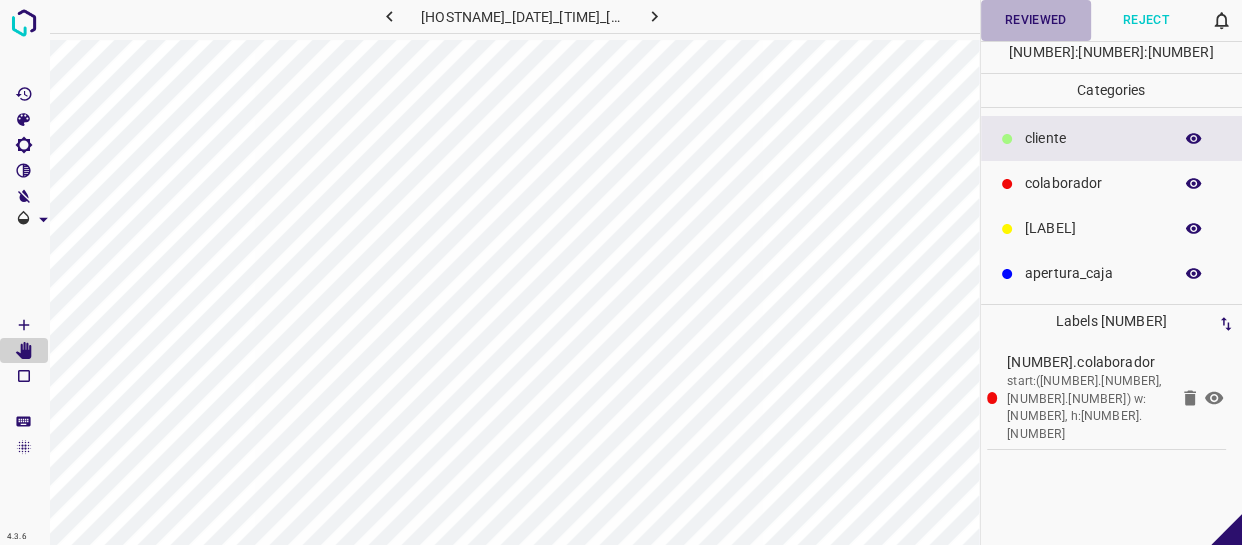 click on "Reviewed" at bounding box center [1036, 20] 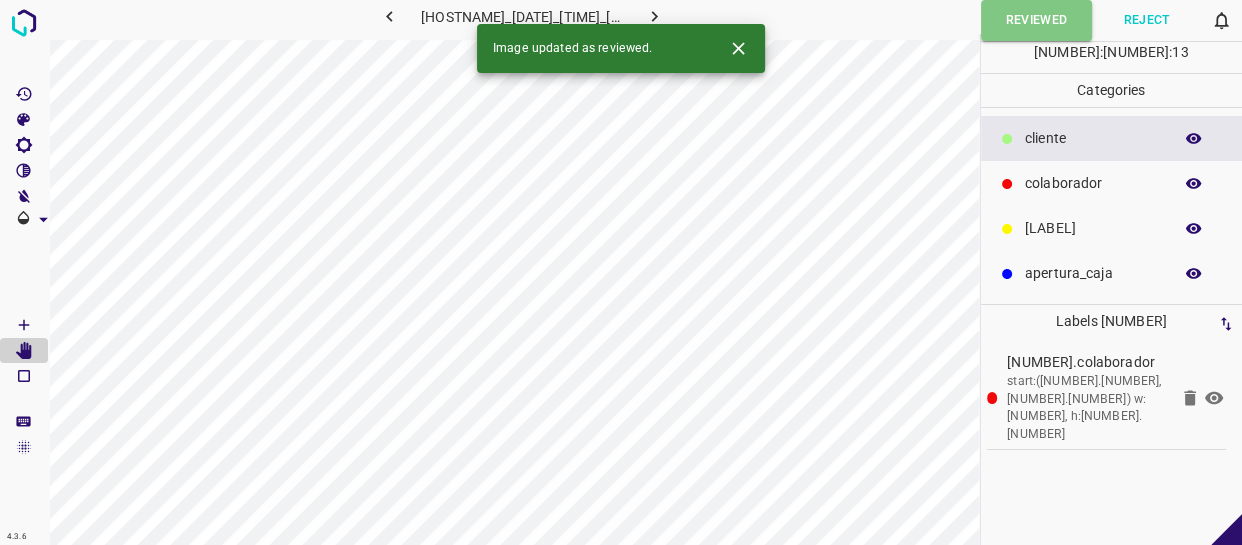 click at bounding box center (654, 16) 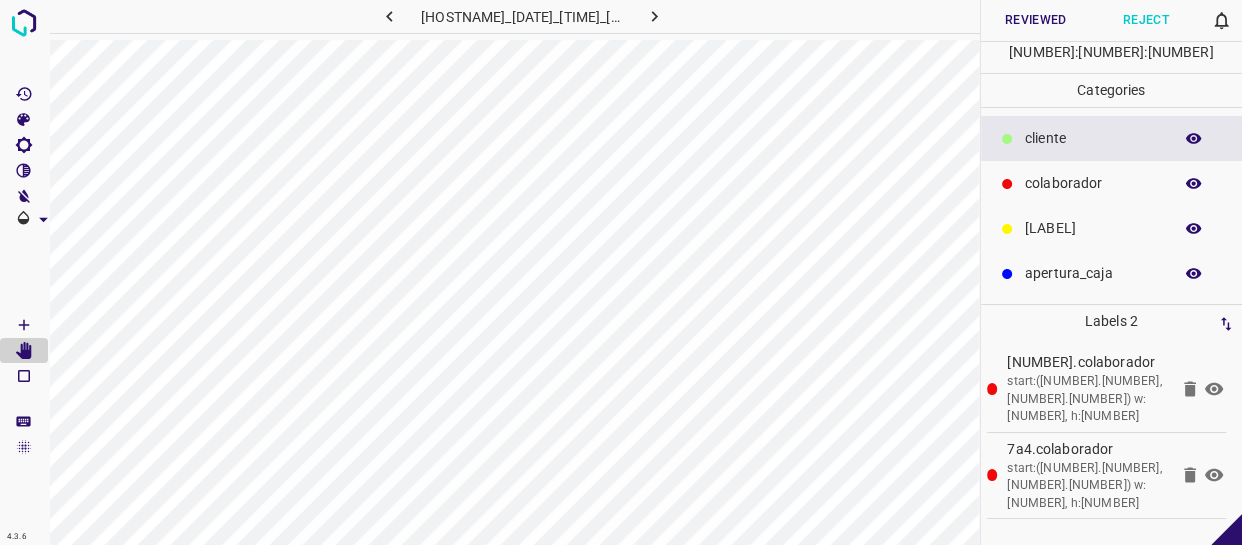 click on "Reviewed" at bounding box center (1036, 20) 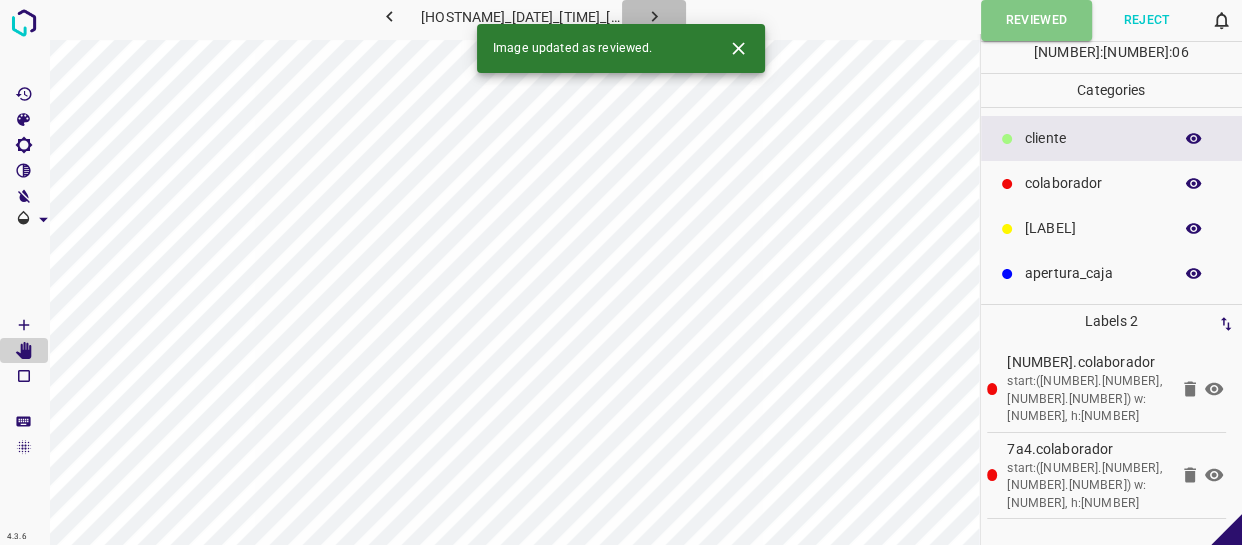click at bounding box center [654, 16] 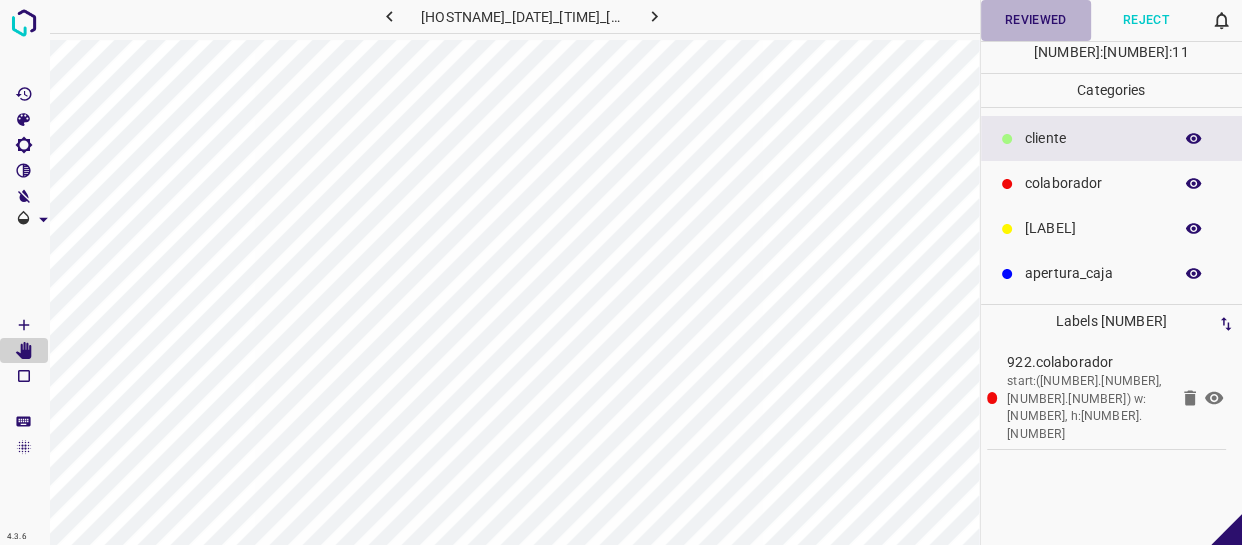 click on "Reviewed" at bounding box center (1036, 20) 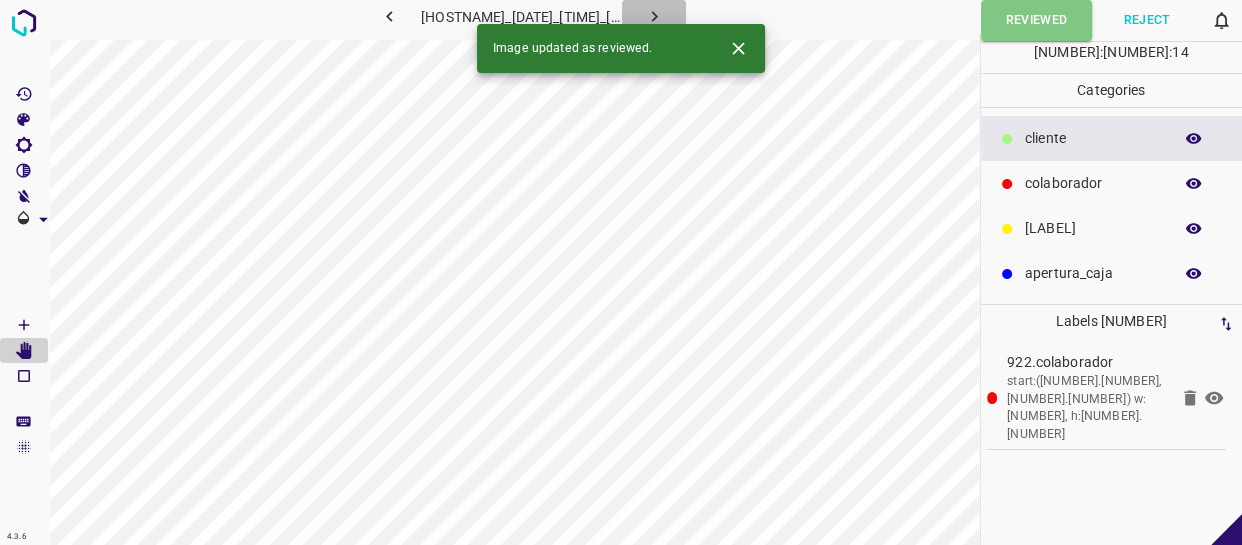 click at bounding box center [654, 16] 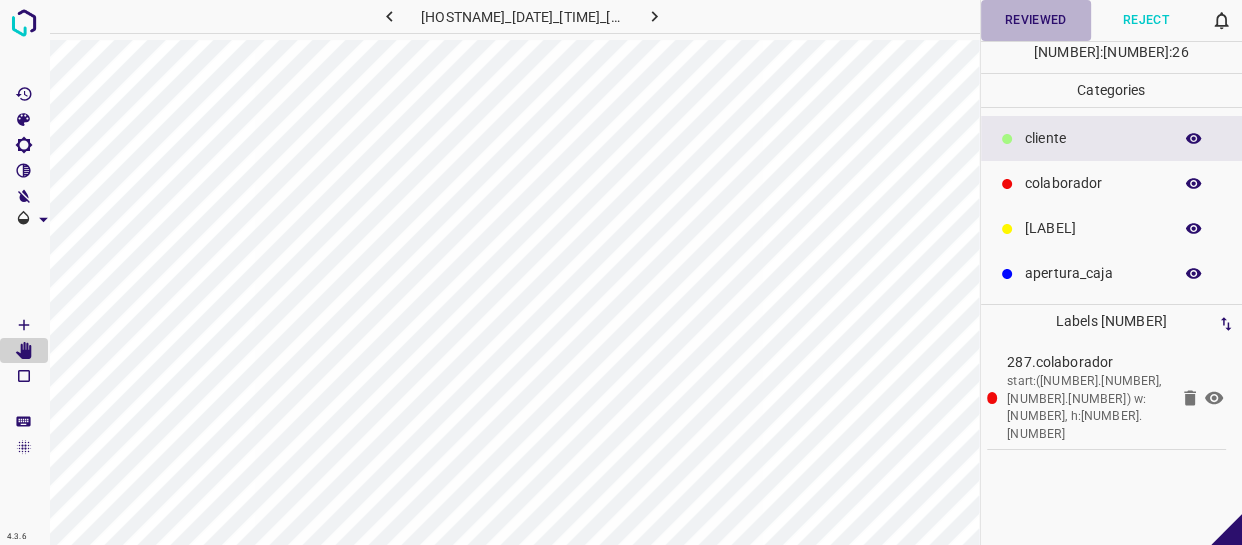 click on "Reviewed" at bounding box center (1036, 20) 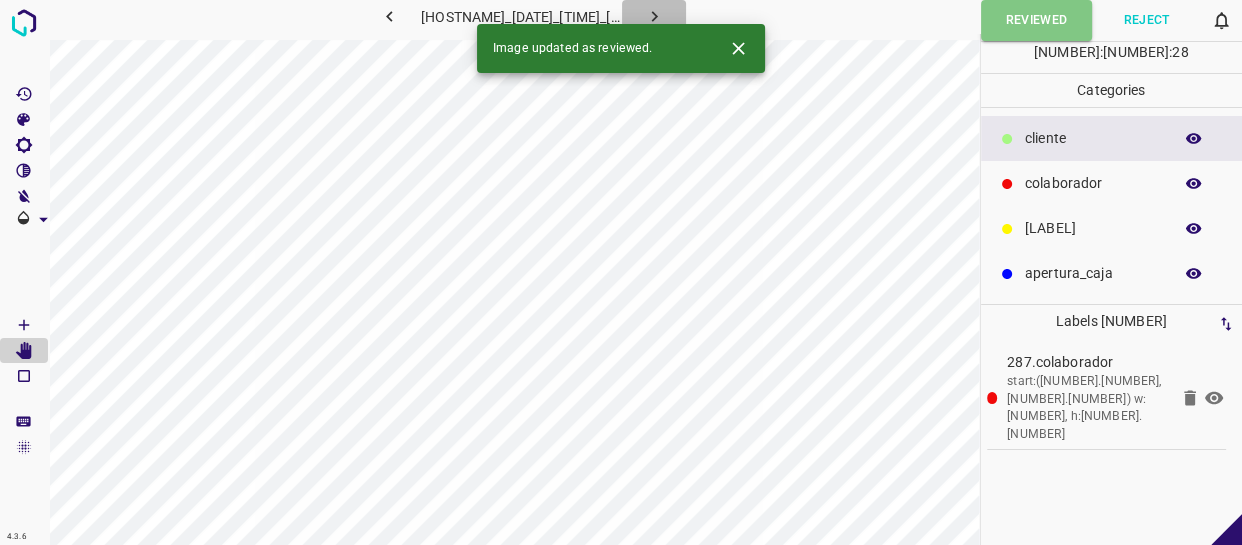 click at bounding box center [654, 16] 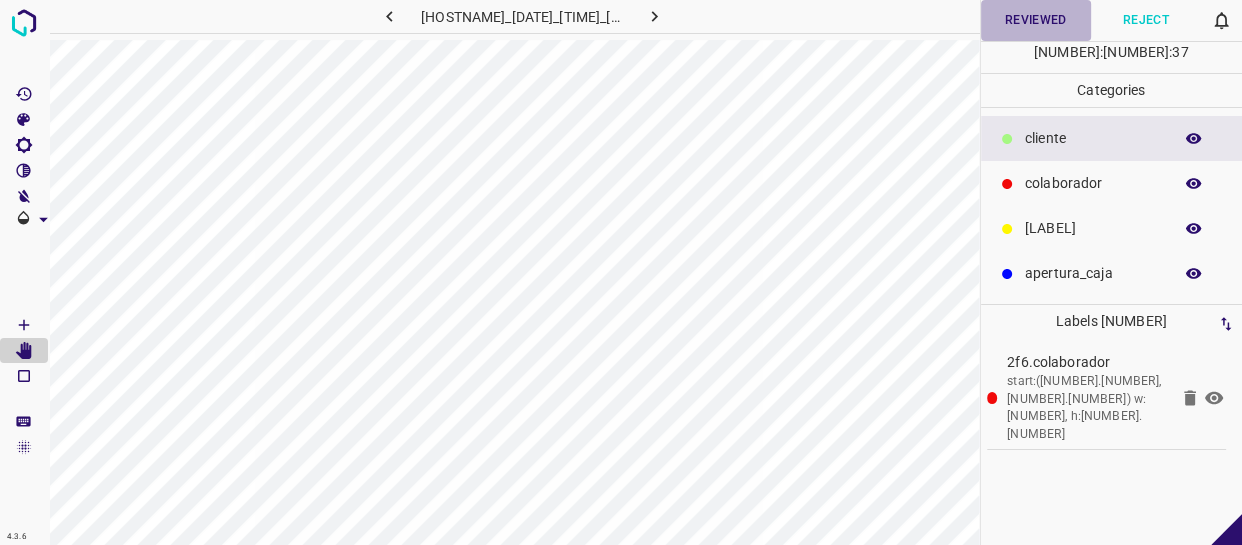 click on "Reviewed" at bounding box center [1036, 20] 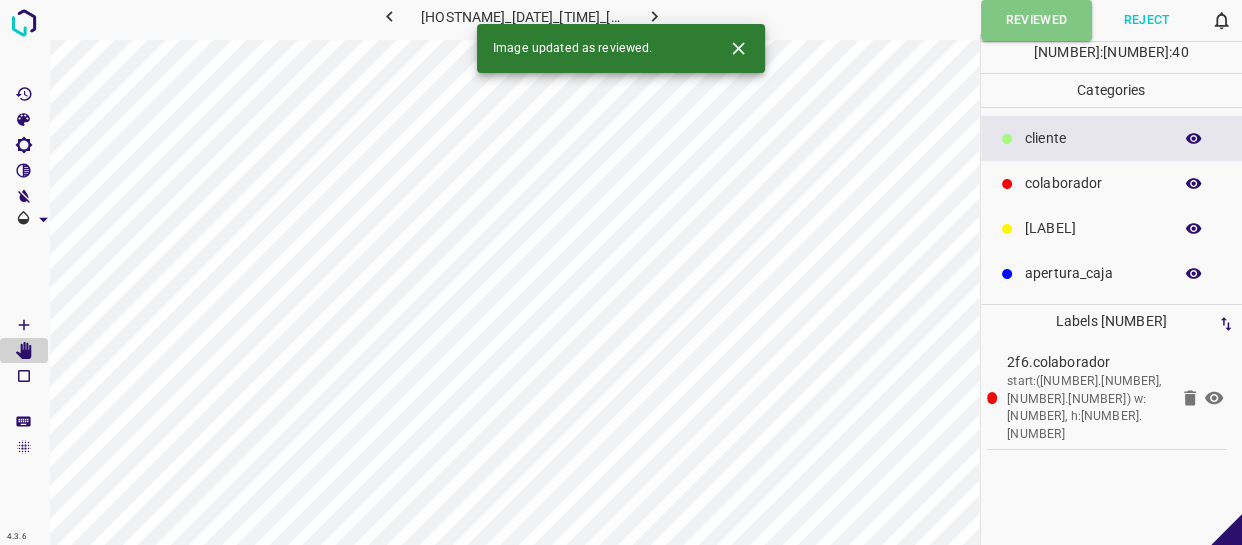 click at bounding box center (654, 16) 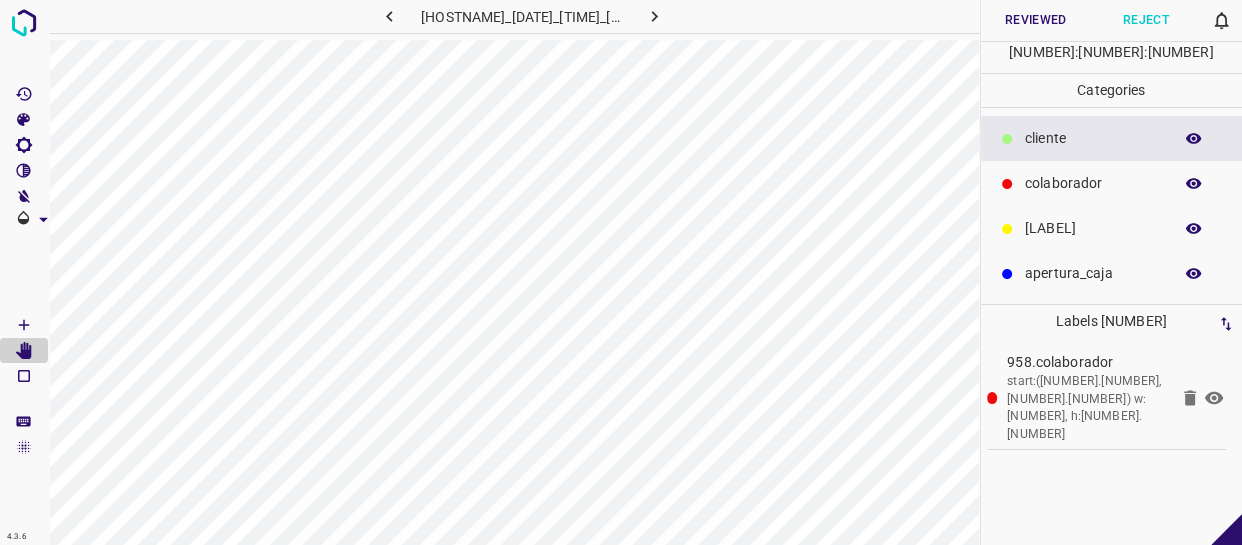 drag, startPoint x: 1038, startPoint y: 22, endPoint x: 1036, endPoint y: 37, distance: 15.132746 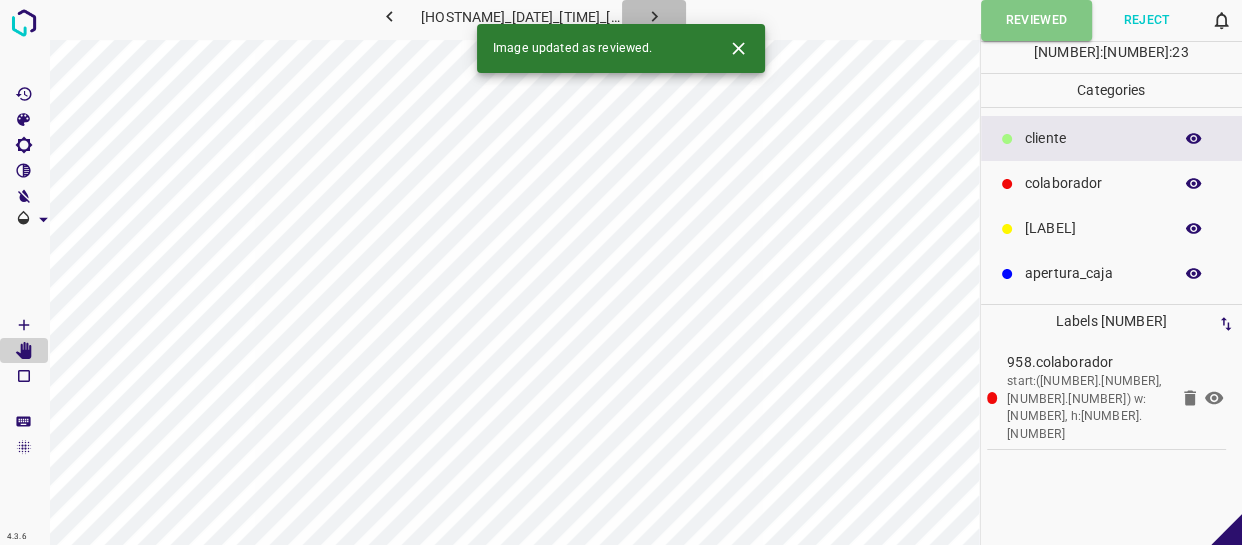 click at bounding box center (654, 16) 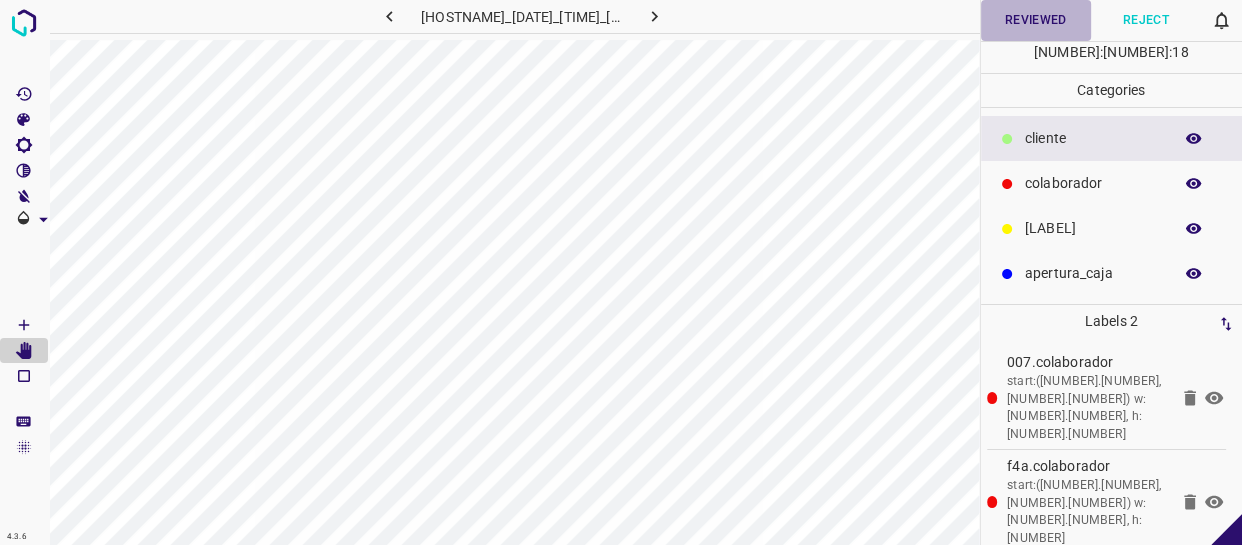 click on "Reviewed" at bounding box center [1036, 20] 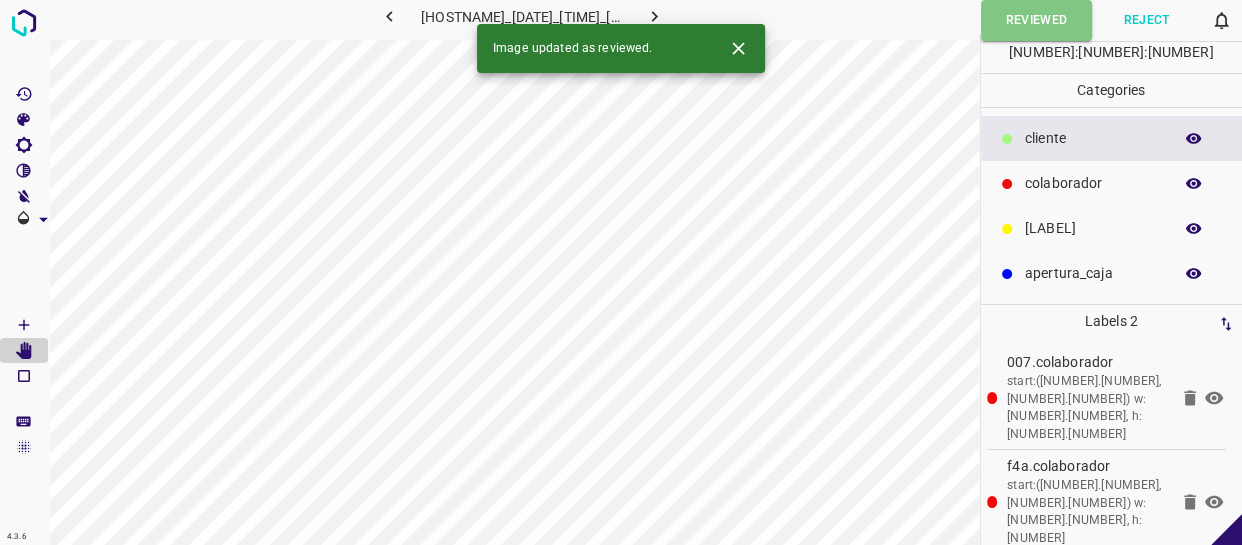 click at bounding box center [654, 16] 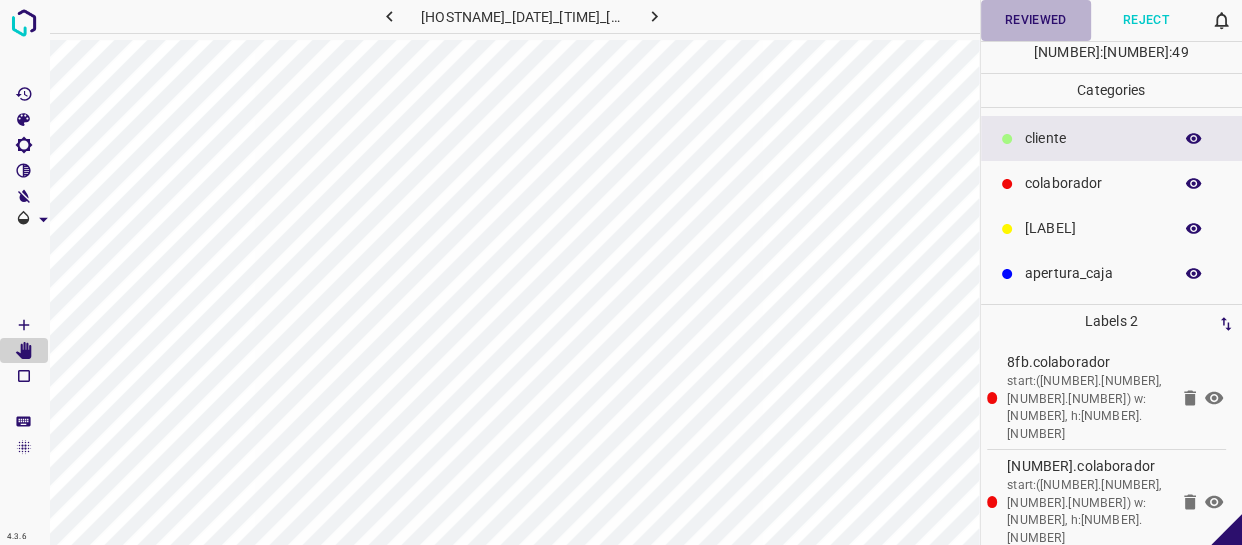 drag, startPoint x: 1054, startPoint y: 15, endPoint x: 1076, endPoint y: 282, distance: 267.90485 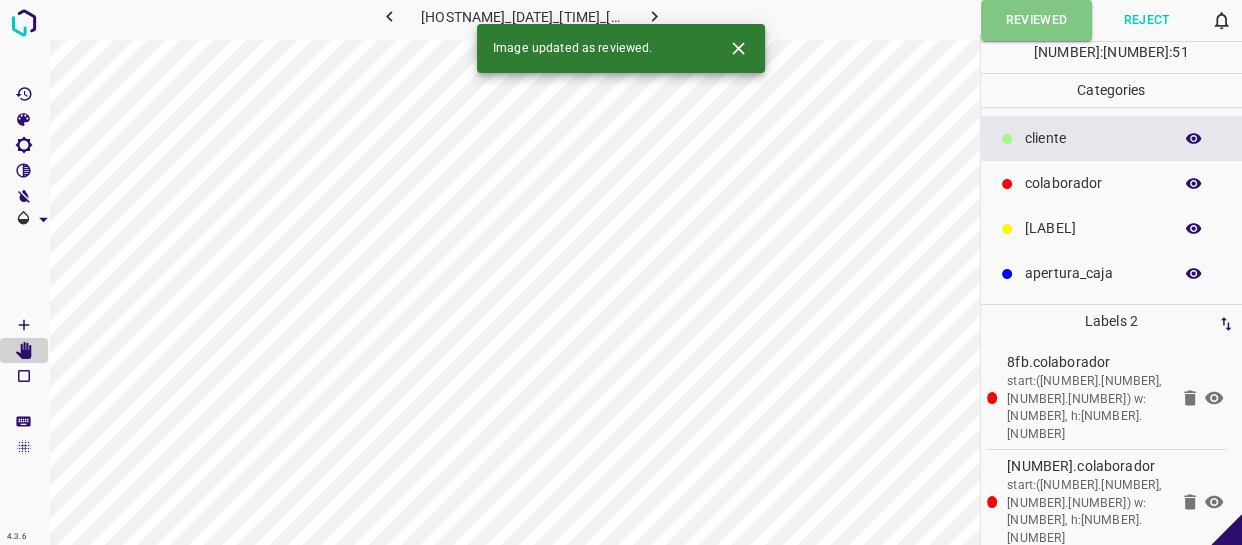 click at bounding box center [654, 16] 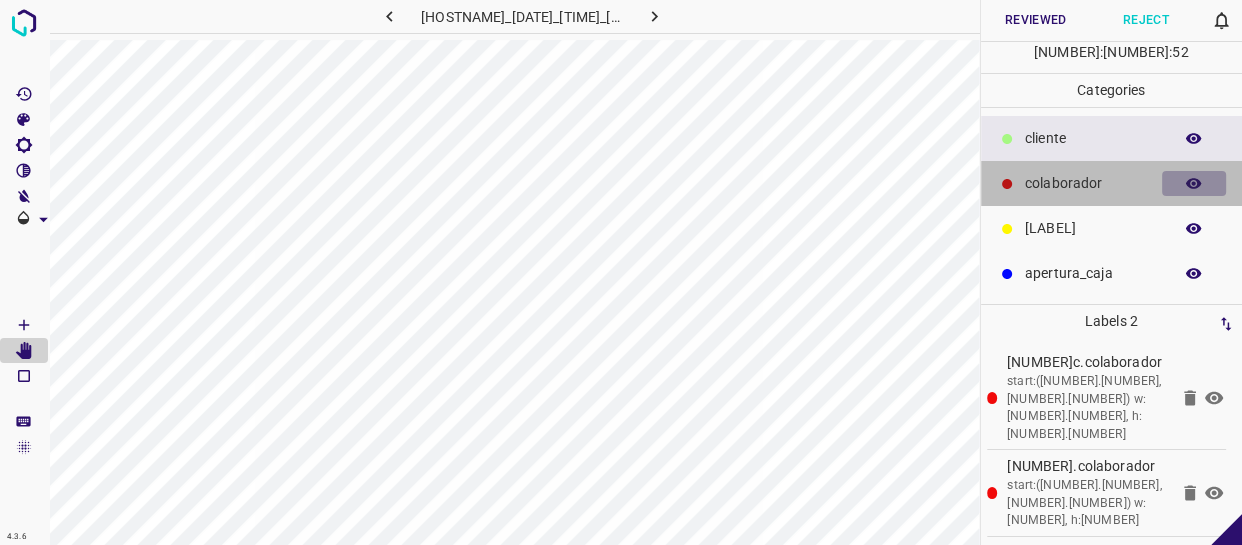 click at bounding box center (1194, 138) 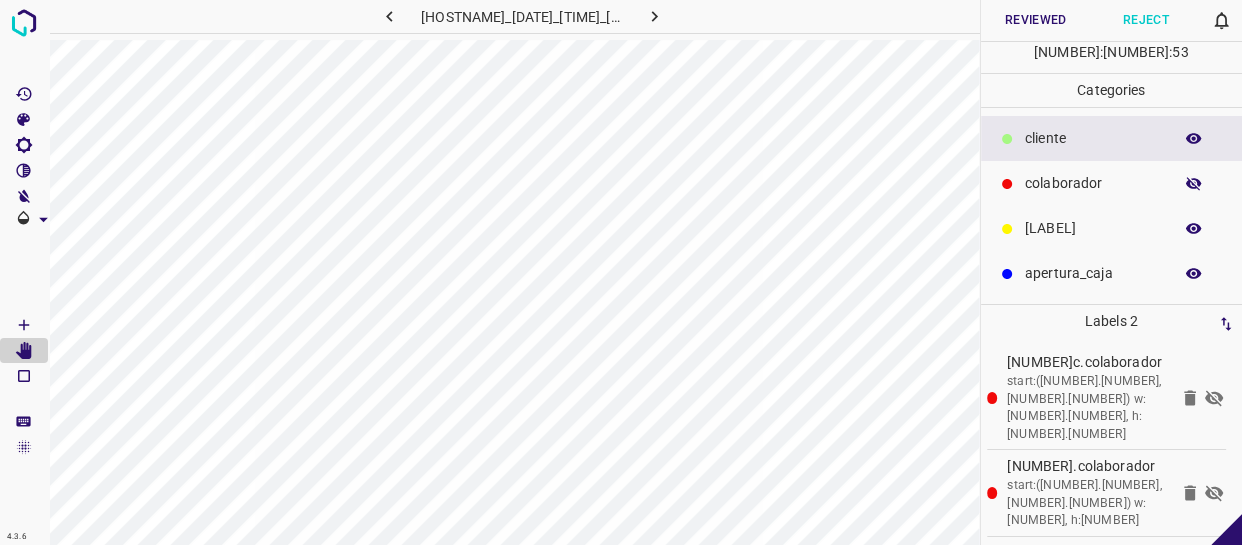 click at bounding box center (1194, 184) 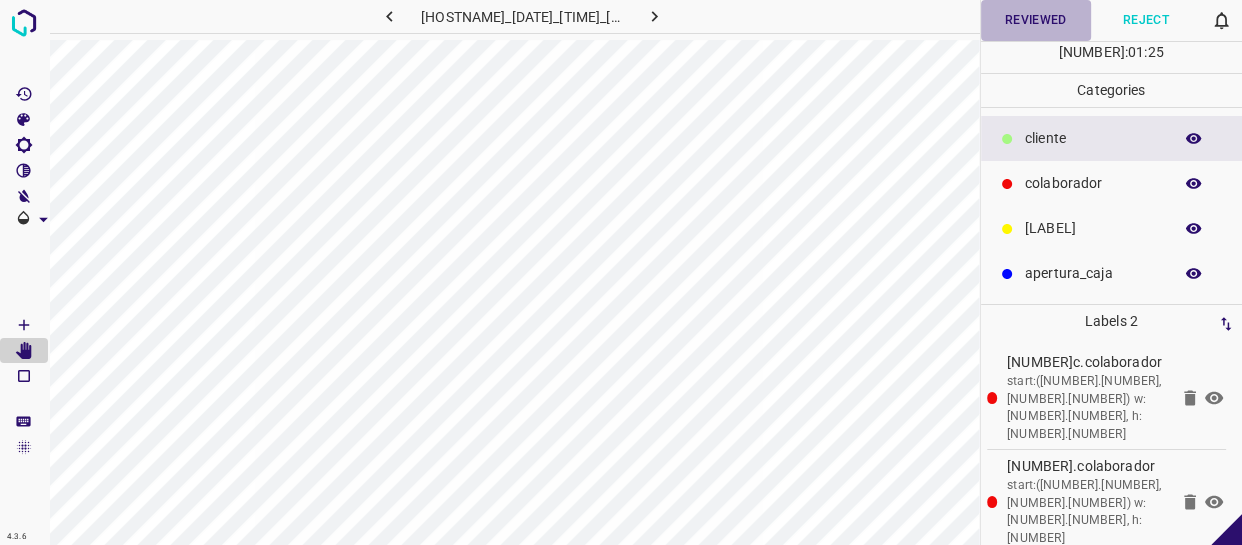 click on "Reviewed" at bounding box center (1036, 20) 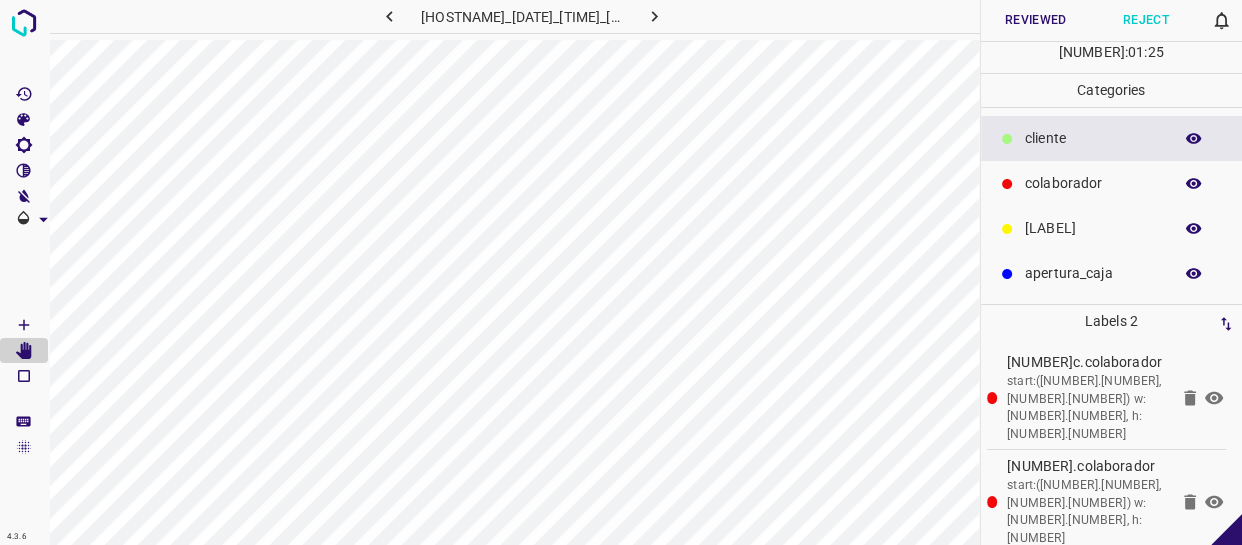 type 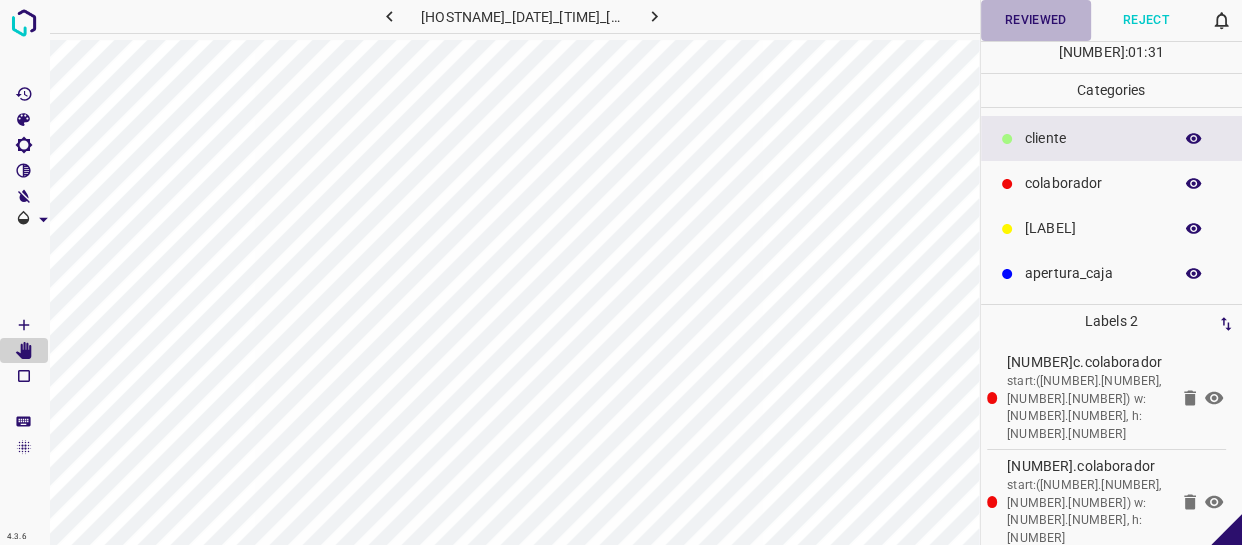 drag, startPoint x: 1037, startPoint y: 21, endPoint x: 1017, endPoint y: 97, distance: 78.58753 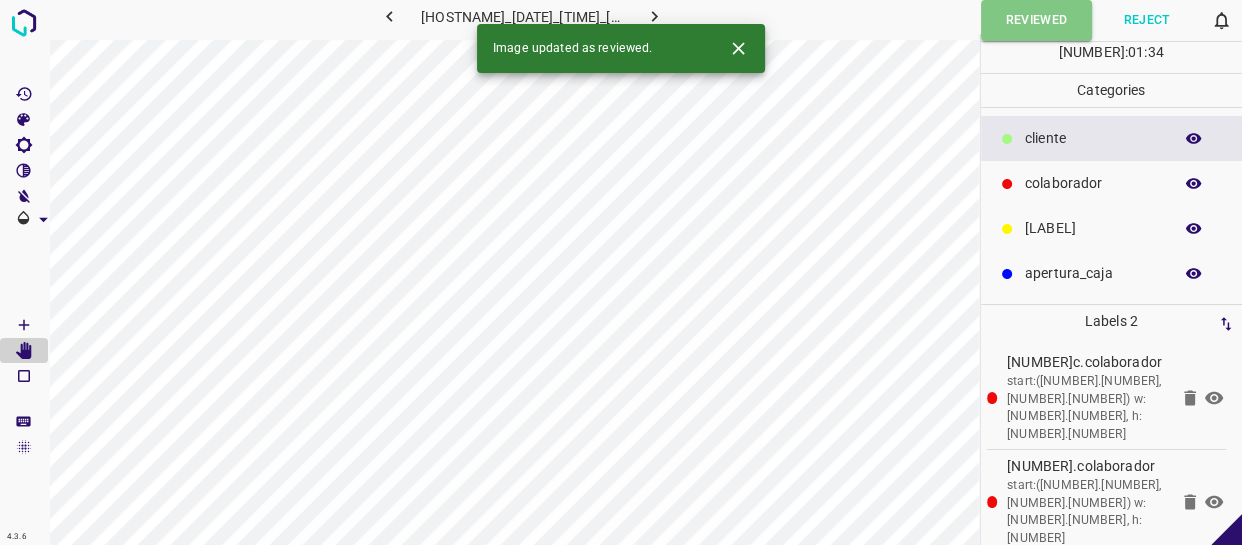 click at bounding box center [654, 16] 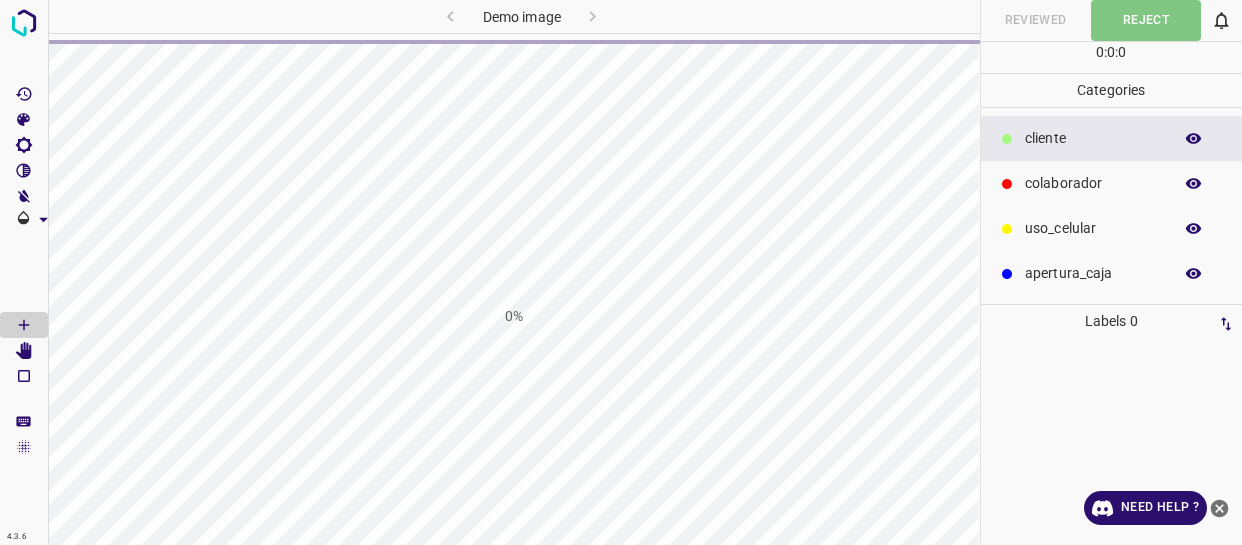 scroll, scrollTop: 0, scrollLeft: 0, axis: both 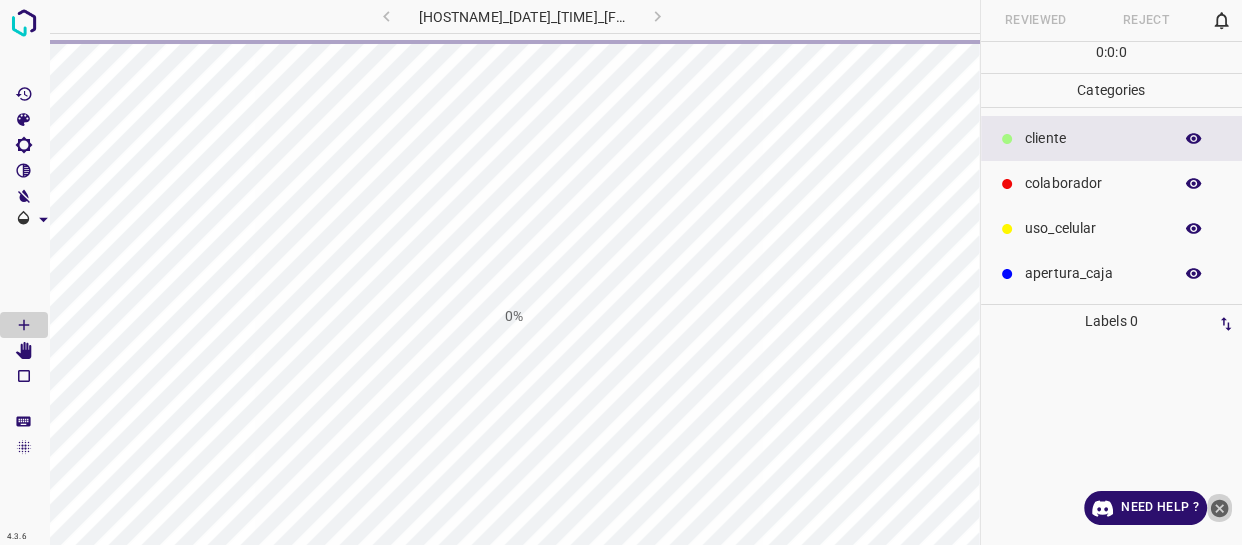 click at bounding box center [1220, 508] 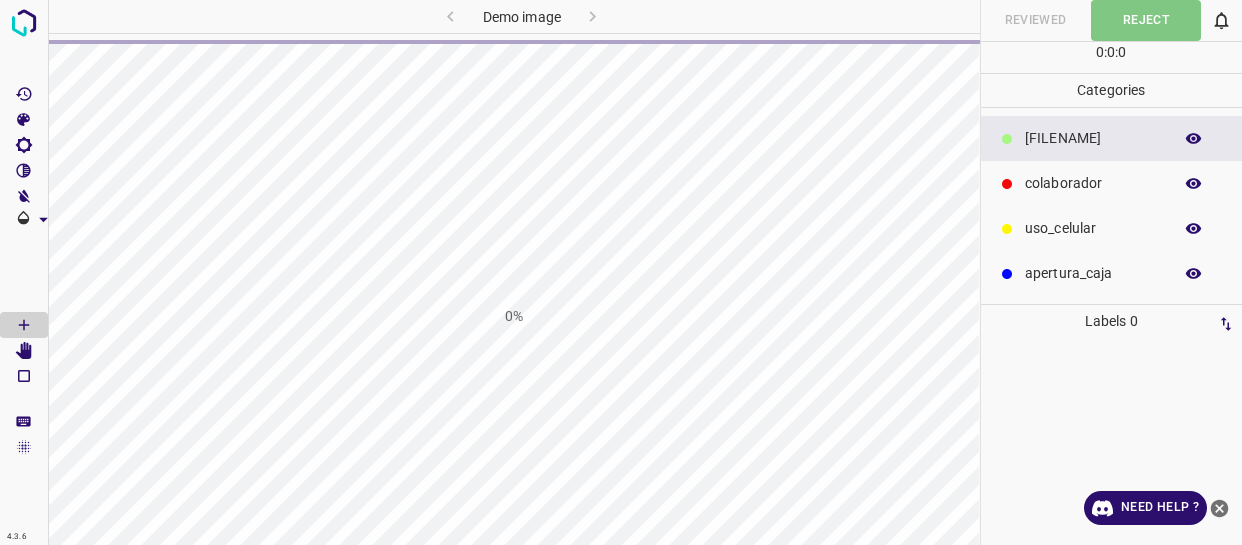 scroll, scrollTop: 0, scrollLeft: 0, axis: both 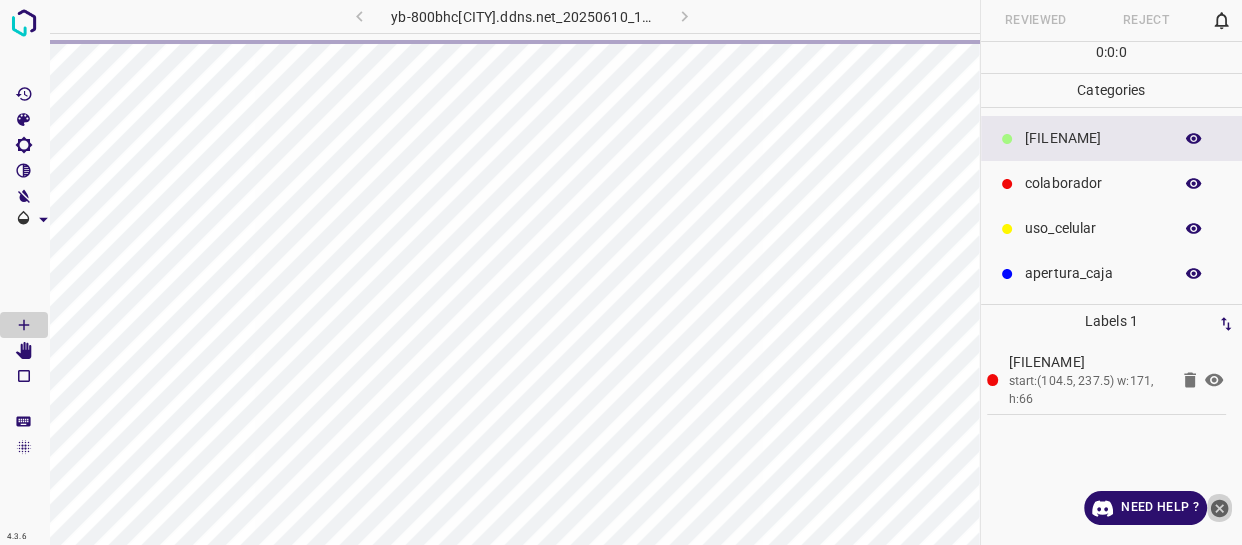 click at bounding box center (1220, 508) 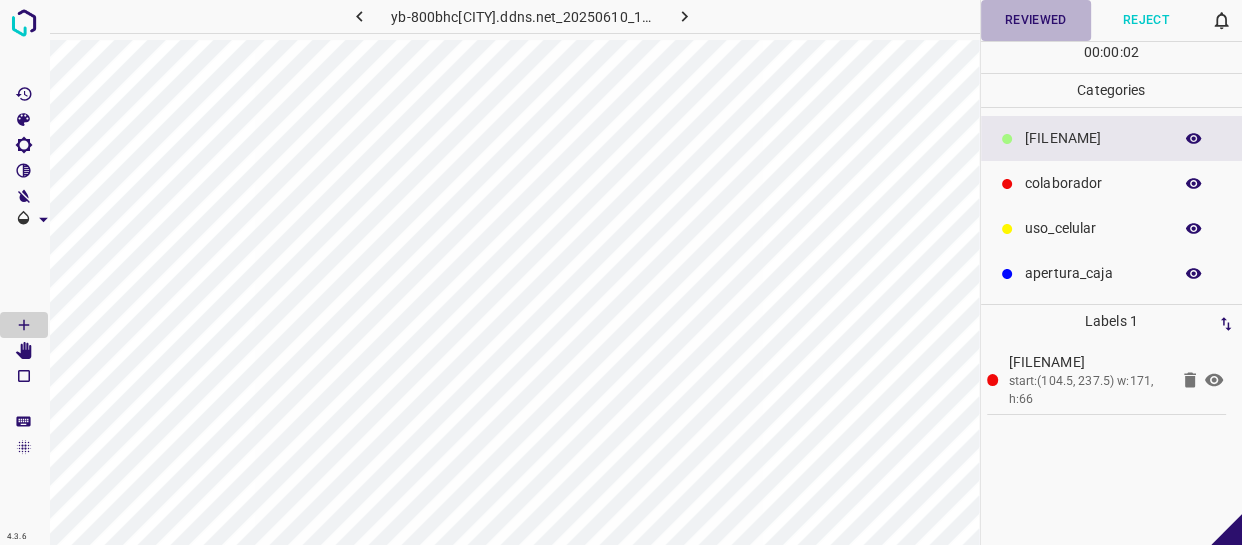 click on "Reviewed" at bounding box center (1036, 20) 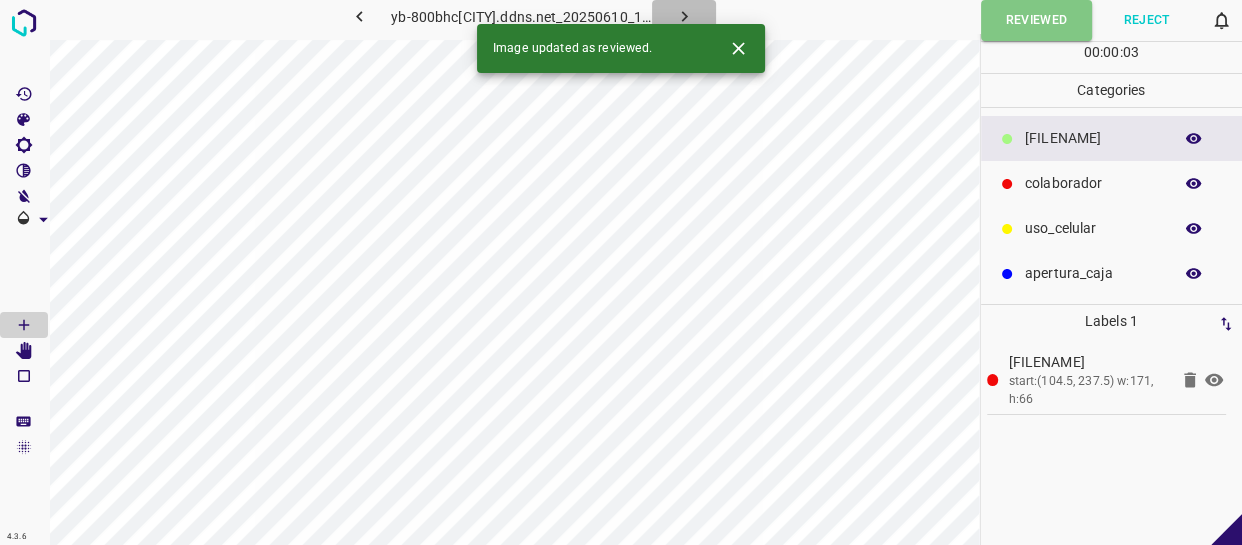 click at bounding box center (684, 16) 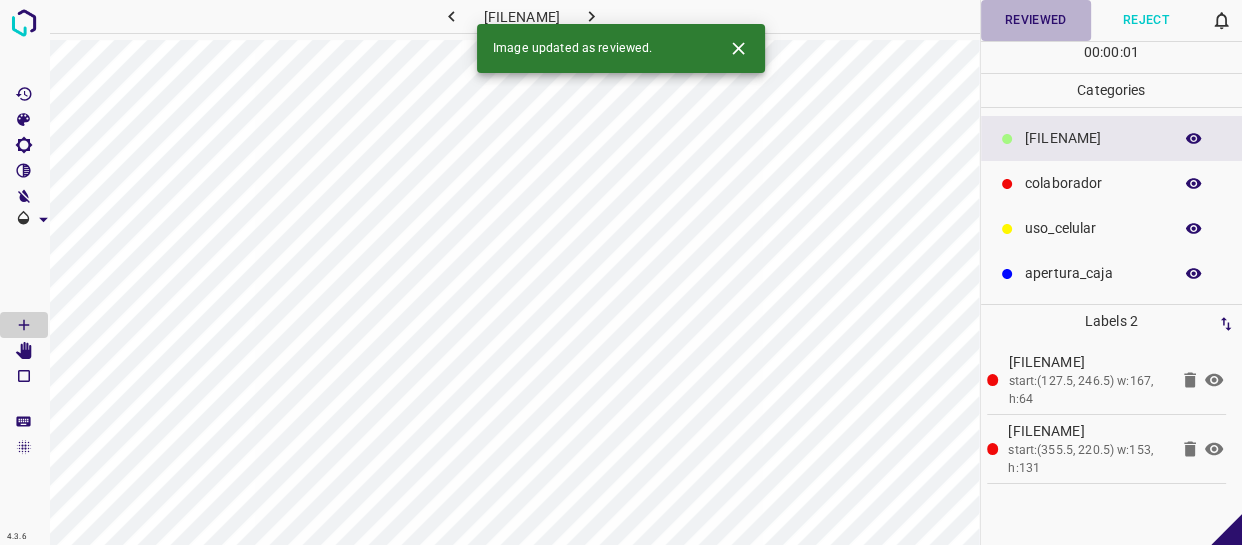click on "Reviewed" at bounding box center (1036, 20) 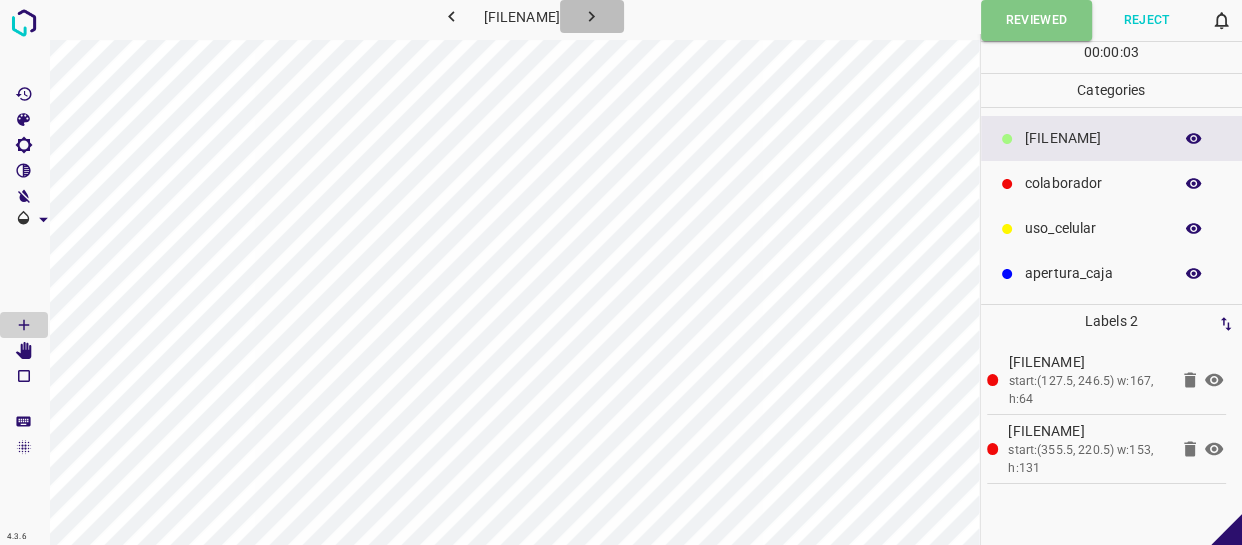 click at bounding box center [591, 16] 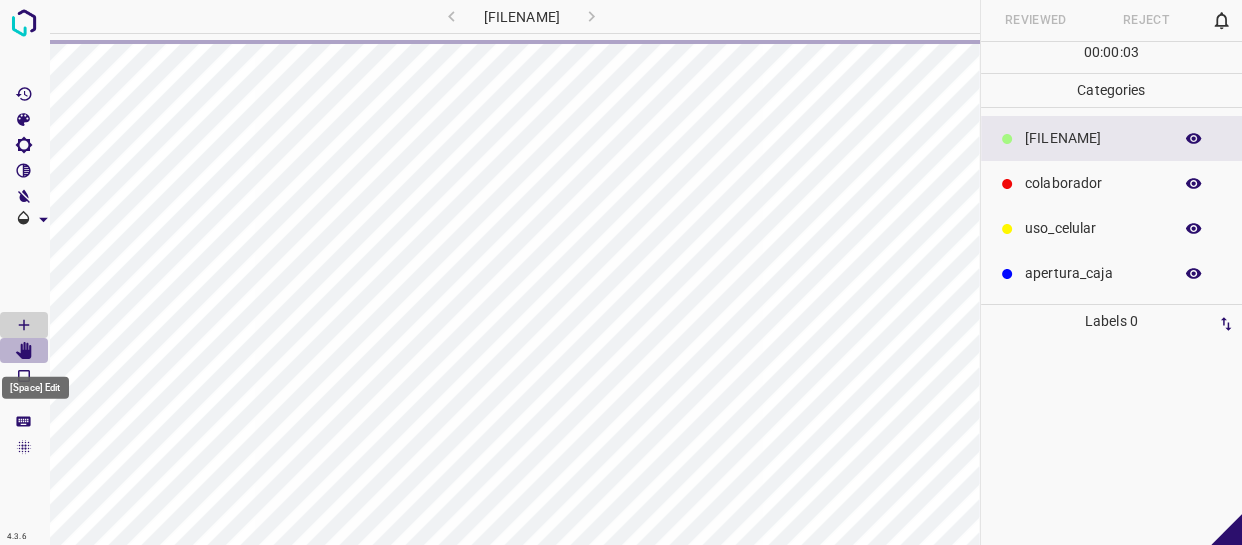 click at bounding box center (24, 351) 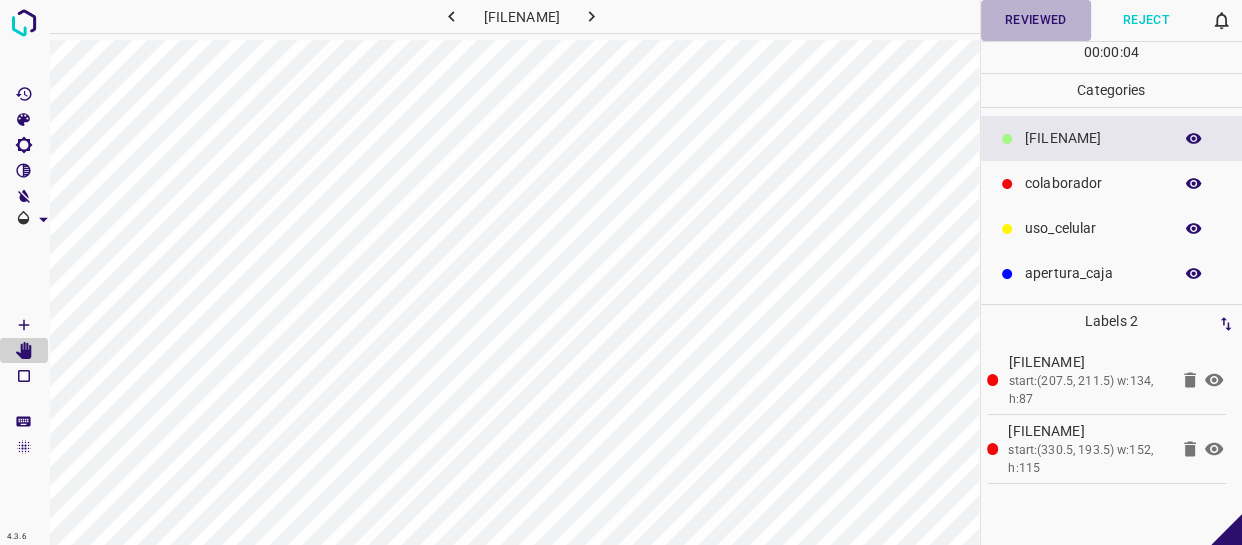 click on "Reviewed" at bounding box center [1036, 20] 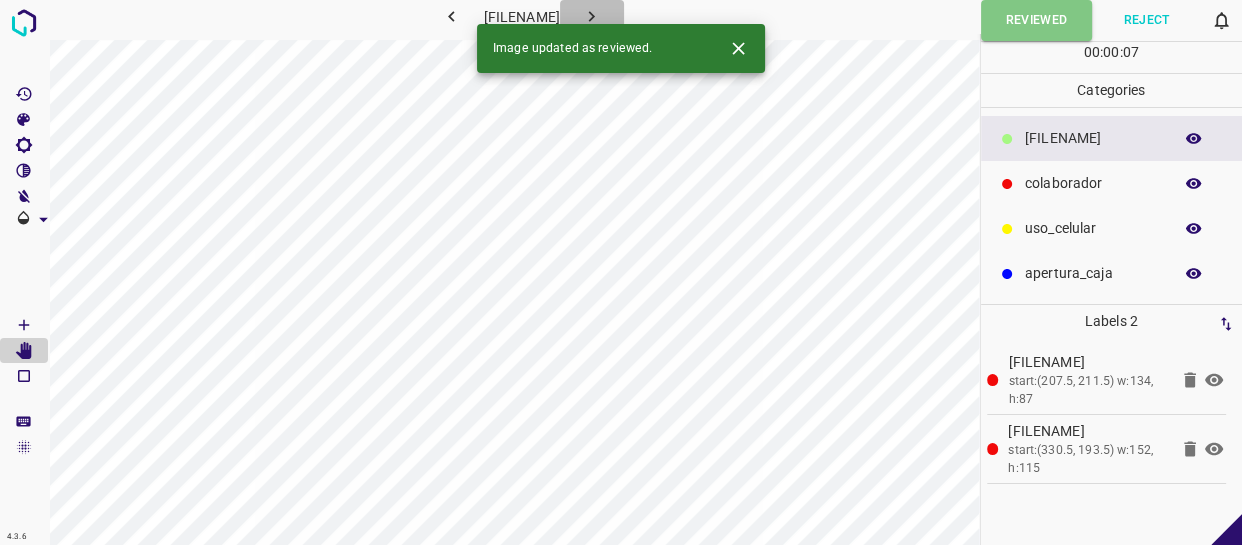 click at bounding box center [592, 16] 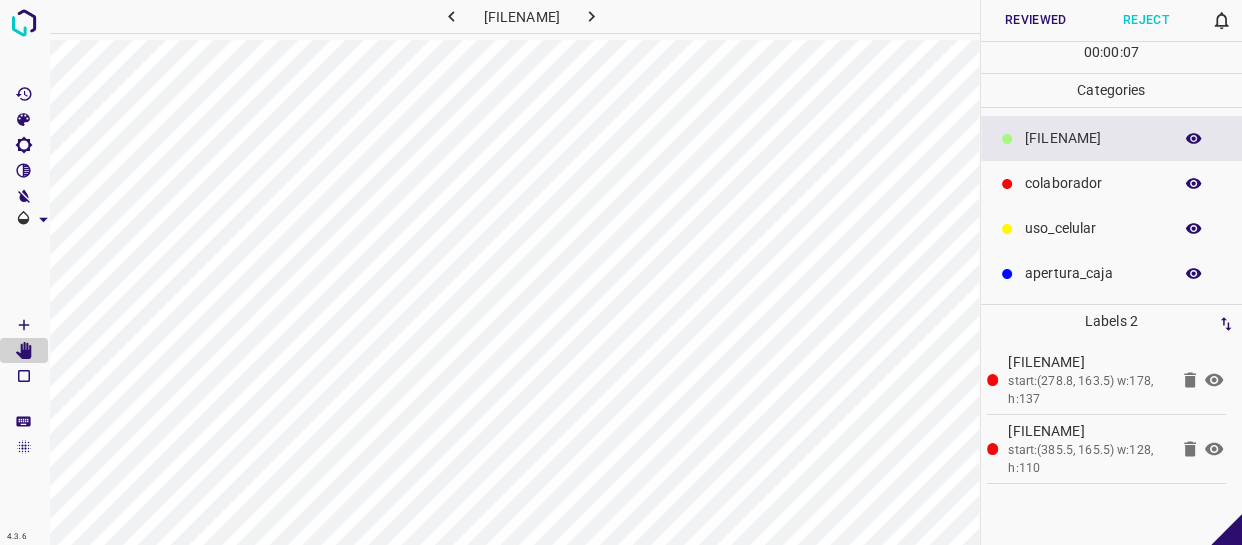 click on "Reviewed" at bounding box center [1036, 20] 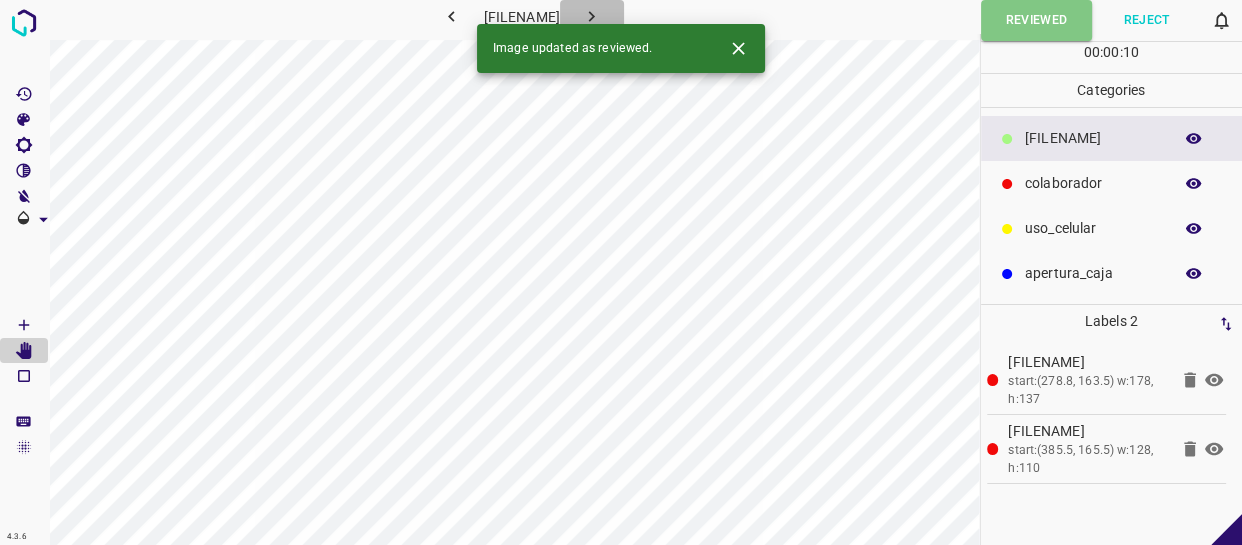 click at bounding box center [591, 16] 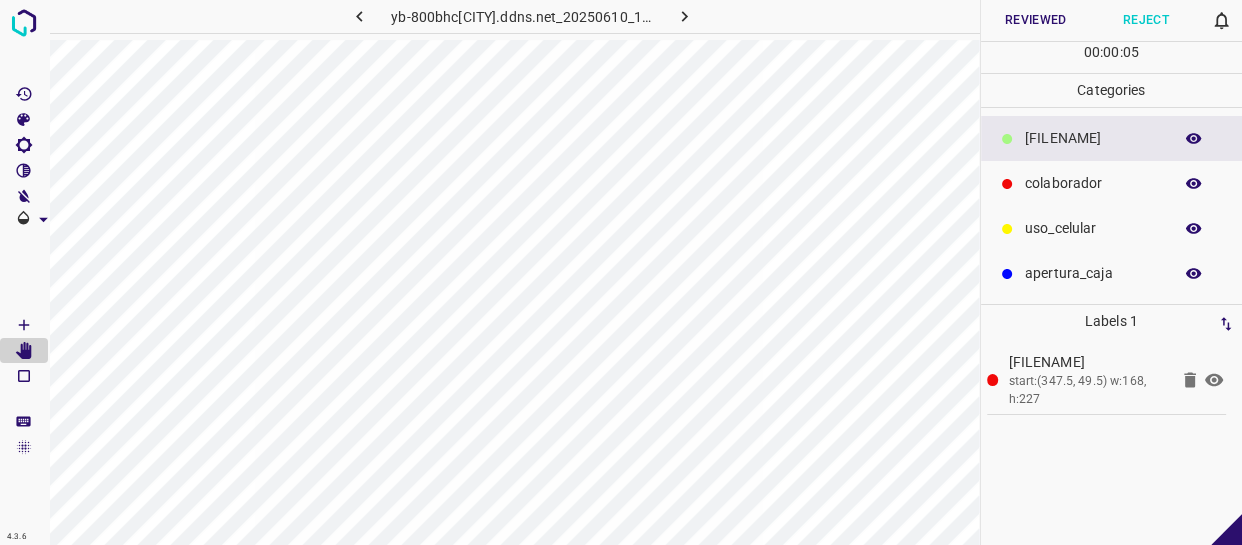 click on "Reviewed" at bounding box center [1036, 20] 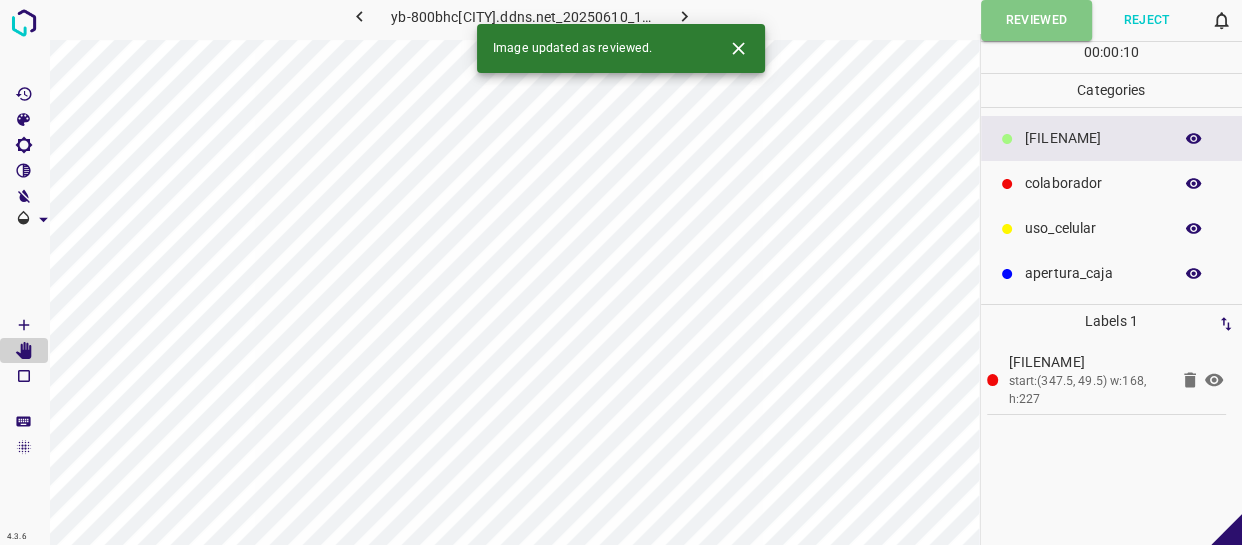 click on "Image updated as reviewed." at bounding box center [621, 48] 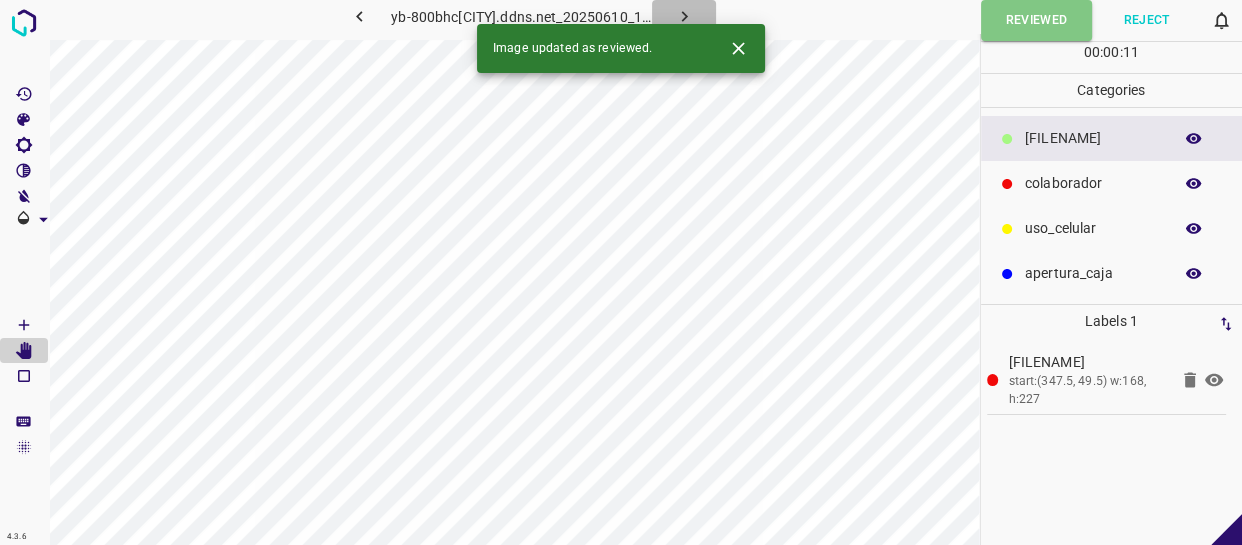 click at bounding box center [684, 16] 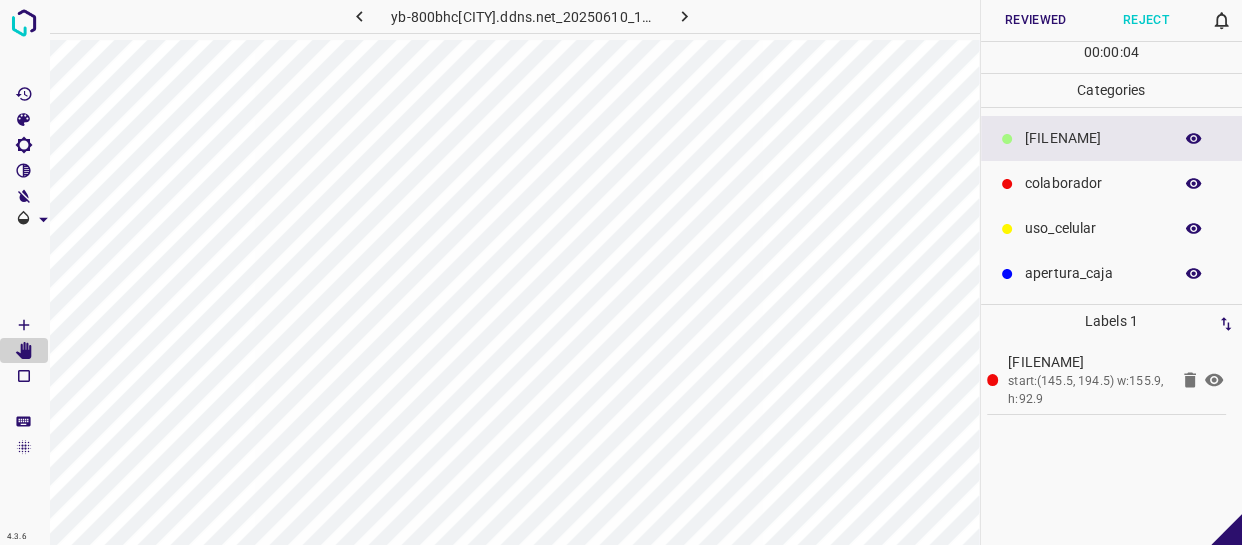 drag, startPoint x: 1217, startPoint y: 376, endPoint x: 1202, endPoint y: 361, distance: 21.213203 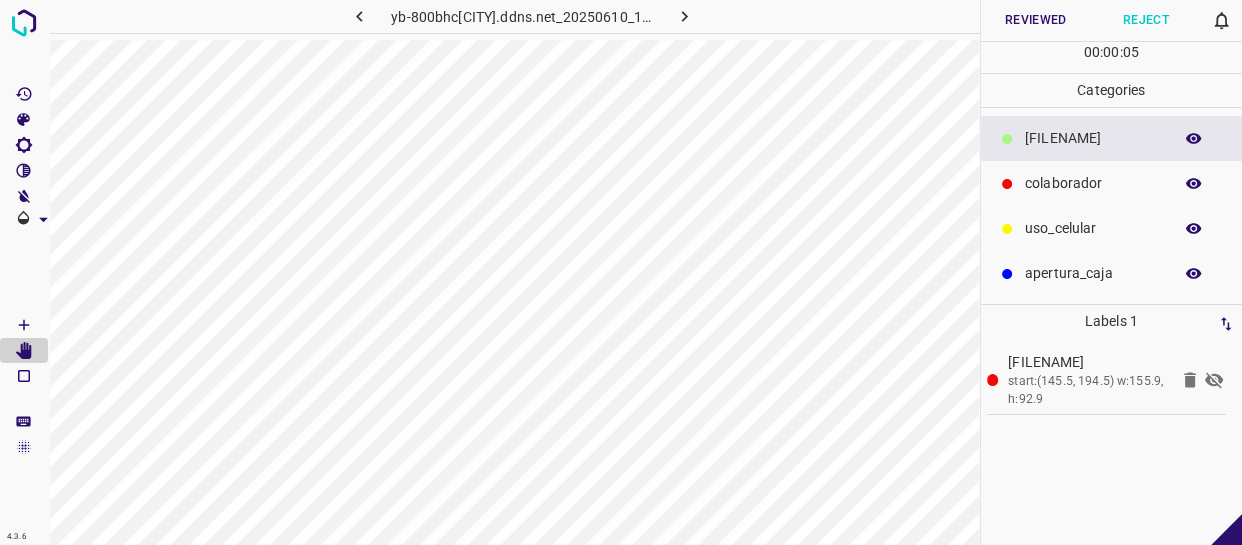 click on "[TEXT]" at bounding box center [1093, 138] 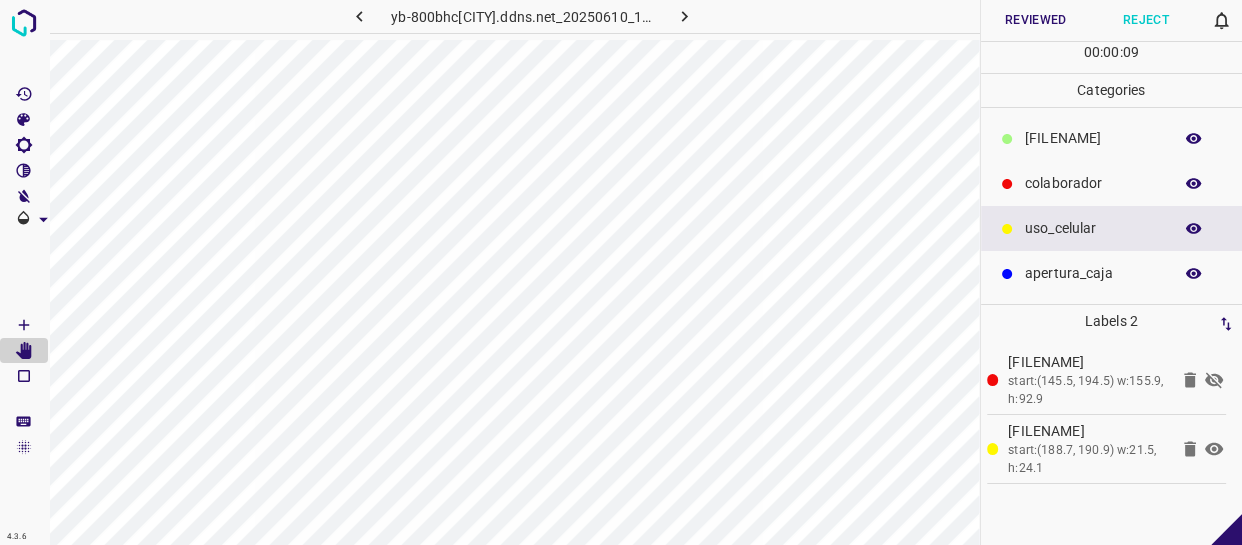 click at bounding box center [1214, 380] 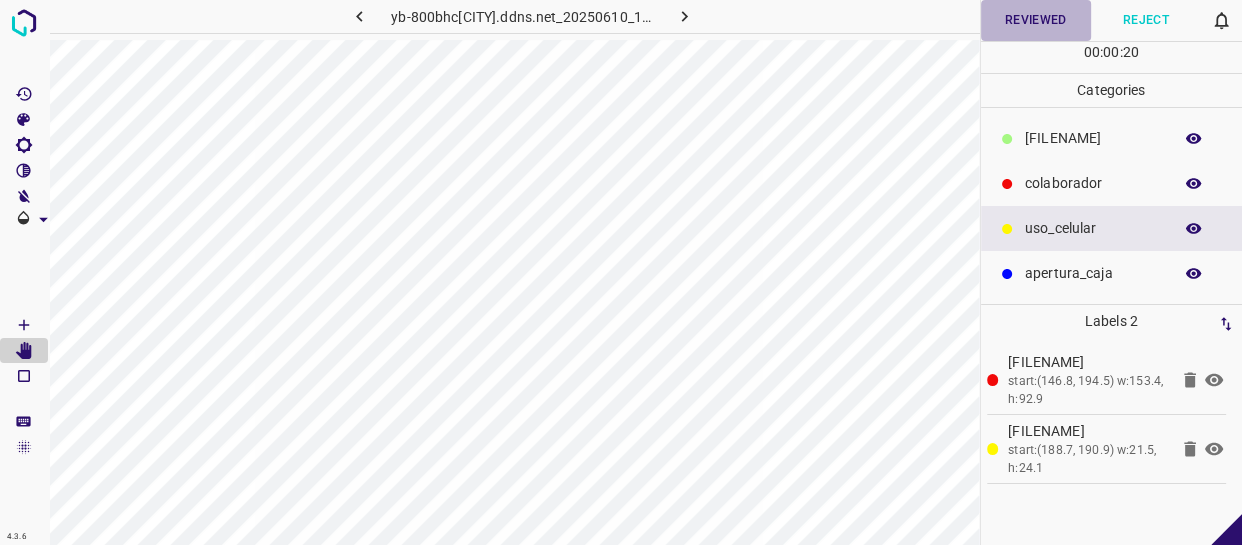 click on "Reviewed" at bounding box center (1036, 20) 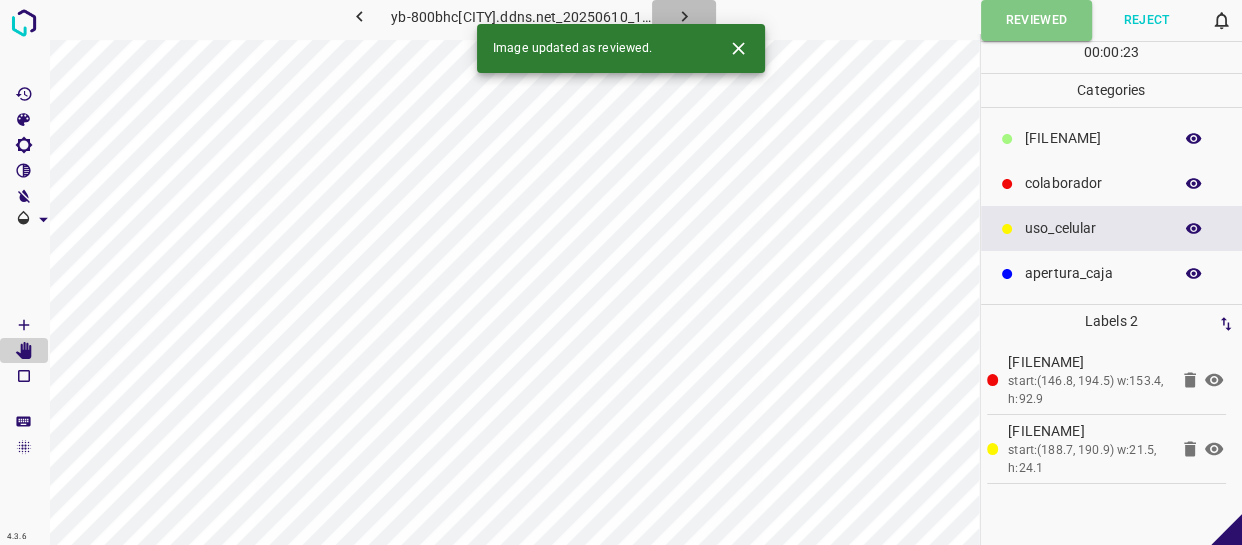 click at bounding box center [684, 16] 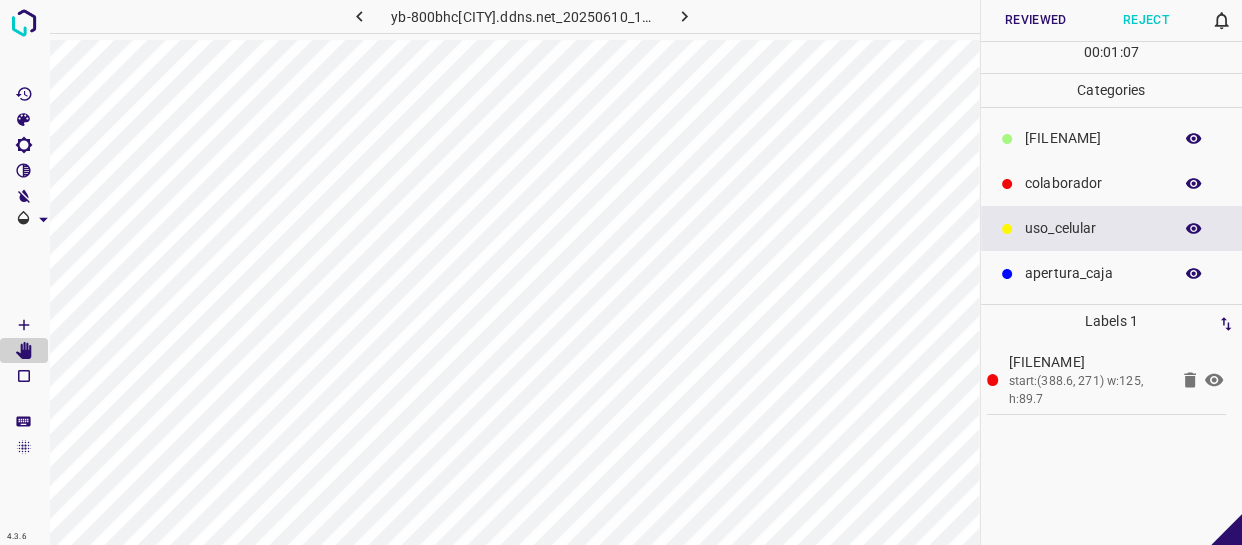 click on "Reviewed" at bounding box center (1036, 20) 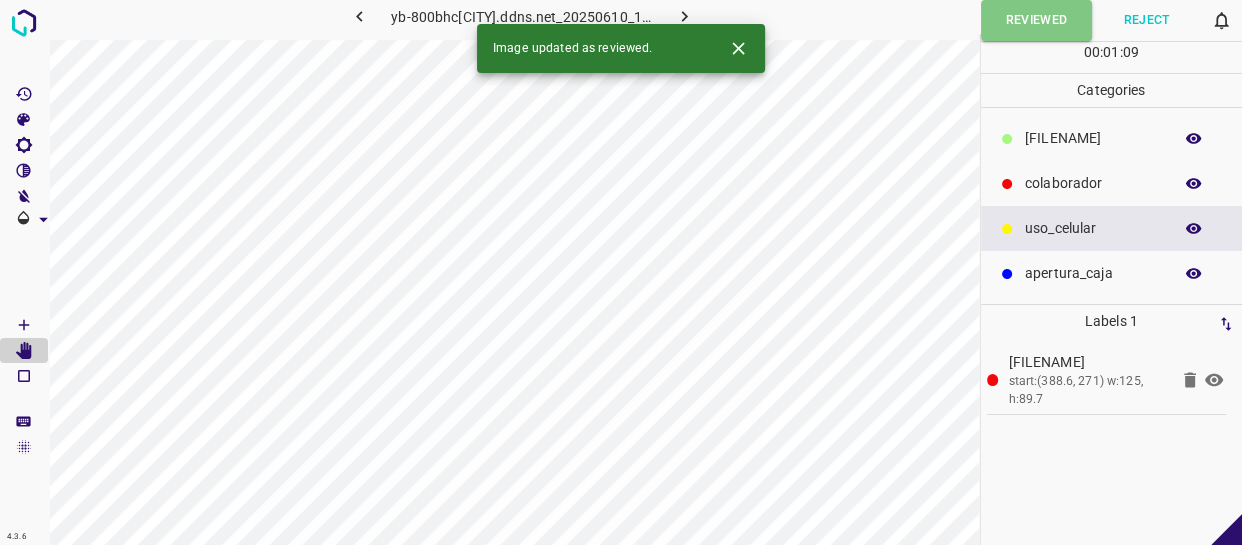 click at bounding box center [684, 16] 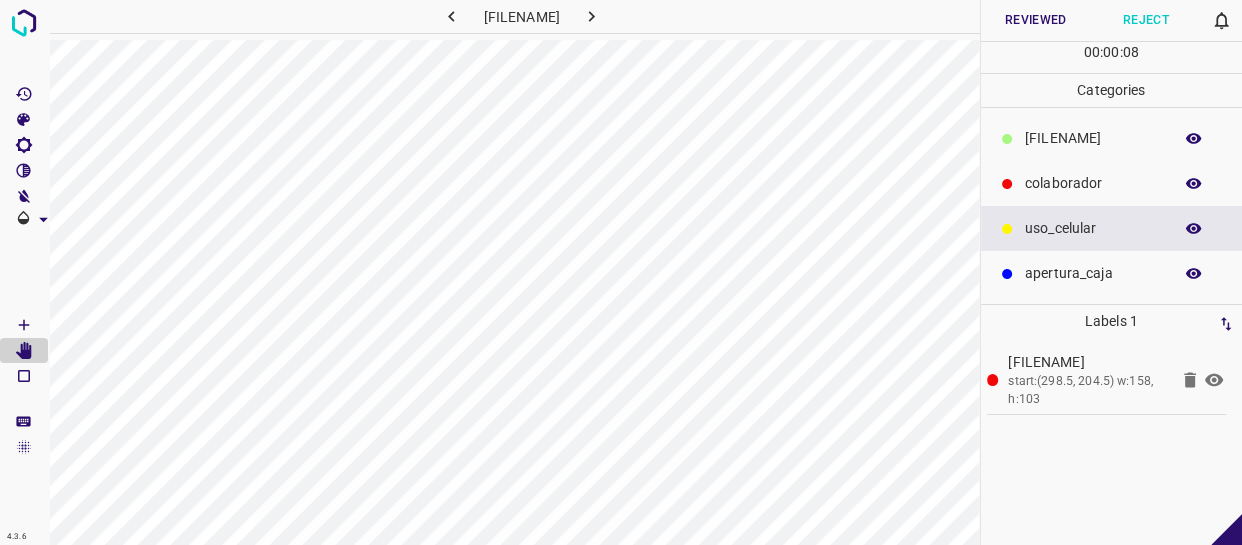 click on "Reviewed" at bounding box center (1036, 20) 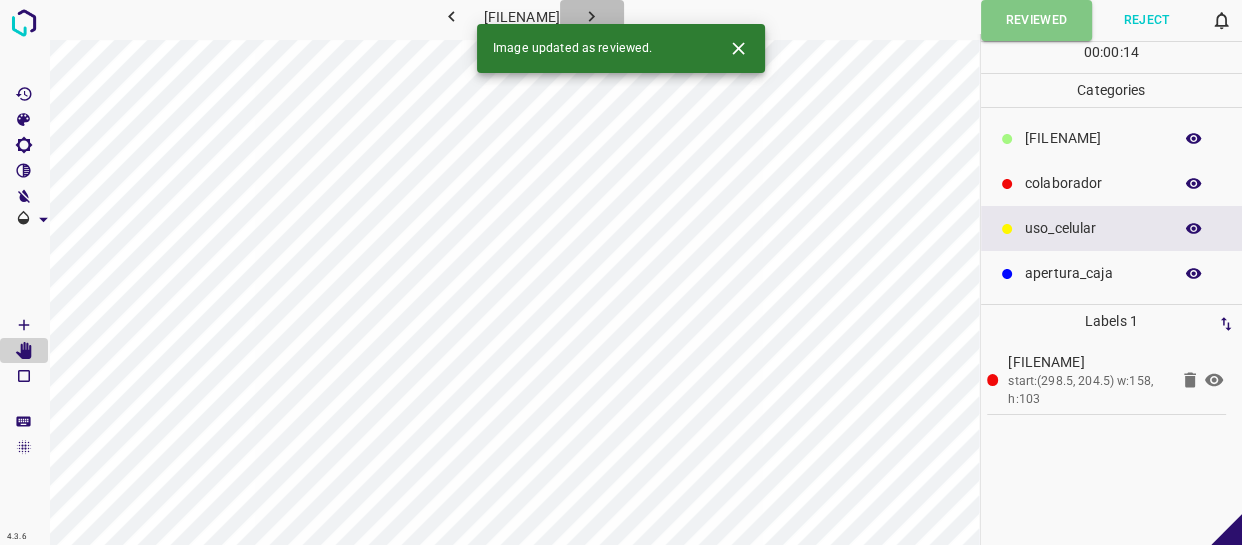 click at bounding box center [591, 16] 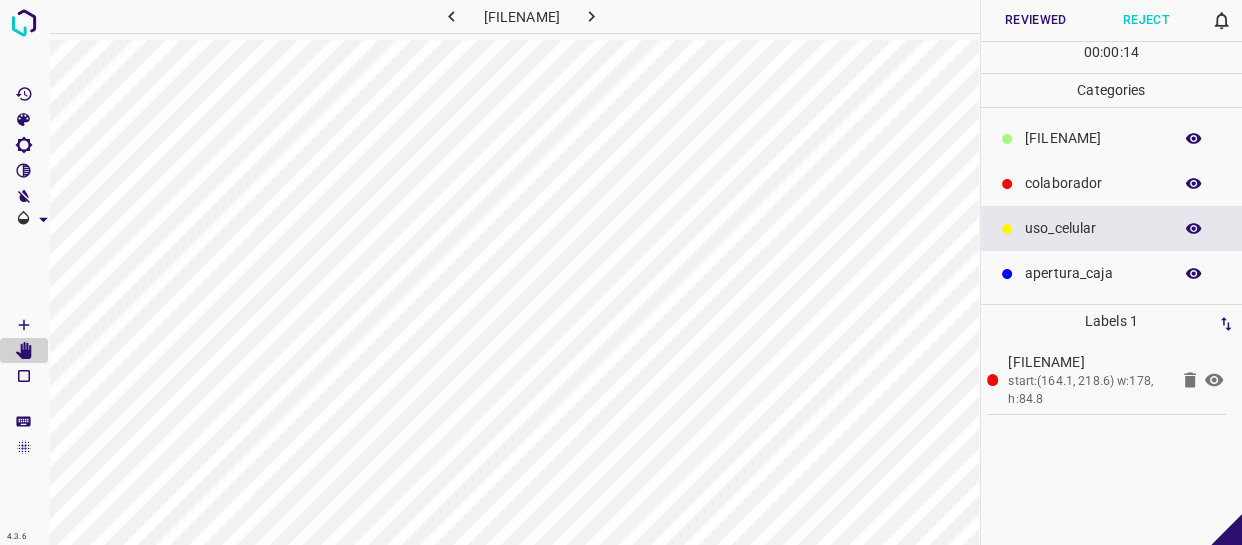 click on "Reviewed" at bounding box center [1036, 20] 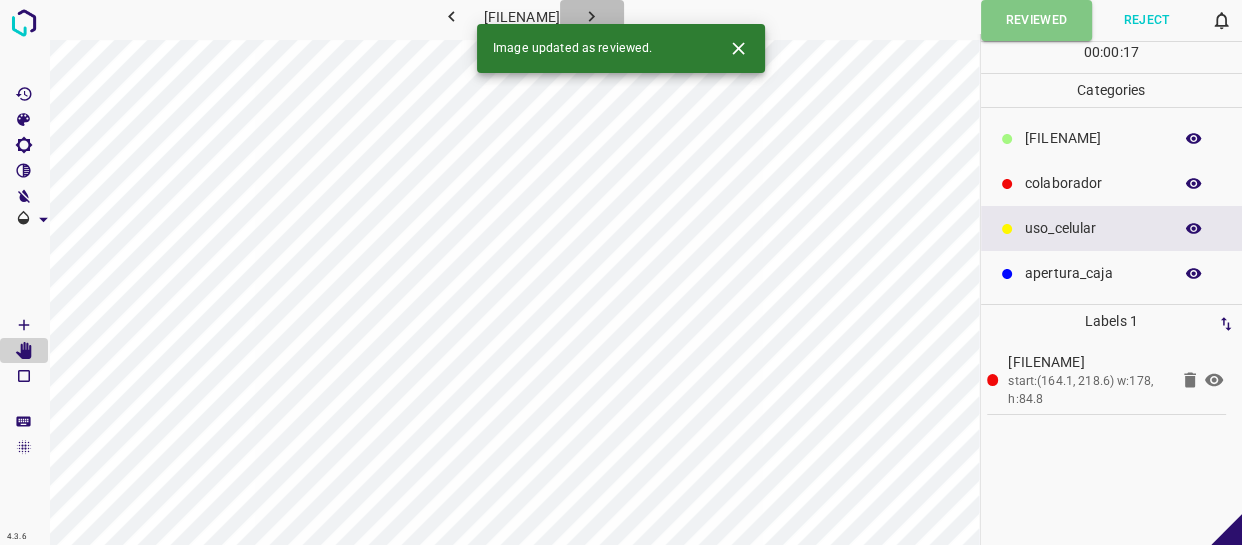 click at bounding box center [591, 16] 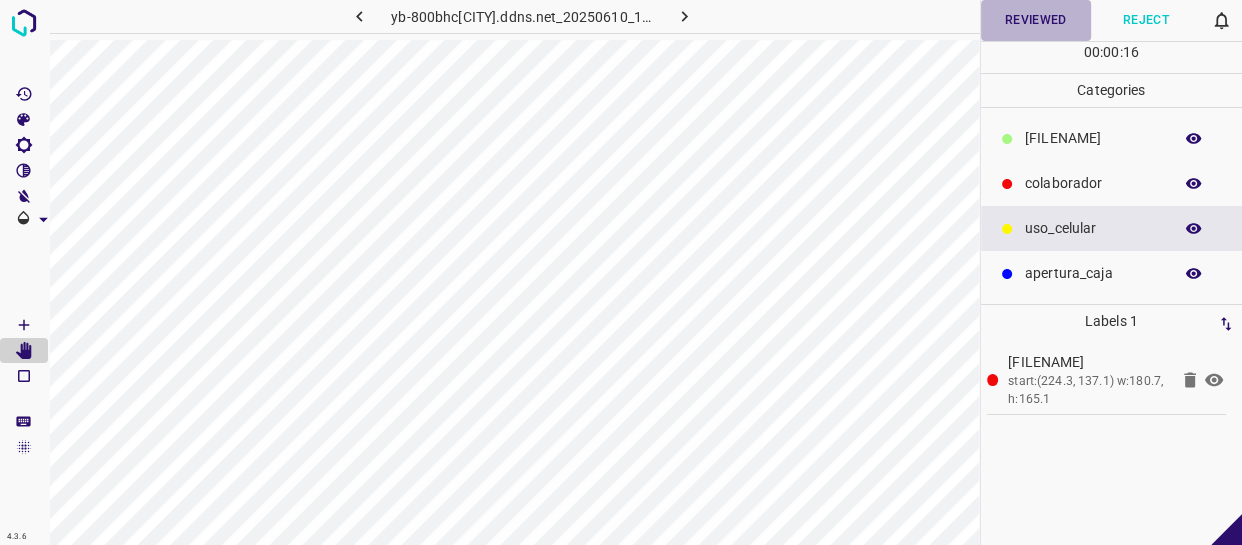 click on "Reviewed" at bounding box center [1036, 20] 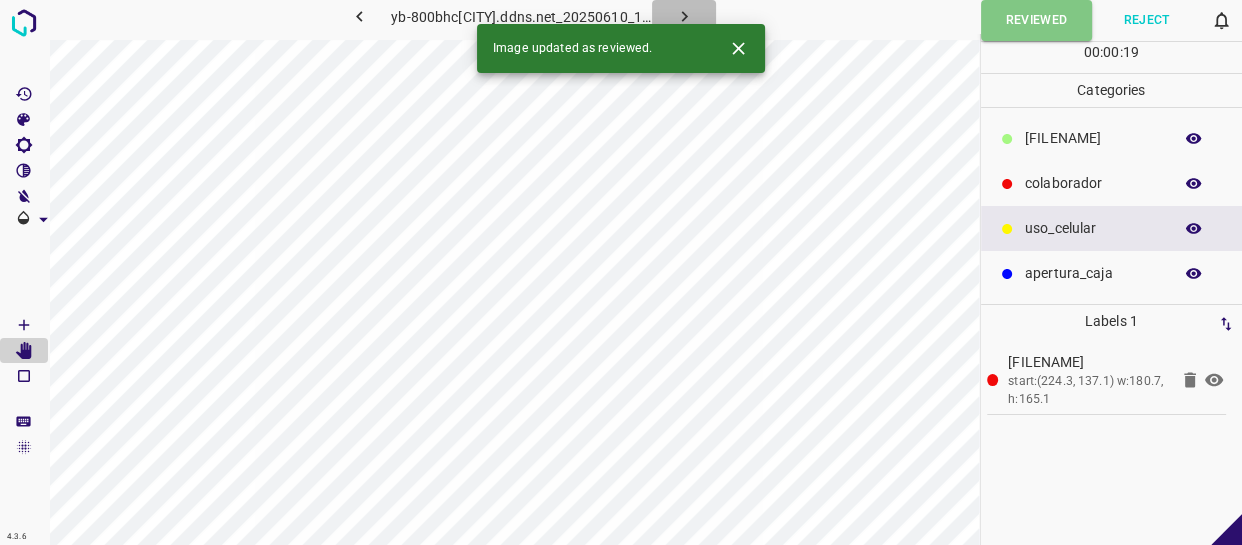 click at bounding box center [684, 16] 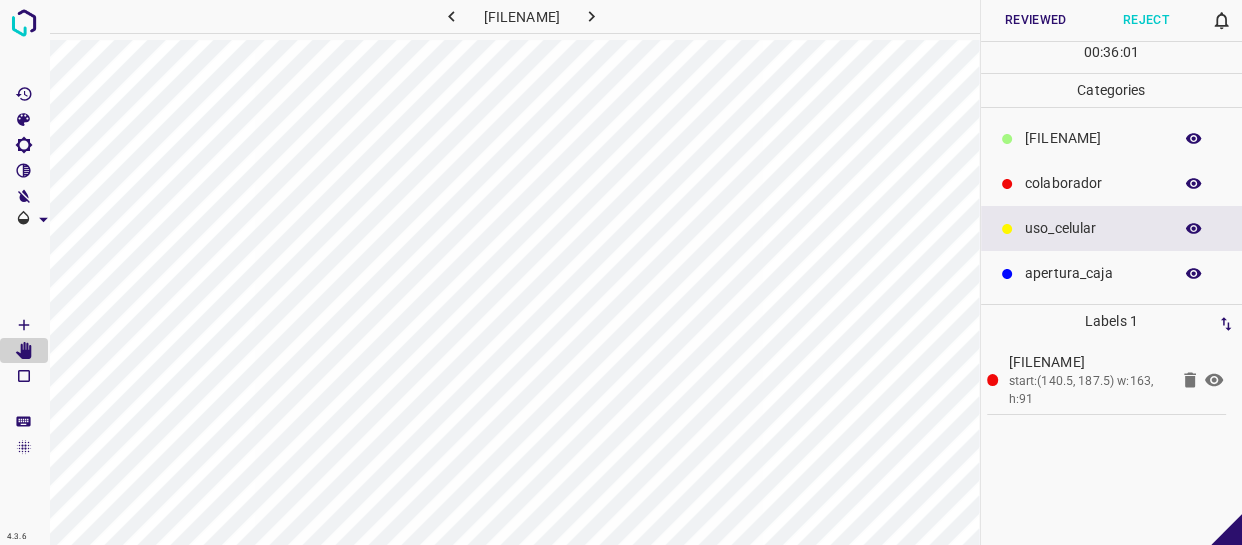 click at bounding box center [1214, 380] 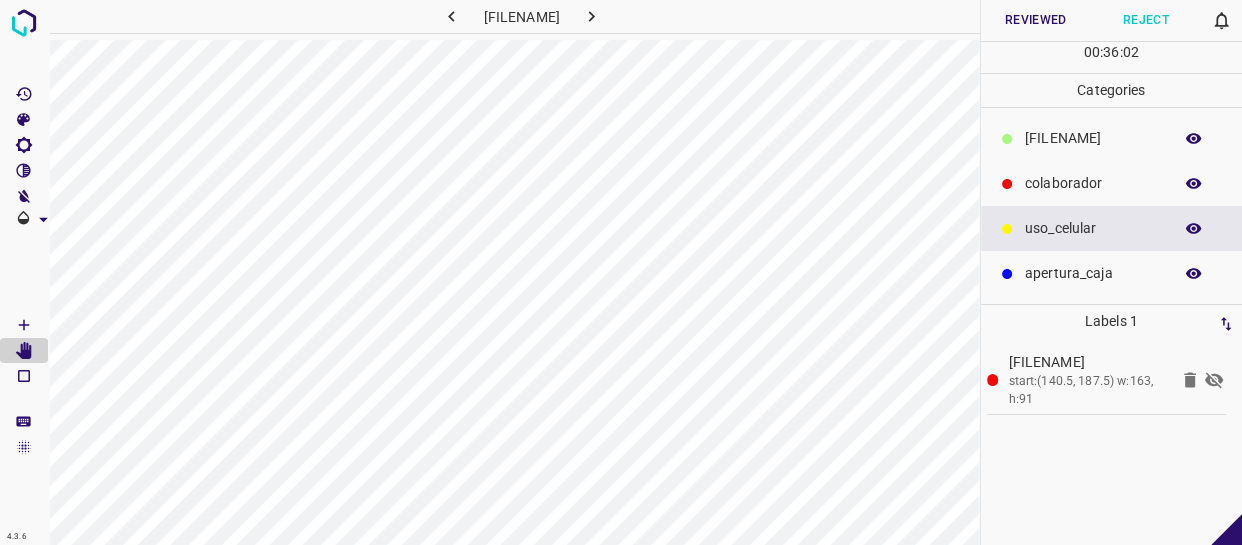 click at bounding box center [1214, 380] 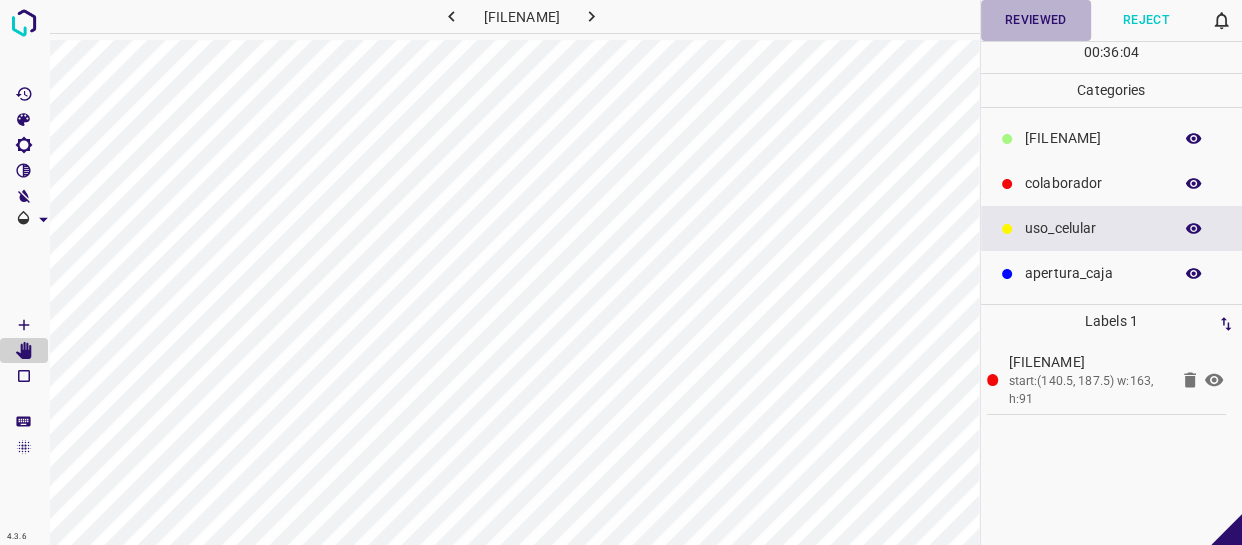 click on "Reviewed" at bounding box center [1036, 20] 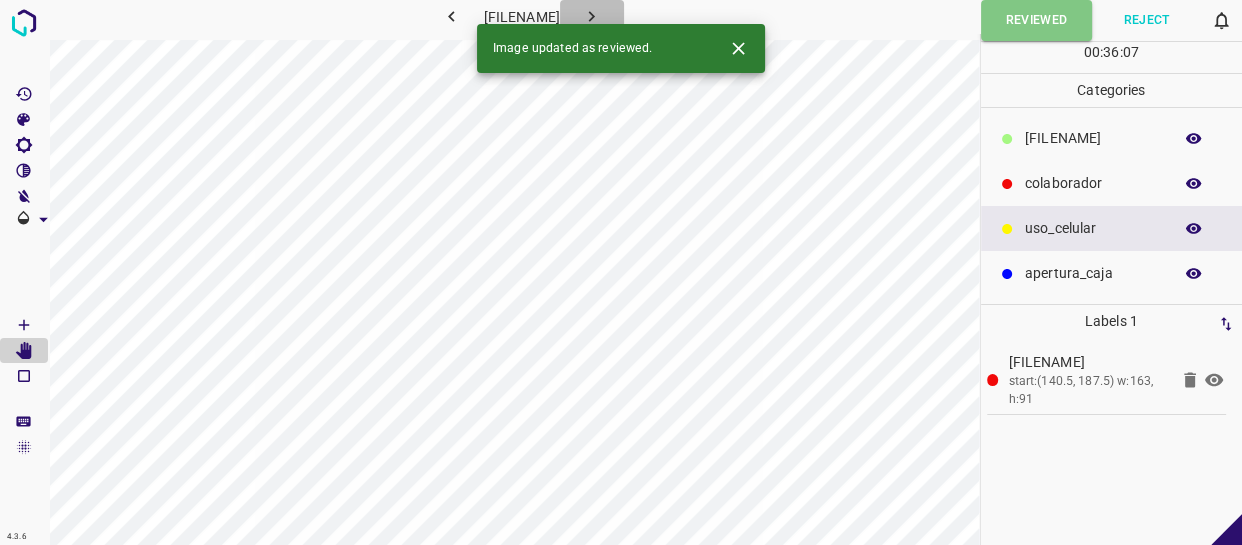 click at bounding box center (591, 16) 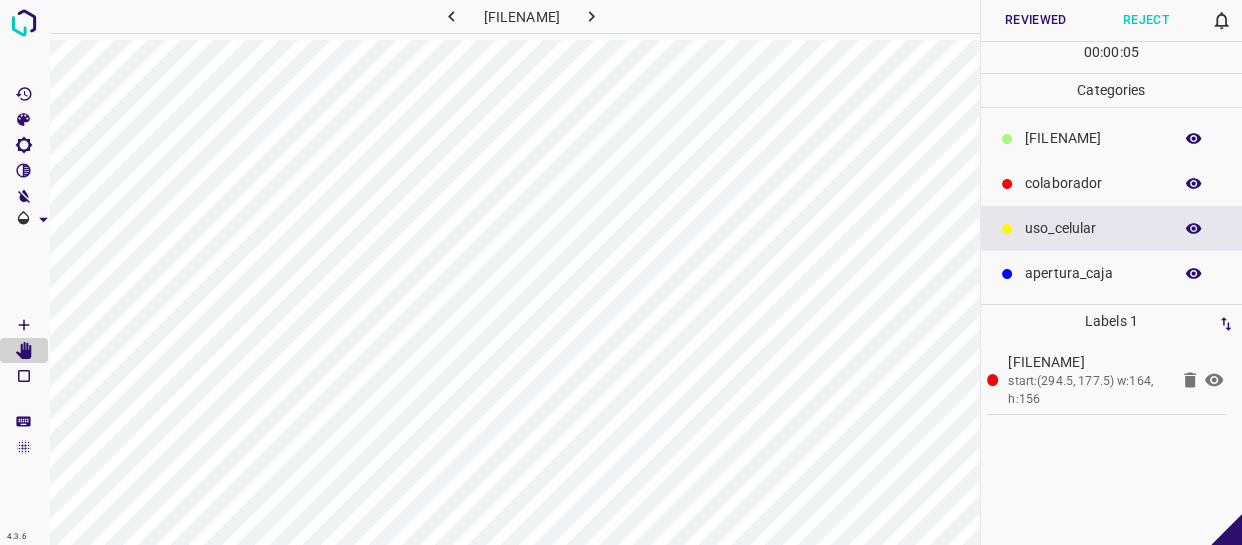 drag, startPoint x: 1037, startPoint y: 217, endPoint x: 979, endPoint y: 234, distance: 60.440052 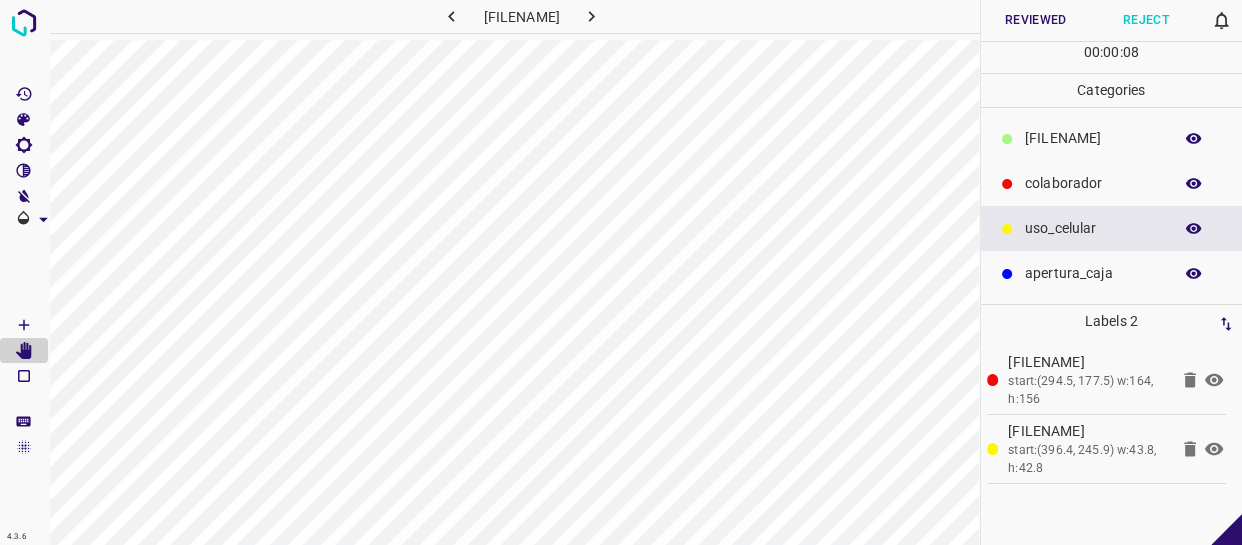 click at bounding box center [1194, 139] 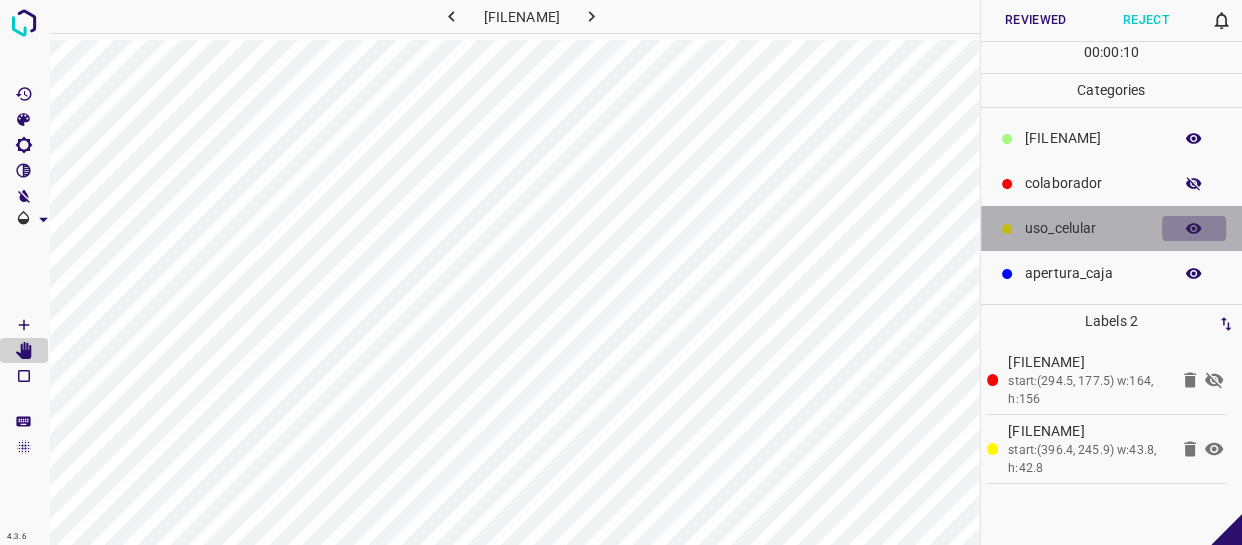 click at bounding box center (1194, 229) 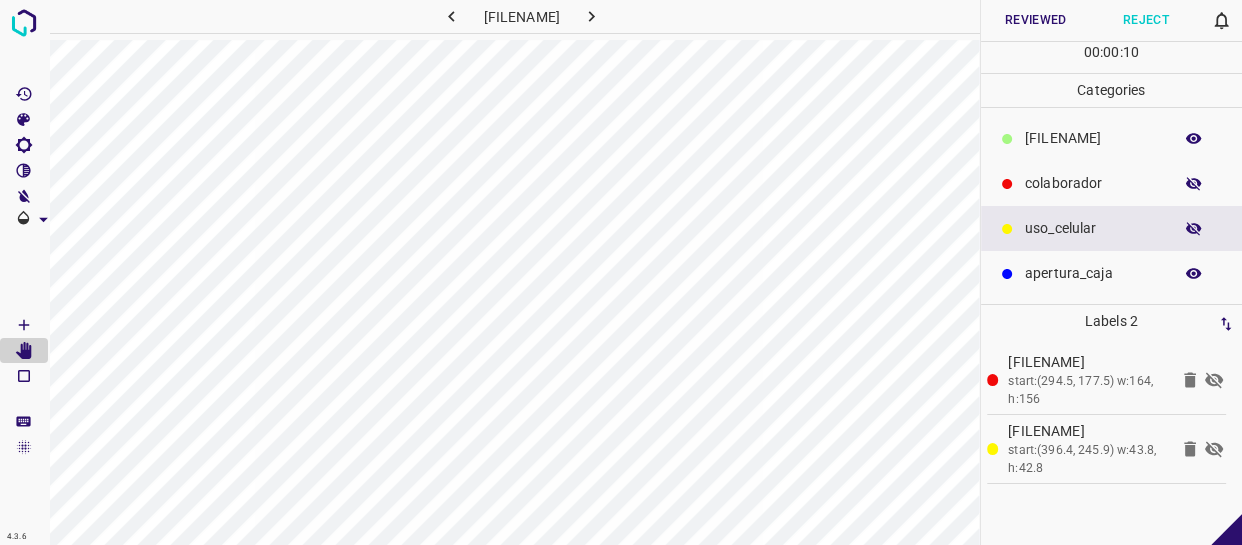 click at bounding box center [1194, 229] 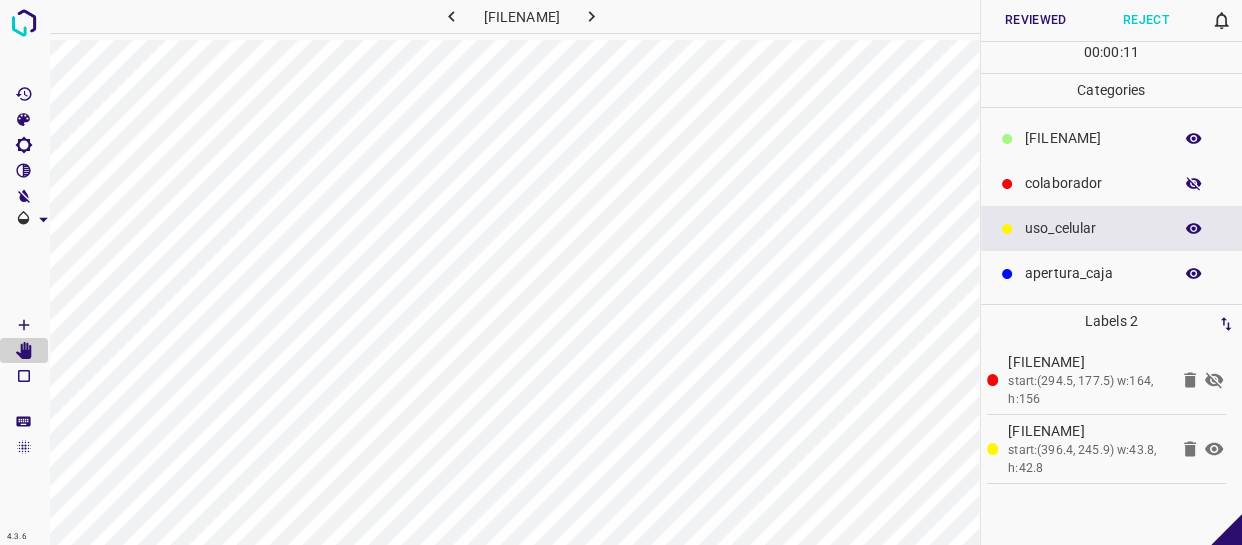 click at bounding box center [1194, 184] 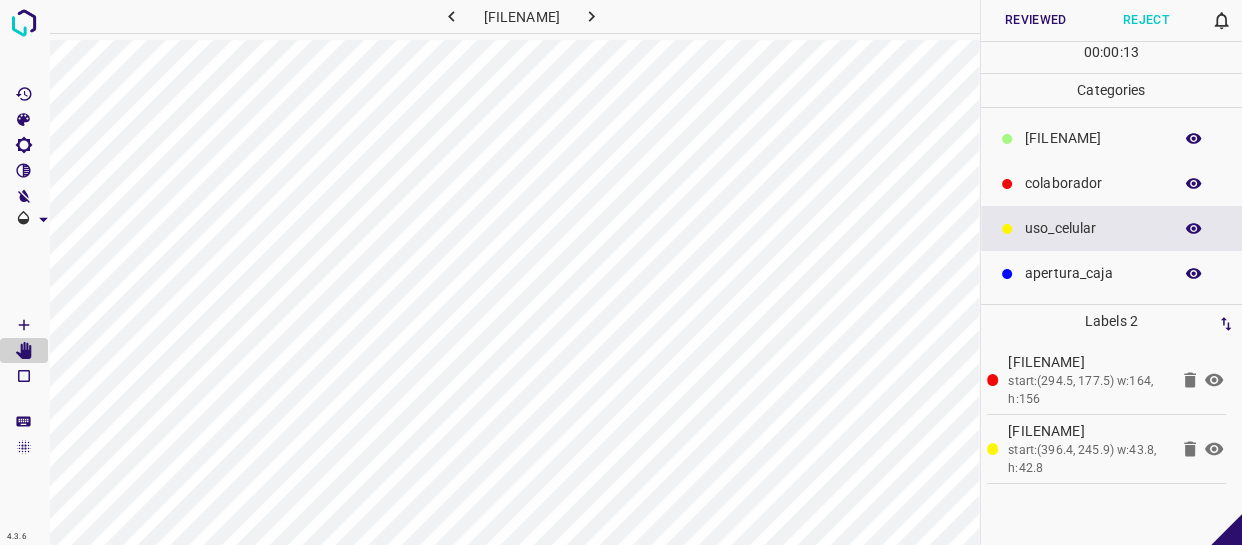 click on "Reviewed" at bounding box center [1036, 20] 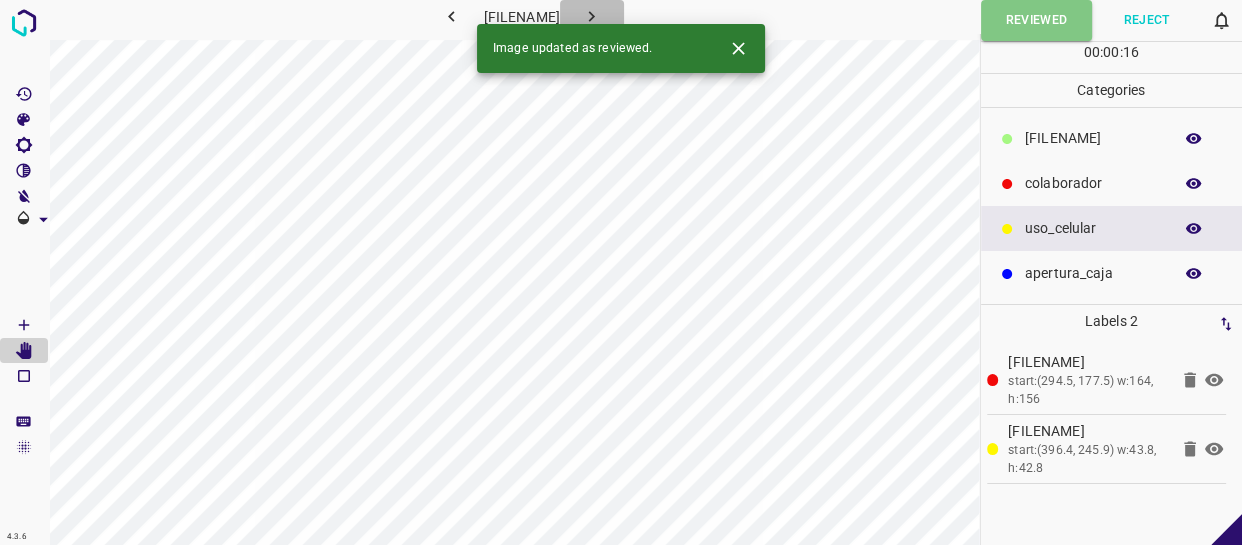 click at bounding box center [592, 16] 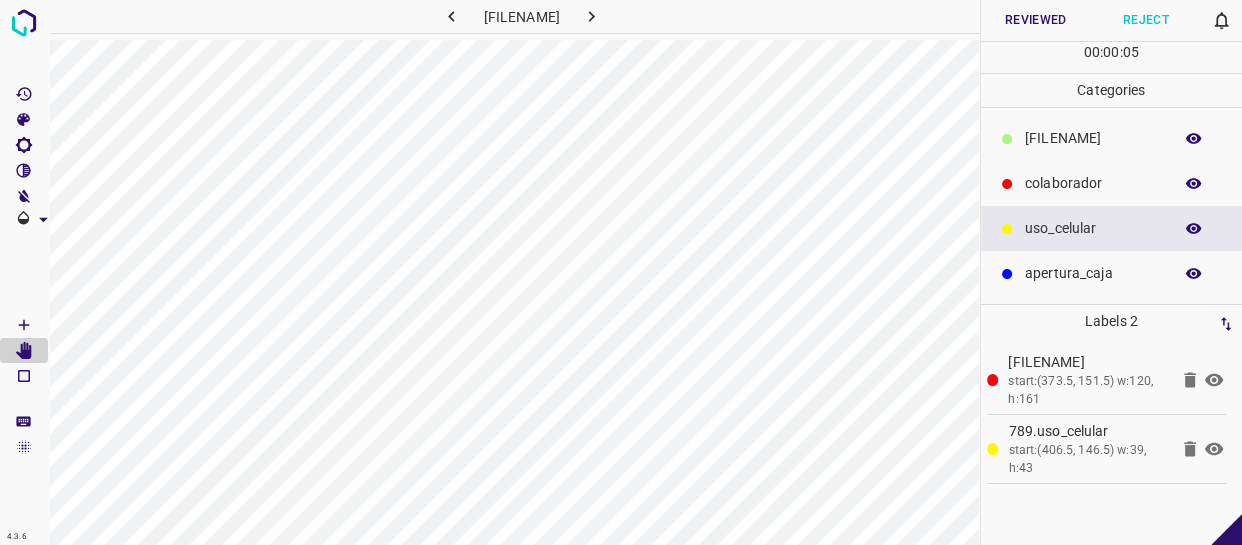 drag, startPoint x: 1031, startPoint y: 23, endPoint x: 830, endPoint y: 0, distance: 202.31165 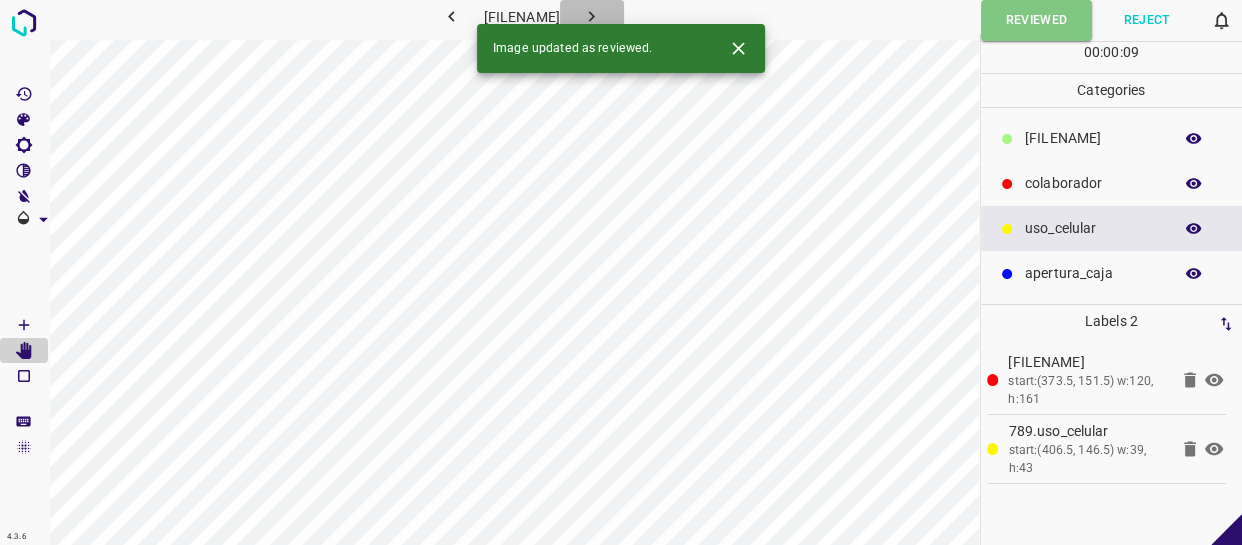click at bounding box center (591, 16) 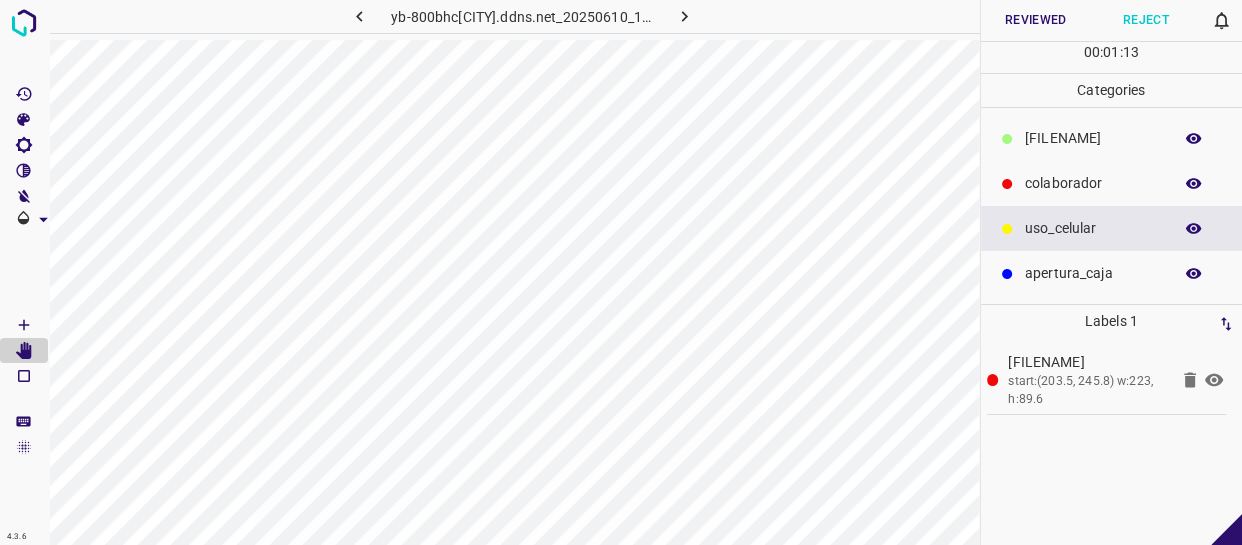 click on "Reviewed" at bounding box center (1036, 20) 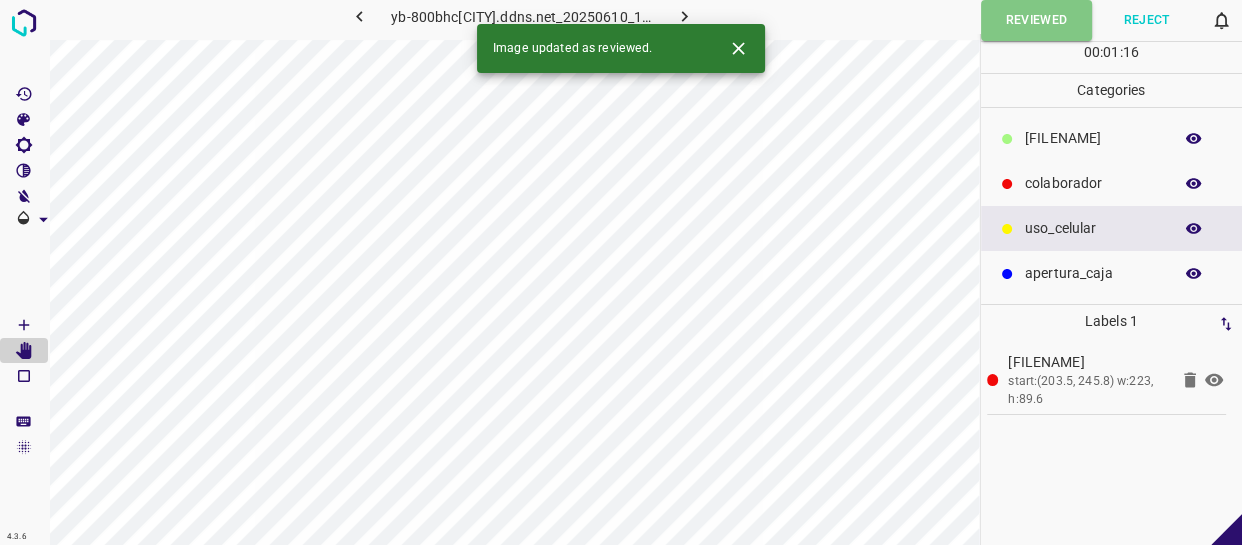 click at bounding box center (684, 16) 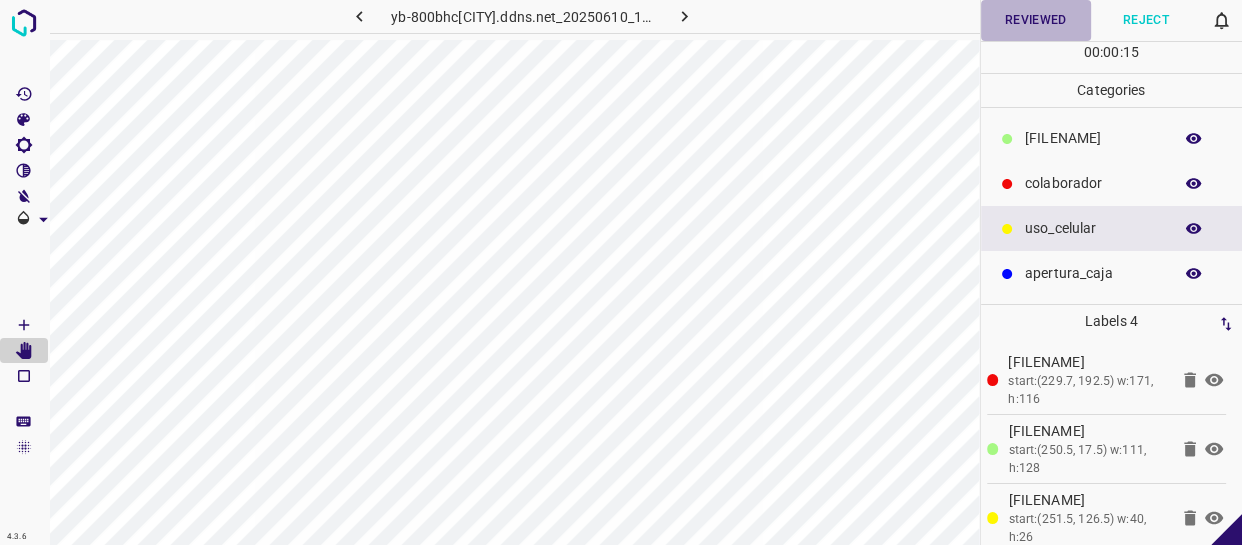 click on "Reviewed" at bounding box center [1036, 20] 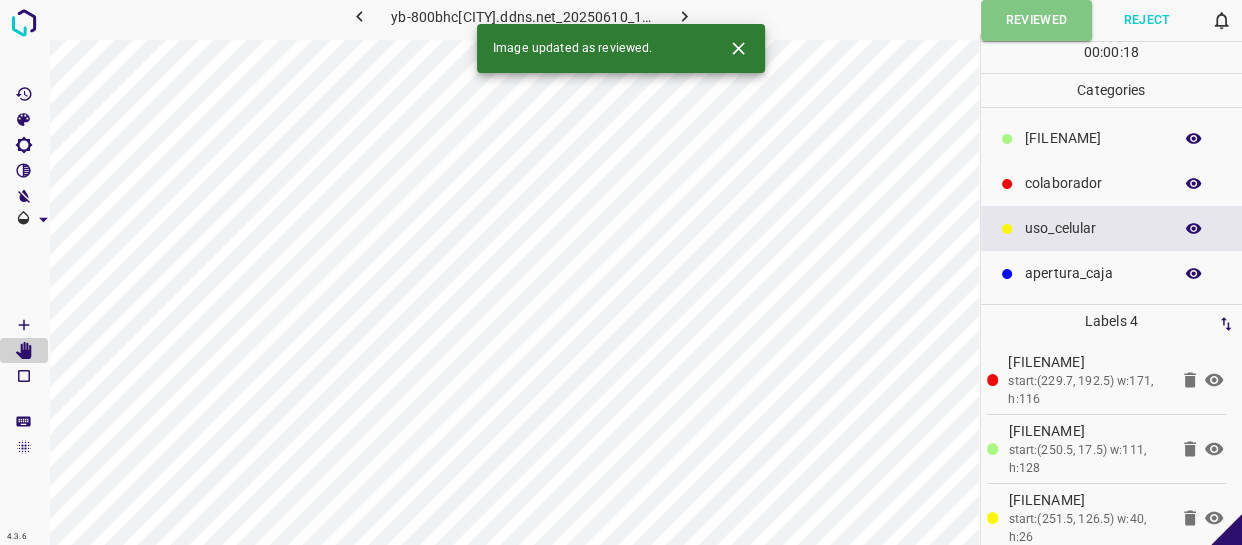 click at bounding box center [684, 16] 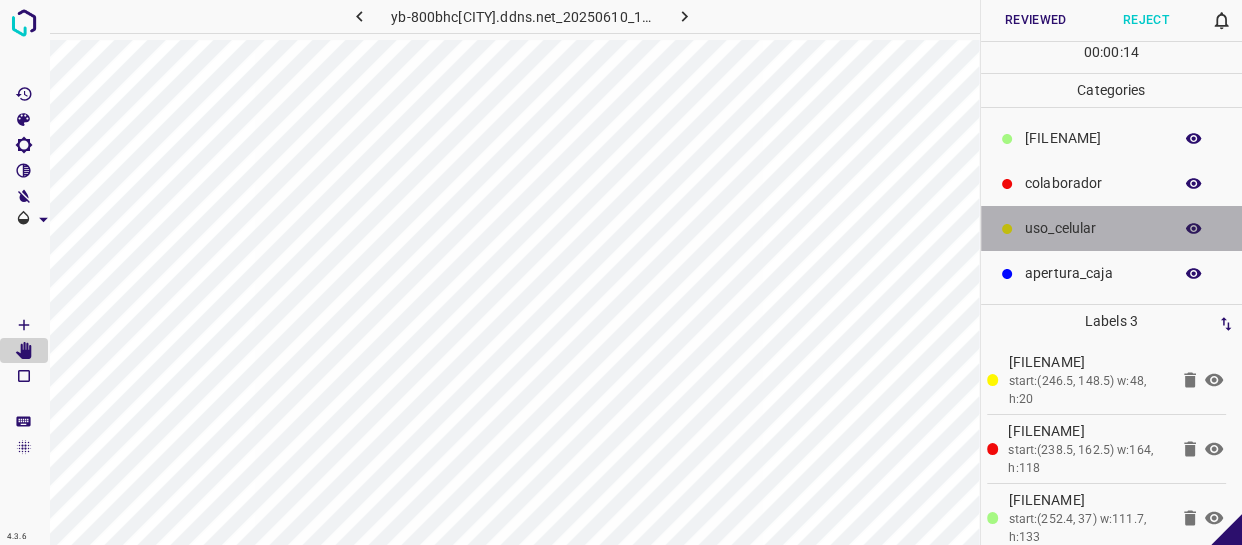 click at bounding box center [1007, 228] 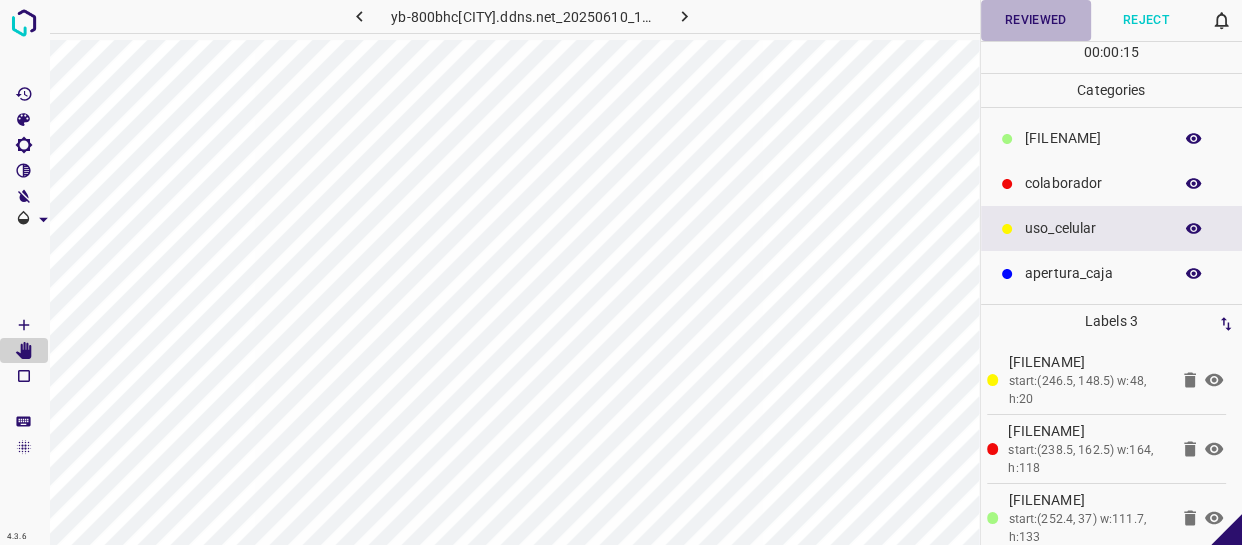 click on "Reviewed" at bounding box center (1036, 20) 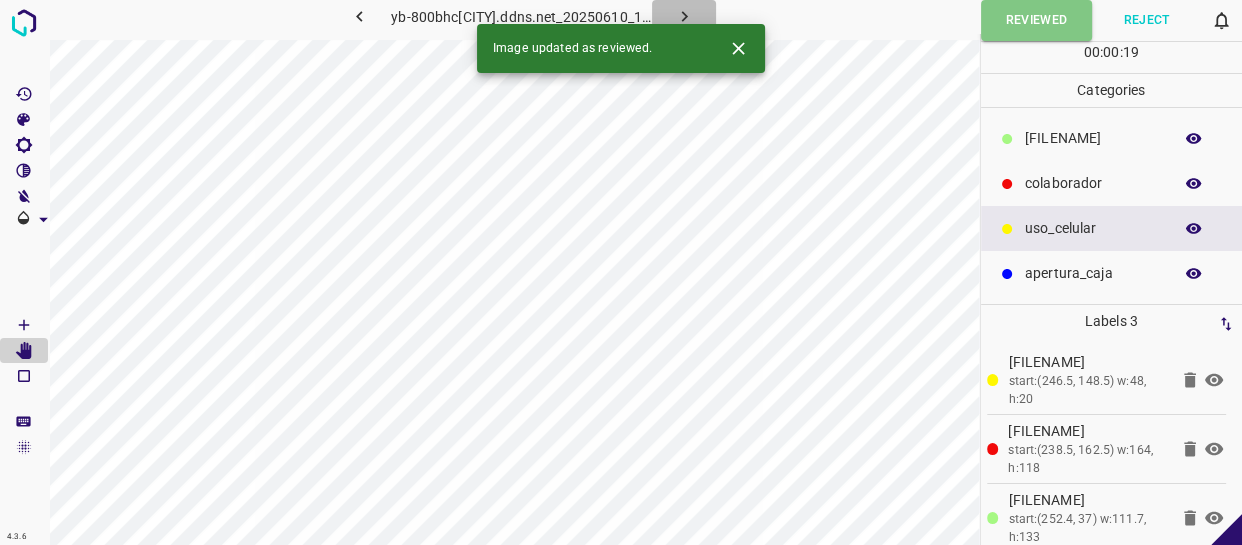 drag, startPoint x: 666, startPoint y: 10, endPoint x: 631, endPoint y: 0, distance: 36.40055 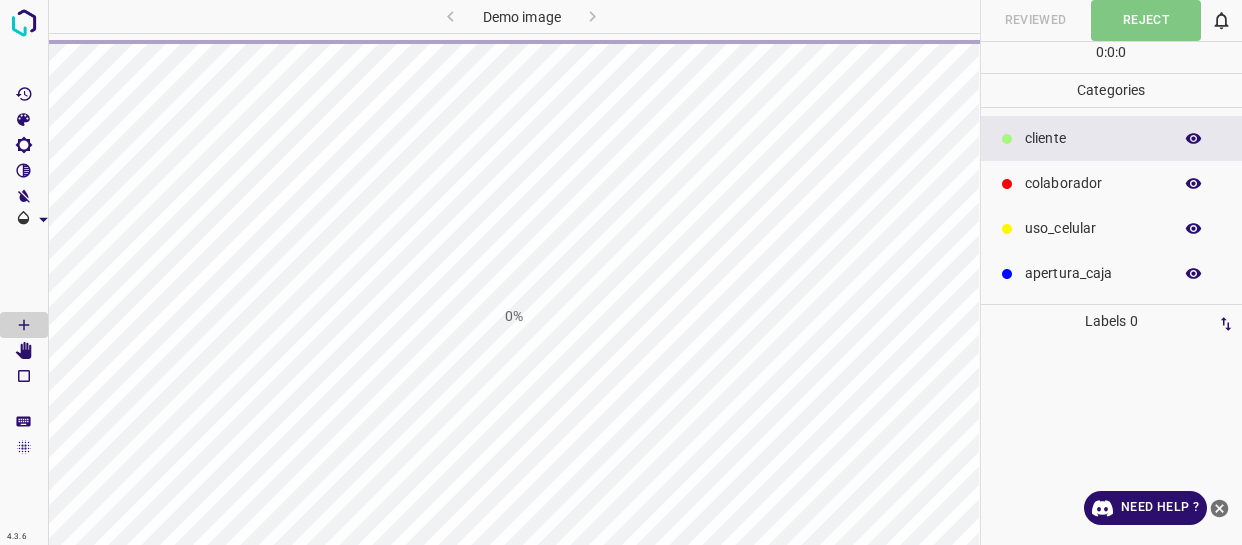 scroll, scrollTop: 0, scrollLeft: 0, axis: both 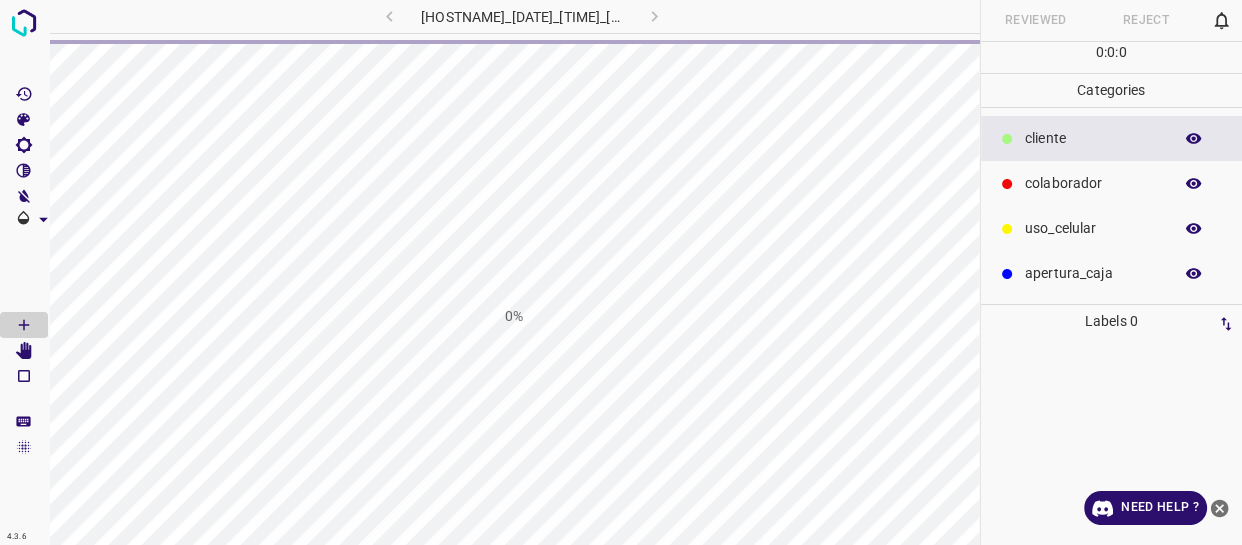 click at bounding box center [1219, 508] 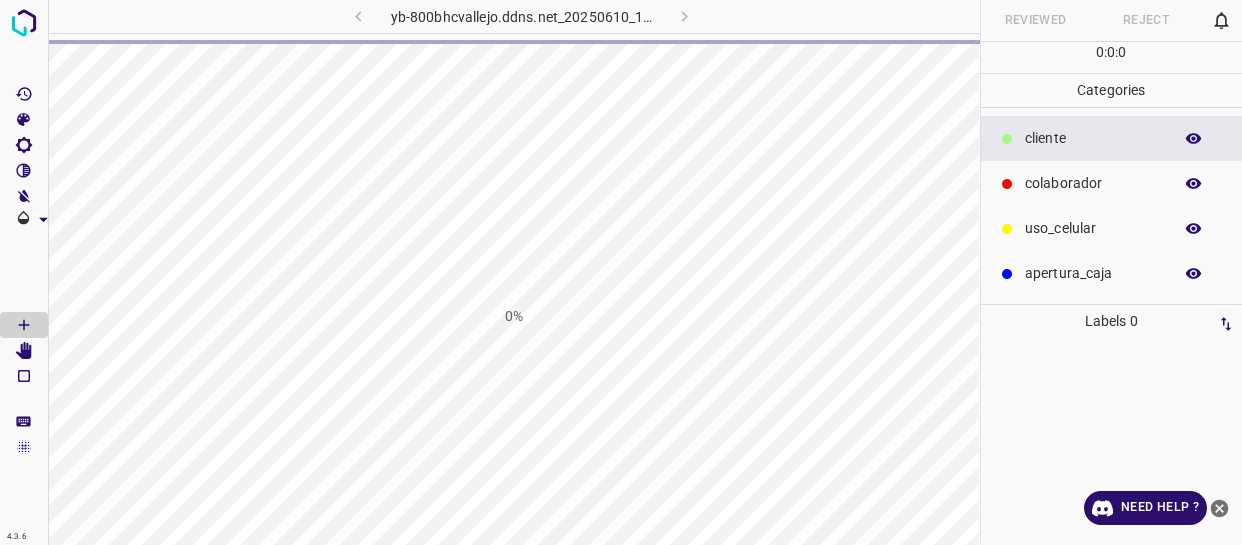 scroll, scrollTop: 0, scrollLeft: 0, axis: both 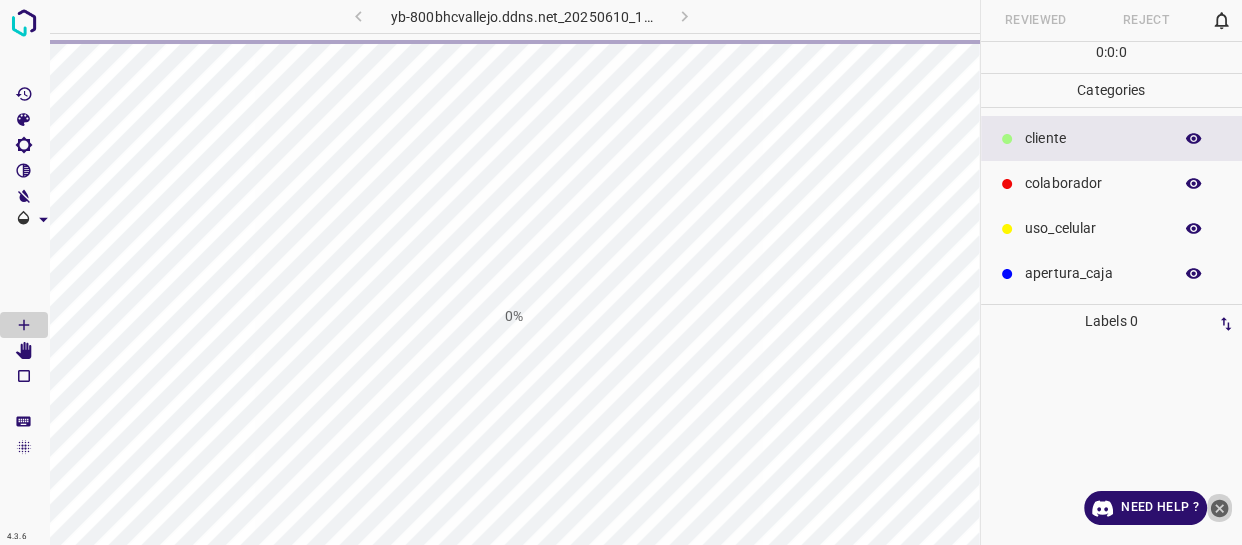 click at bounding box center (1219, 508) 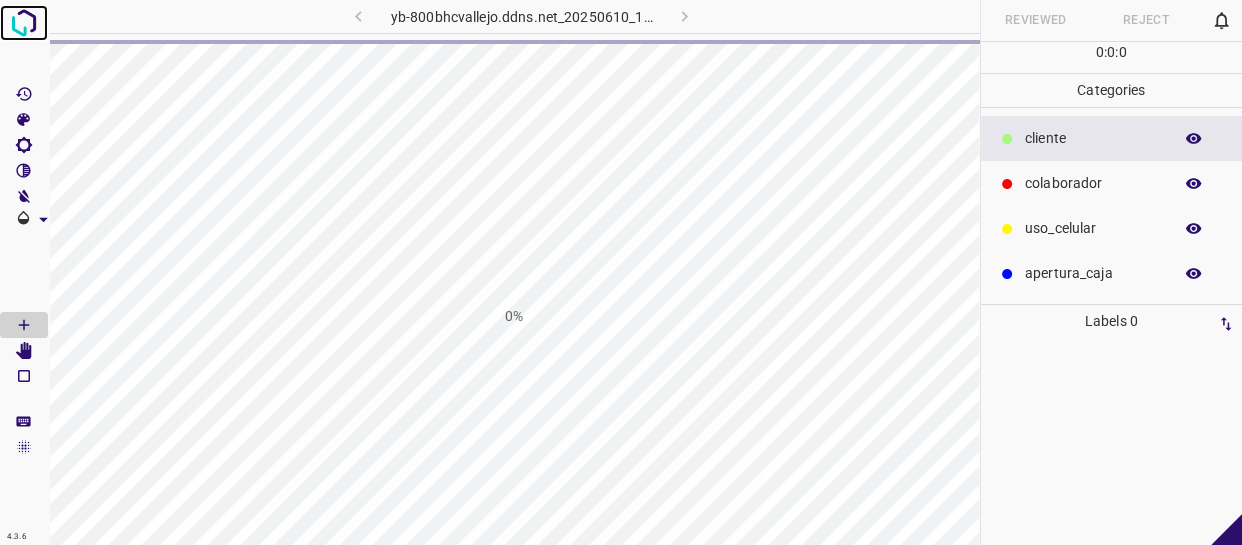 click at bounding box center [24, 23] 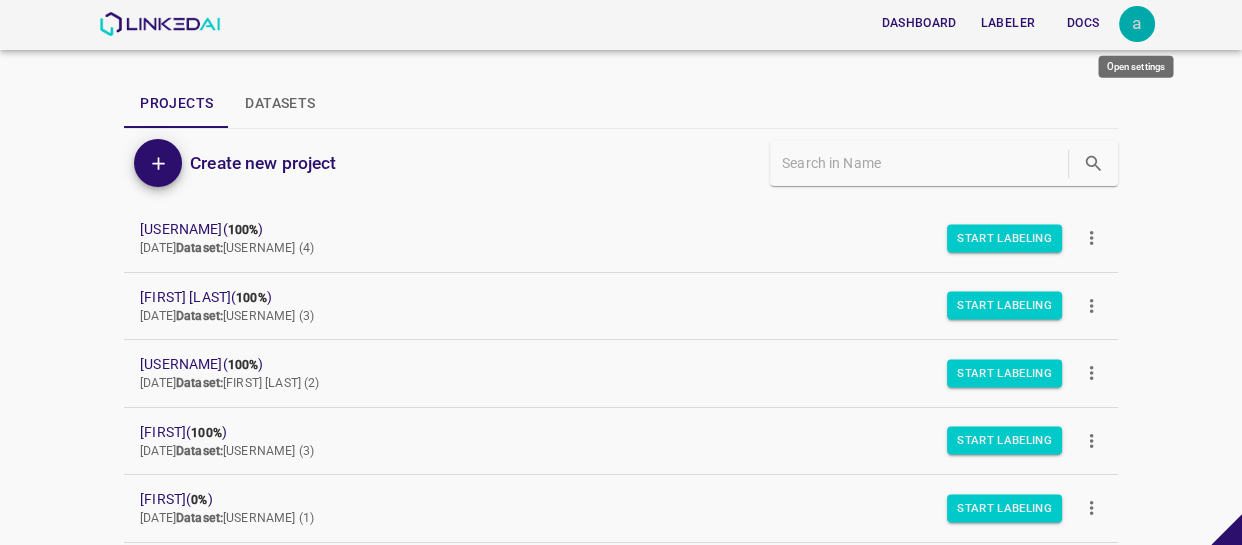 click on "a" at bounding box center (1137, 24) 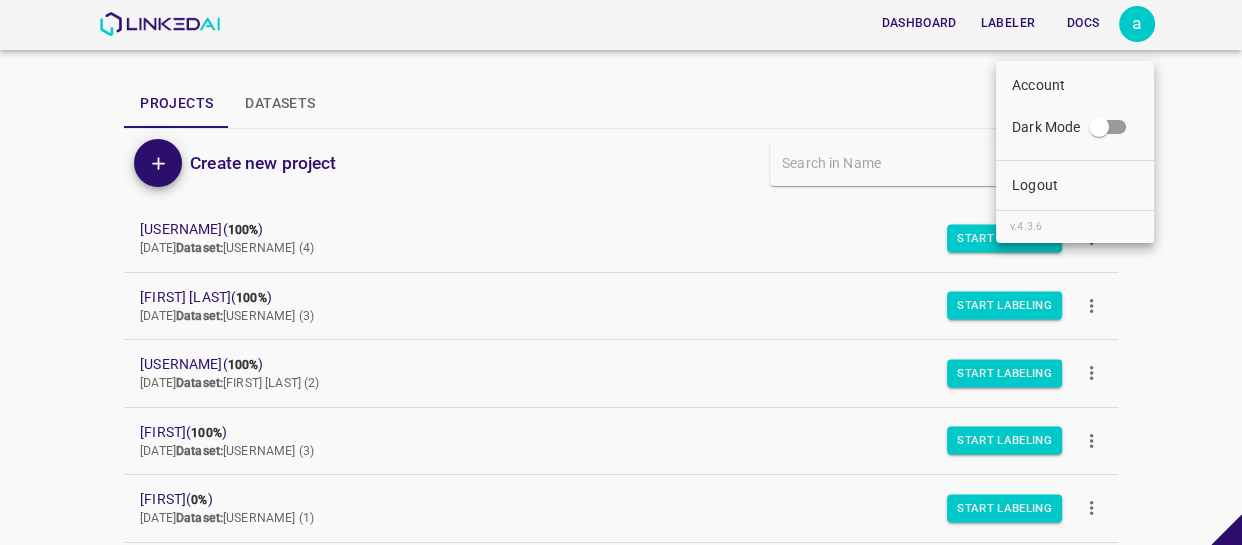 click at bounding box center (621, 272) 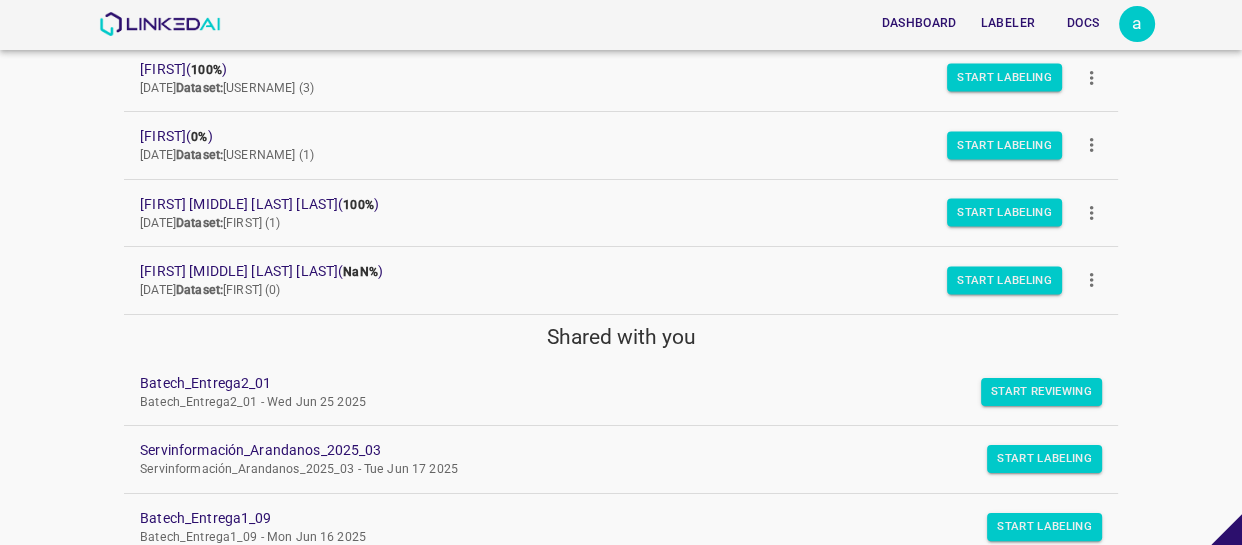 scroll, scrollTop: 0, scrollLeft: 0, axis: both 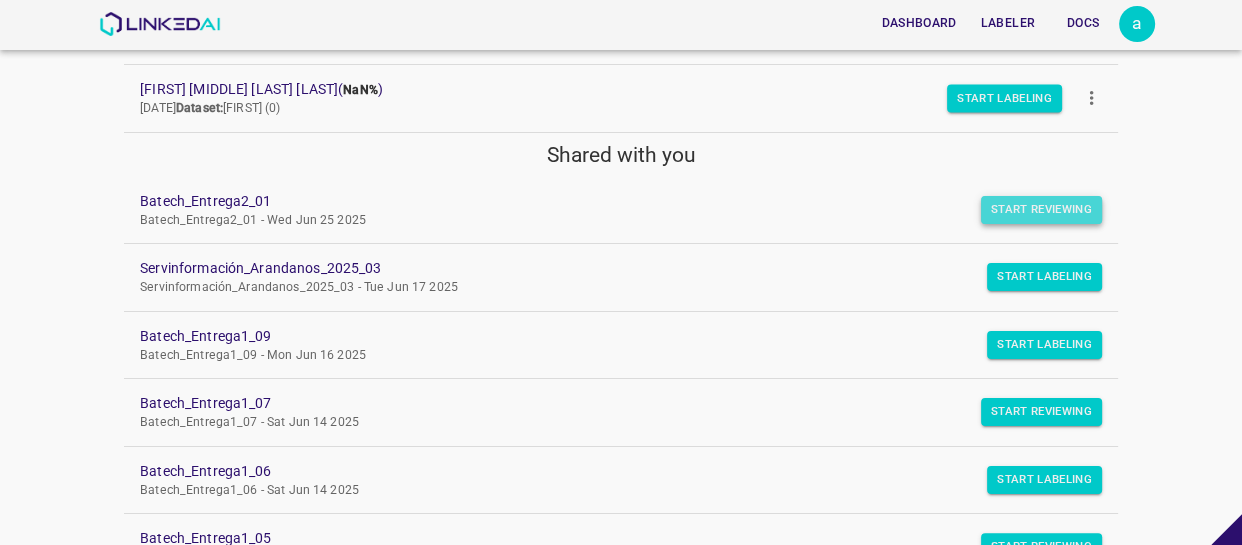 click on "Start Reviewing" at bounding box center (1041, 210) 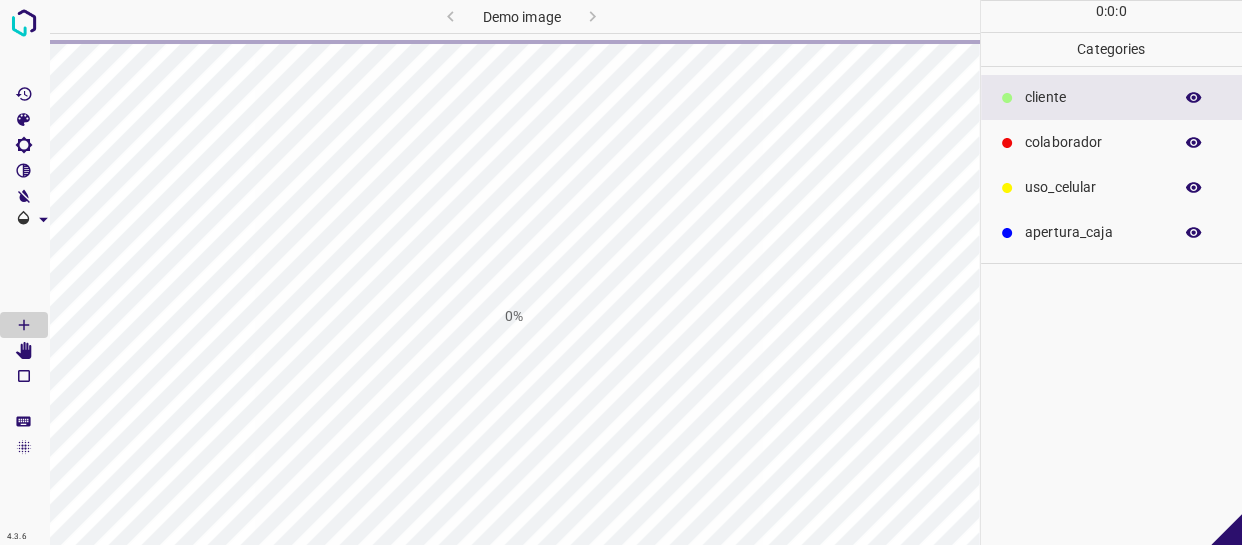 scroll, scrollTop: 0, scrollLeft: 0, axis: both 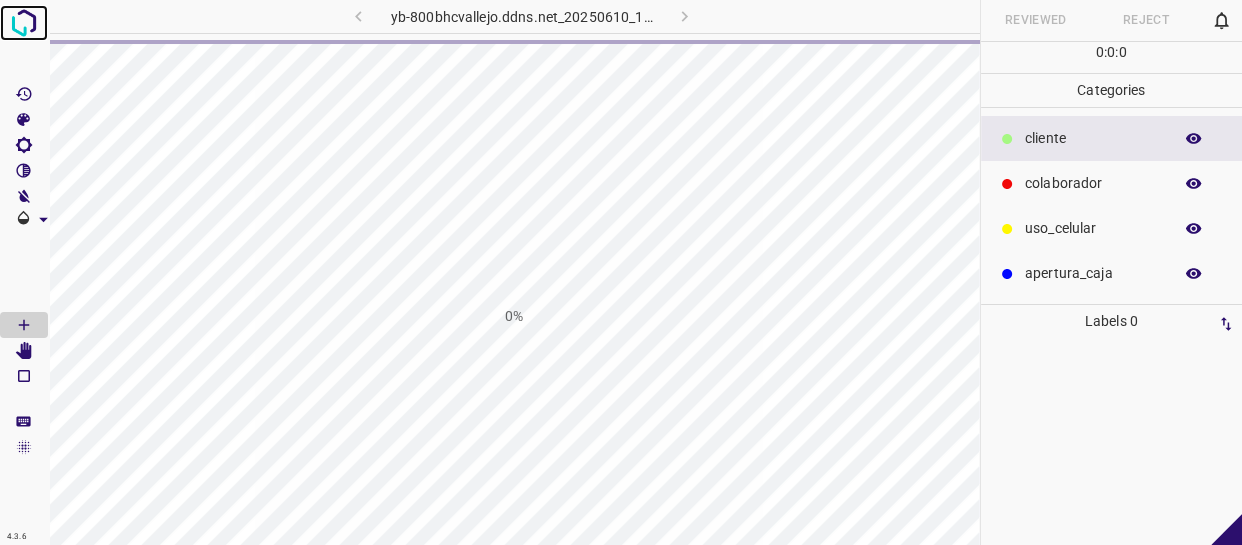 click at bounding box center (24, 23) 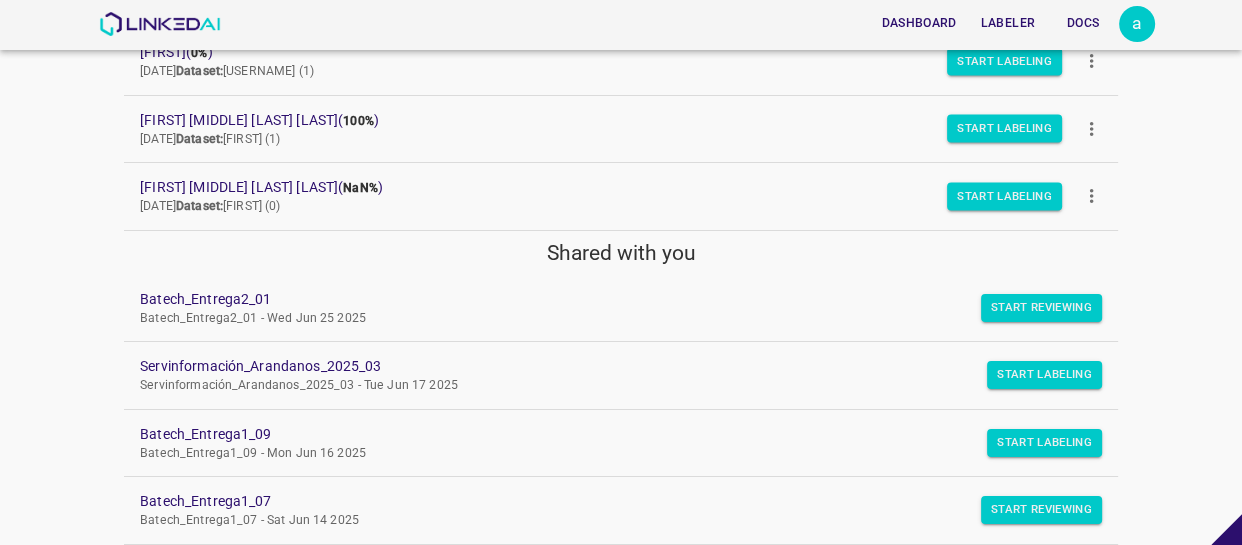 scroll, scrollTop: 454, scrollLeft: 0, axis: vertical 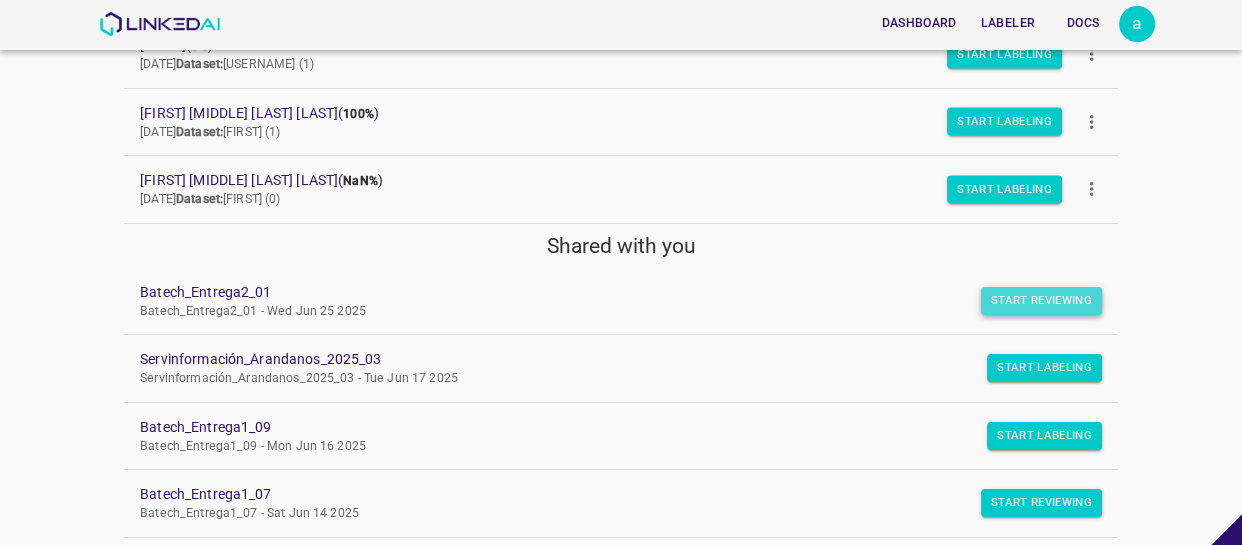 click on "[ACTION]" at bounding box center (1041, 301) 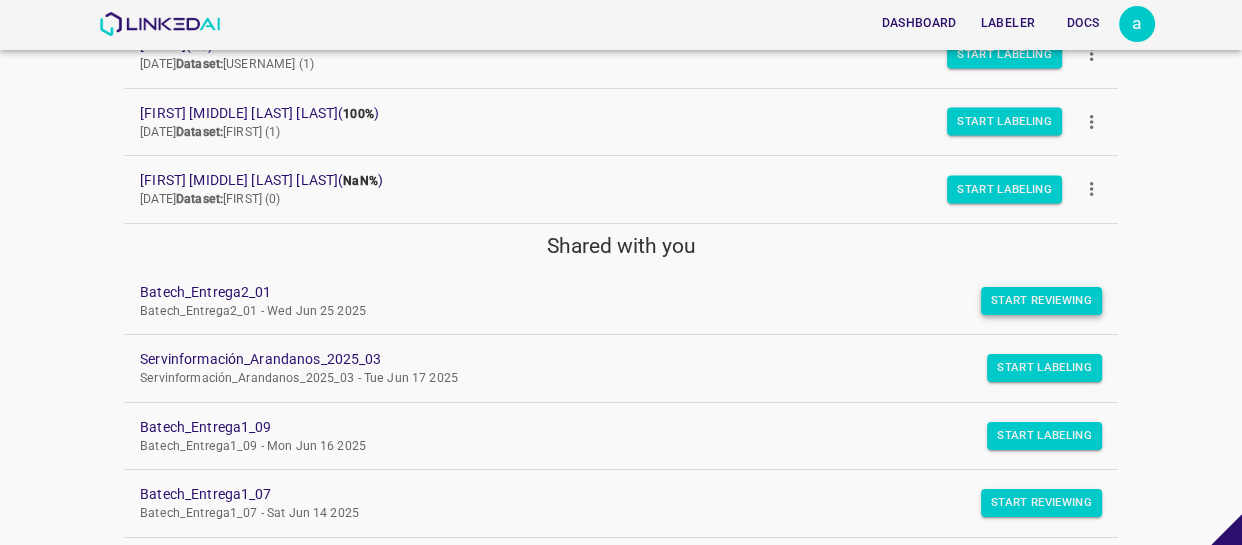 scroll, scrollTop: 0, scrollLeft: 0, axis: both 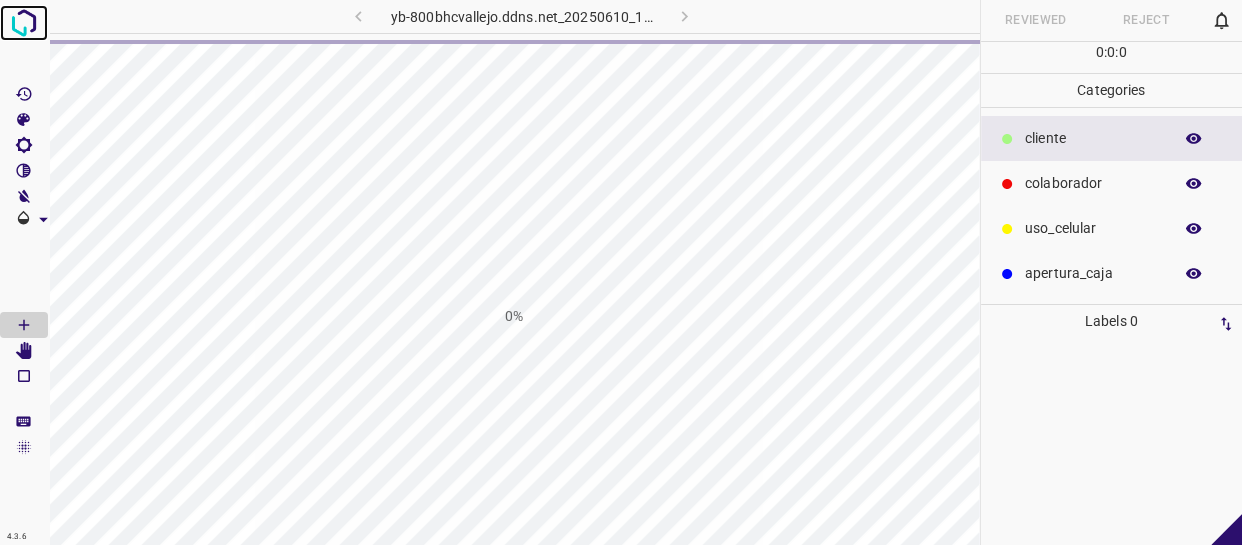 click at bounding box center [24, 23] 